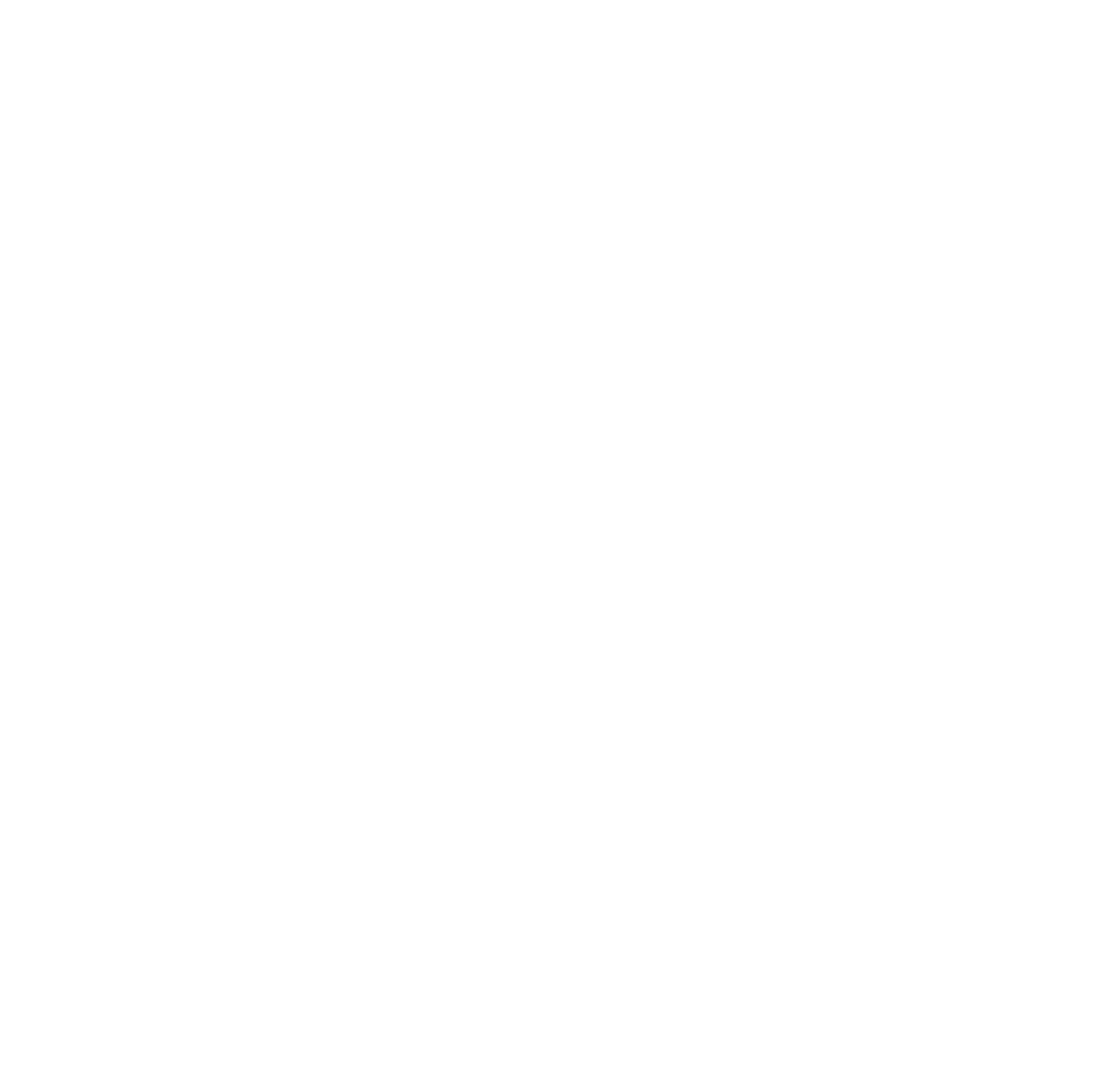 scroll, scrollTop: 0, scrollLeft: 0, axis: both 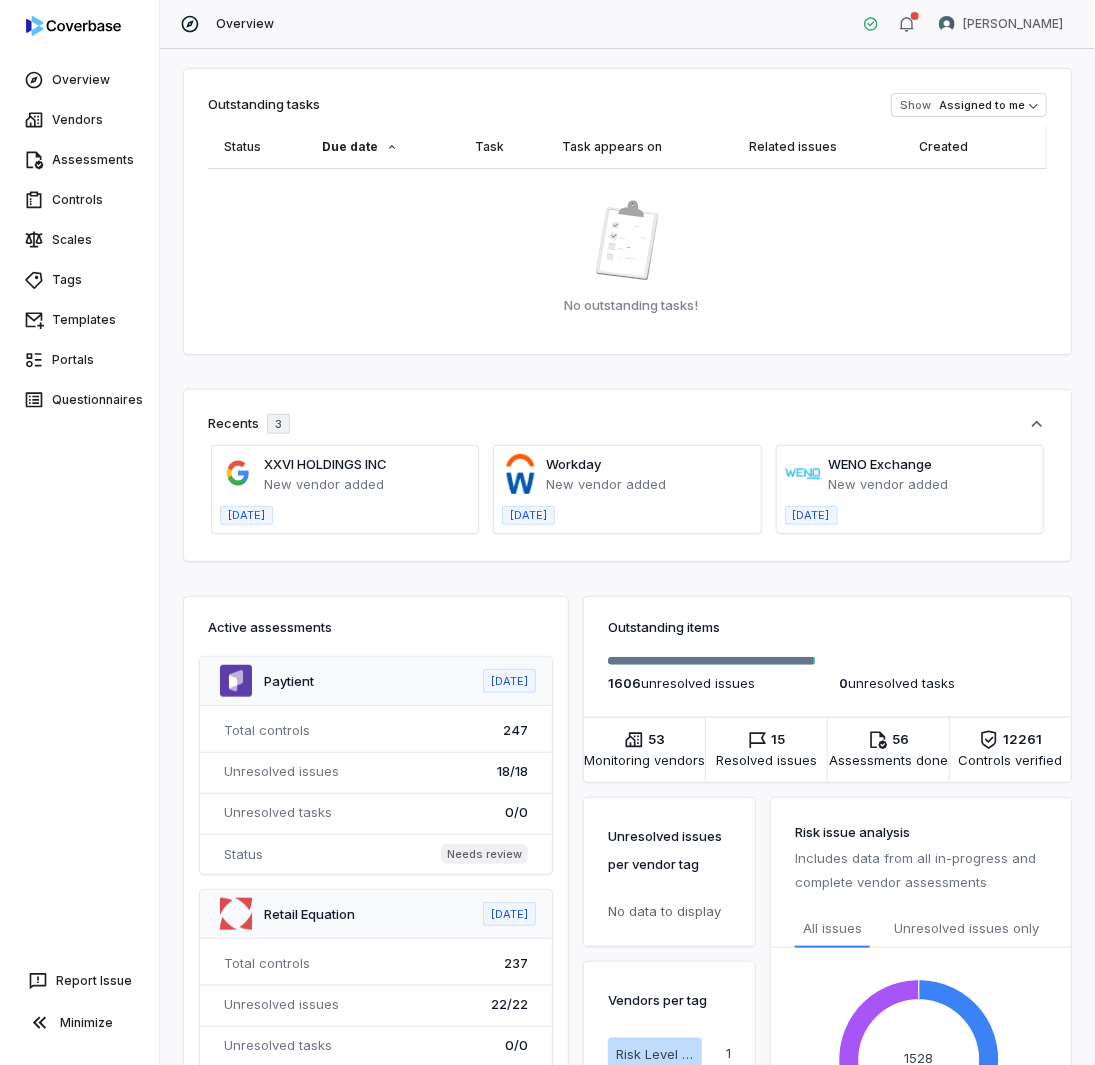 click on "Outstanding tasks Show Assigned to me Status Due date Task Task appears on Related issues Created No outstanding tasks! Recents 3 XXVI HOLDINGS INC New vendor added [DATE] Workday New vendor added [DATE] WENO Exchange New vendor added [DATE] Active assessments Paytient [DATE] Total controls 247 Unresolved issues 18  /  18 Unresolved tasks 0  /  0 Status Needs review Retail Equation [DATE] Total controls 237 Unresolved issues 22  /  22 Unresolved tasks 0  /  0 Status Needs review Rackspace Technology [DATE] Total controls 170 Unresolved issues 41  /  41 Unresolved tasks 0  /  0 Status Needs review Professional Pensions, Inc [DATE] Total controls 241 Unresolved issues 43  /  43 Unresolved tasks 0  /  0 Status Needs review Appomni [DATE] Total controls 208 Unresolved issues 17  /  17 Unresolved tasks 0  /  0 Status Needs review Retail Equation [DATE] Total controls 237 Unresolved issues 9  /  24 Unresolved tasks 0  /  0 Status Needs review [DATE] 223 54 54" at bounding box center [627, 557] 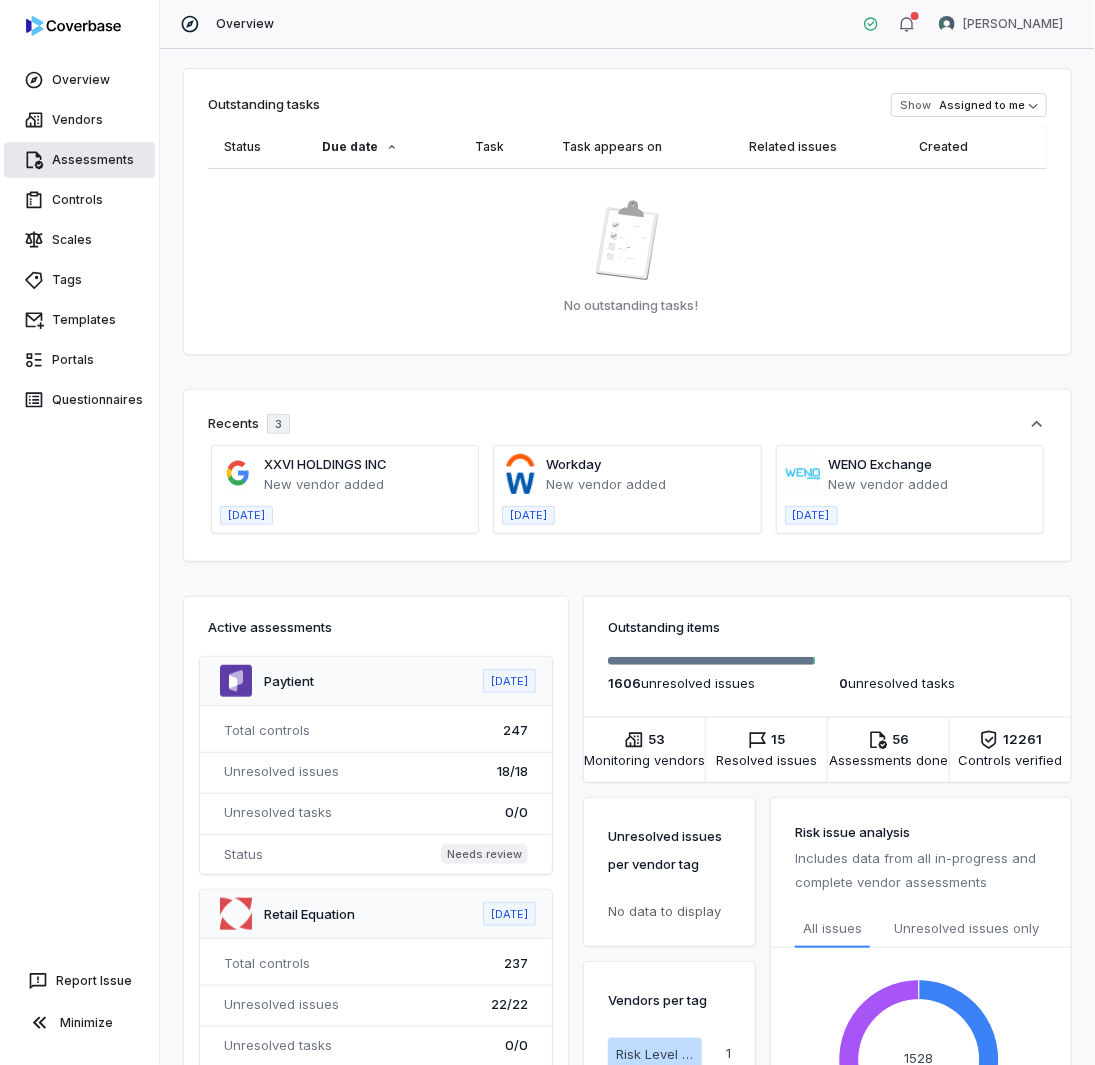 click on "Assessments" at bounding box center [79, 160] 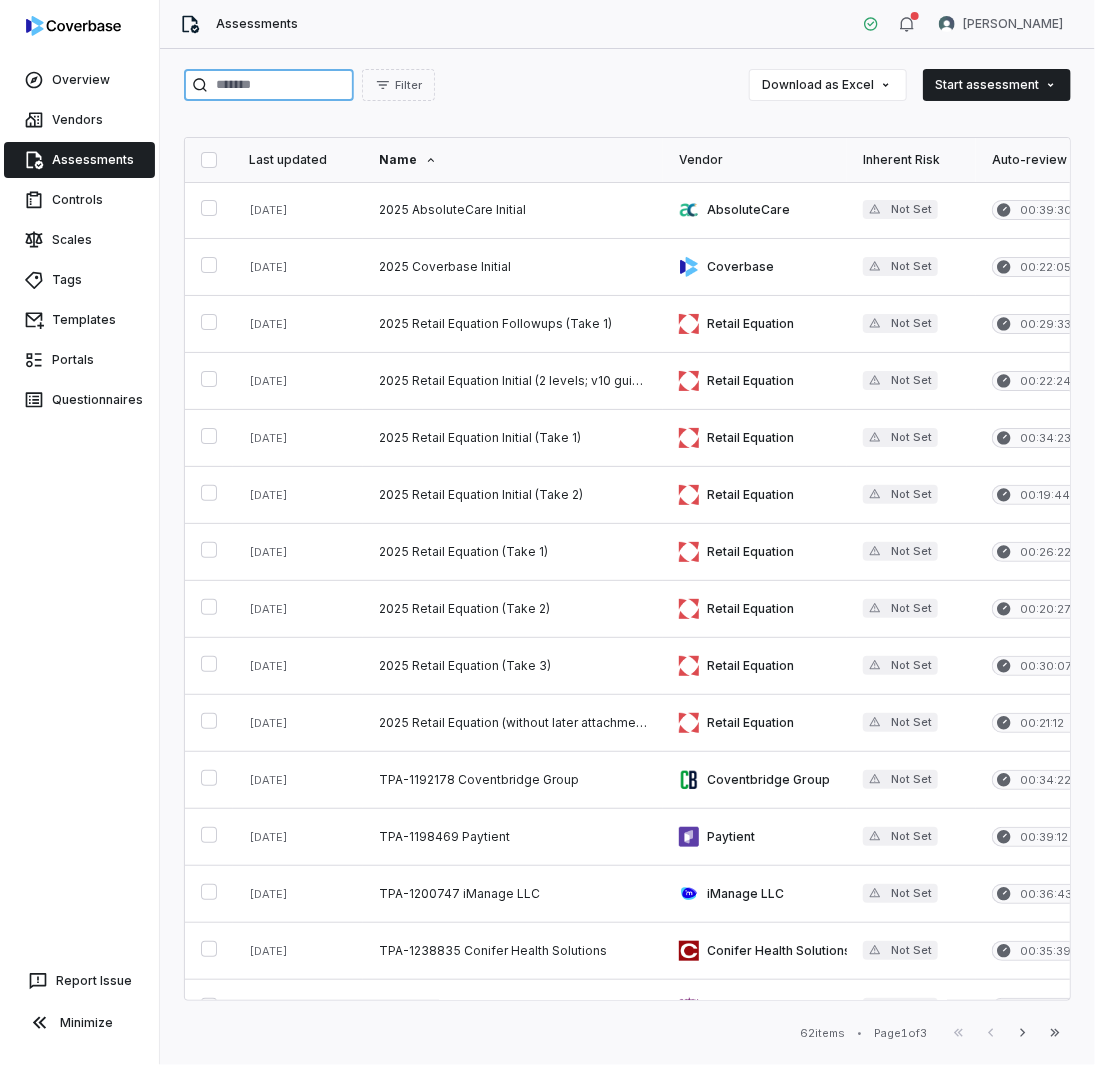 click at bounding box center (269, 85) 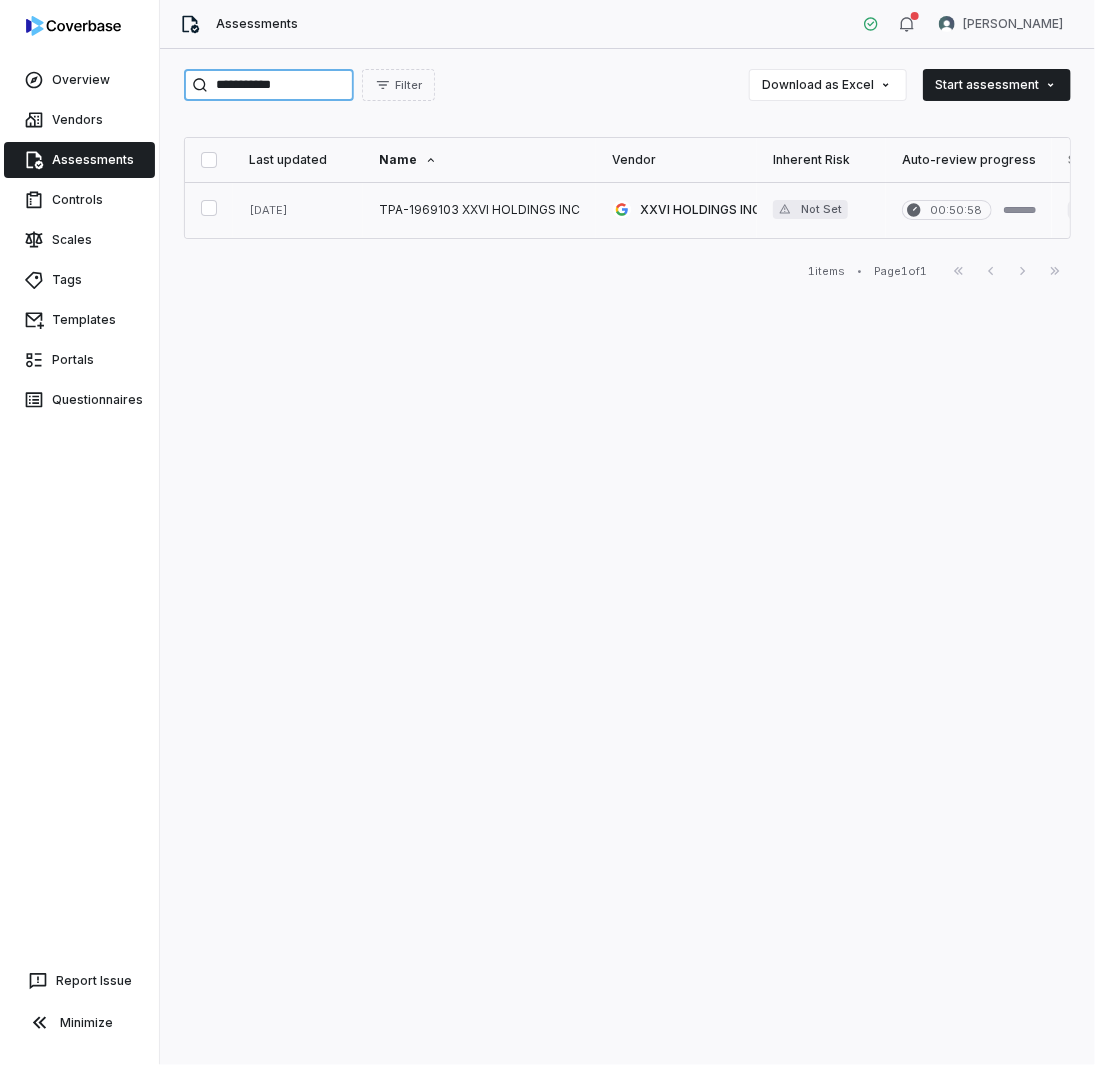 type on "**********" 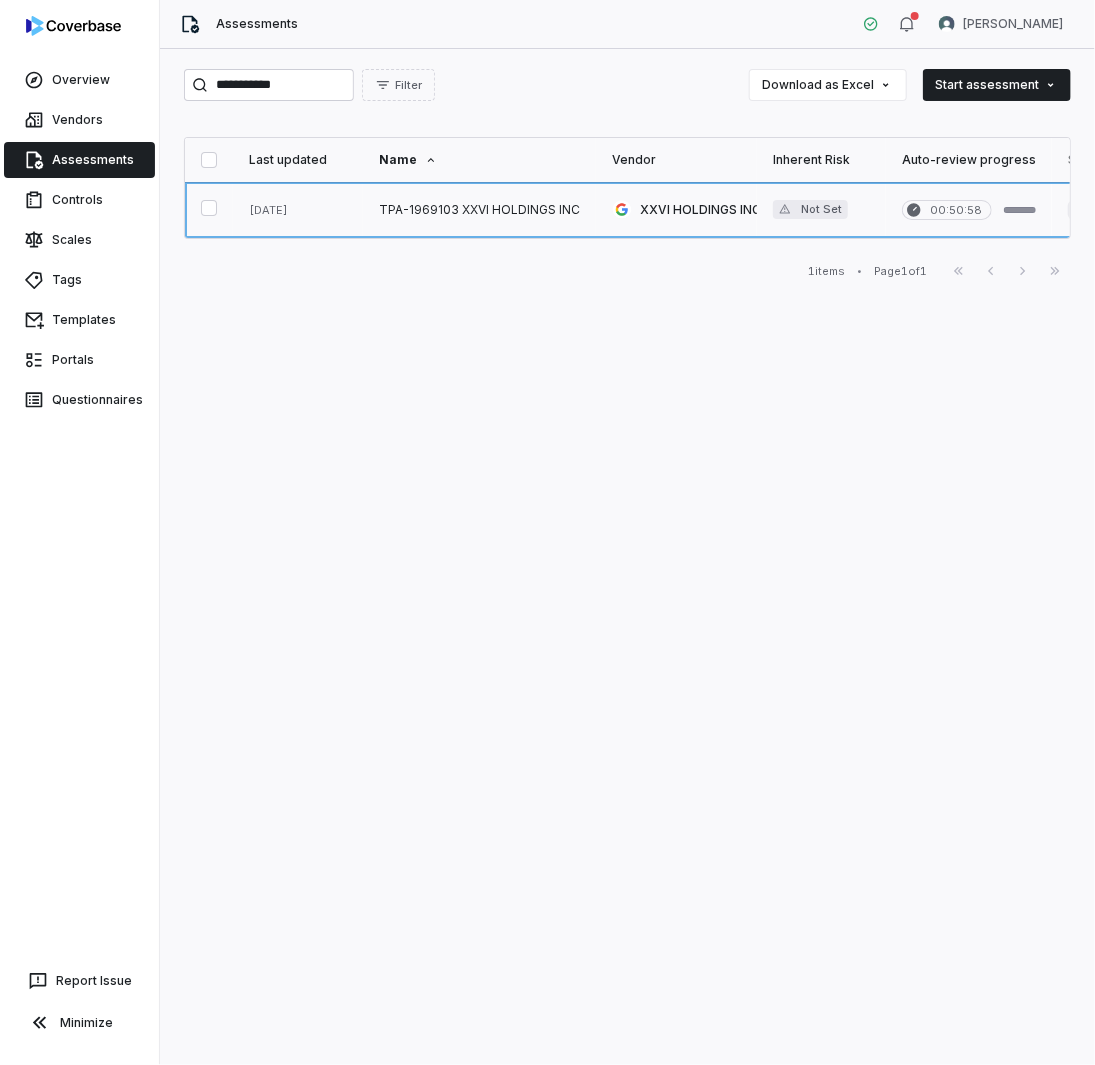 click at bounding box center (479, 210) 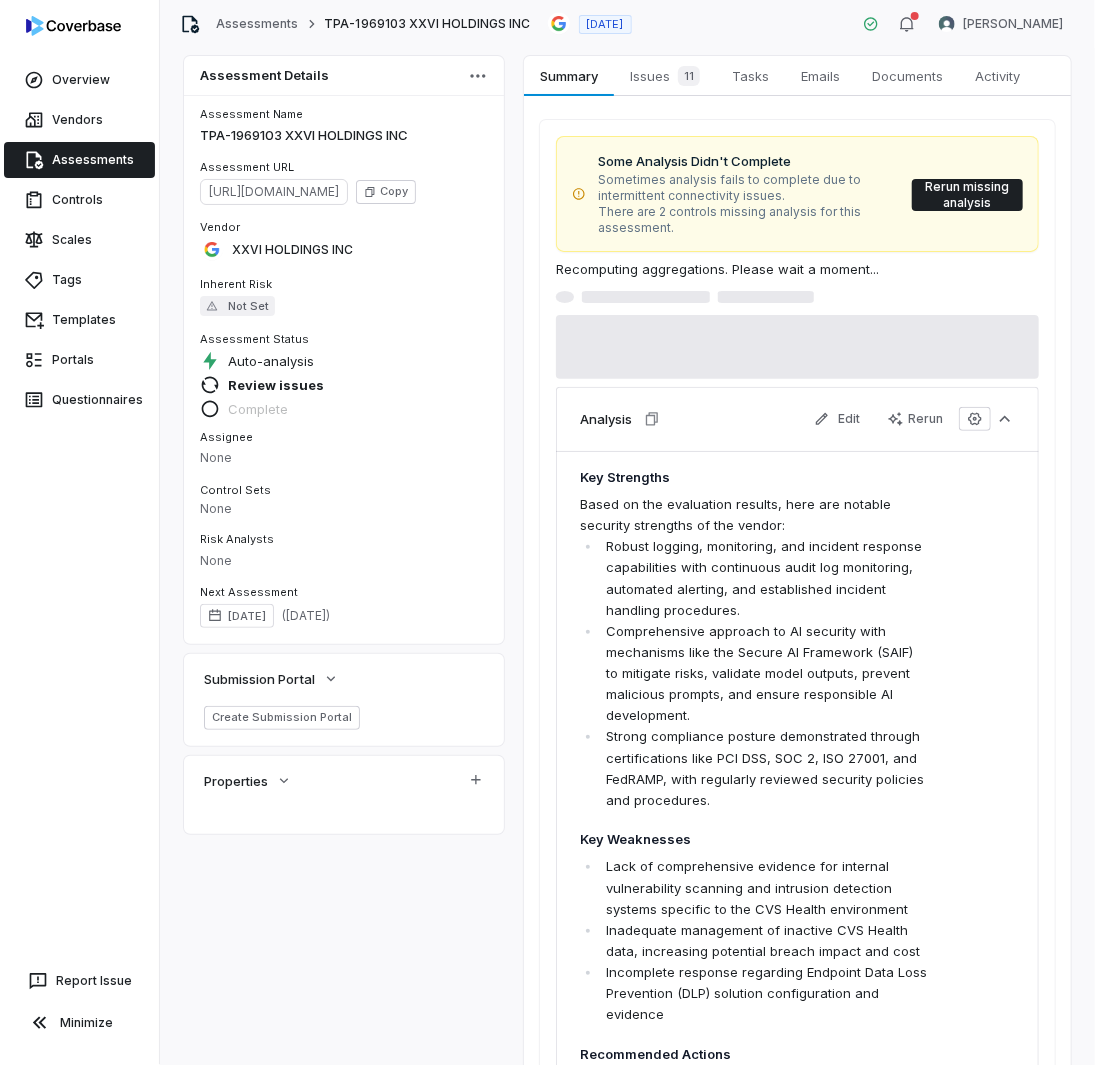 scroll, scrollTop: 0, scrollLeft: 0, axis: both 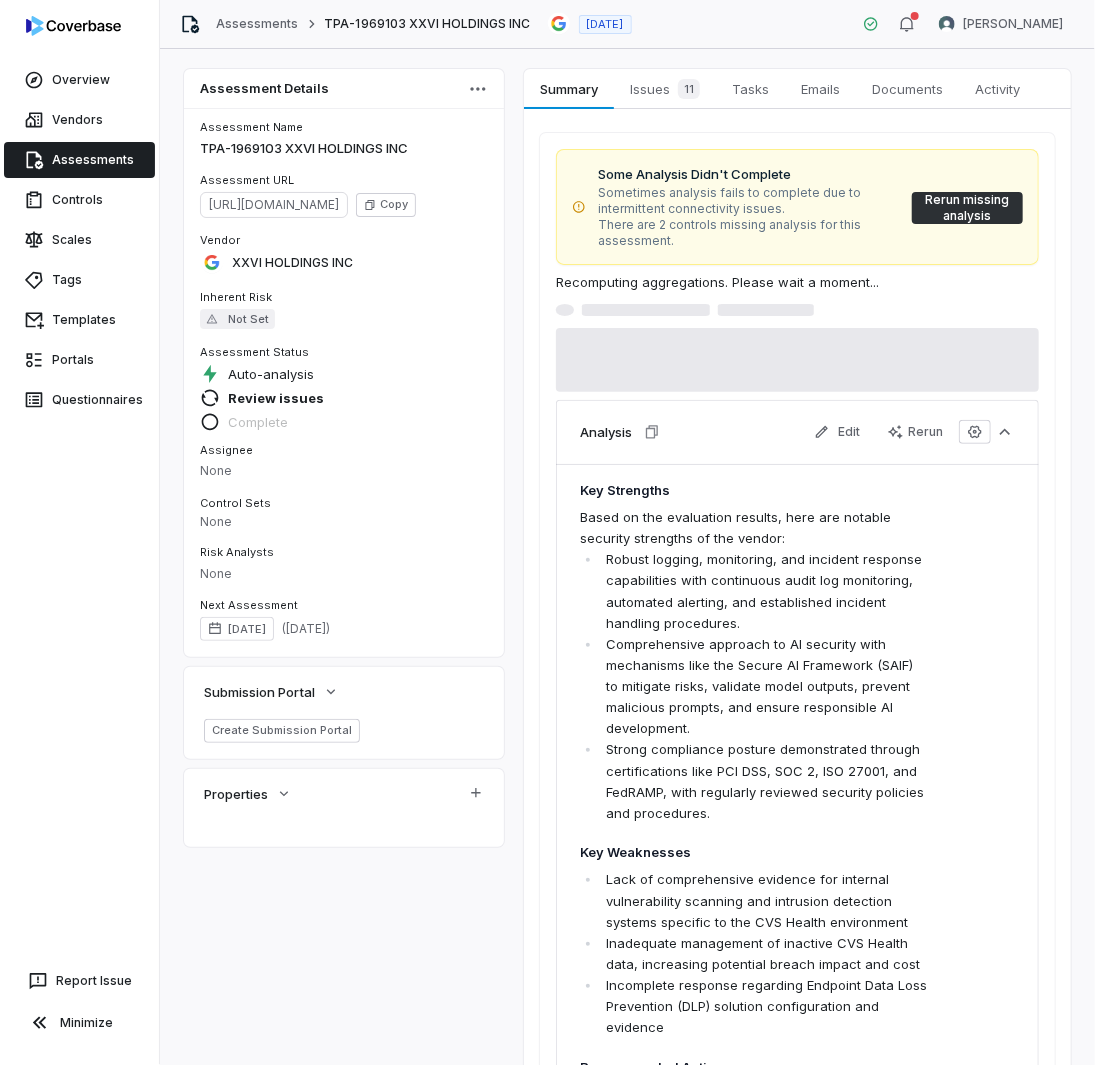 click on "Rerun missing analysis" at bounding box center [967, 208] 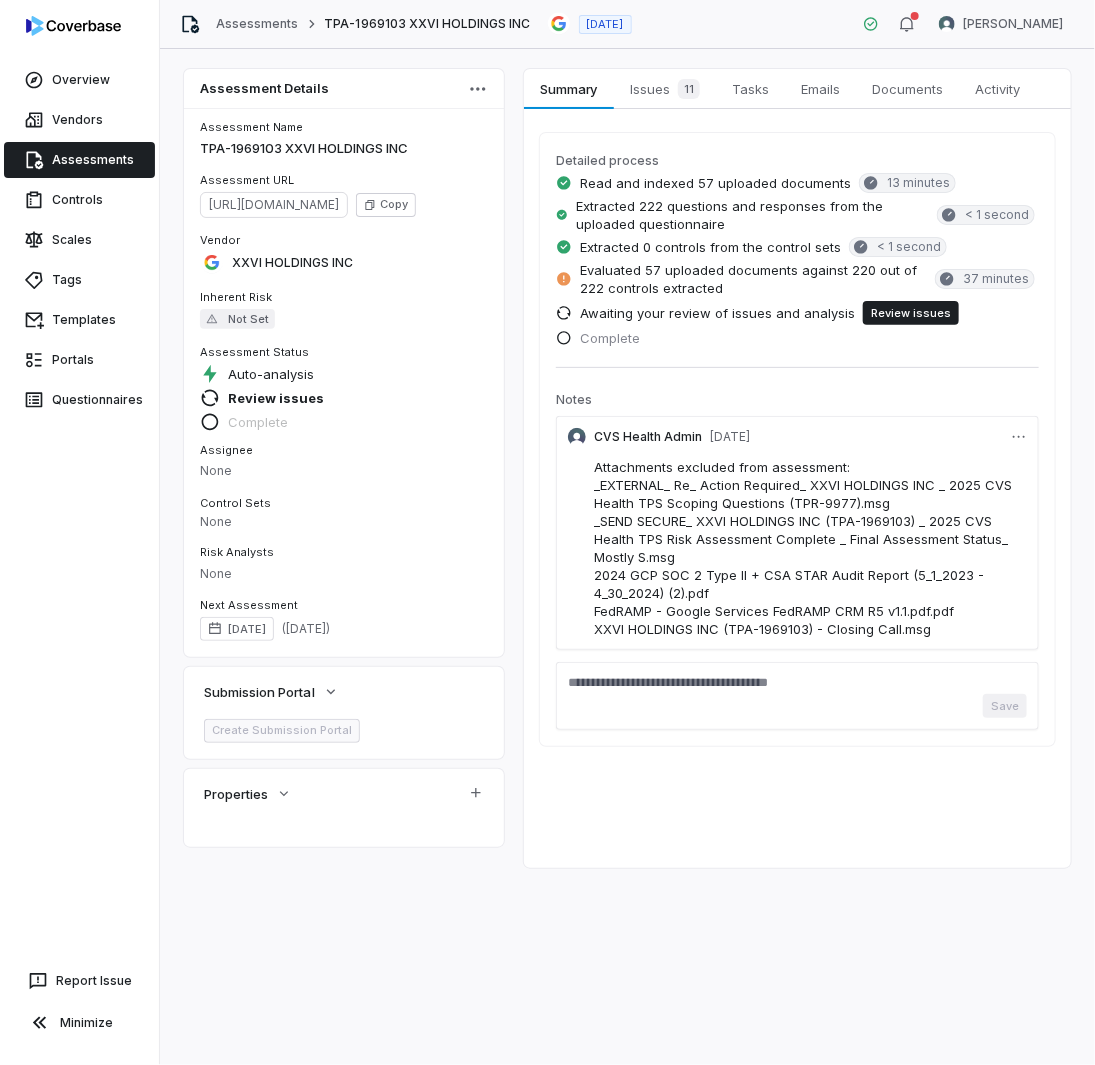 click on "Attachments excluded from assessment:
_EXTERNAL_ Re_ Action Required_ XXVI HOLDINGS INC _ 2025 CVS Health TPS Scoping Questions (TPR-9977).msg
_SEND SECURE_ XXVI HOLDINGS INC (TPA-1969103) _ 2025 CVS Health TPS Risk Assessment Complete _ Final Assessment Status_ Mostly S.msg
2024 GCP SOC 2 Type II + CSA STAR Audit Report (5_1_2023 - 4_30_2024) (2).pdf
FedRAMP - Google Services FedRAMP CRM R5 v1.1.pdf.pdf
XXVI HOLDINGS INC (TPA-1969103) - Closing Call.msg" at bounding box center [810, 548] 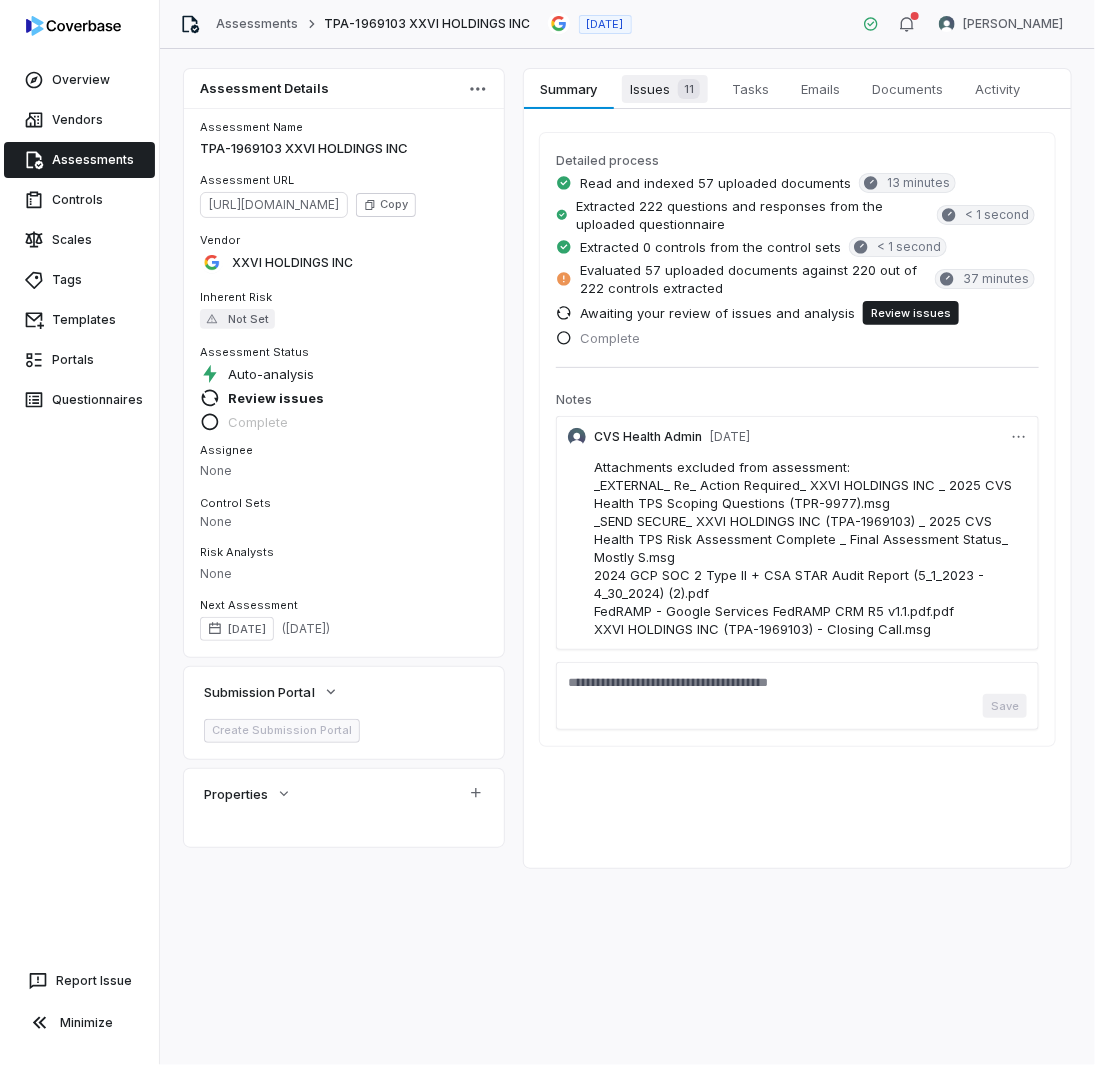 click on "11" at bounding box center (685, 89) 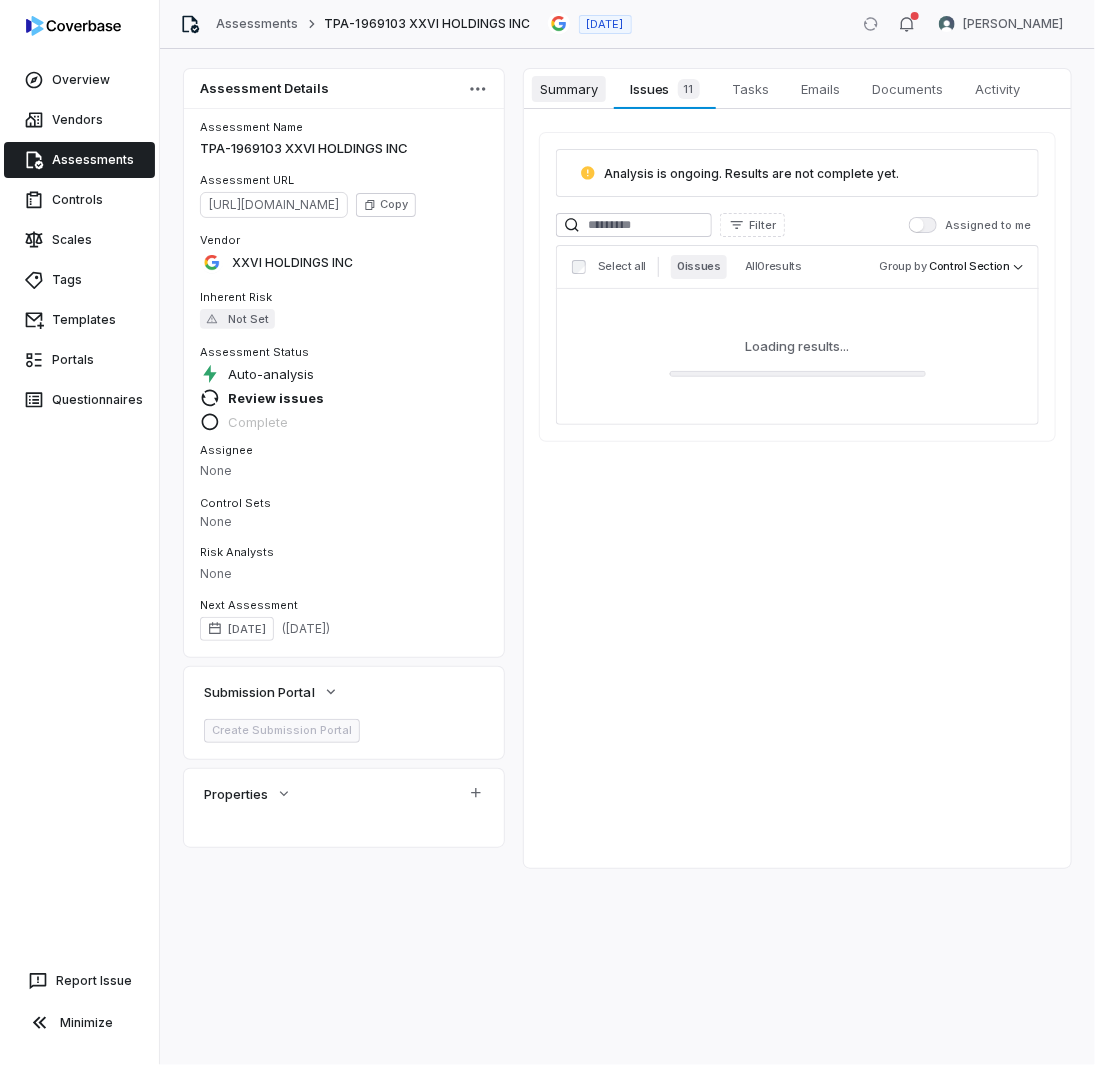 click on "Summary" at bounding box center [569, 89] 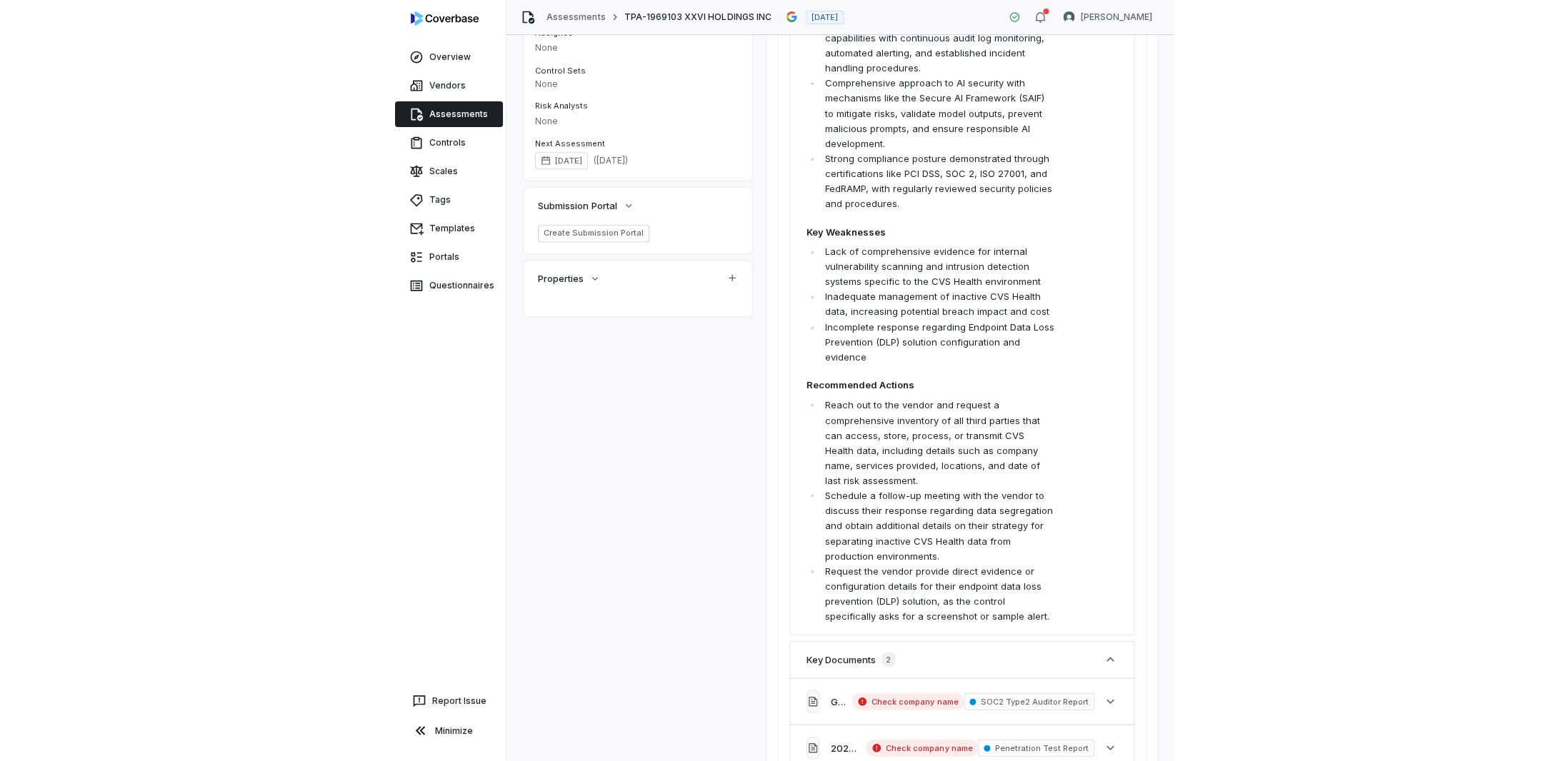 scroll, scrollTop: 3, scrollLeft: 0, axis: vertical 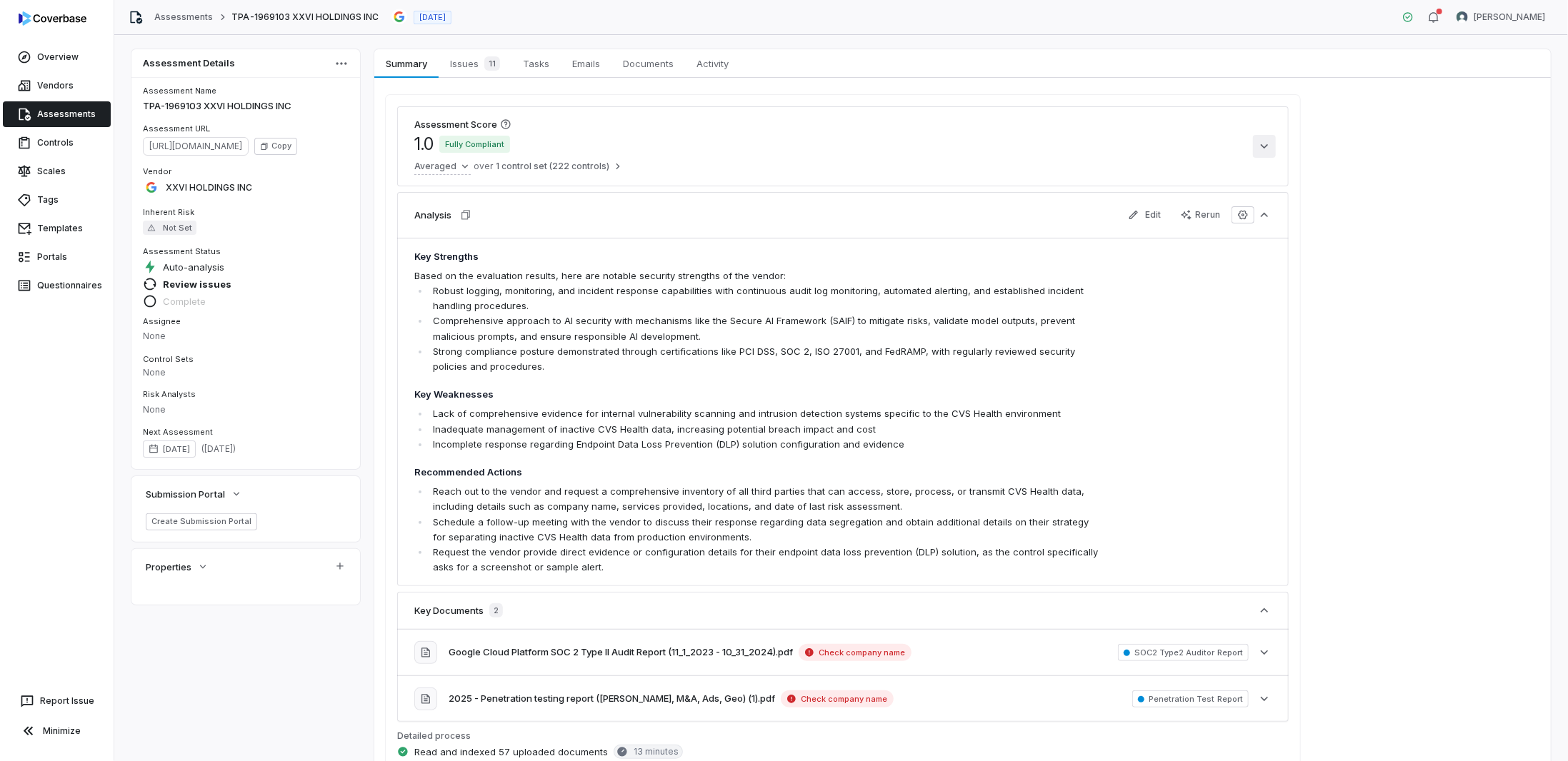 click 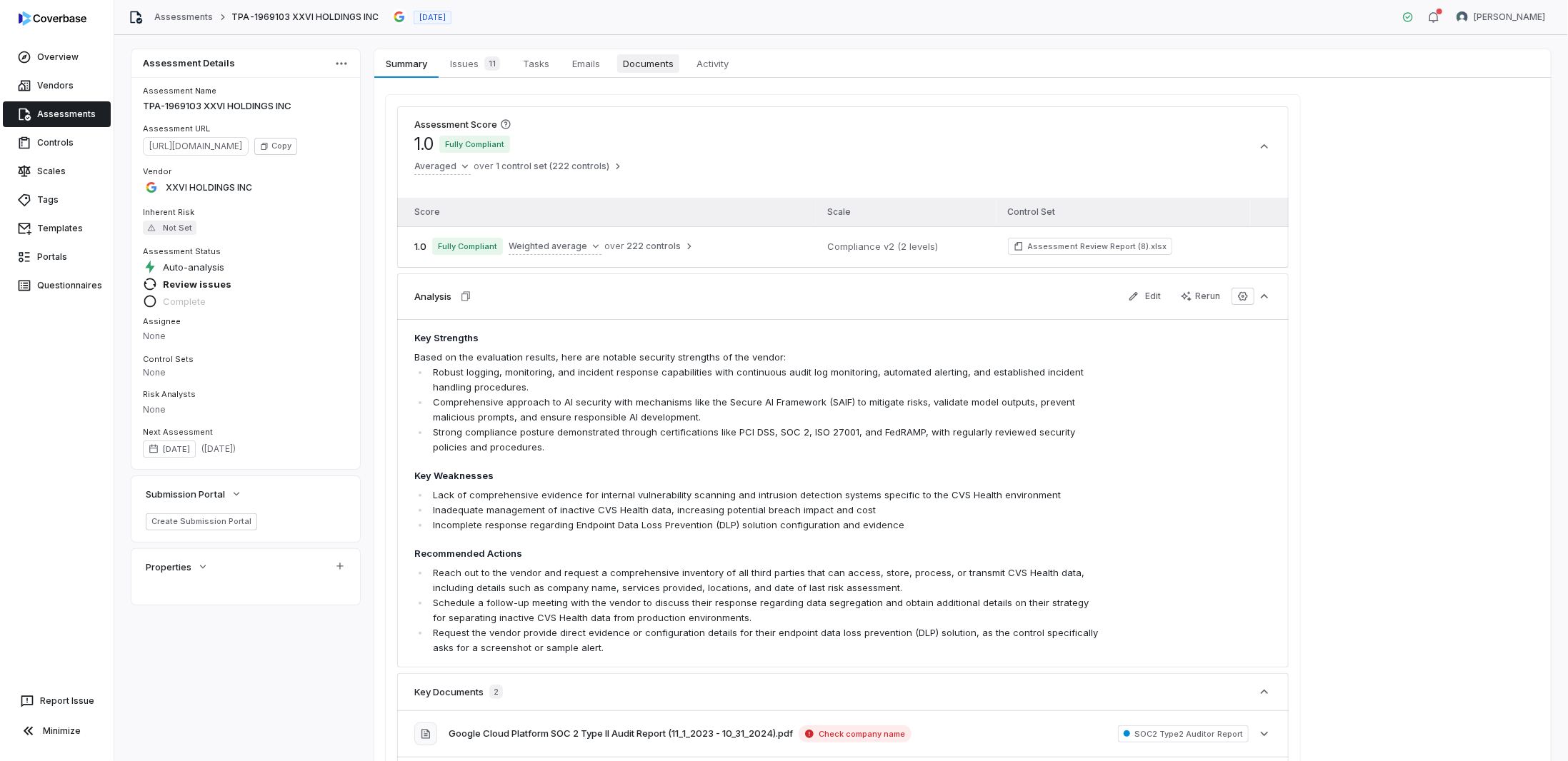 click on "Documents" at bounding box center [648, 64] 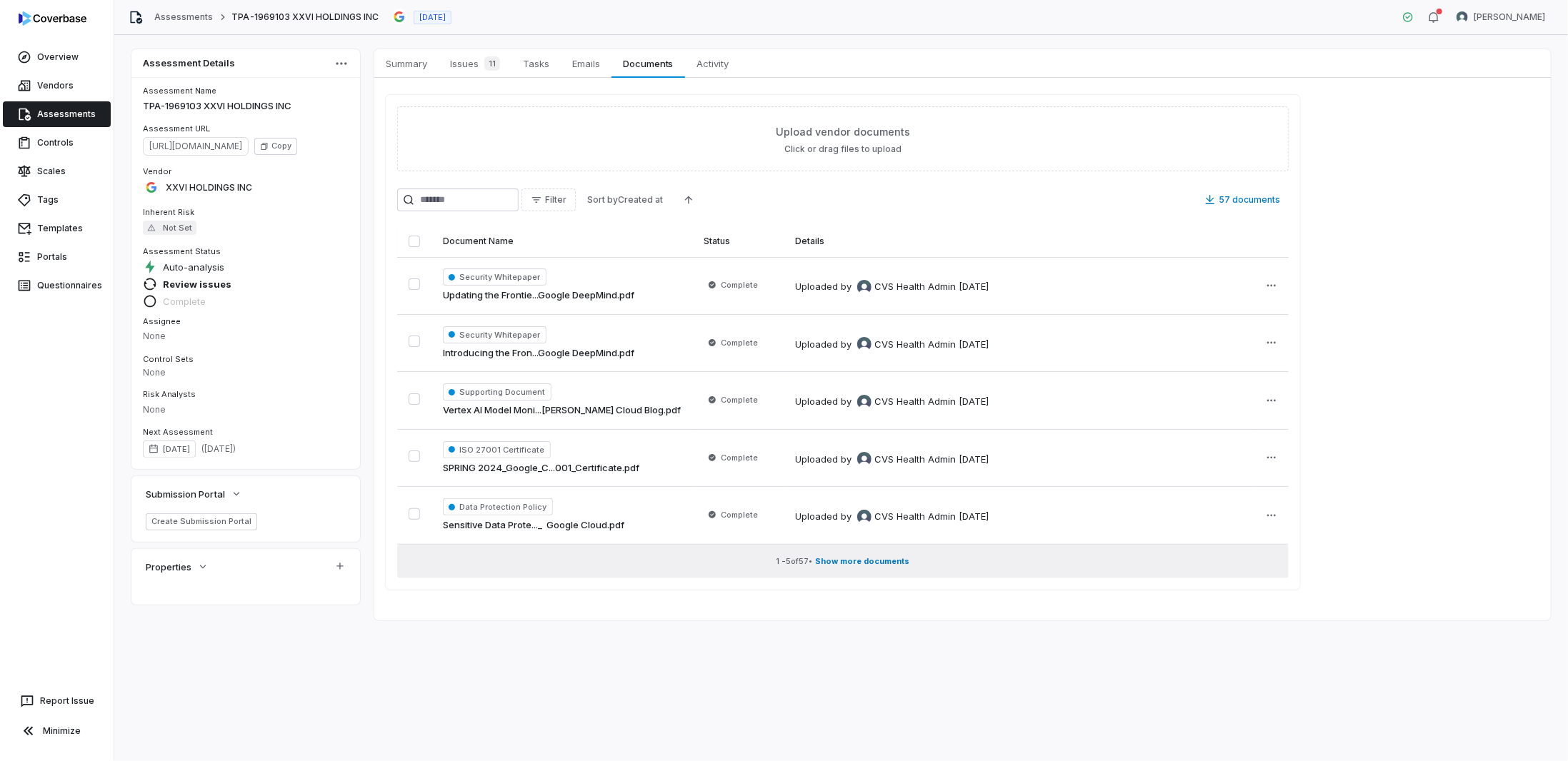 click on "Show more documents" at bounding box center (863, 561) 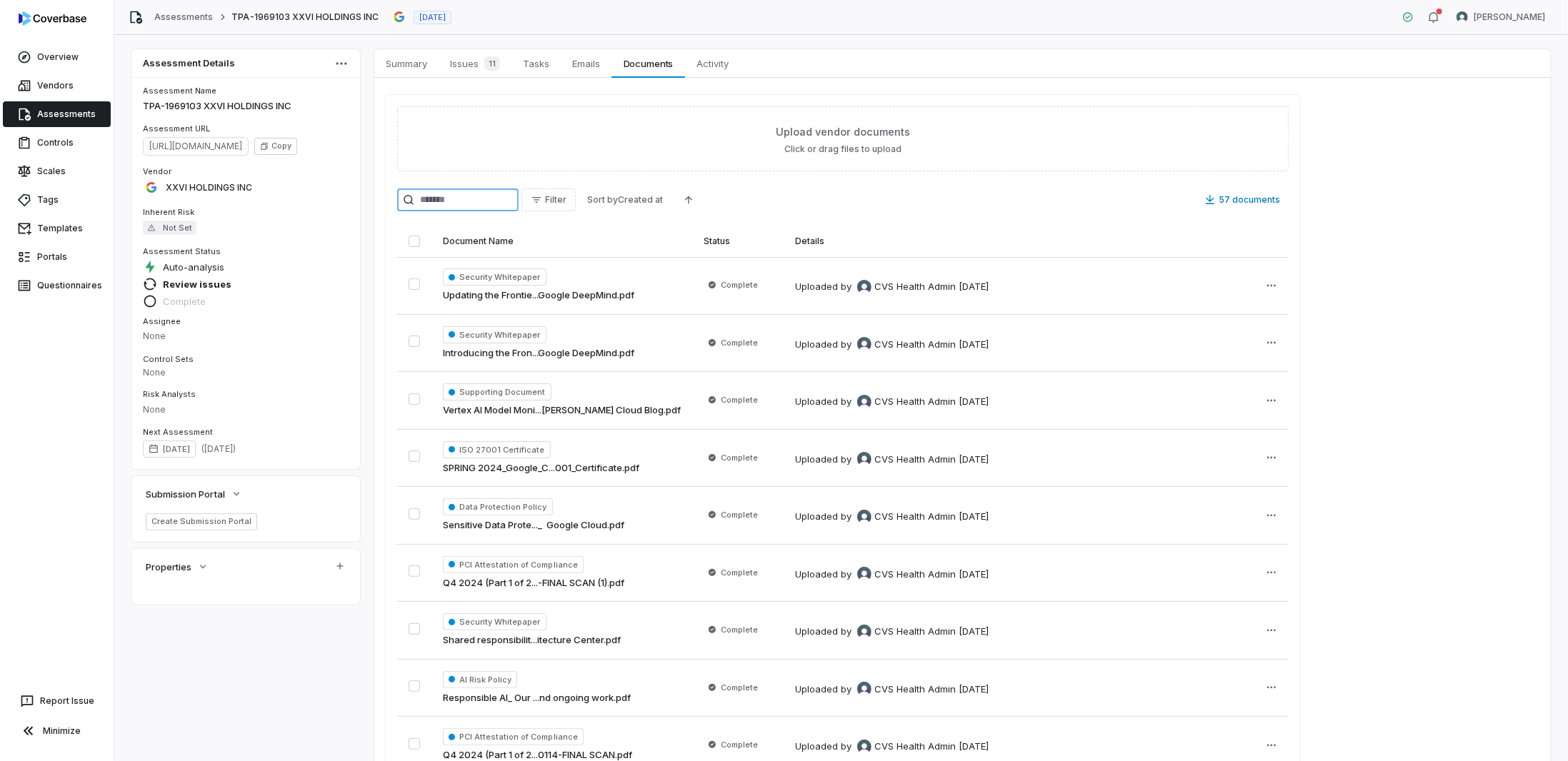 click at bounding box center [458, 200] 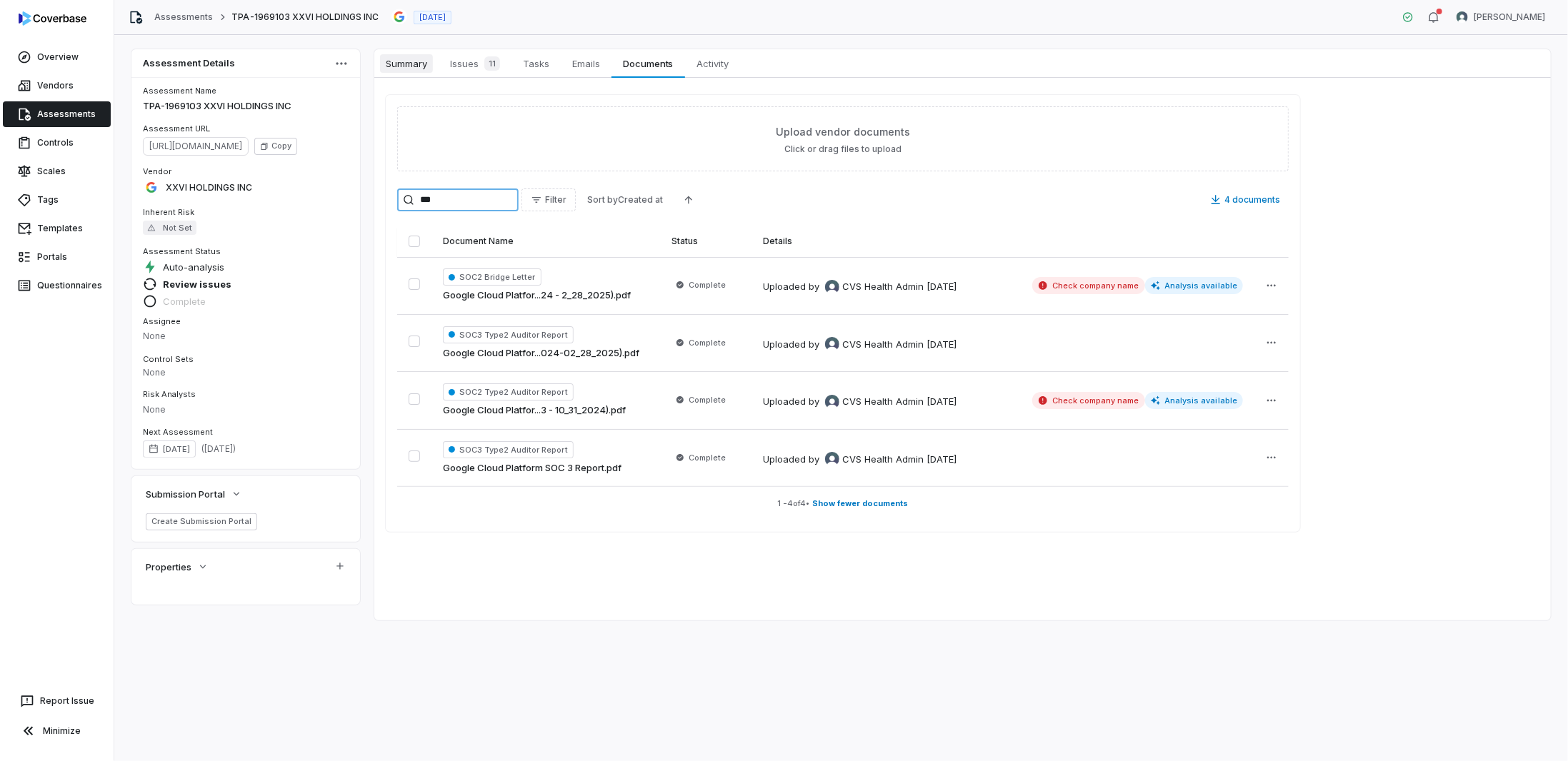 type on "***" 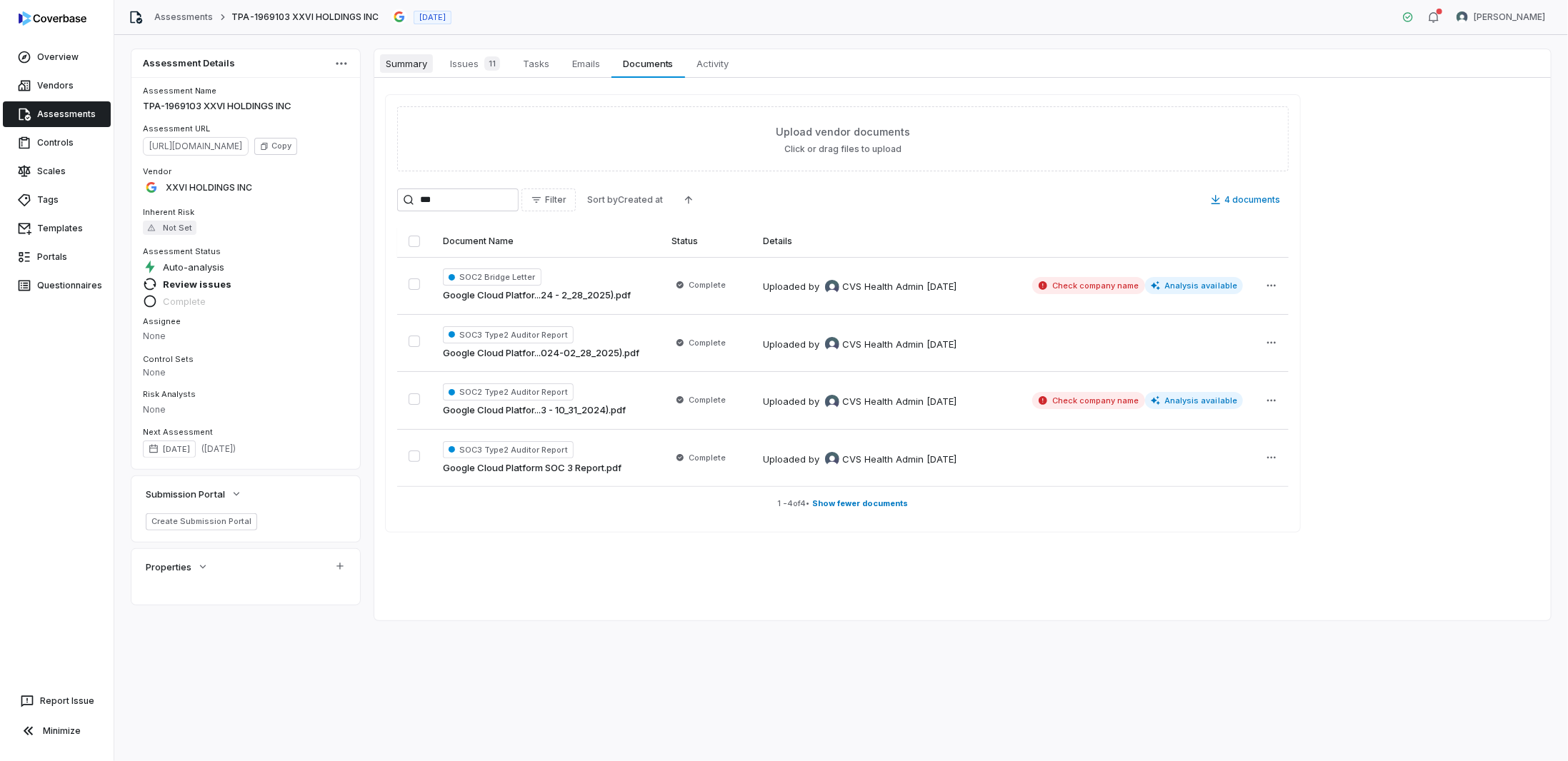click on "Summary" at bounding box center [406, 64] 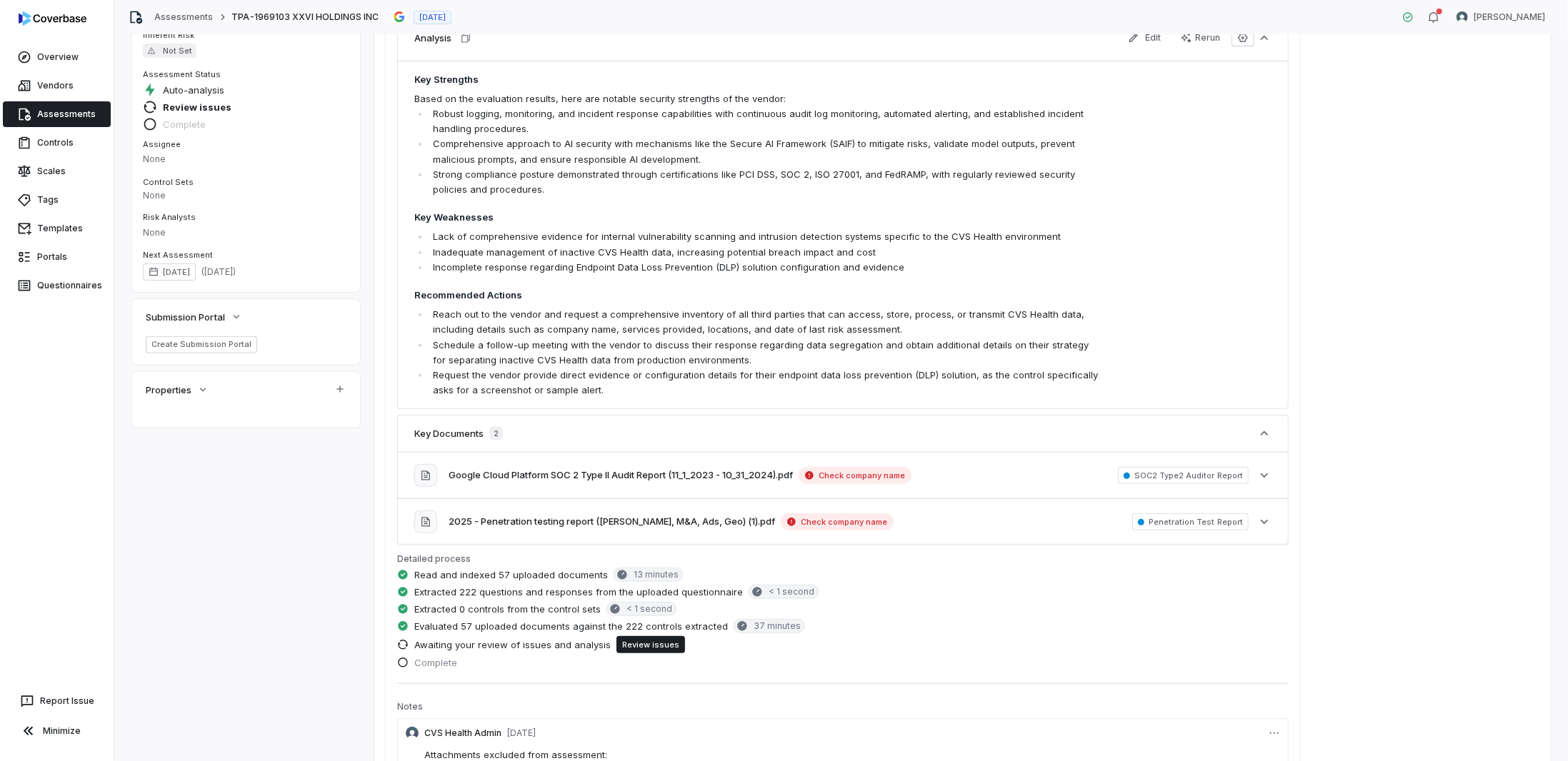 scroll, scrollTop: 19, scrollLeft: 0, axis: vertical 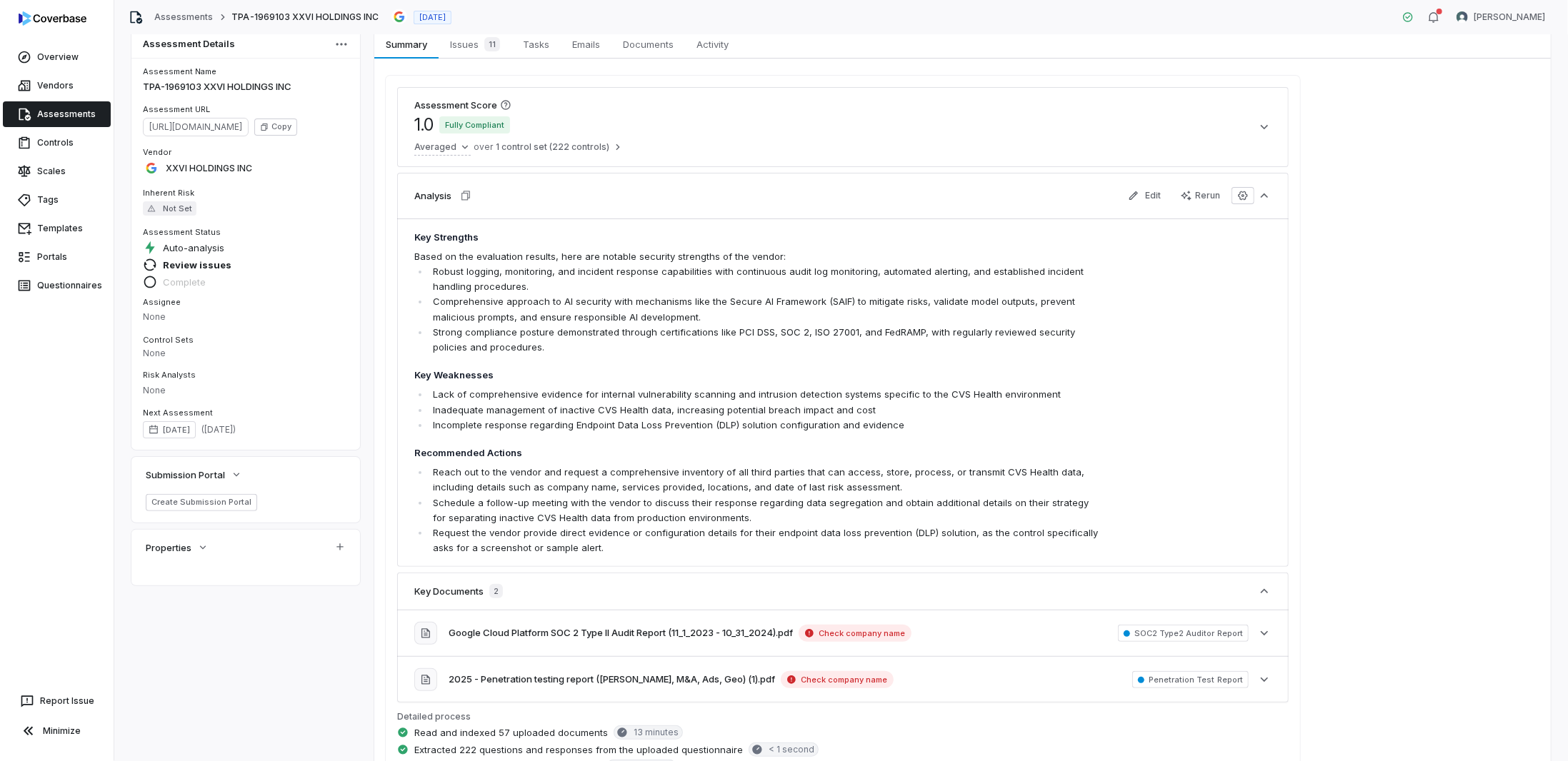 click on "Assessments" at bounding box center [56, 114] 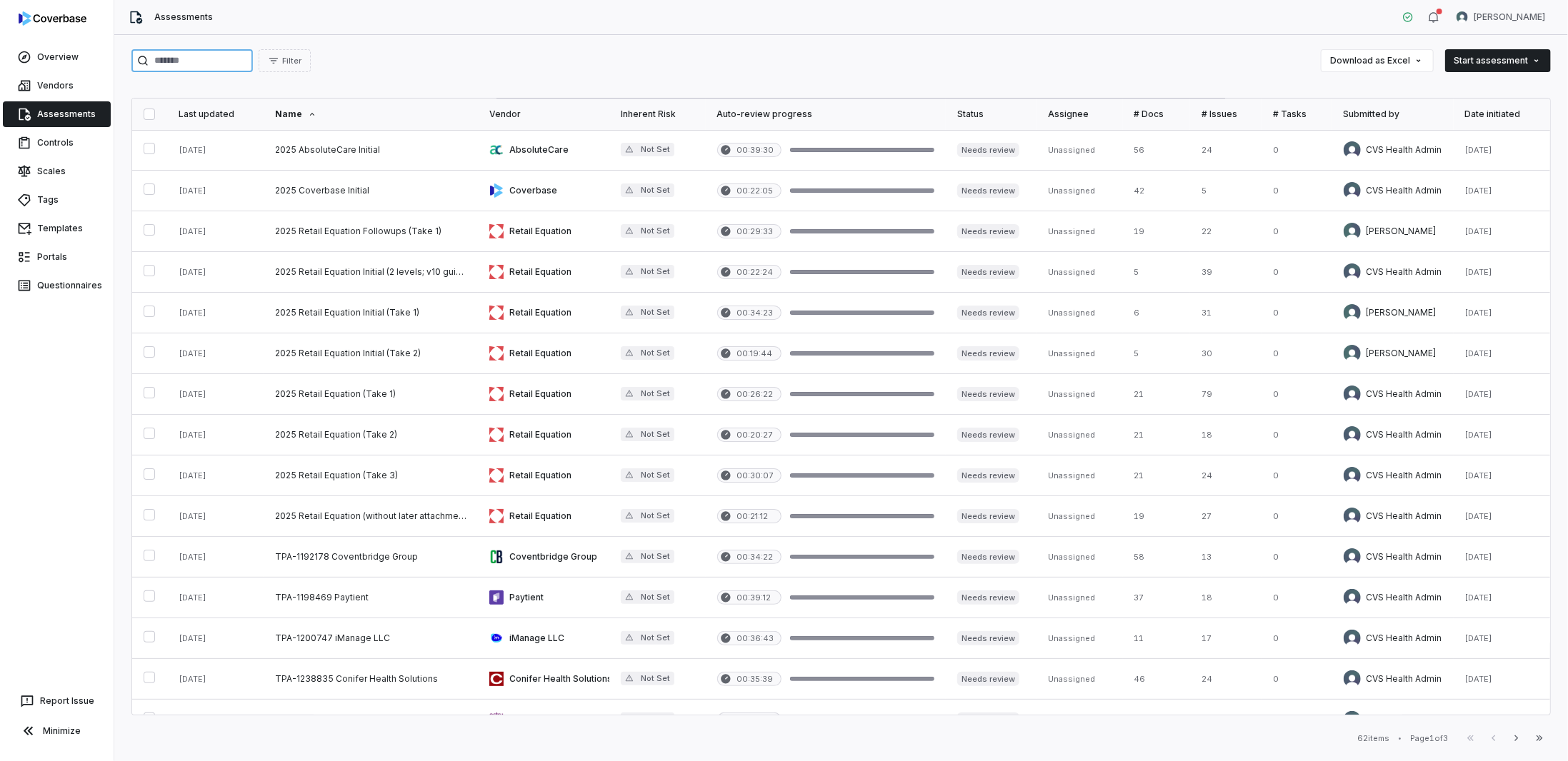click at bounding box center (192, 61) 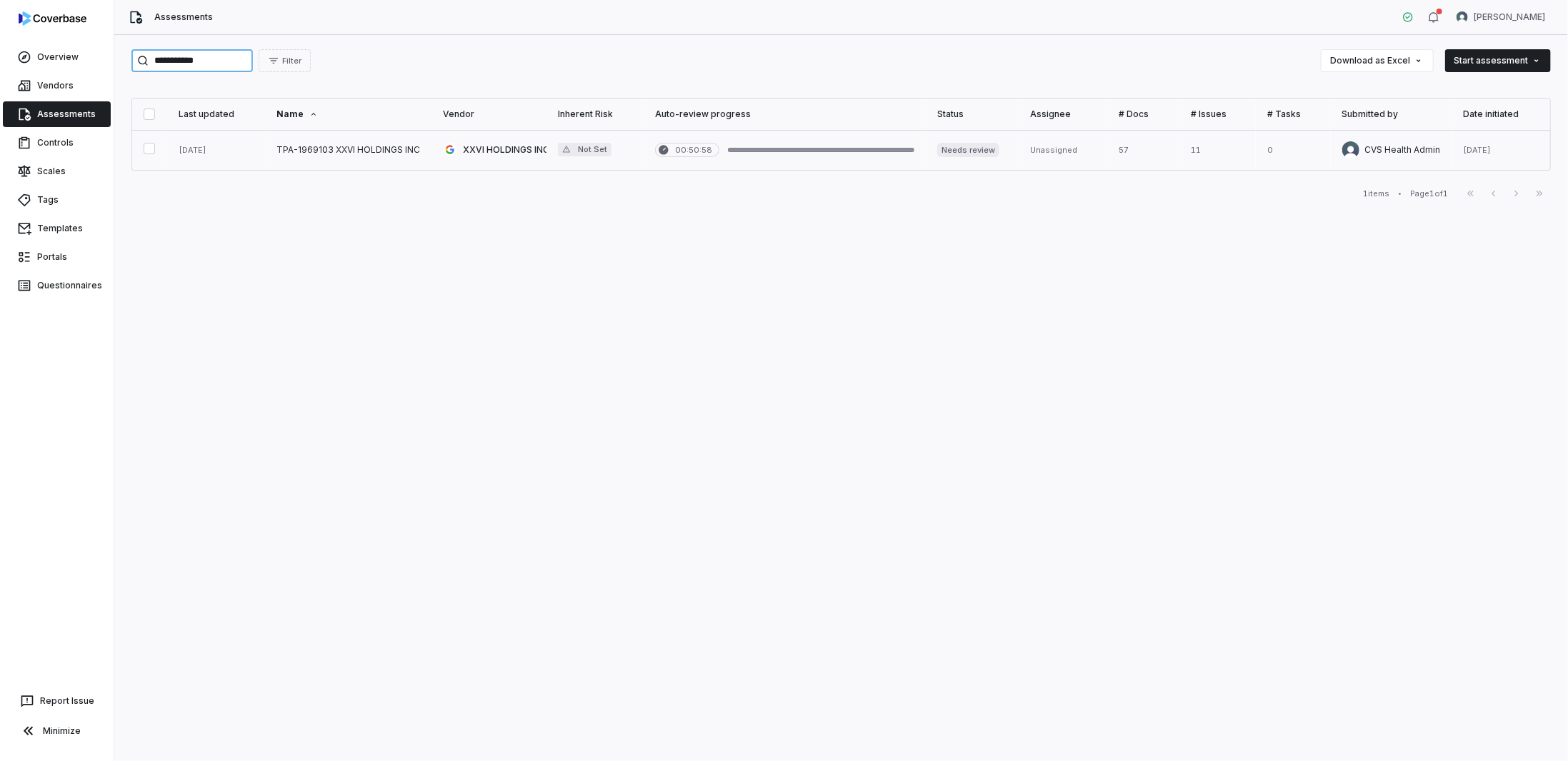 type on "**********" 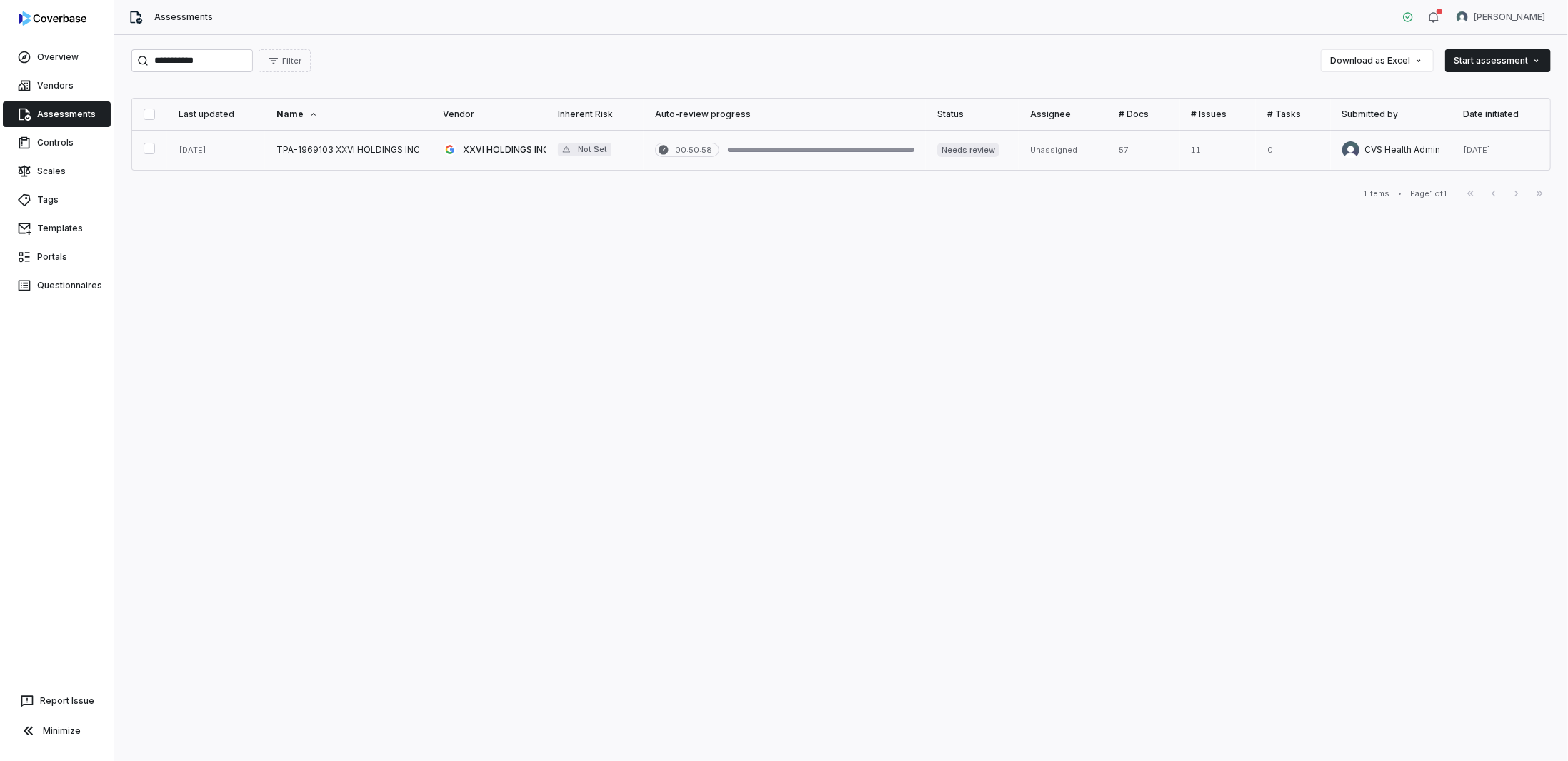 click at bounding box center [348, 150] 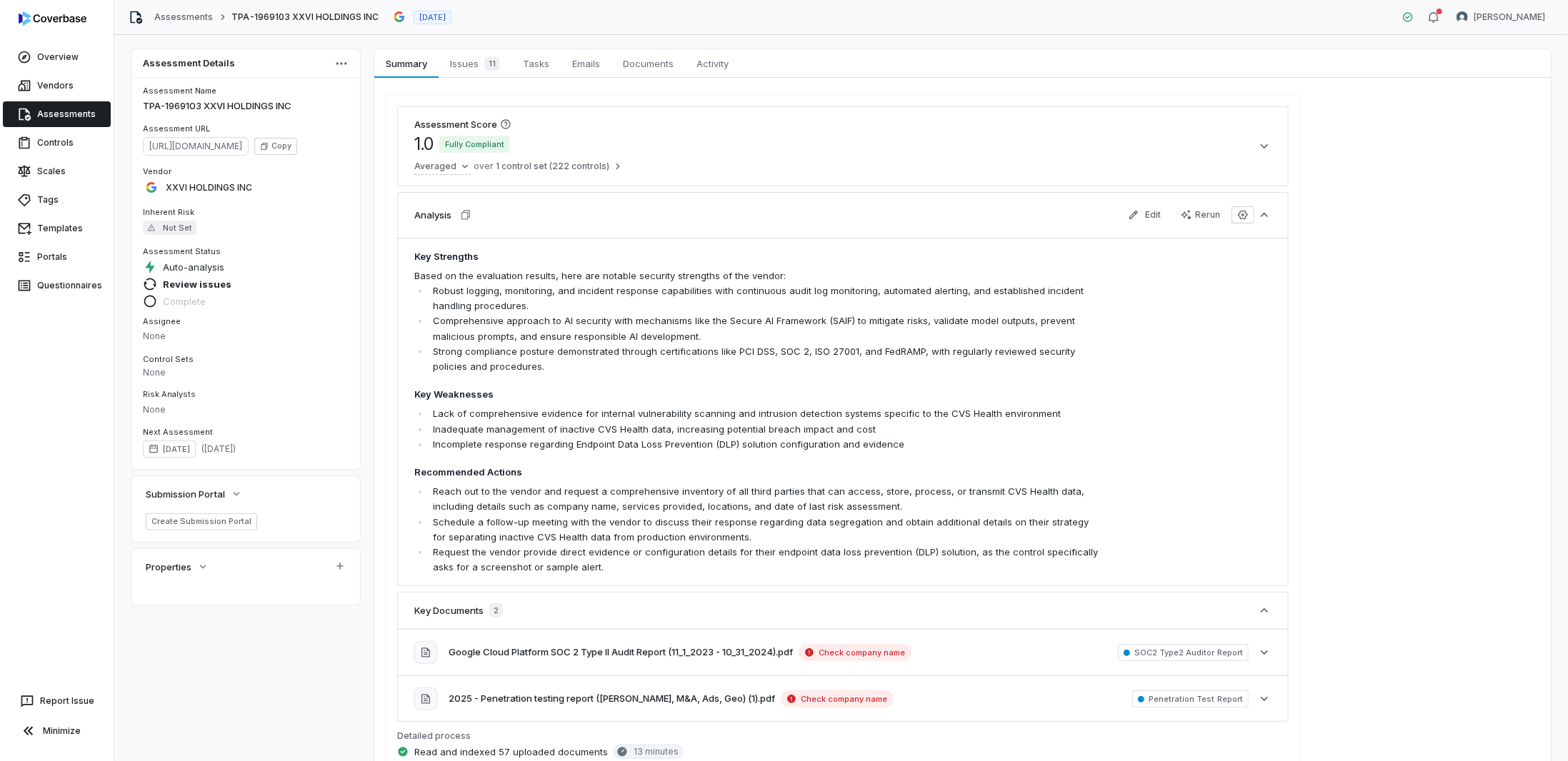 click on "Assessments" at bounding box center [56, 114] 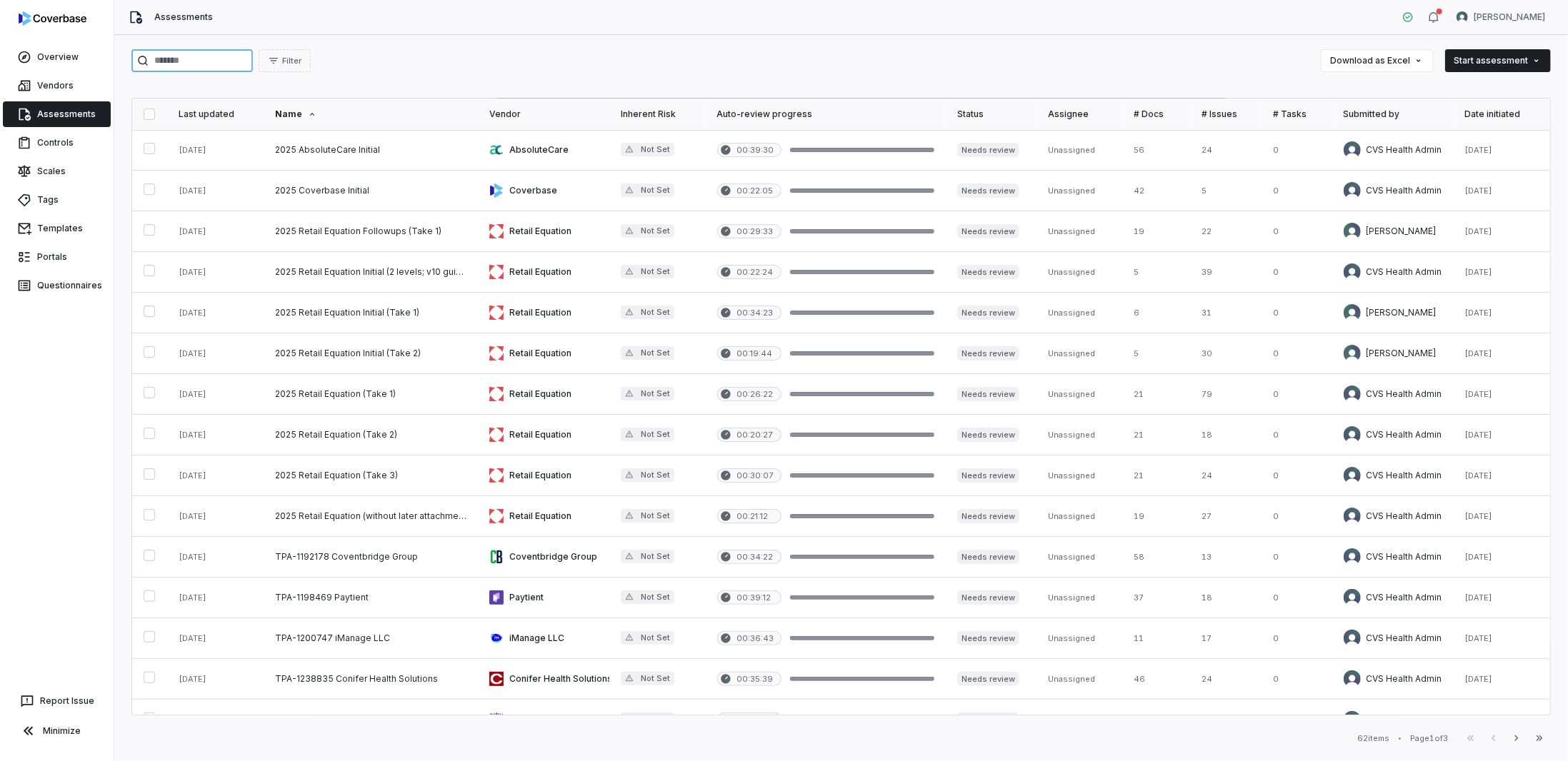 click at bounding box center [192, 61] 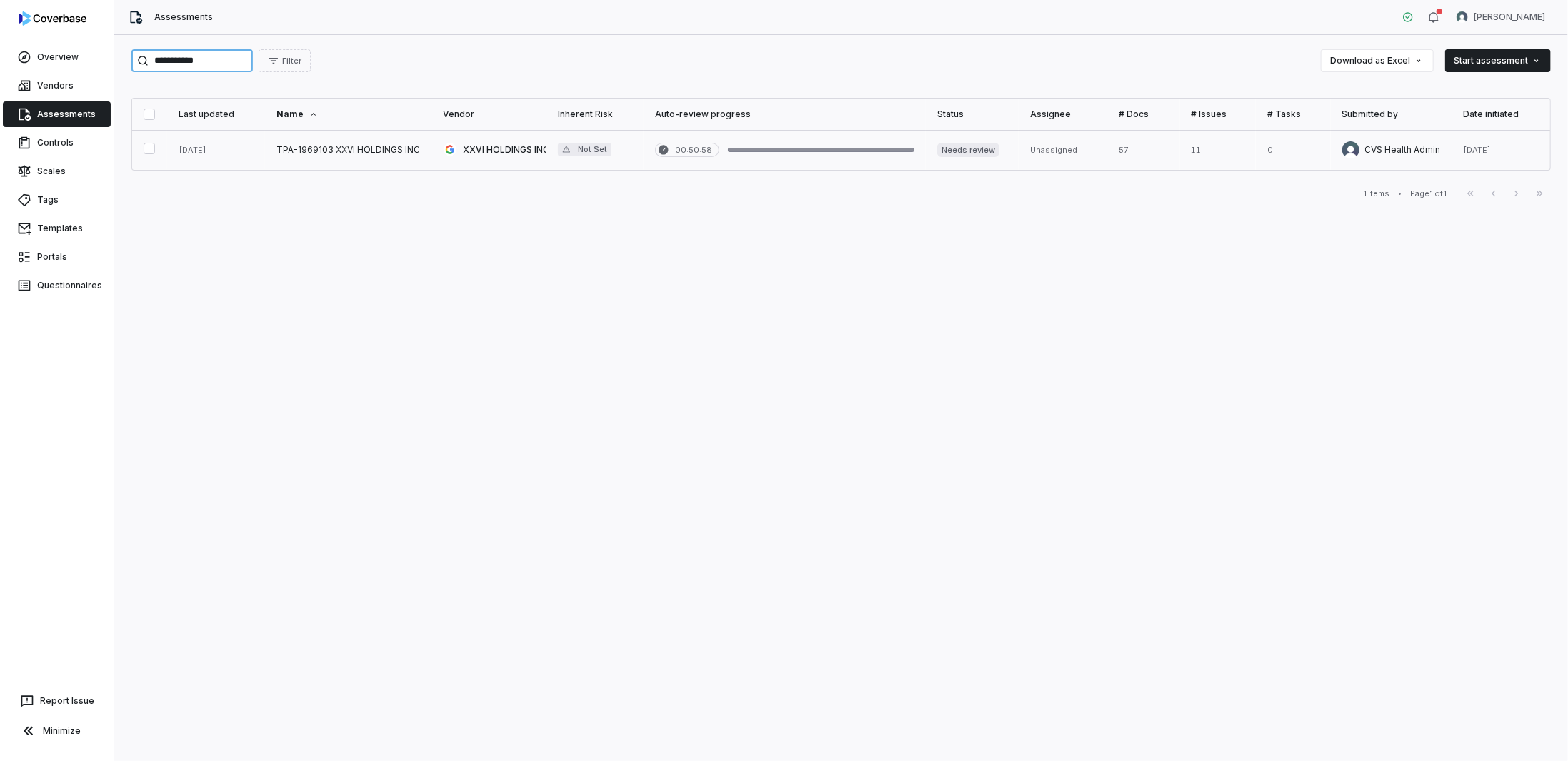 type on "**********" 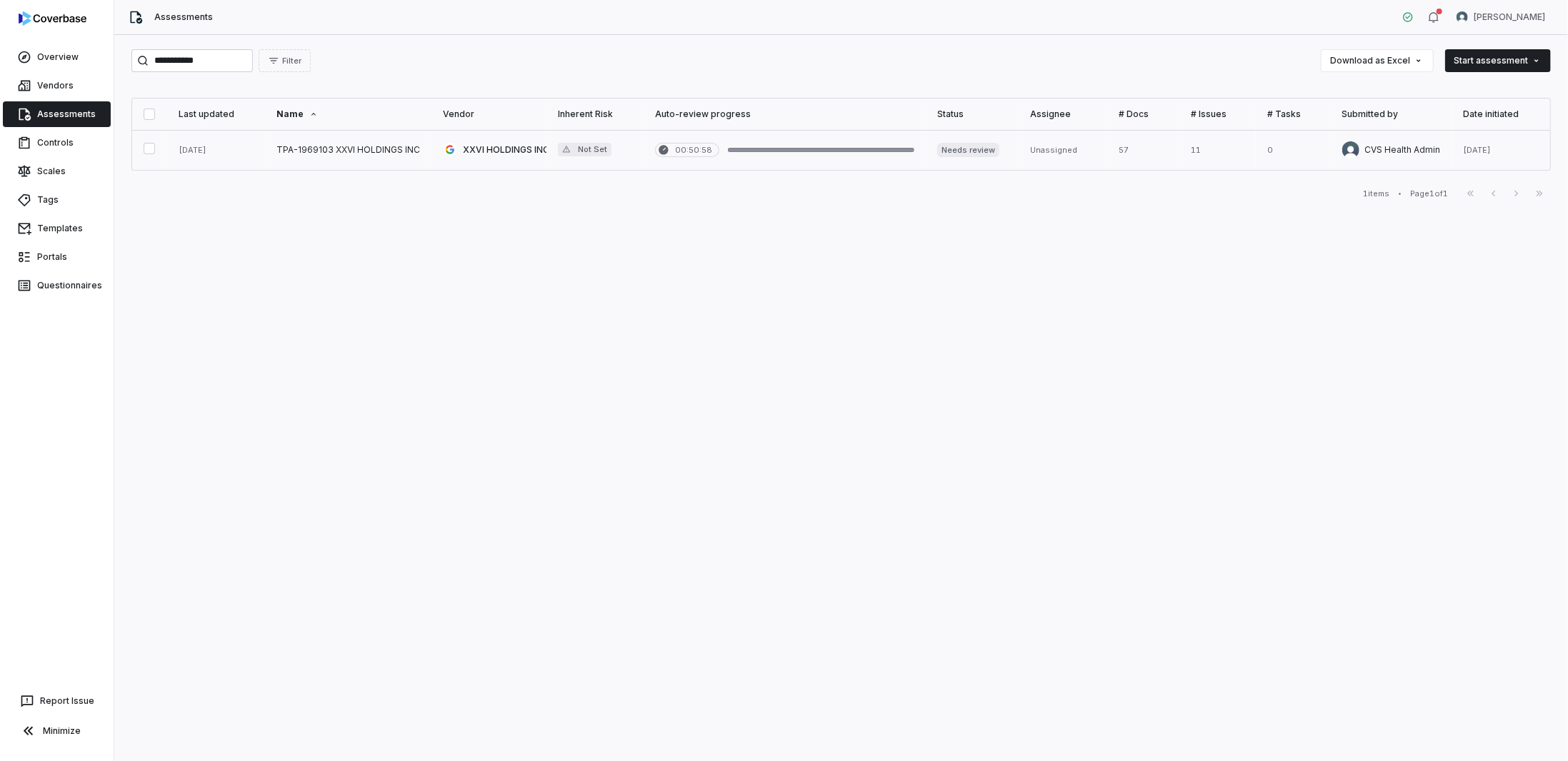 click at bounding box center [348, 150] 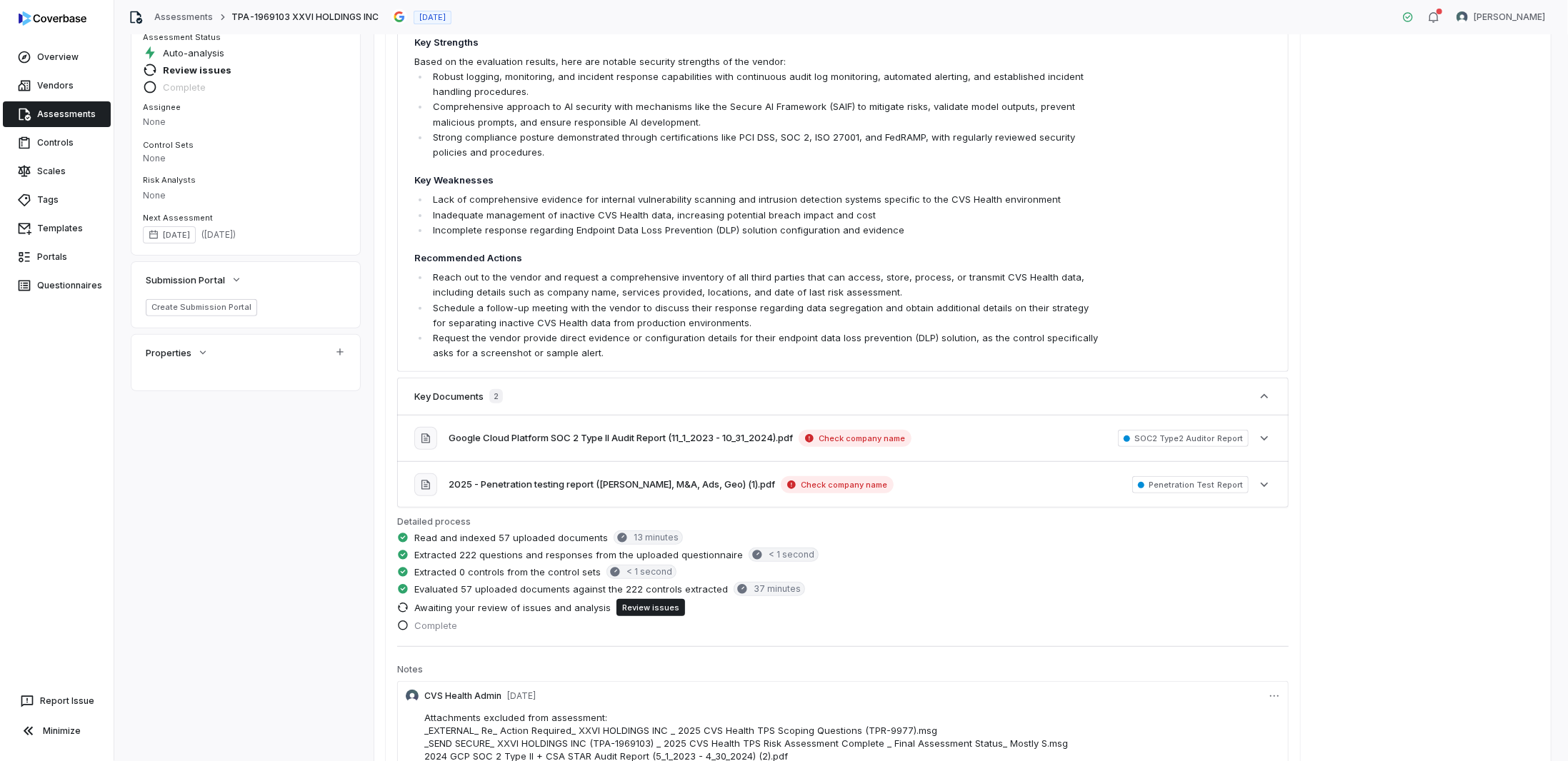 scroll, scrollTop: 376, scrollLeft: 0, axis: vertical 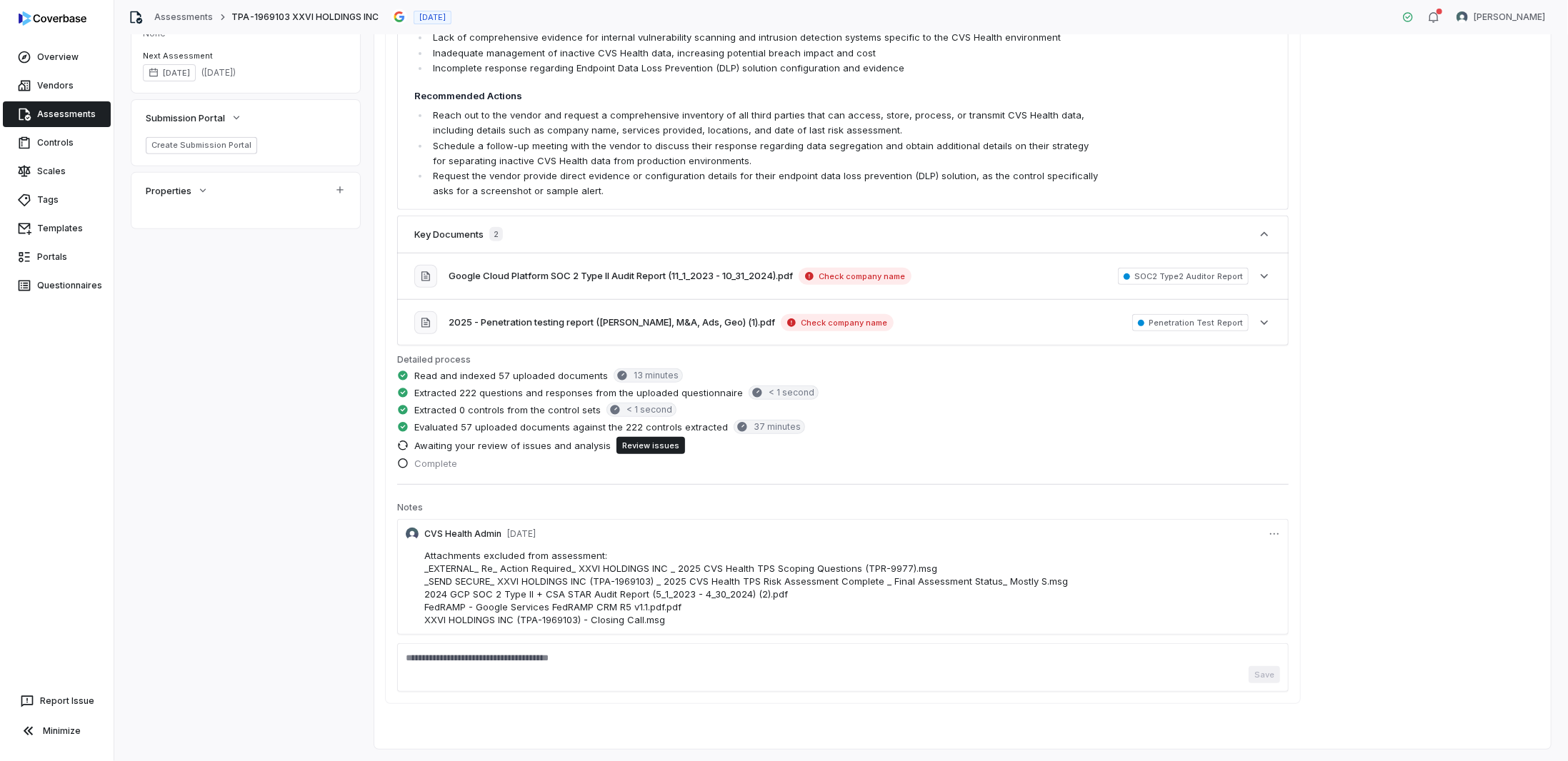 click on "Attachments excluded from assessment:
_EXTERNAL_ Re_ Action Required_ XXVI HOLDINGS INC _ 2025 CVS Health TPS Scoping Questions (TPR-9977).msg
_SEND SECURE_ XXVI HOLDINGS INC (TPA-1969103) _ 2025 CVS Health TPS Risk Assessment Complete _ Final Assessment Status_ Mostly S.msg
2024 GCP SOC 2 Type II + CSA STAR Audit Report (5_1_2023 - 4_30_2024) (2).pdf
FedRAMP - Google Services FedRAMP CRM R5 v1.1.pdf.pdf
XXVI HOLDINGS INC (TPA-1969103) - Closing Call.msg" at bounding box center [746, 588] 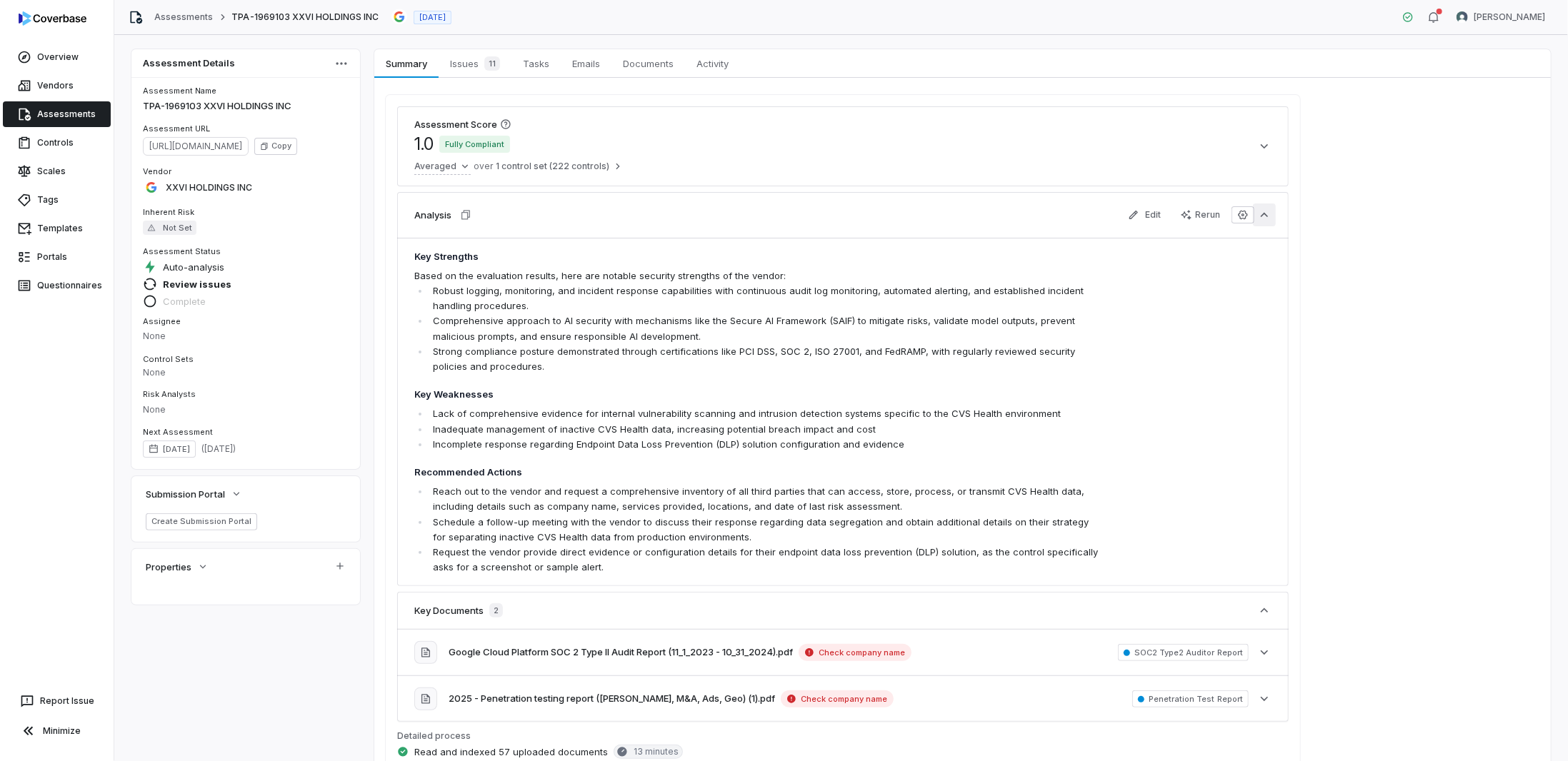 click 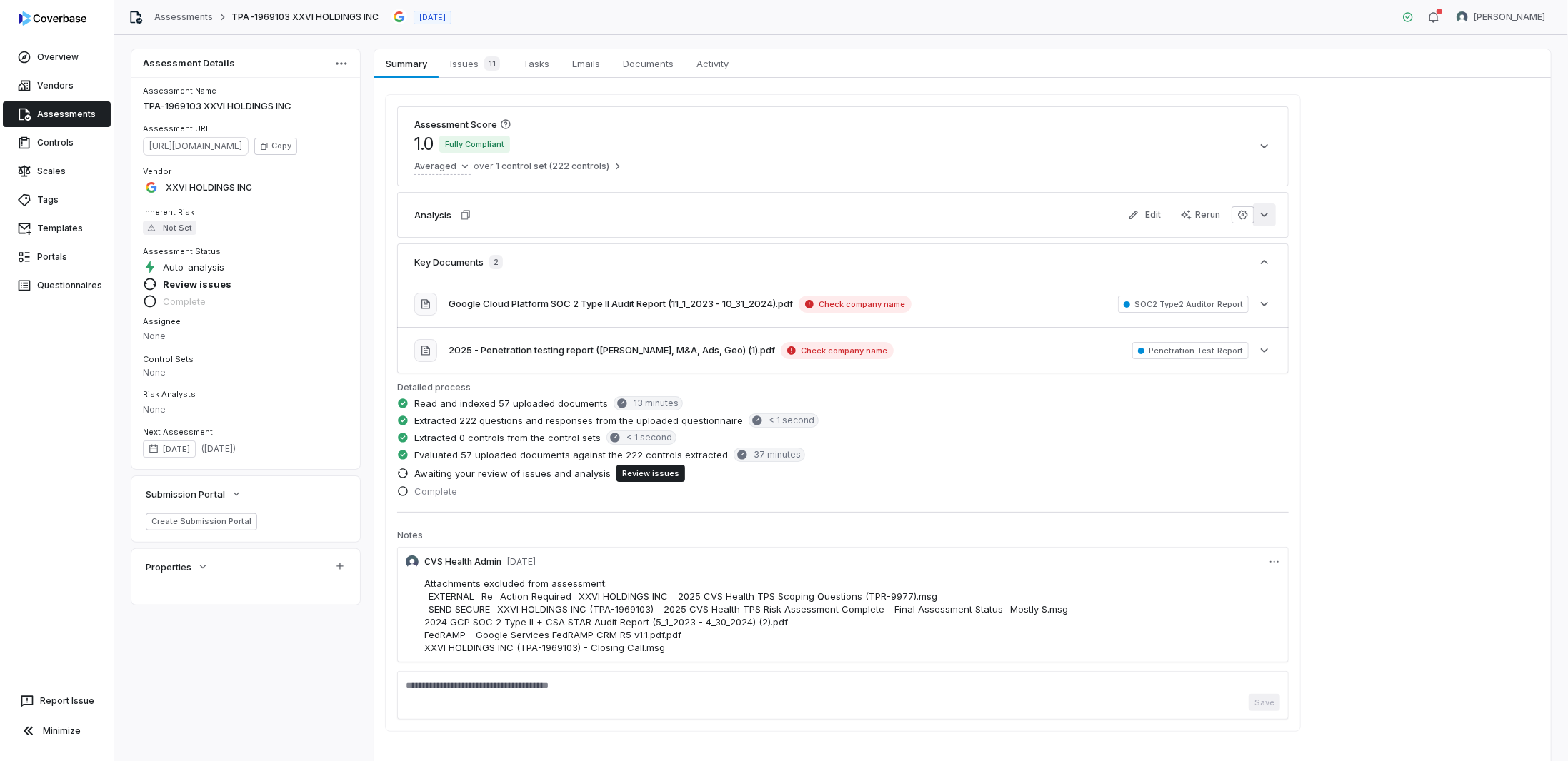 click at bounding box center (1264, 215) 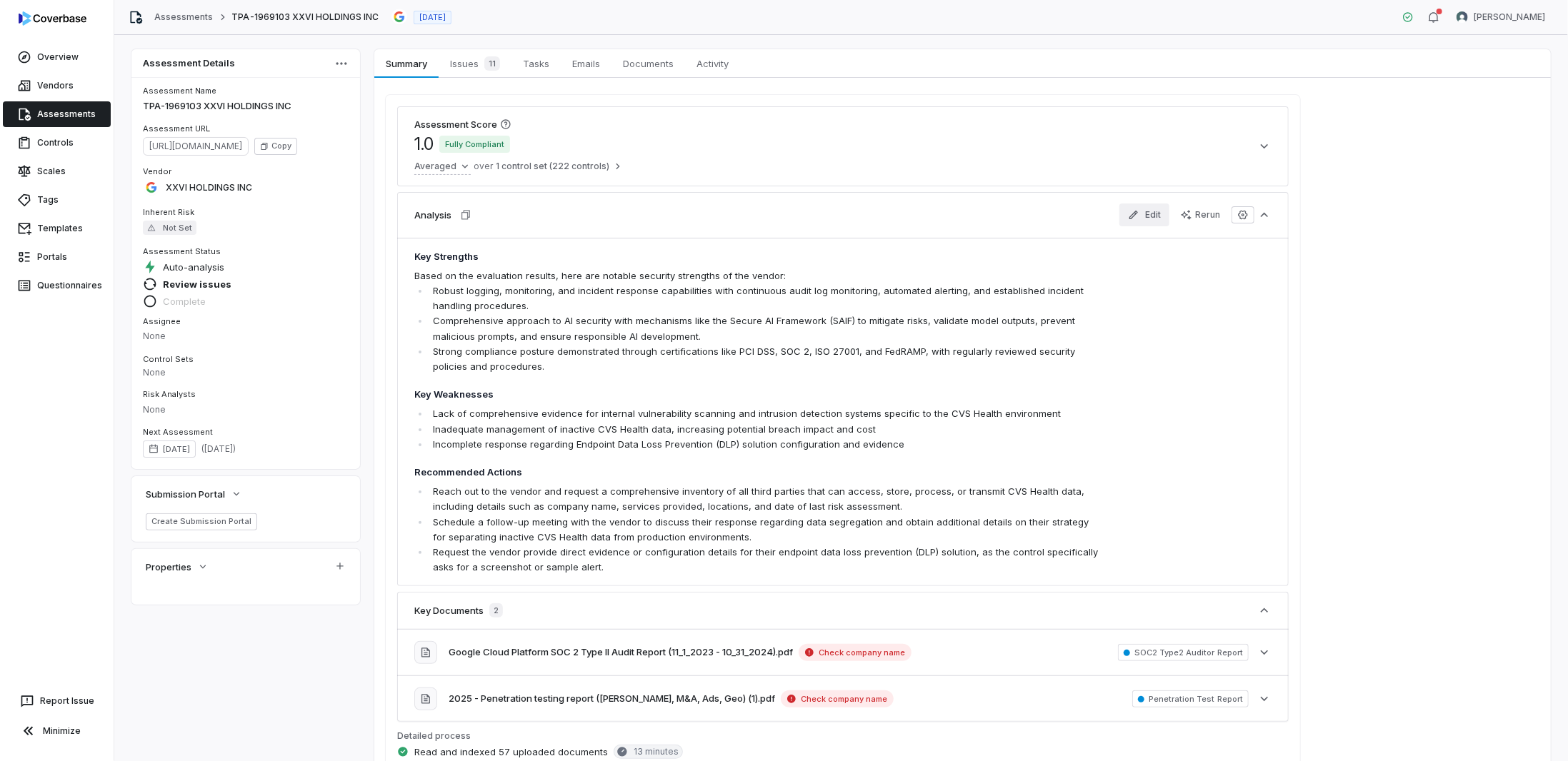 click on "Edit" at bounding box center (1144, 215) 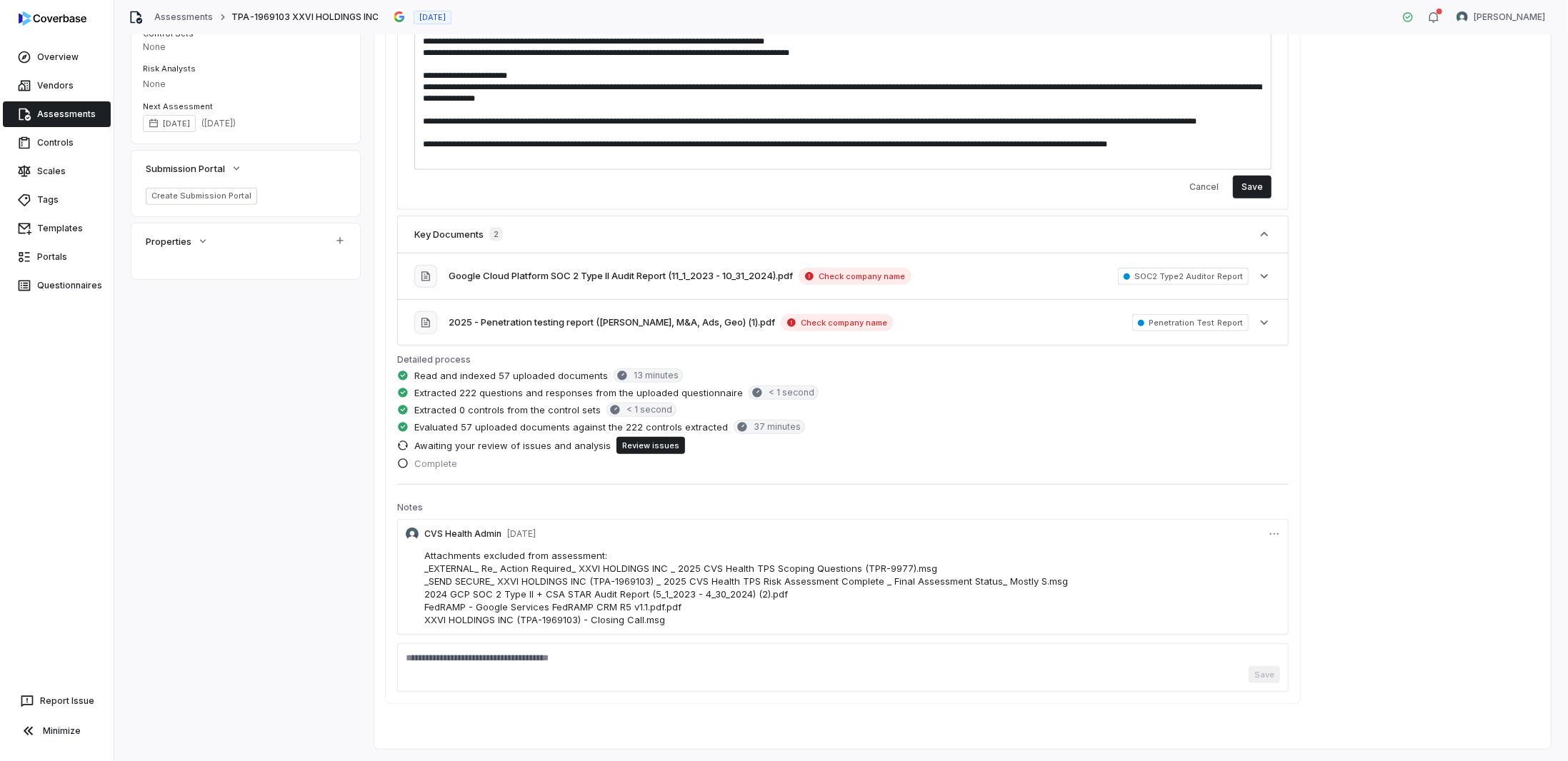 scroll, scrollTop: 0, scrollLeft: 0, axis: both 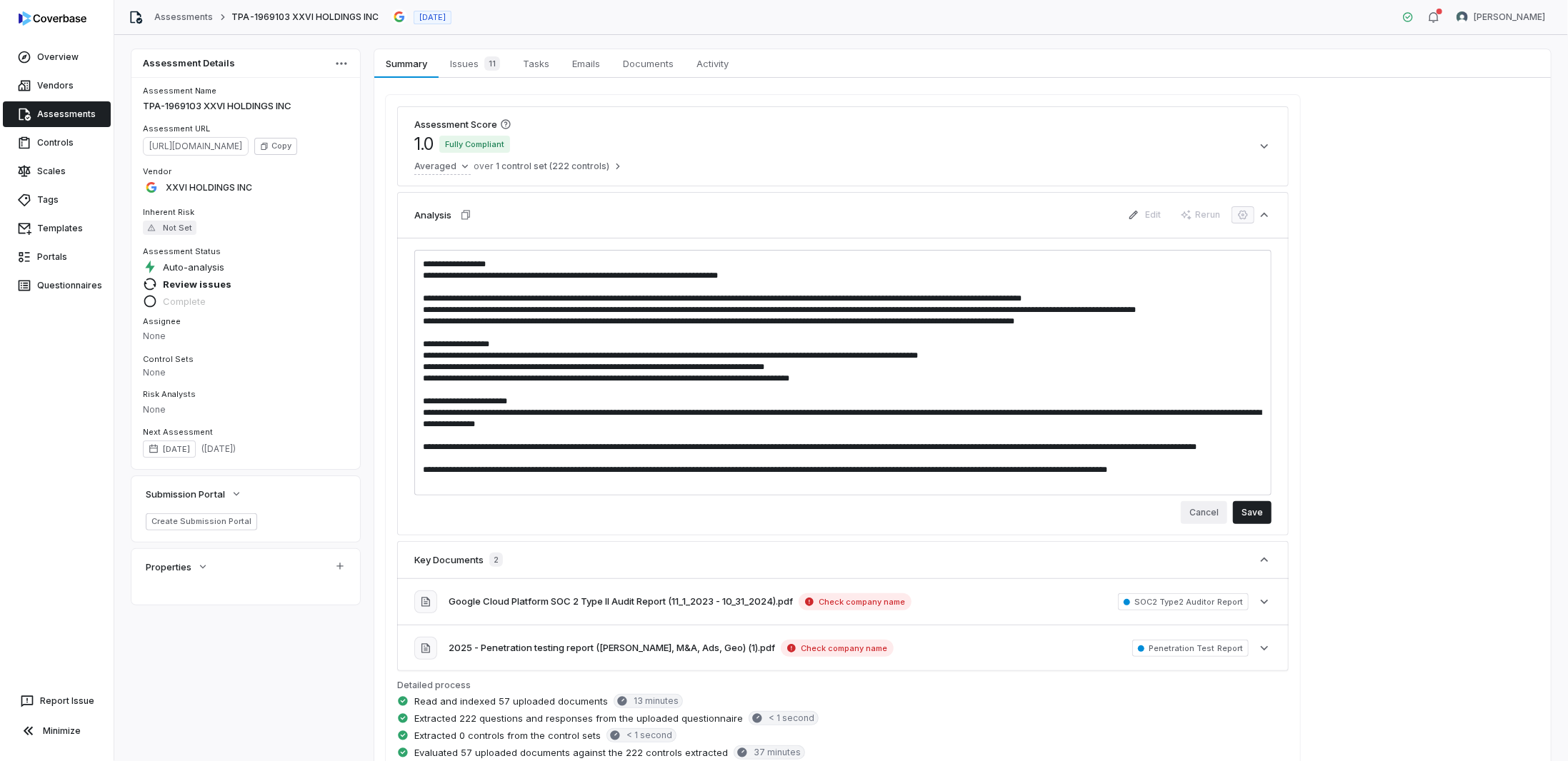 click on "Cancel" at bounding box center [1204, 513] 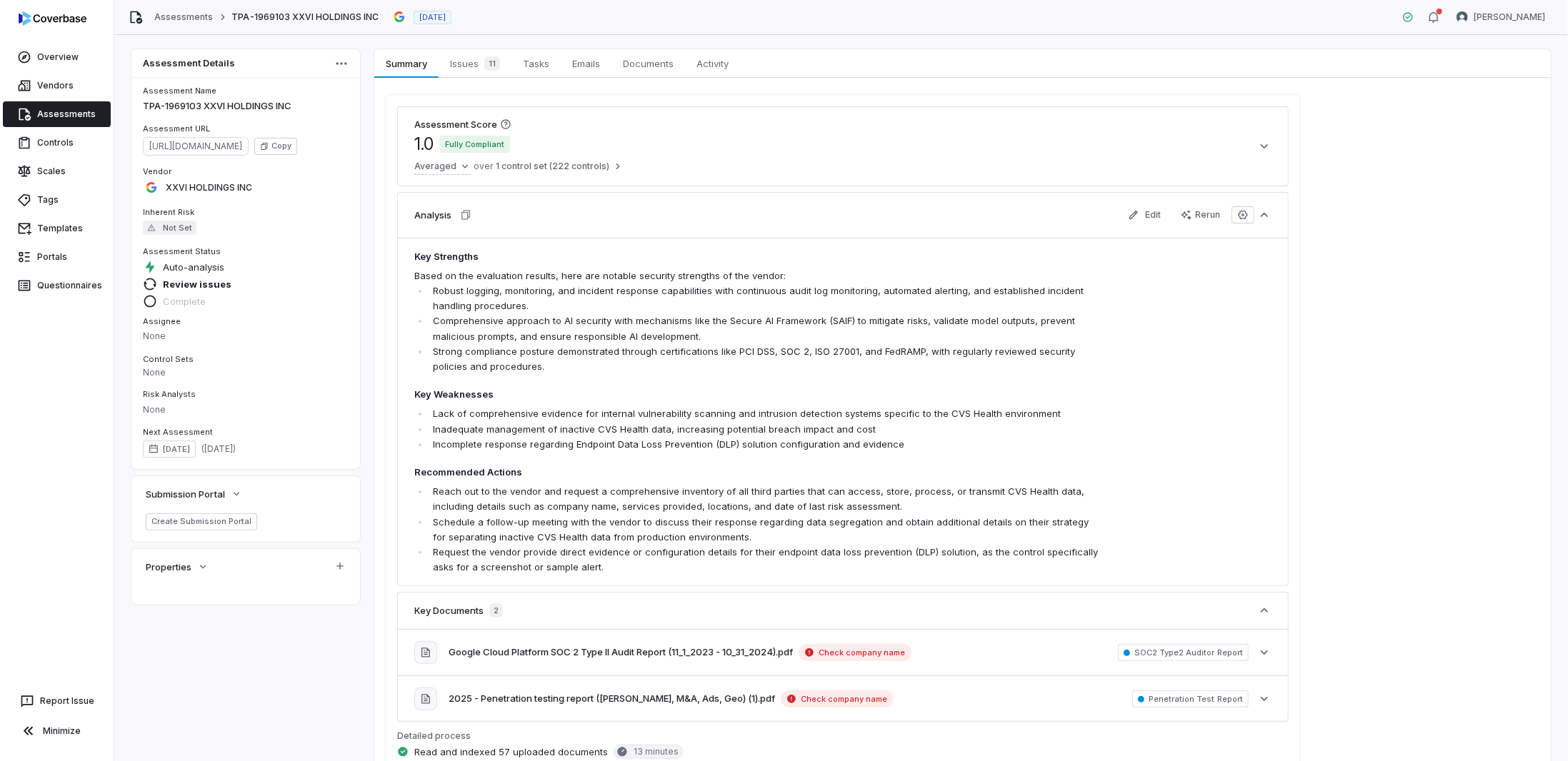 scroll, scrollTop: 357, scrollLeft: 0, axis: vertical 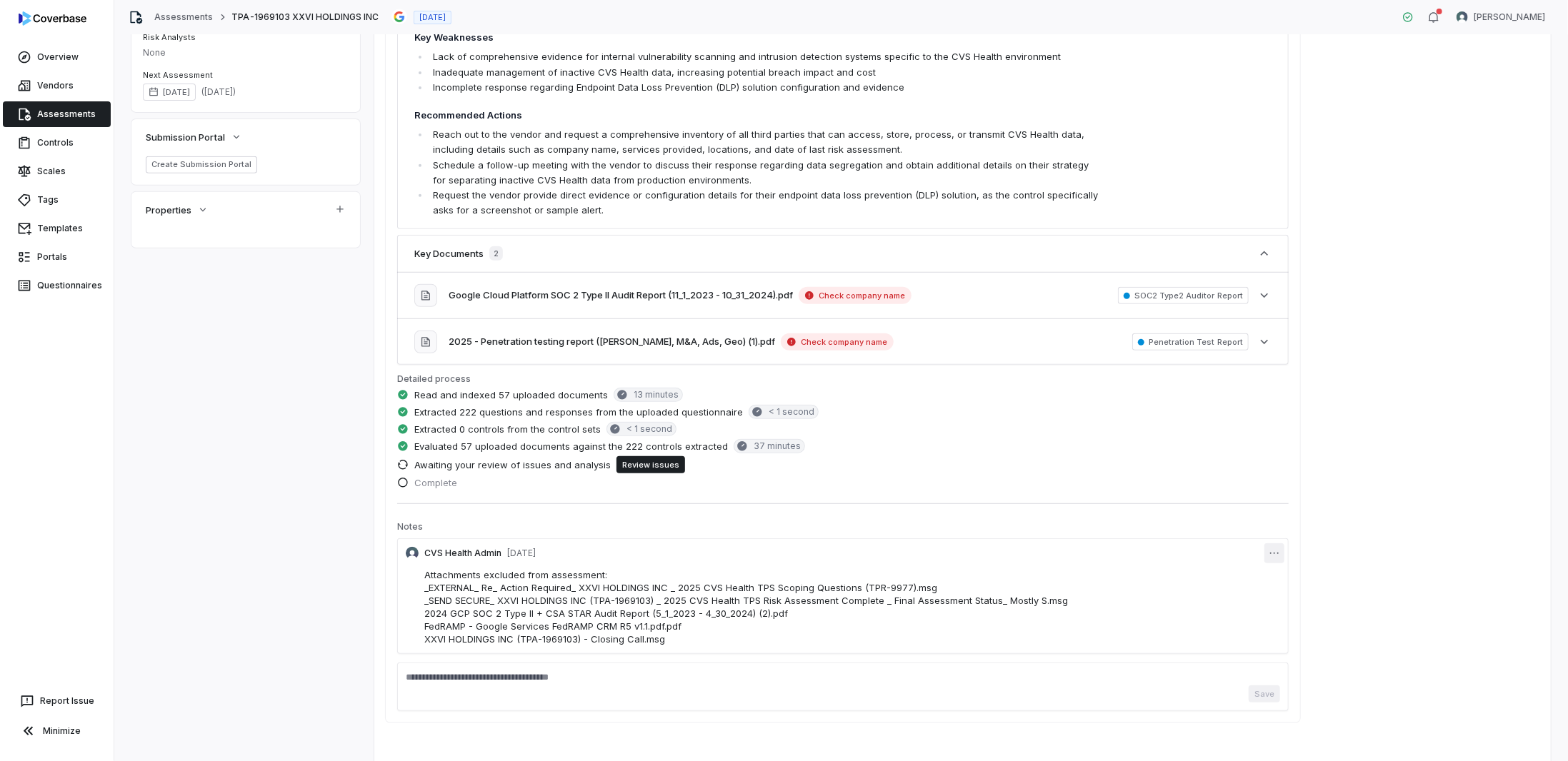 click on "Overview Vendors Assessments Controls Scales Tags Templates Portals Questionnaires Report Issue Minimize Assessments TPA-1969103 XXVI HOLDINGS INC [DATE] [PERSON_NAME] Assessment Details Assessment Name TPA-1969103 XXVI HOLDINGS INC Assessment URL  [URL][DOMAIN_NAME] Copy Vendor XXVI HOLDINGS INC Inherent Risk Not Set Assessment Status Auto-analysis Review issues Complete Assignee None Control Sets None Risk Analysts None Next Assessment [DATE] ( [DATE] ) Submission Portal Create Submission Portal Properties Summary Summary Issues 11 Issues 11 Tasks Tasks Emails Emails Documents Documents Activity Activity Assessment Score 1.0 Fully Compliant Averaged over 1 control set (222 controls) Analysis Edit Rerun Key Strengths
Based on the evaluation results, here are notable security strengths of the vendor:
Key Weaknesses
Recommended Actions
Key Documents 2 See more" at bounding box center [784, 380] 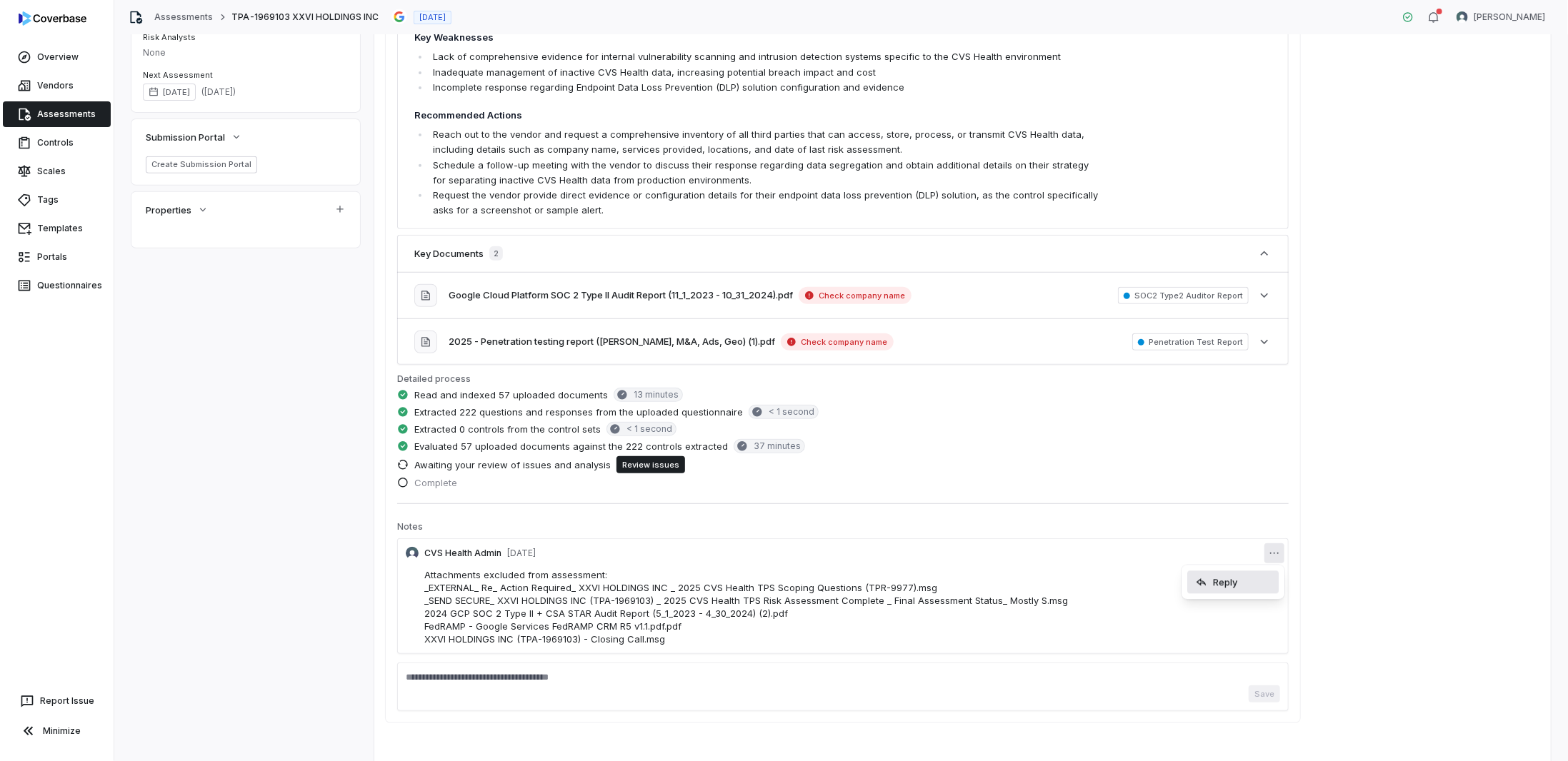 click on "Reply" at bounding box center [1233, 582] 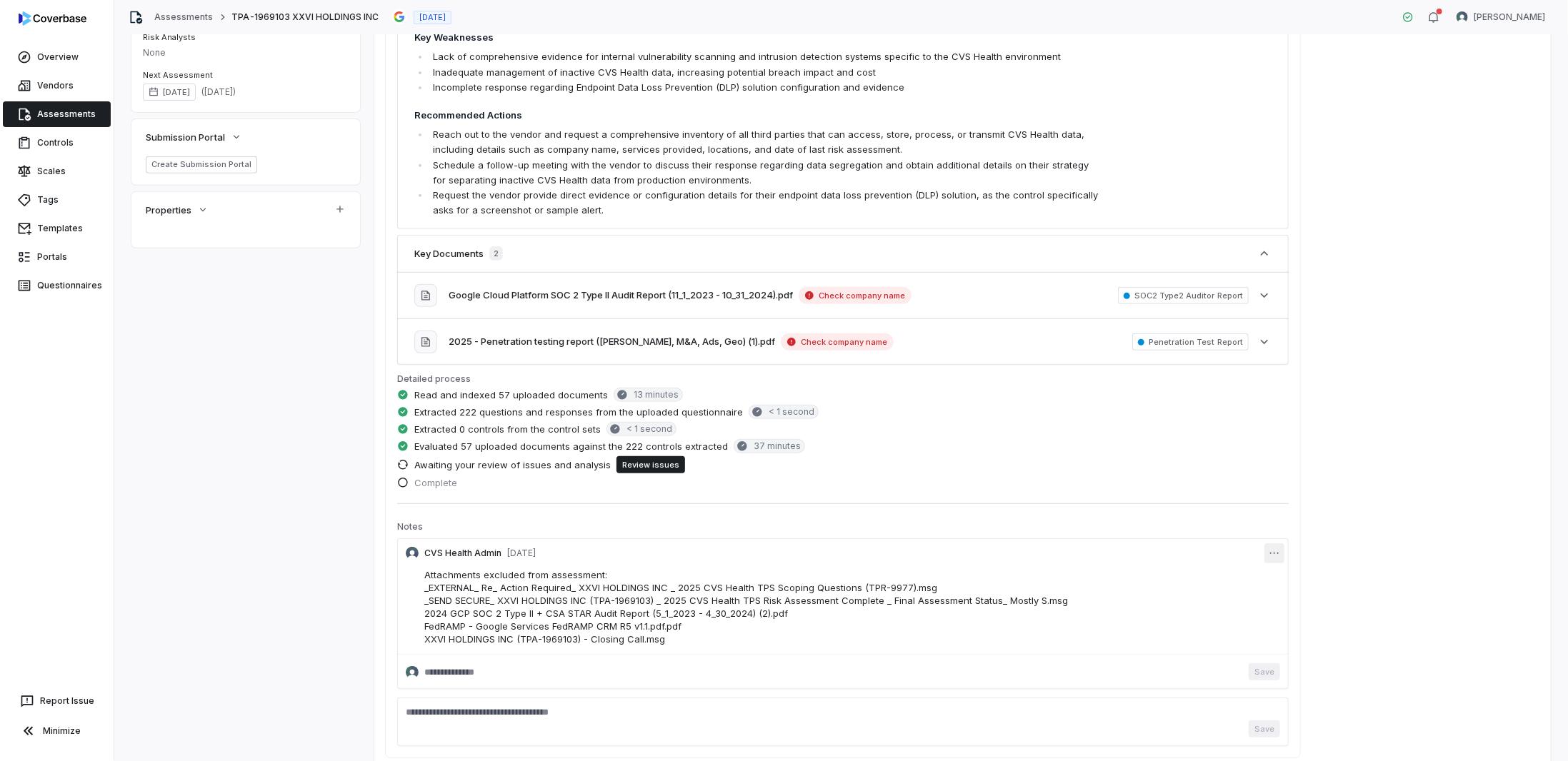 click on "Overview Vendors Assessments Controls Scales Tags Templates Portals Questionnaires Report Issue Minimize Assessments TPA-1969103 XXVI HOLDINGS INC [DATE] [PERSON_NAME] Assessment Details Assessment Name TPA-1969103 XXVI HOLDINGS INC Assessment URL  [URL][DOMAIN_NAME] Copy Vendor XXVI HOLDINGS INC Inherent Risk Not Set Assessment Status Auto-analysis Review issues Complete Assignee None Control Sets None Risk Analysts None Next Assessment [DATE] ( [DATE] ) Submission Portal Create Submission Portal Properties Summary Summary Issues 11 Issues 11 Tasks Tasks Emails Emails Documents Documents Activity Activity Assessment Score 1.0 Fully Compliant Averaged over 1 control set (222 controls) Analysis Edit Rerun Key Strengths
Based on the evaluation results, here are notable security strengths of the vendor:
Key Weaknesses
Recommended Actions
Key Documents 2 See more" at bounding box center [784, 380] 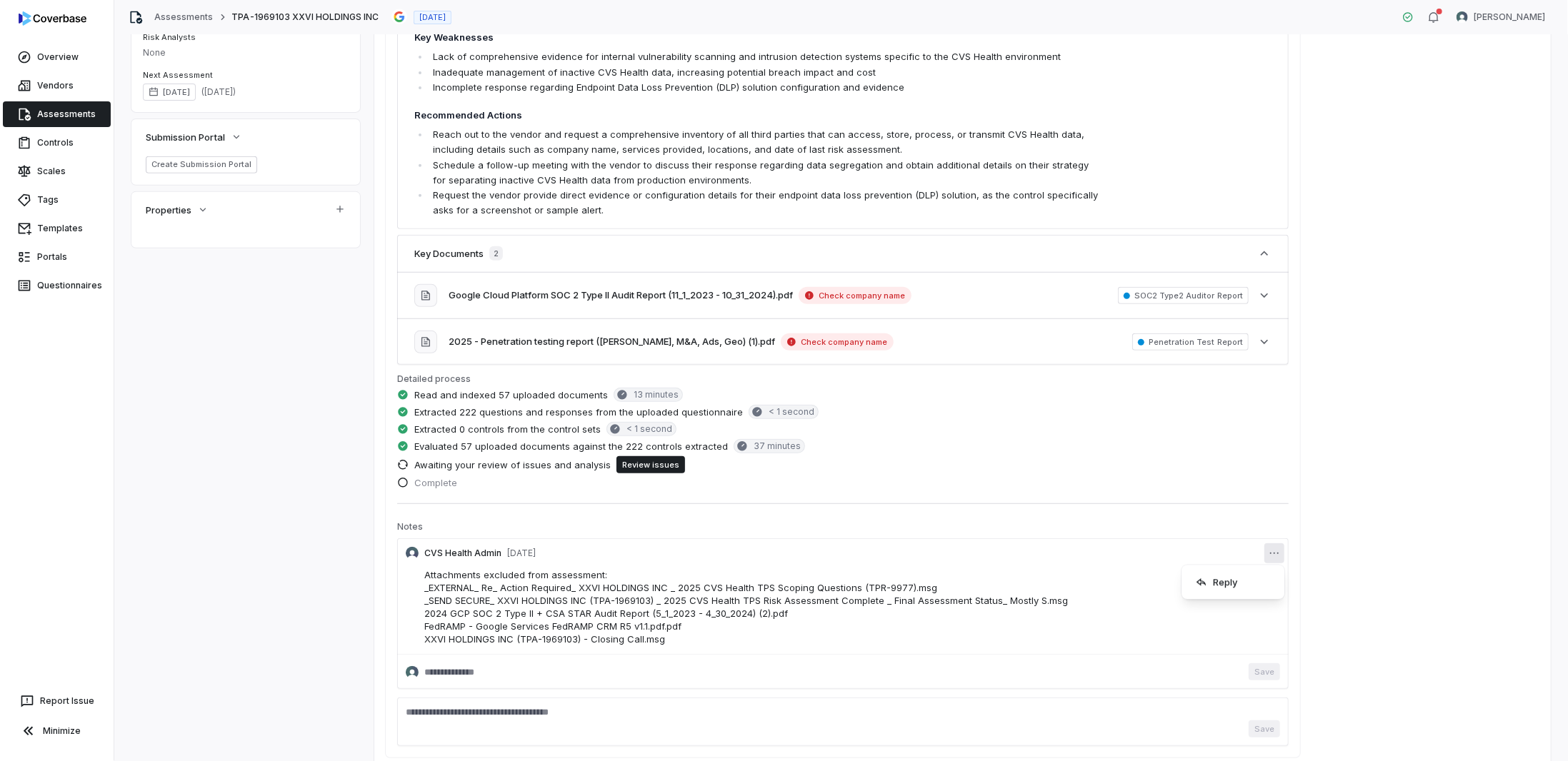 click on "Overview Vendors Assessments Controls Scales Tags Templates Portals Questionnaires Report Issue Minimize Assessments TPA-1969103 XXVI HOLDINGS INC [DATE] [PERSON_NAME] Assessment Details Assessment Name TPA-1969103 XXVI HOLDINGS INC Assessment URL  [URL][DOMAIN_NAME] Copy Vendor XXVI HOLDINGS INC Inherent Risk Not Set Assessment Status Auto-analysis Review issues Complete Assignee None Control Sets None Risk Analysts None Next Assessment [DATE] ( [DATE] ) Submission Portal Create Submission Portal Properties Summary Summary Issues 11 Issues 11 Tasks Tasks Emails Emails Documents Documents Activity Activity Assessment Score 1.0 Fully Compliant Averaged over 1 control set (222 controls) Analysis Edit Rerun Key Strengths
Based on the evaluation results, here are notable security strengths of the vendor:
Key Weaknesses
Recommended Actions
Key Documents 2 See more" at bounding box center [784, 380] 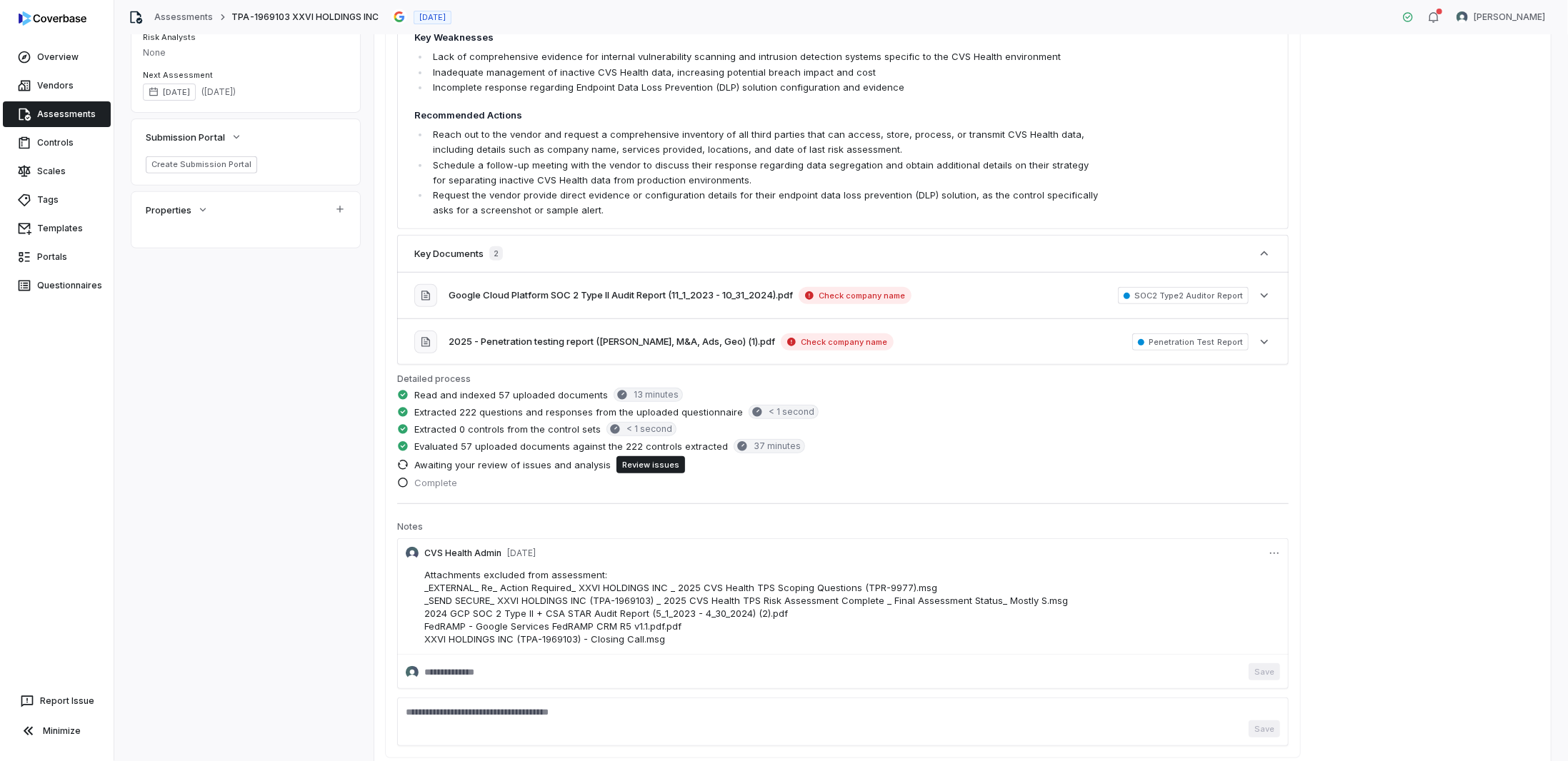 click on "Assessments" at bounding box center [56, 114] 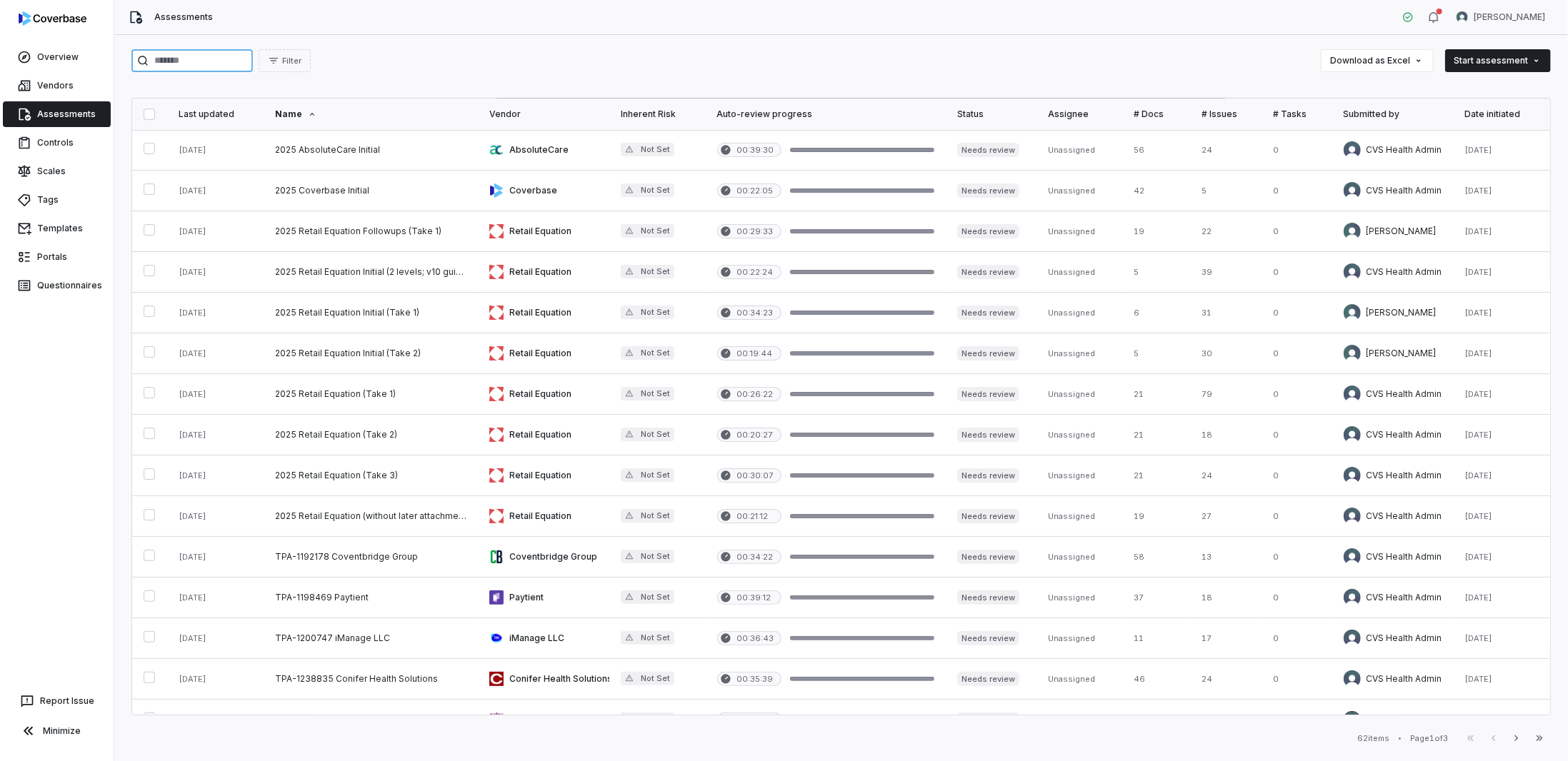 click at bounding box center [192, 61] 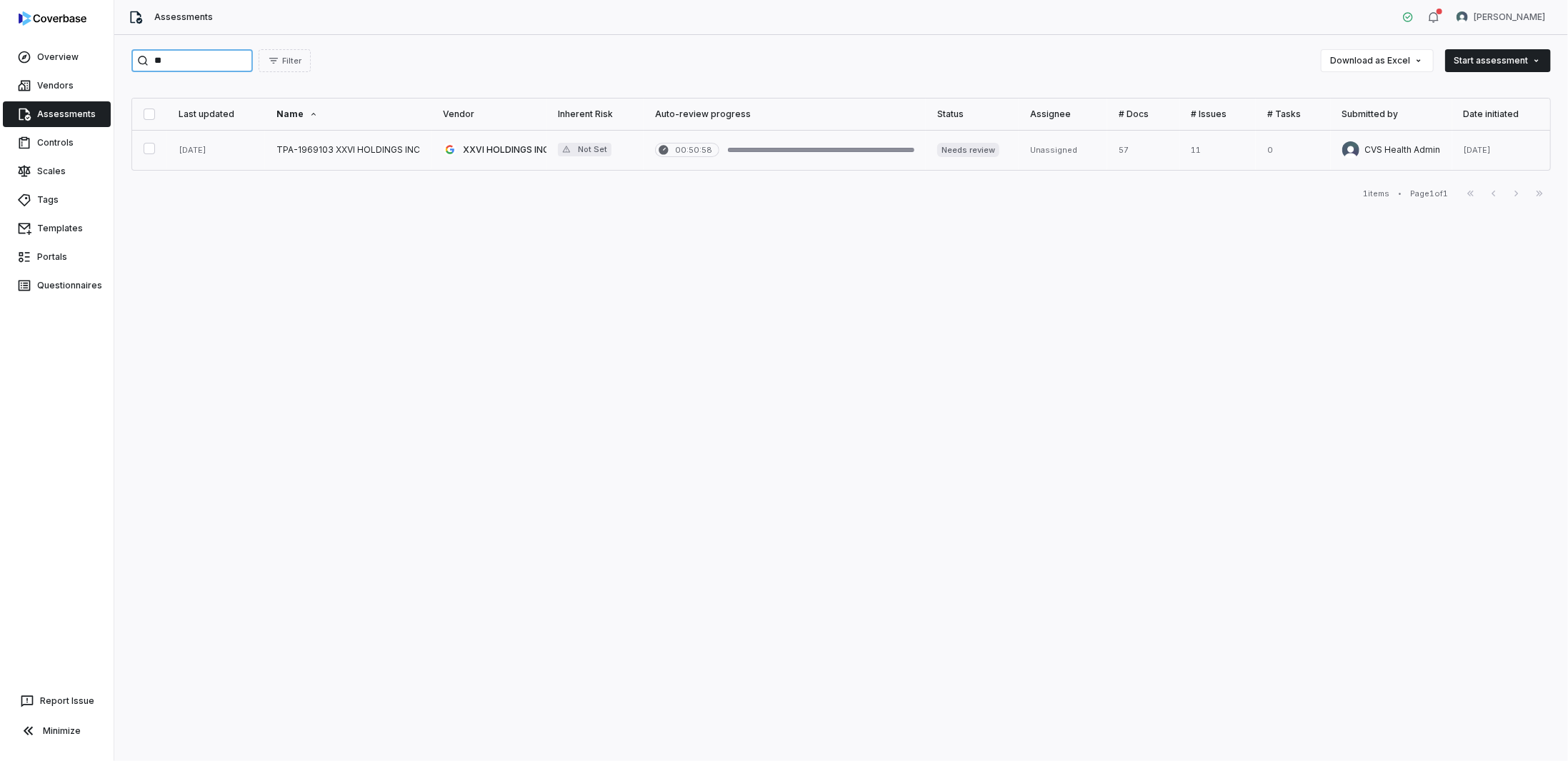 type on "**" 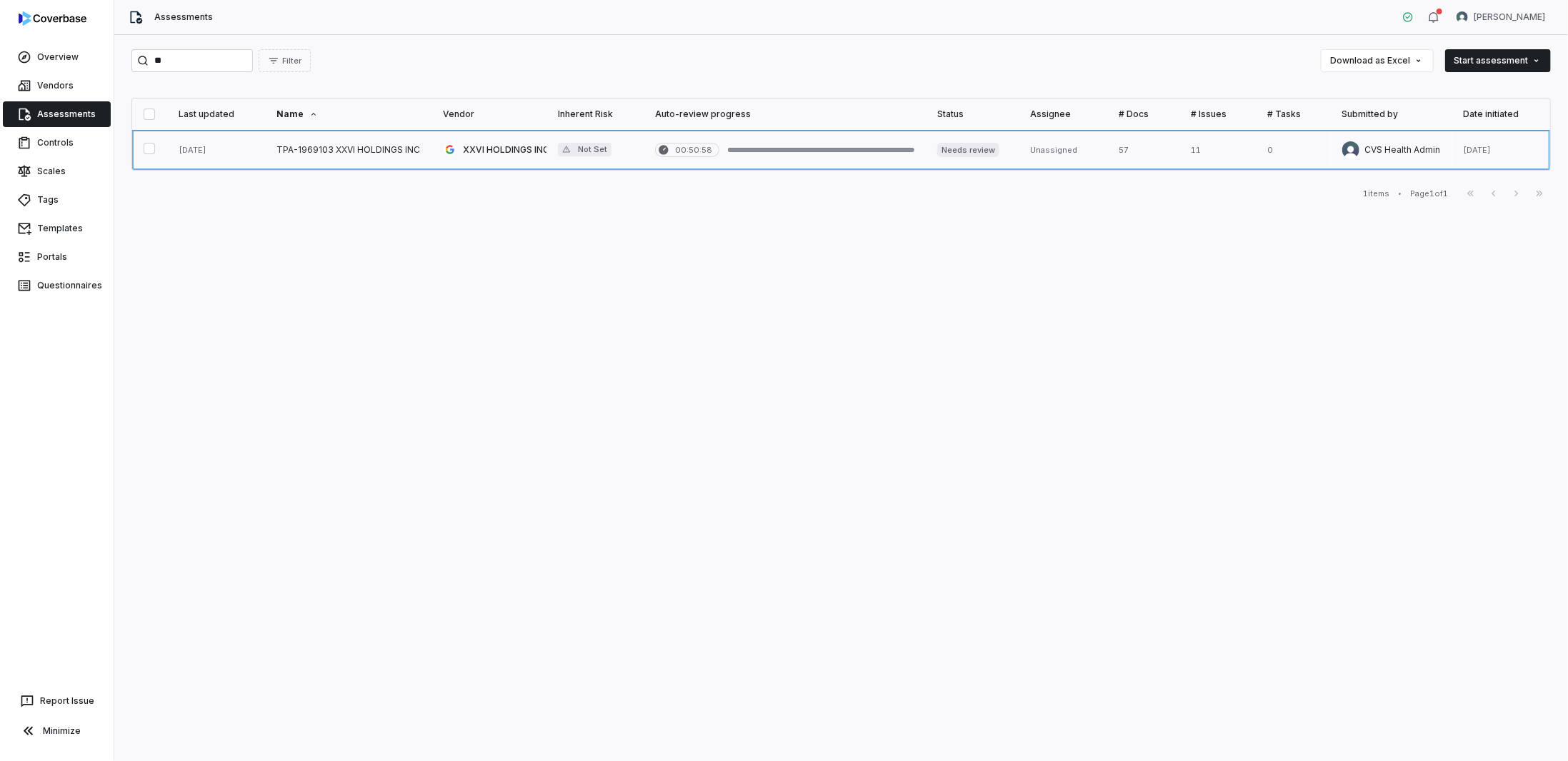 click at bounding box center (348, 150) 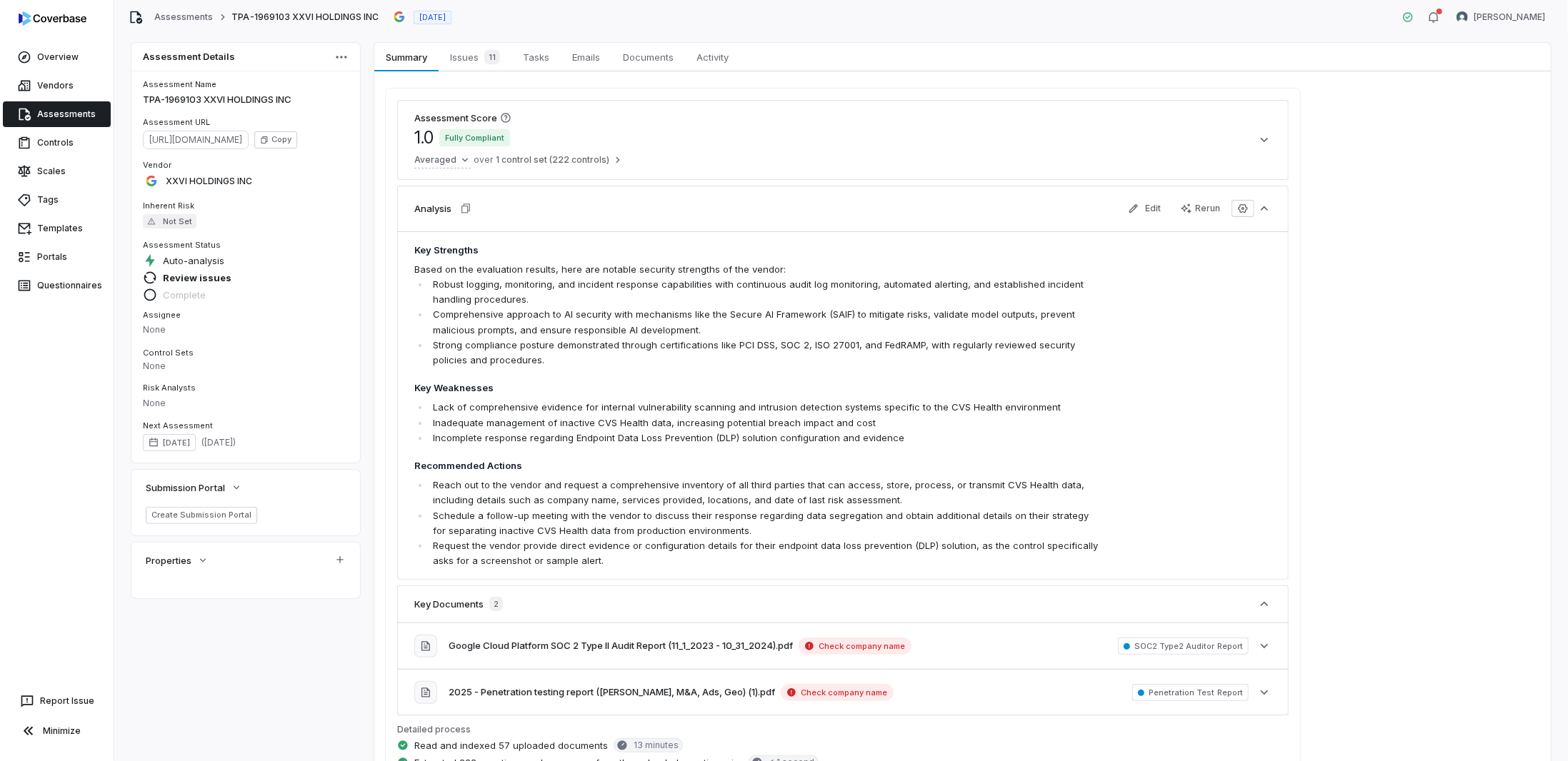 scroll, scrollTop: 0, scrollLeft: 0, axis: both 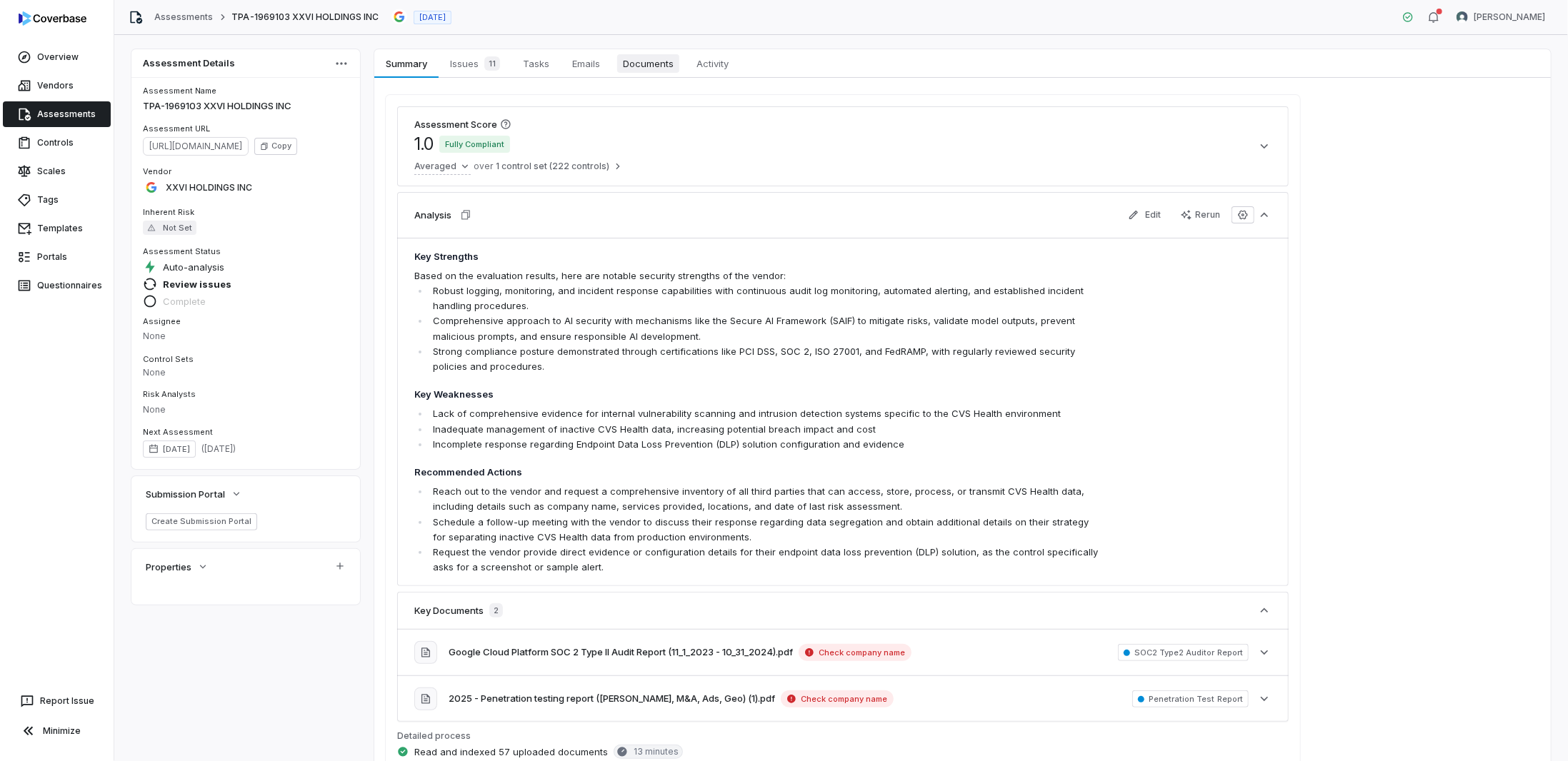 click on "Documents" at bounding box center (648, 64) 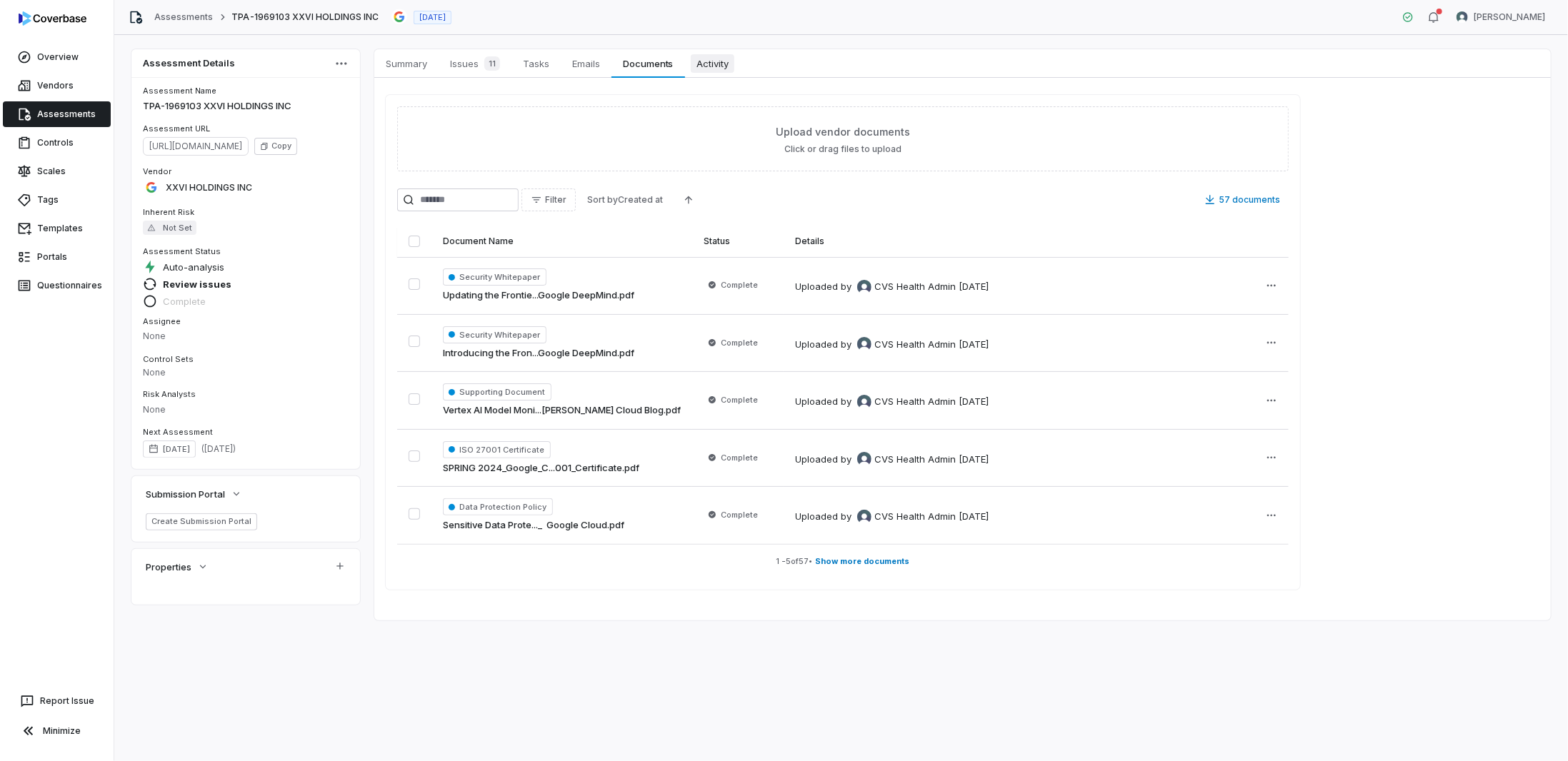 click on "Activity" at bounding box center (712, 64) 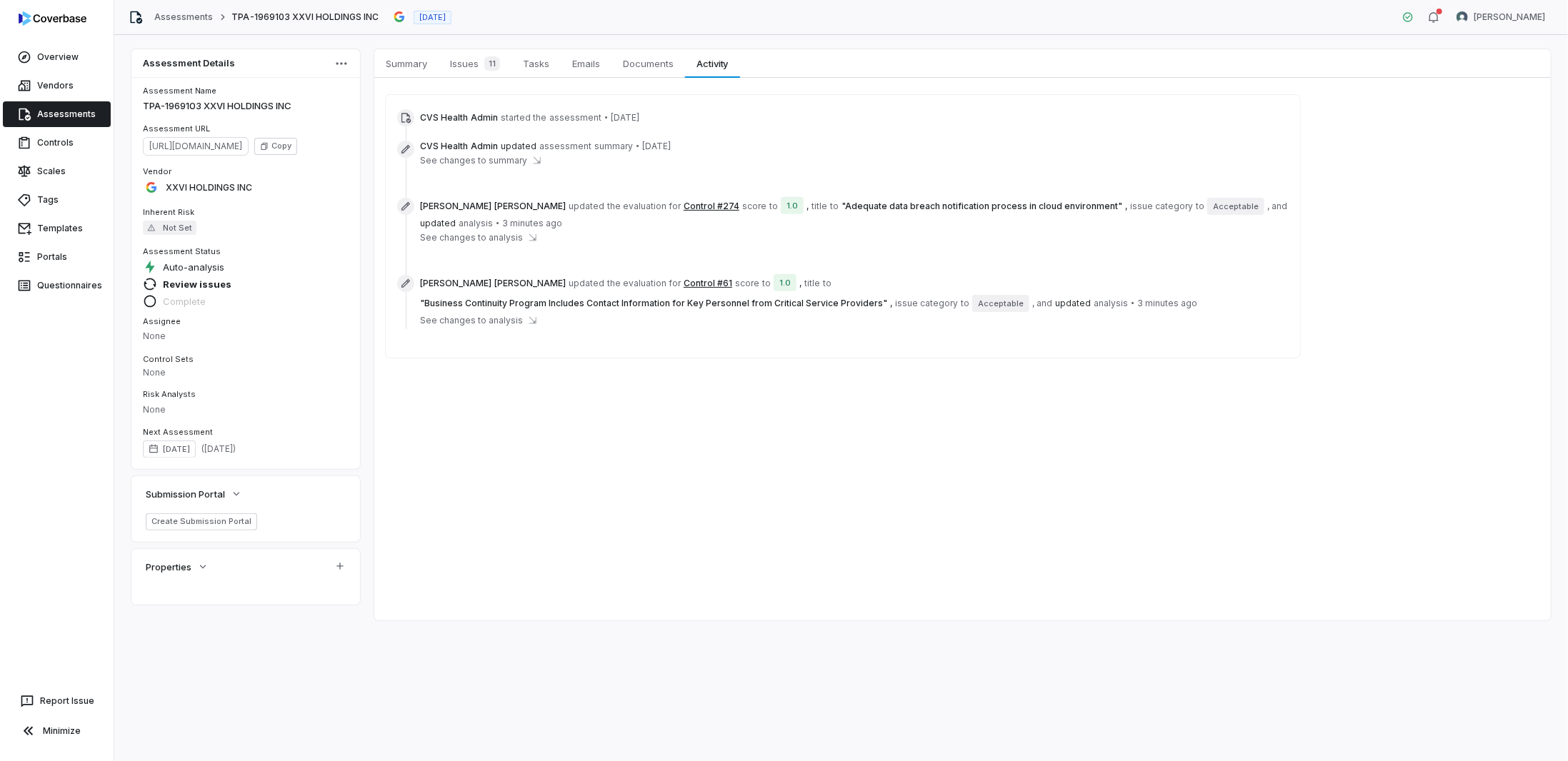 click on "See changes to summary" at bounding box center (474, 161) 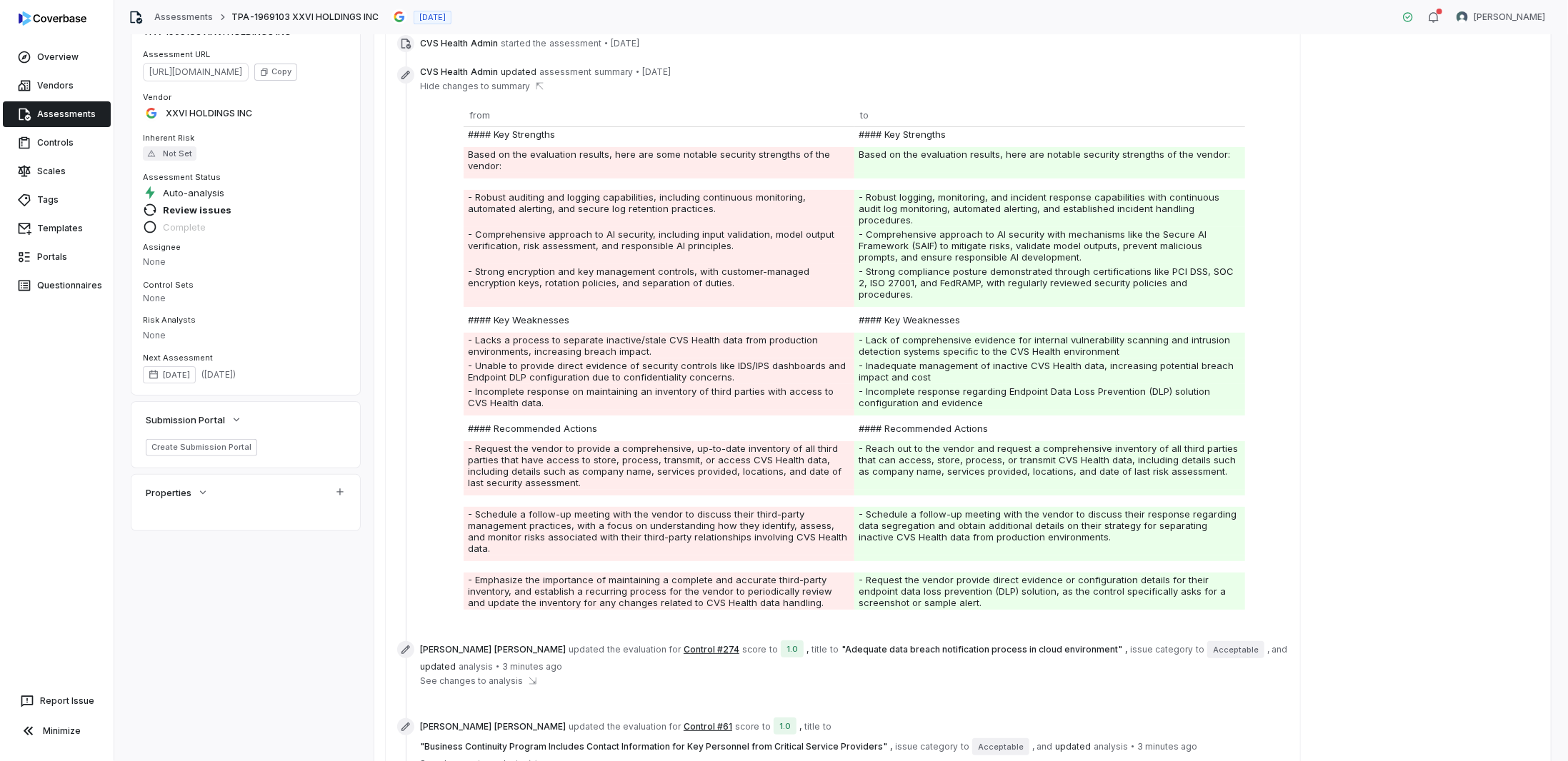 scroll, scrollTop: 110, scrollLeft: 0, axis: vertical 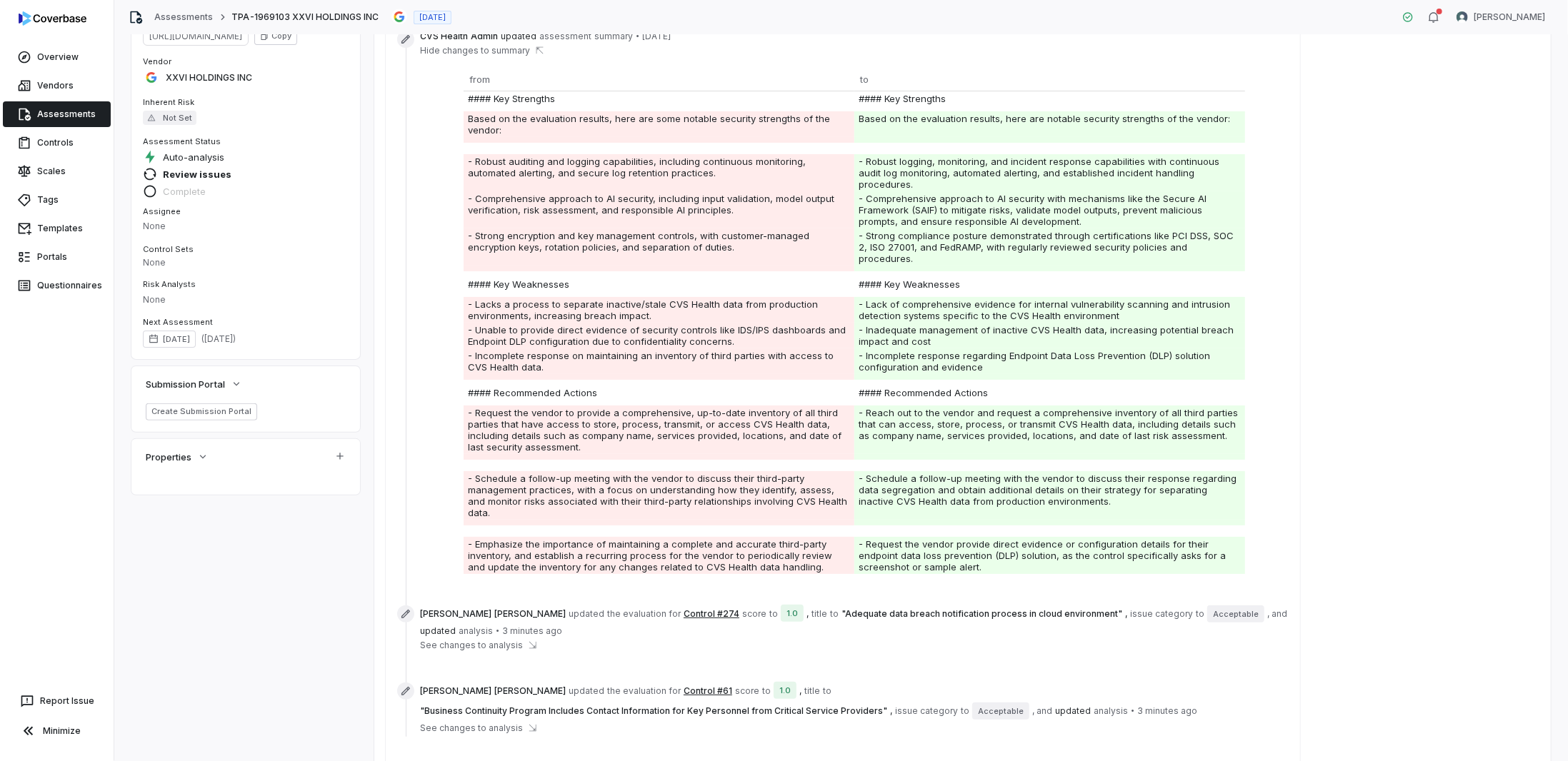 click on "See changes to analysis" at bounding box center [471, 645] 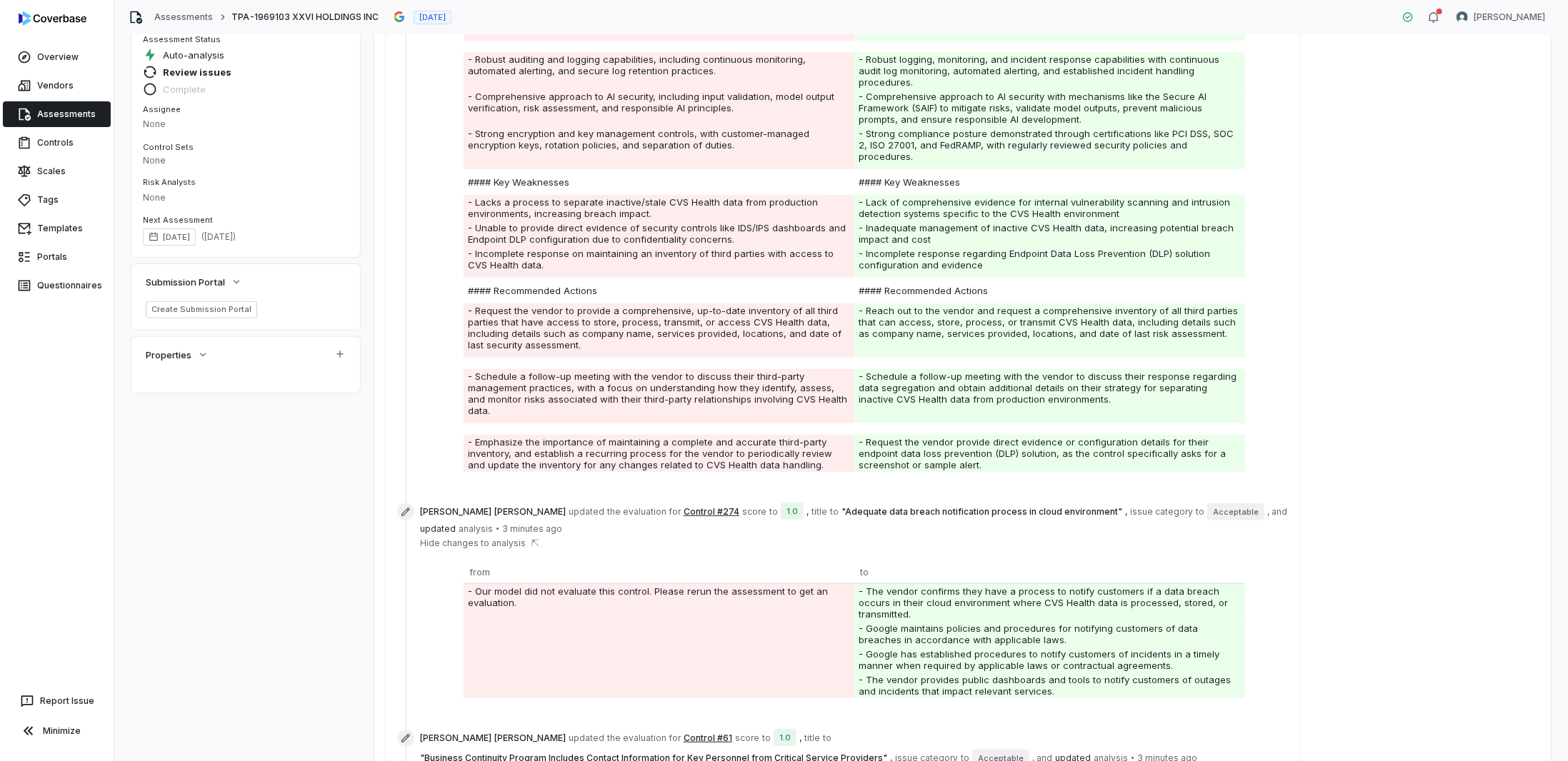 scroll, scrollTop: 248, scrollLeft: 0, axis: vertical 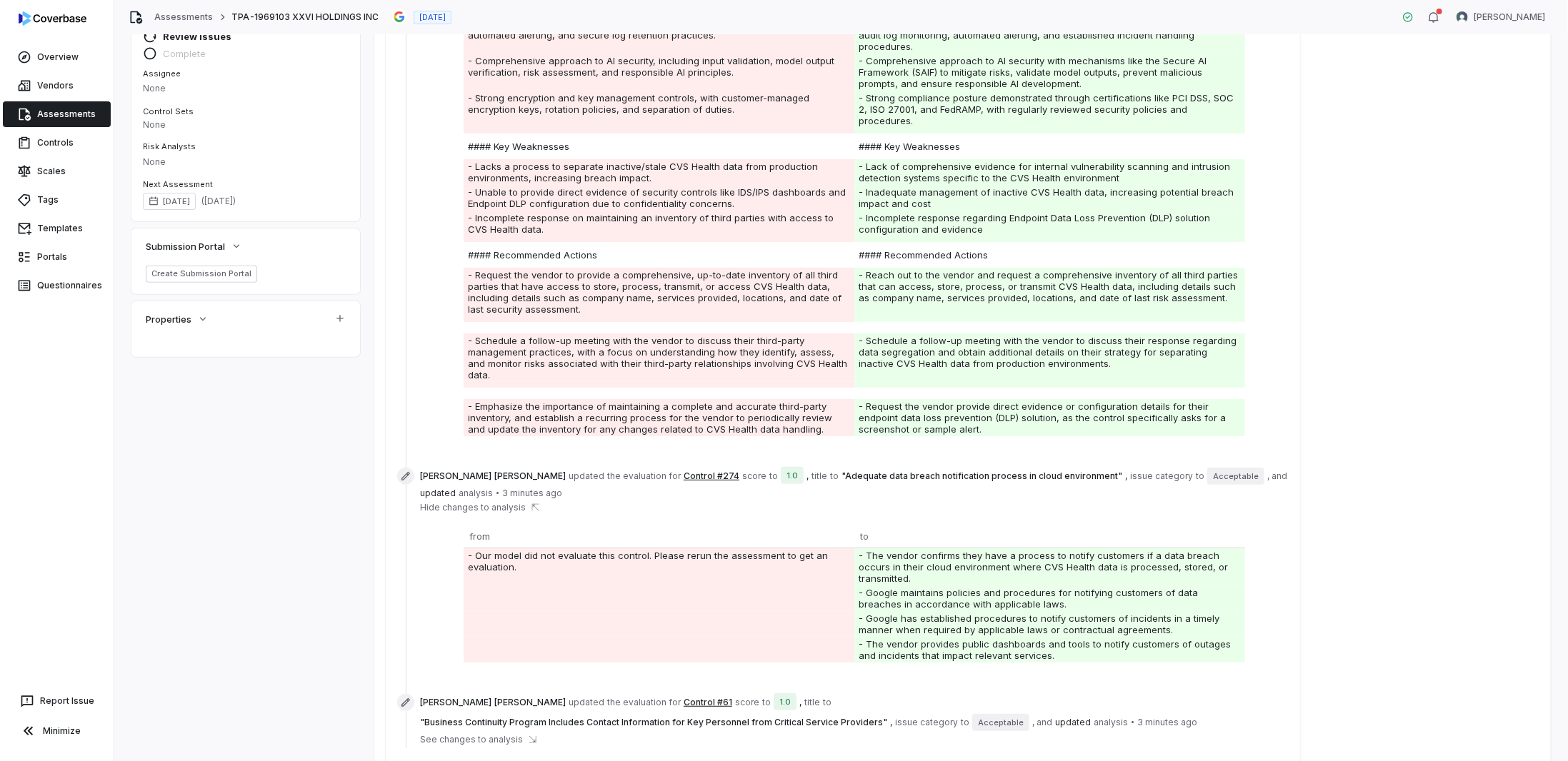 click on "[PERSON_NAME] updated the evaluation for  Control #61 score to 1.0 , title to " Business Continuity Program Includes Contact Information for Key Personnel from Critical Service Providers " , issue category to Acceptable , and updated analysis • 3 minutes ago See changes to analysis ⇲" at bounding box center [854, 728] 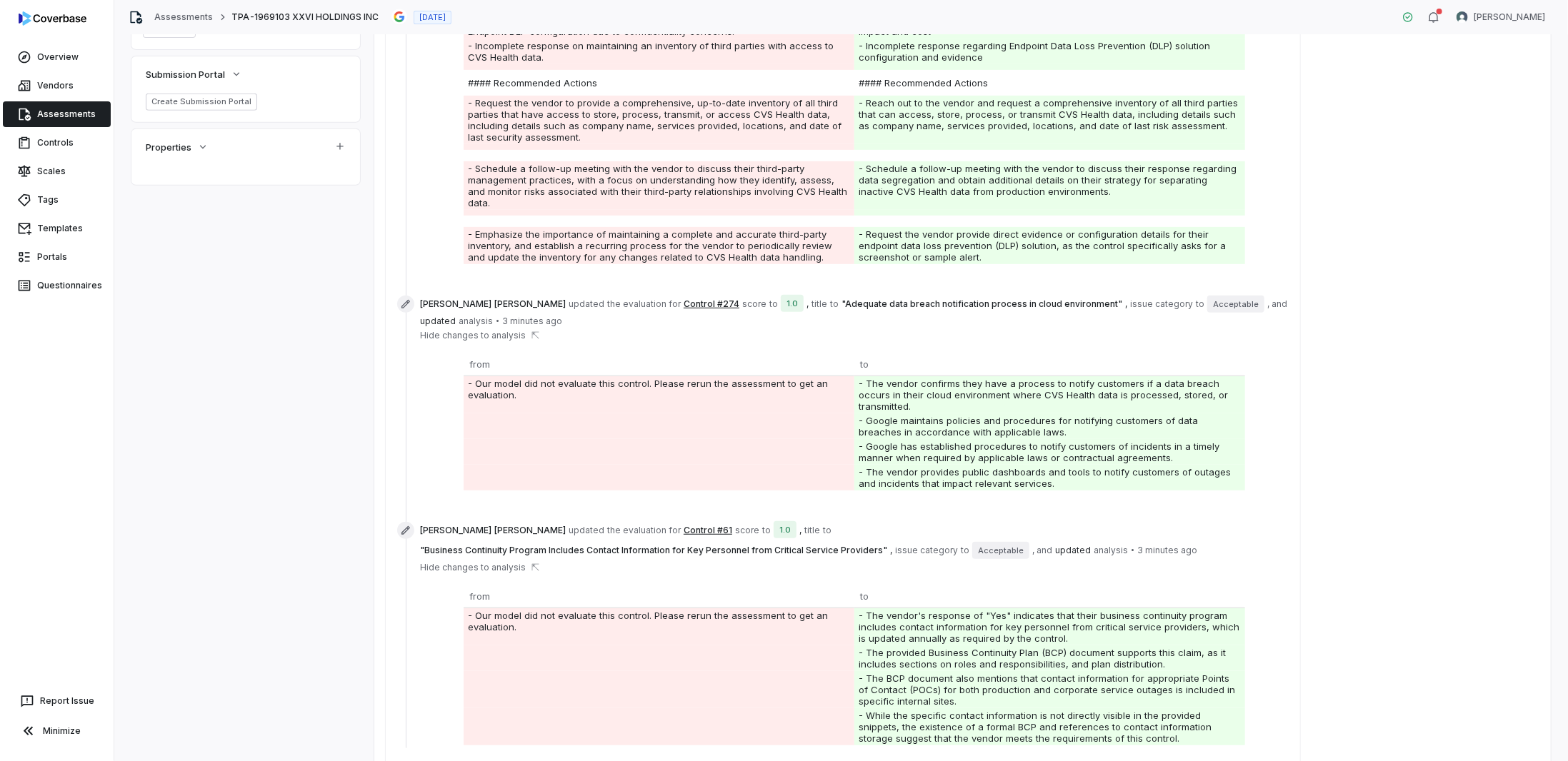 scroll, scrollTop: 0, scrollLeft: 0, axis: both 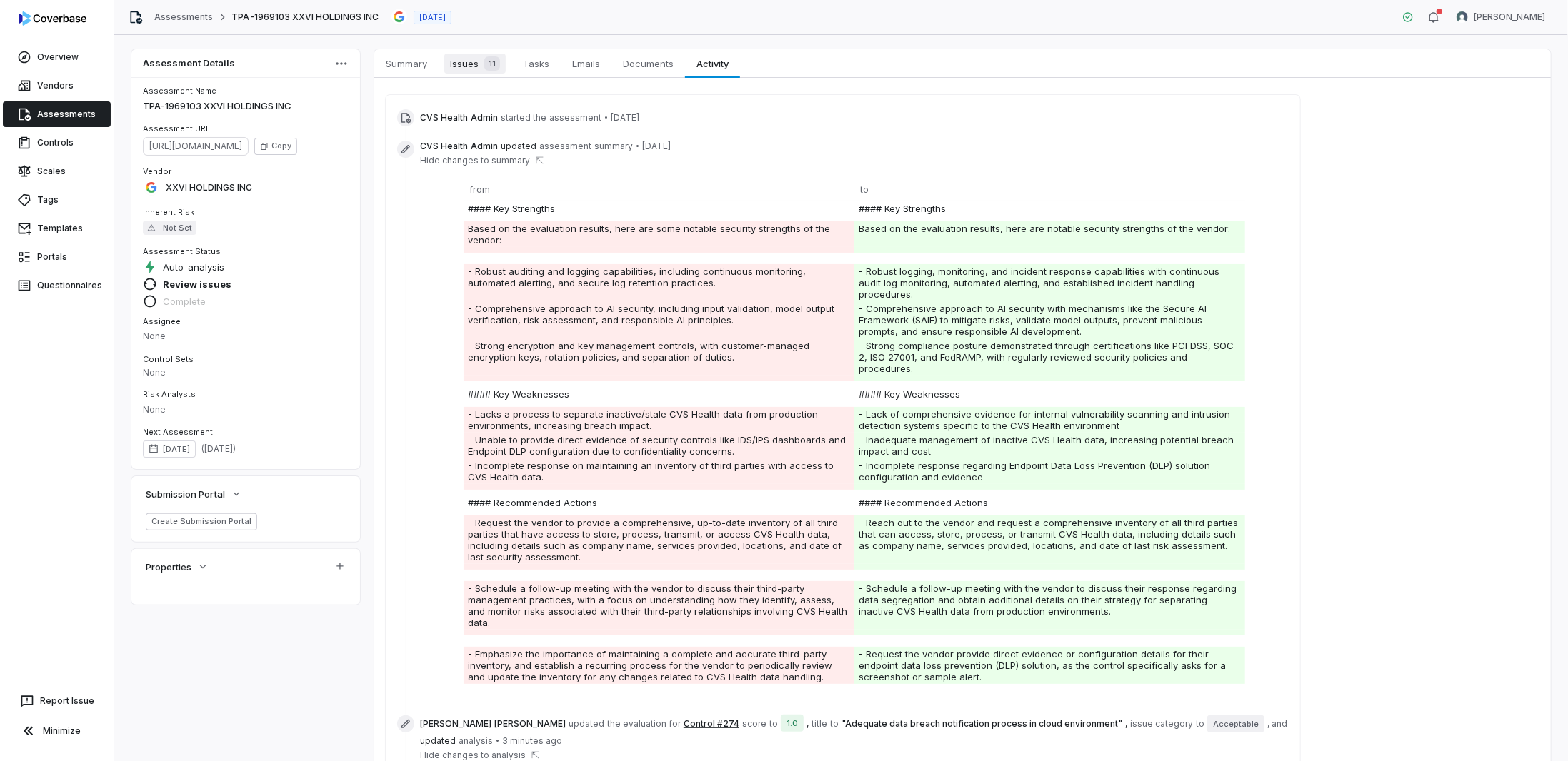 click on "11" at bounding box center [492, 64] 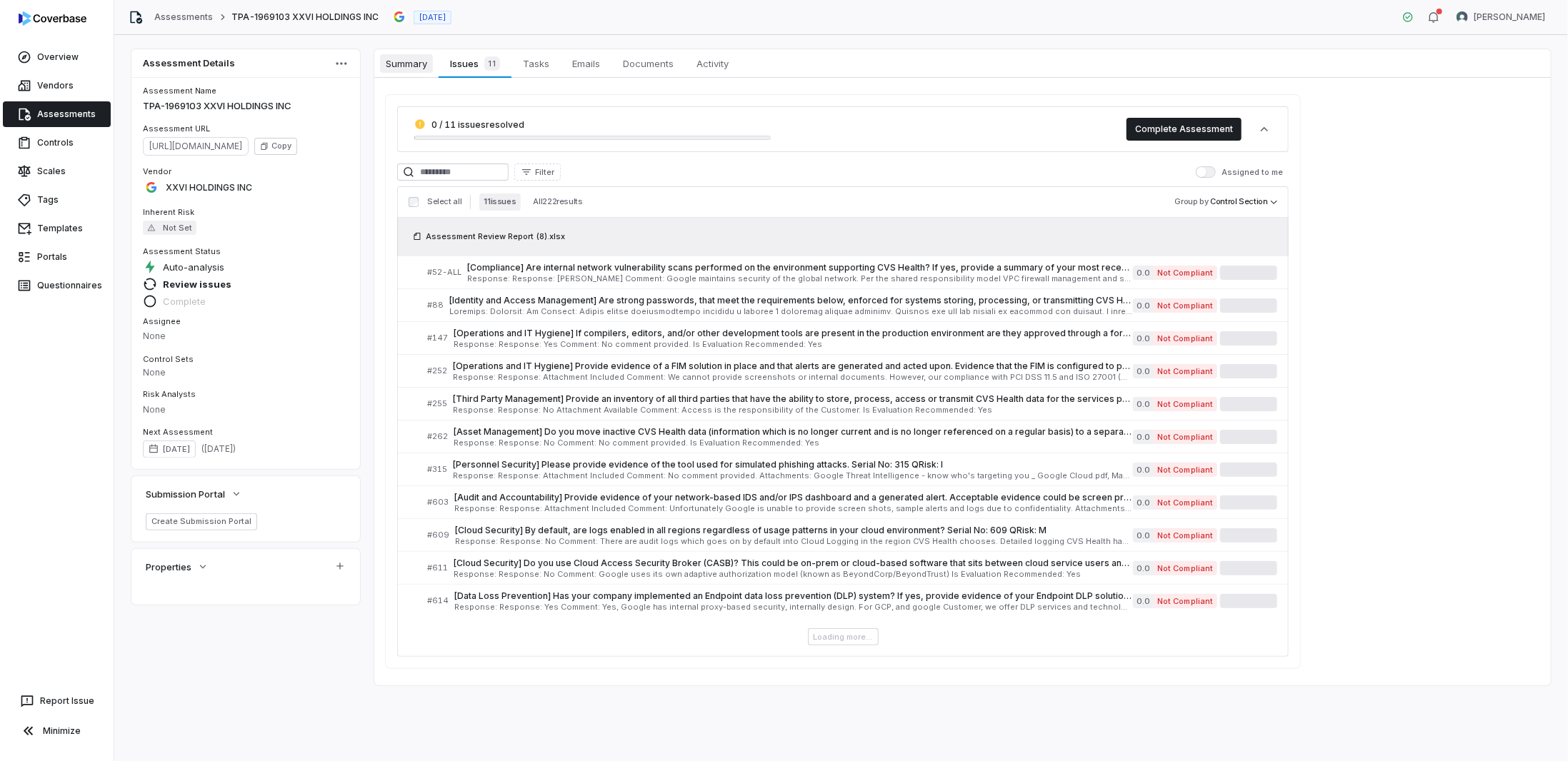 click on "Summary" at bounding box center [406, 64] 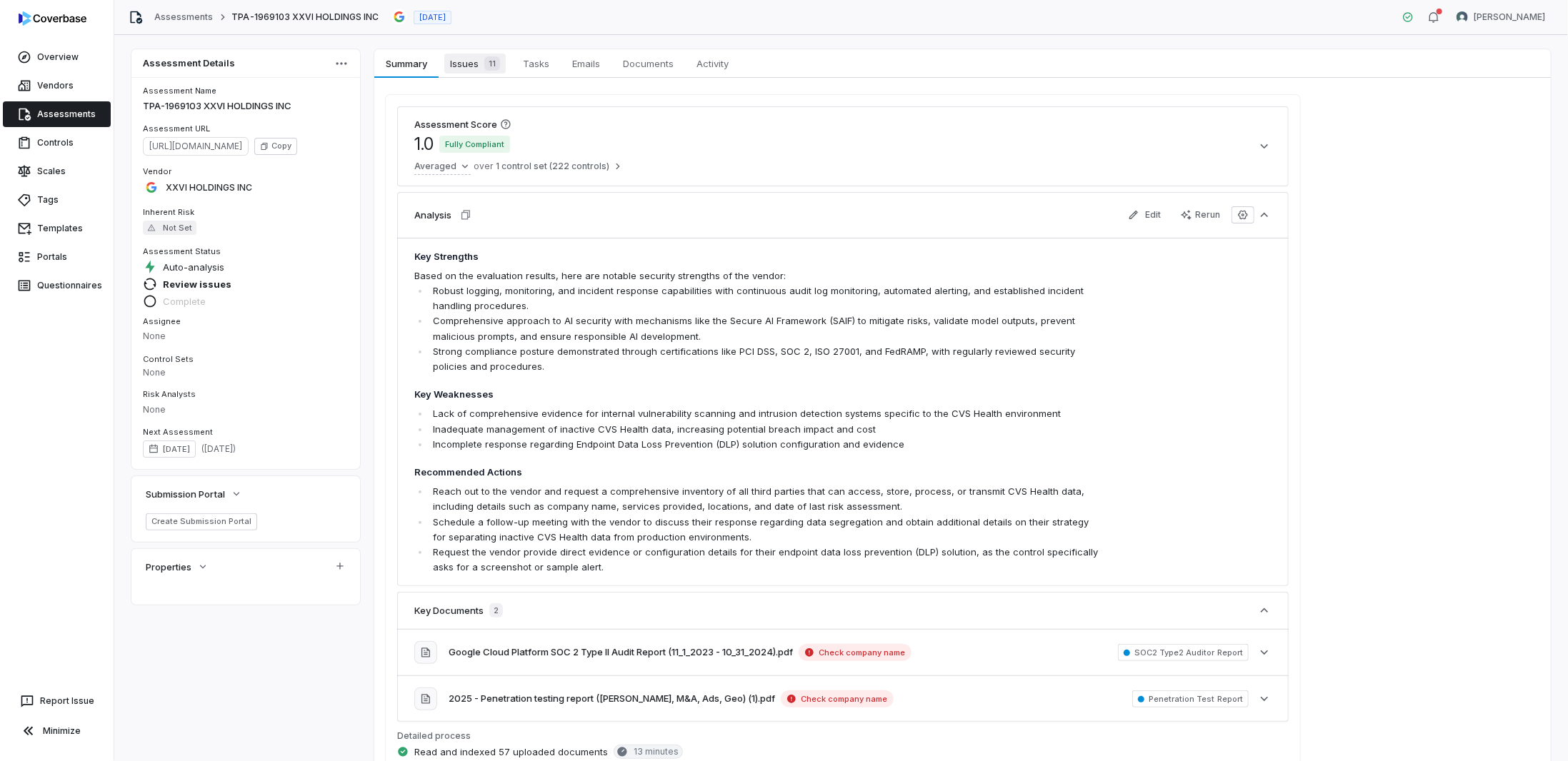 click on "Issues 11 Issues 11" at bounding box center (475, 64) 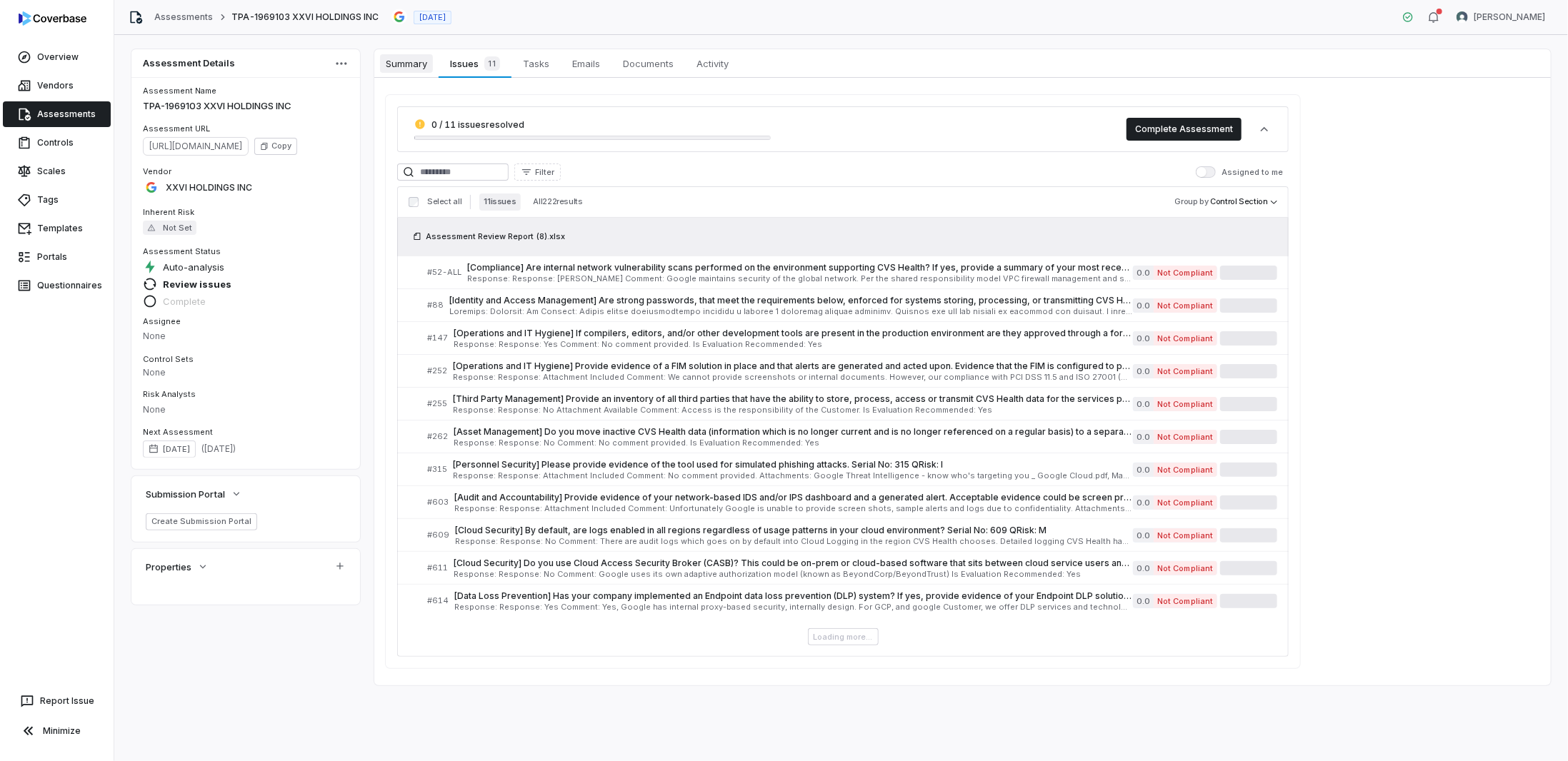 click on "Summary" at bounding box center (406, 64) 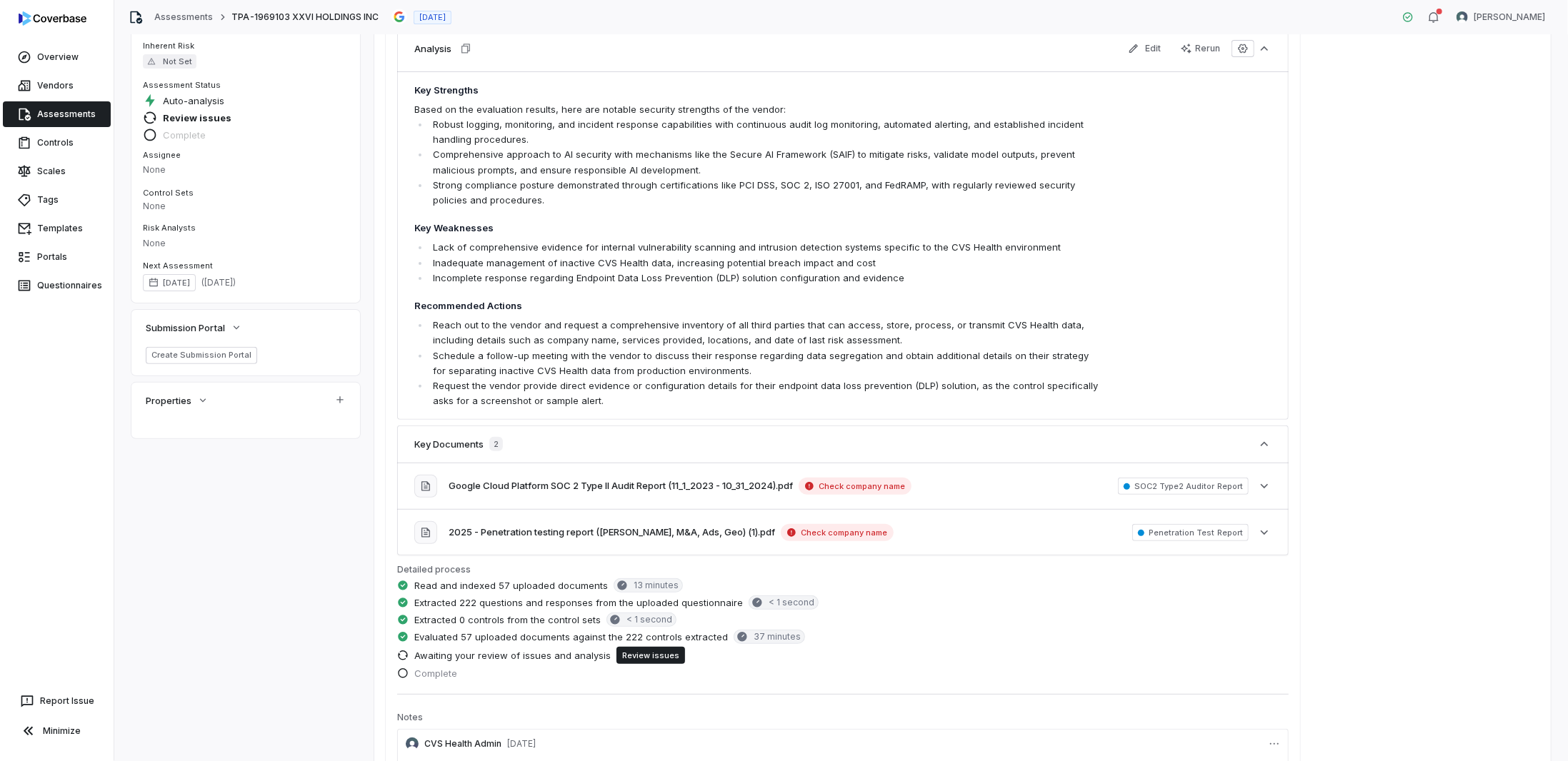 scroll, scrollTop: 19, scrollLeft: 0, axis: vertical 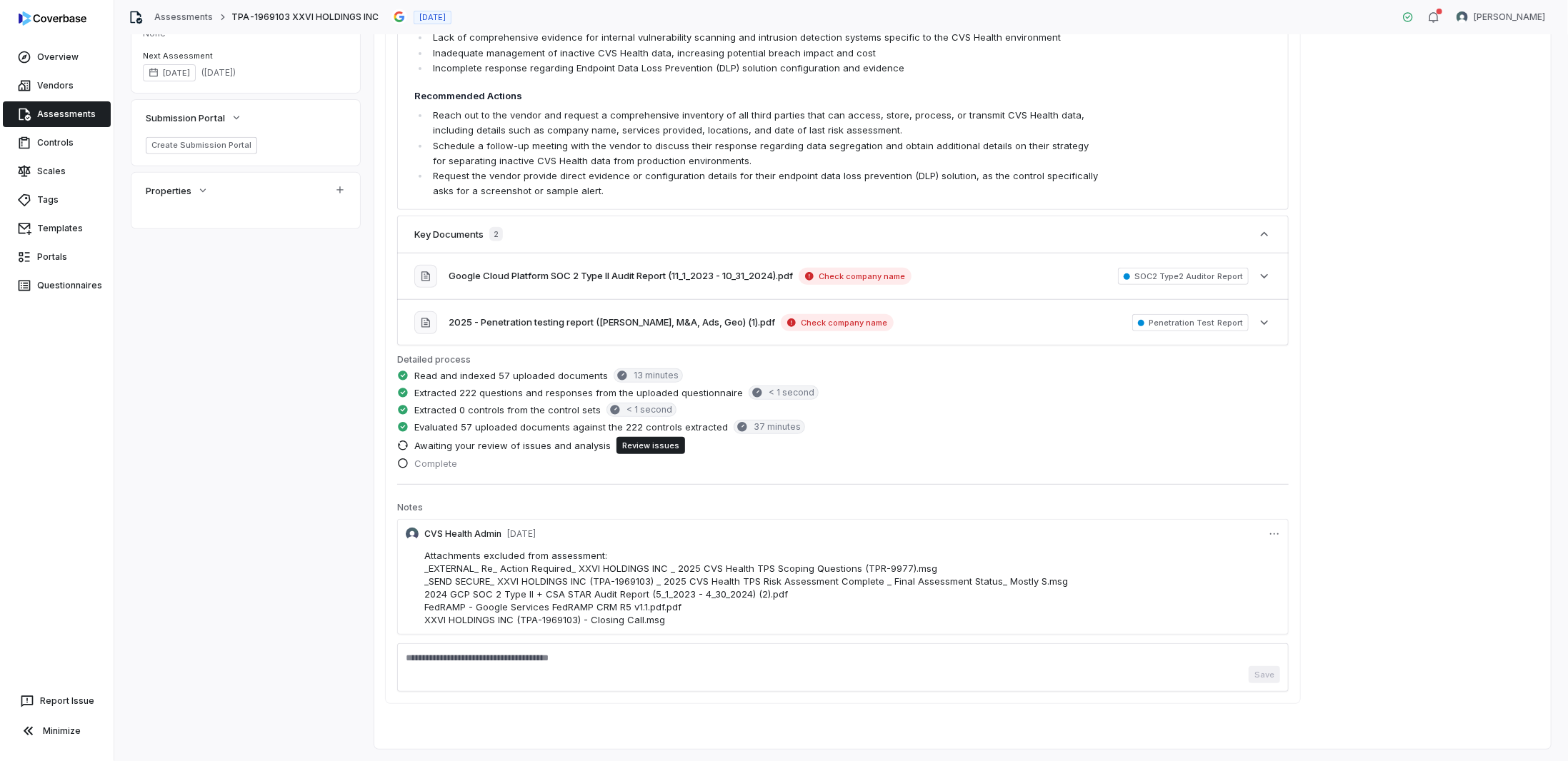 click at bounding box center [843, 659] 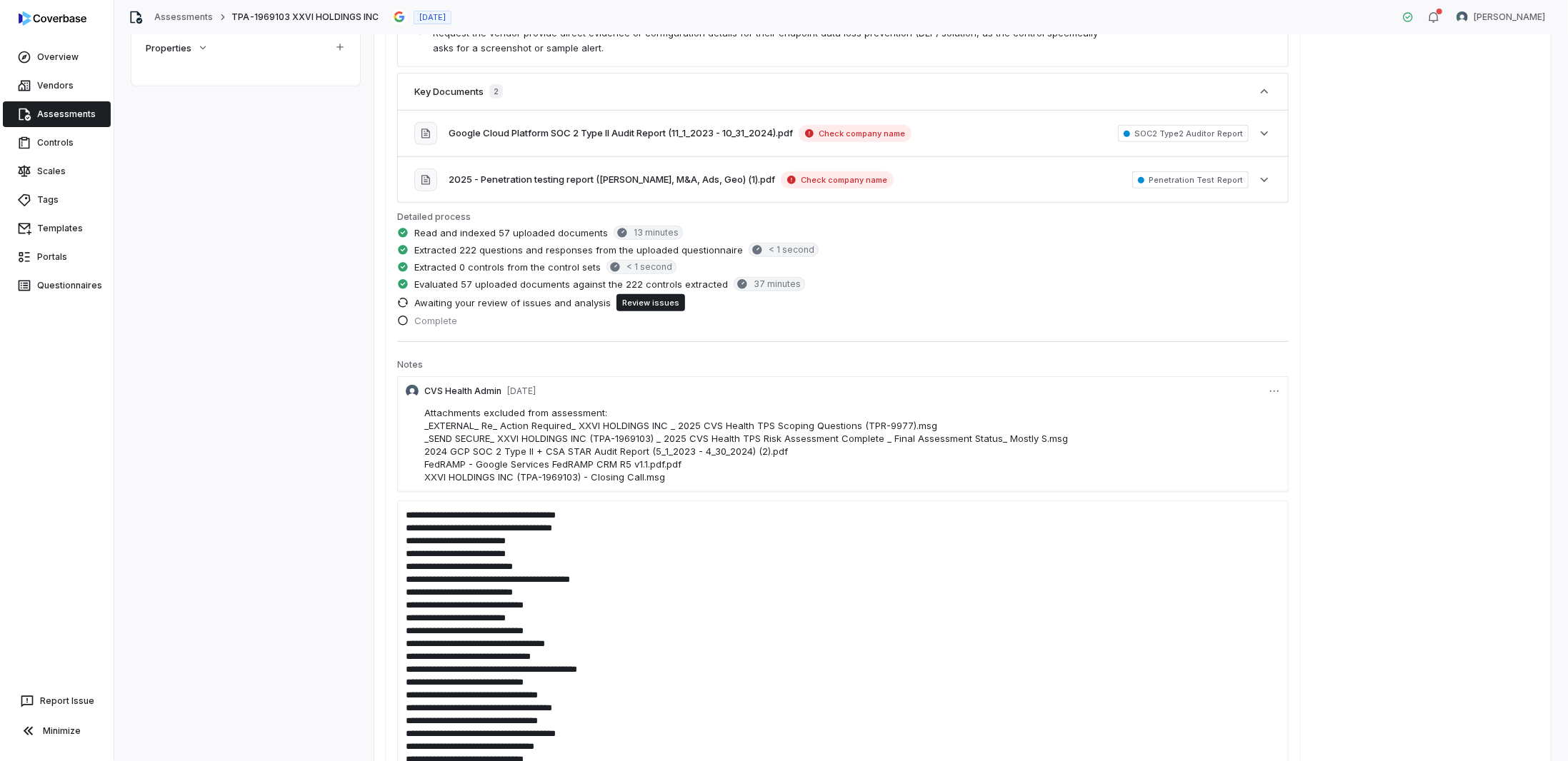 click on "Serial No. 136 (Operations and IT Hygiene)
Serial No. 1019 (Artificial Intelligence)
Serial No. 1002 (Compliance)
Serial No. 1003 (Encryption)
Serial No. 44 (Cloud Security)
Serial No. 72 (Identity and Access Management)
Serial No. 41 (Cloud Security)
Serial No. 262 (Asset Management)
Serial No. 1001 (Compliance)
Serial No. 28 (General Questions)
Serial No. 572 (Third Party Management)
Serial No. 150 (Personnel Security)
Serial No. 1006 (Identity and Access Management)
Serial No. 217 (Compliance - PCI)
Serial No. 612 (Contingency Planning)
Serial No. 1014 (Artificial Intelligence)
Serial No. 615 (Data Loss Prevention)
Serial No. 123 (Operations and IT Hygiene)
Serial No. 56 (Contingency Planning)
Serial No. 821 (Network Security)   Save" at bounding box center (843, 647) 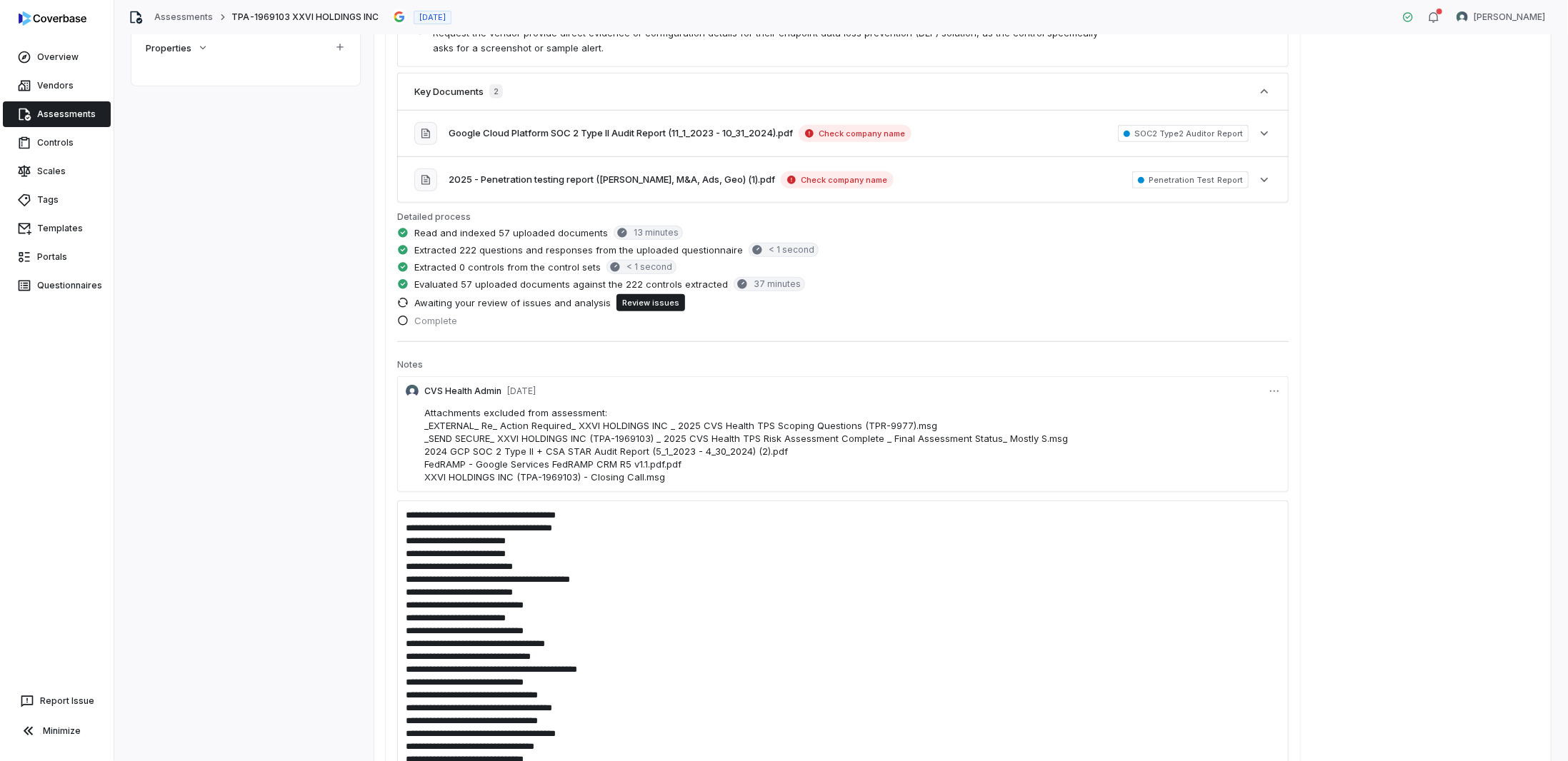 scroll, scrollTop: 521, scrollLeft: 0, axis: vertical 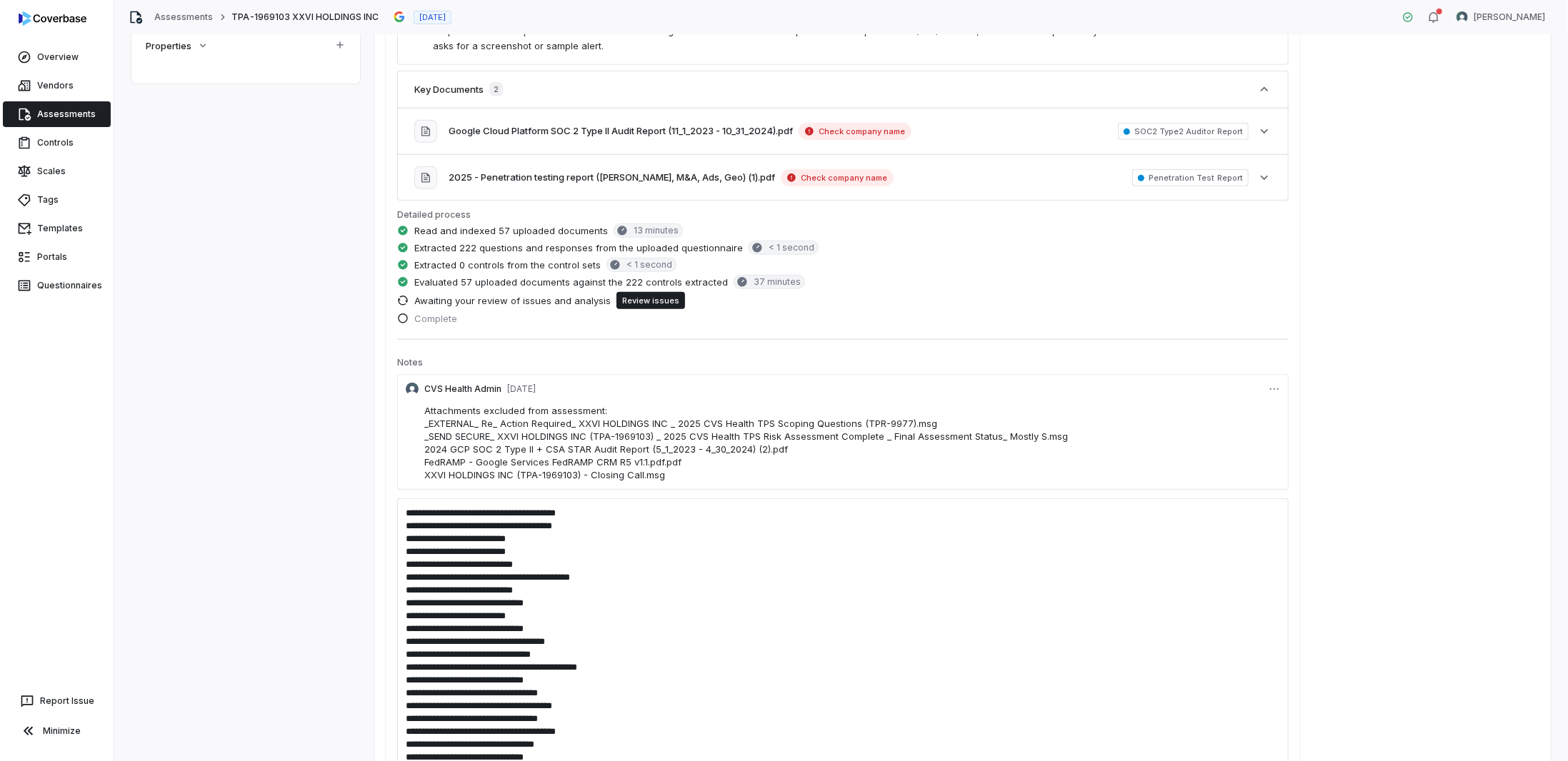 click on "**********" at bounding box center [843, 635] 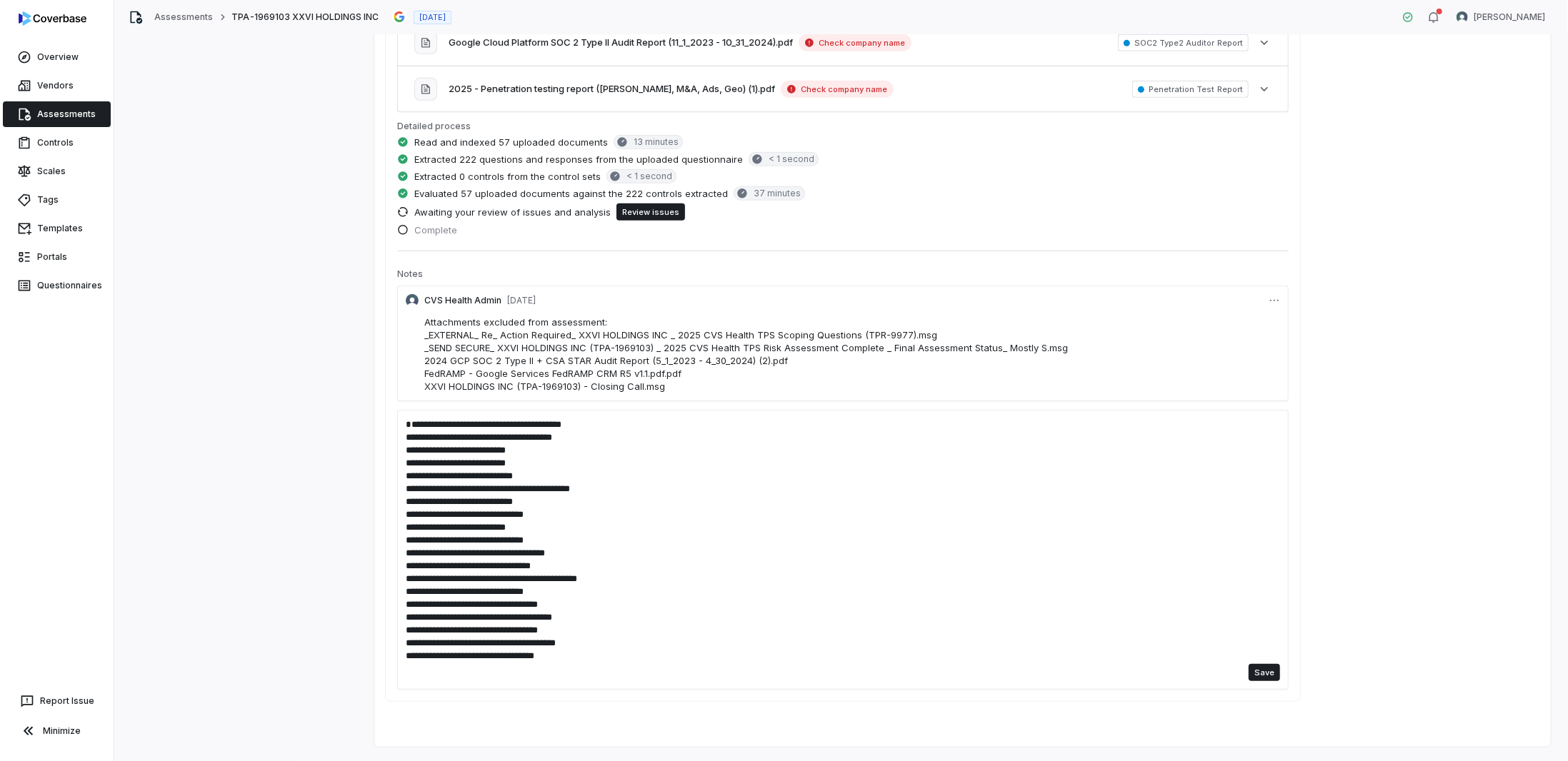 click on "Serial No. 136 (Operations and IT Hygiene)
Serial No. 1019 (Artificial Intelligence)
Serial No. 1002 (Compliance)
Serial No. 1003 (Encryption)
Serial No. 44 (Cloud Security)
Serial No. 72 (Identity and Access Management)
Serial No. 41 (Cloud Security)
Serial No. 262 (Asset Management)
Serial No. 1001 (Compliance)
Serial No. 28 (General Questions)
Serial No. 572 (Third Party Management)
Serial No. 150 (Personnel Security)
Serial No. 1006 (Identity and Access Management)
Serial No. 217 (Compliance - PCI)
Serial No. 612 (Contingency Planning)
Serial No. 1014 (Artificial Intelligence)
Serial No. 615 (Data Loss Prevention)
Serial No. 123 (Operations and IT Hygiene)
Serial No. 56 (Contingency Planning)
Serial No. 821 (Network Security)   Save" at bounding box center (843, 550) 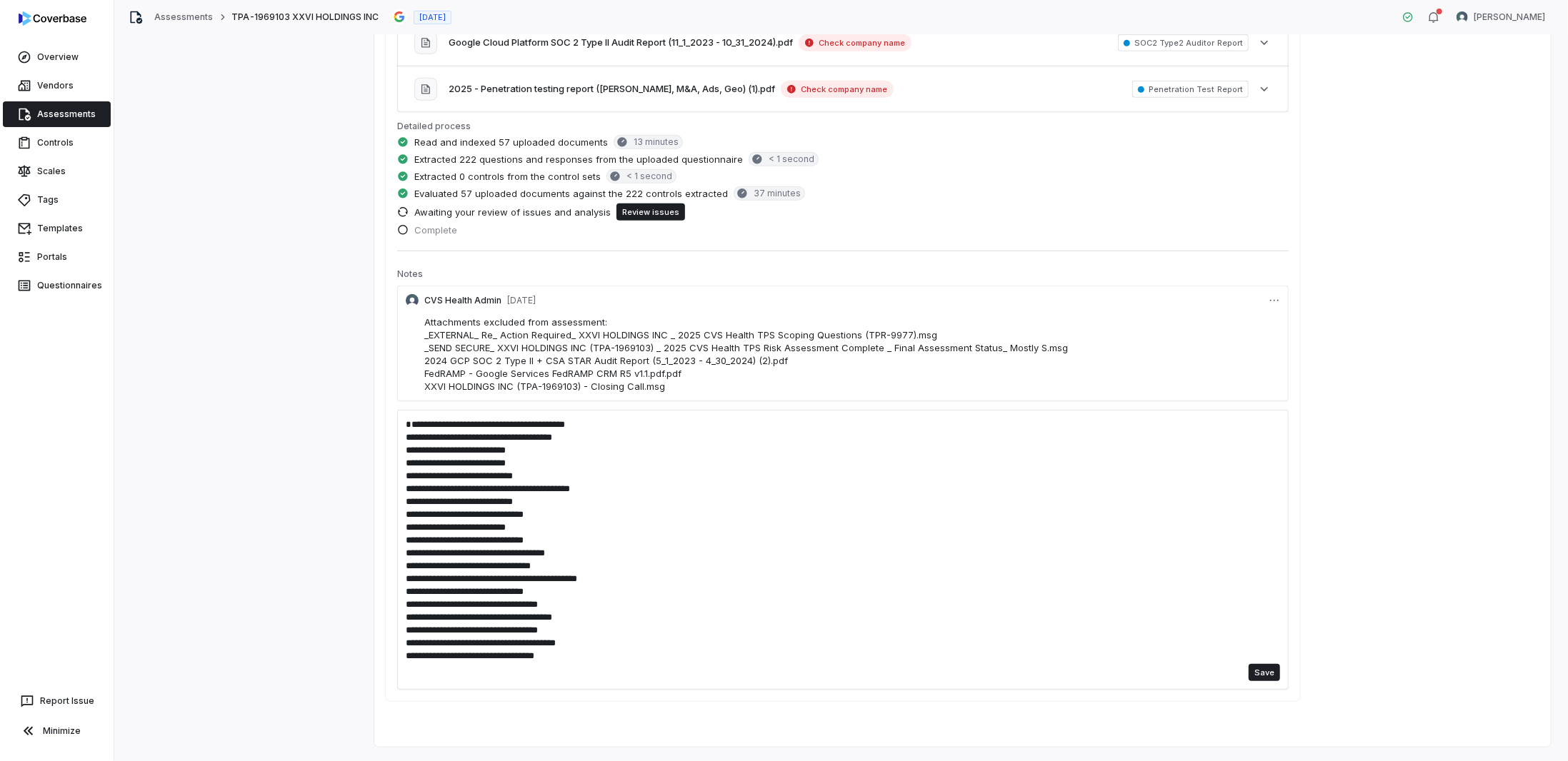 click on "**********" at bounding box center (843, 547) 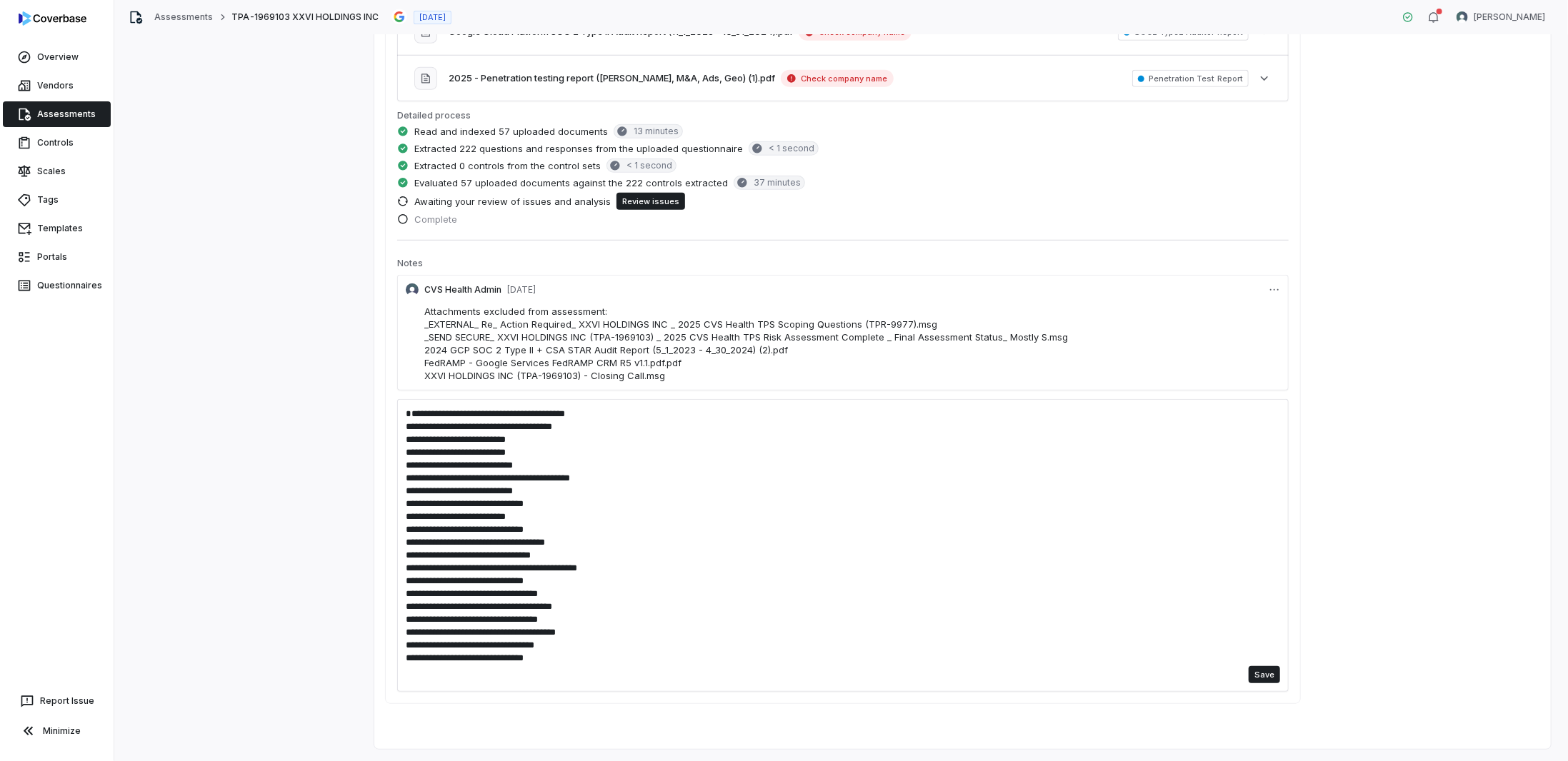 click on "**********" at bounding box center (843, 536) 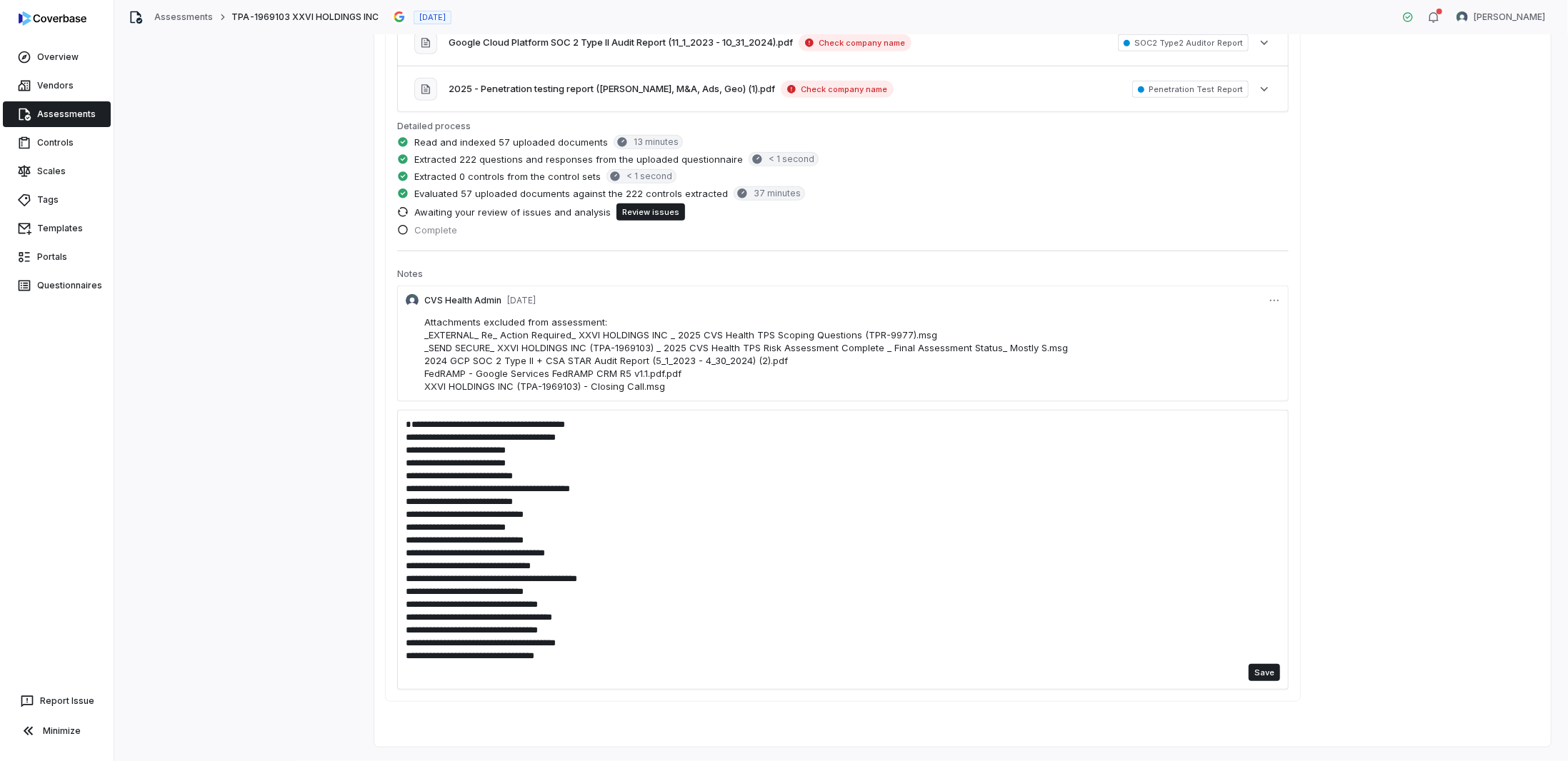 click on "**********" at bounding box center [843, 547] 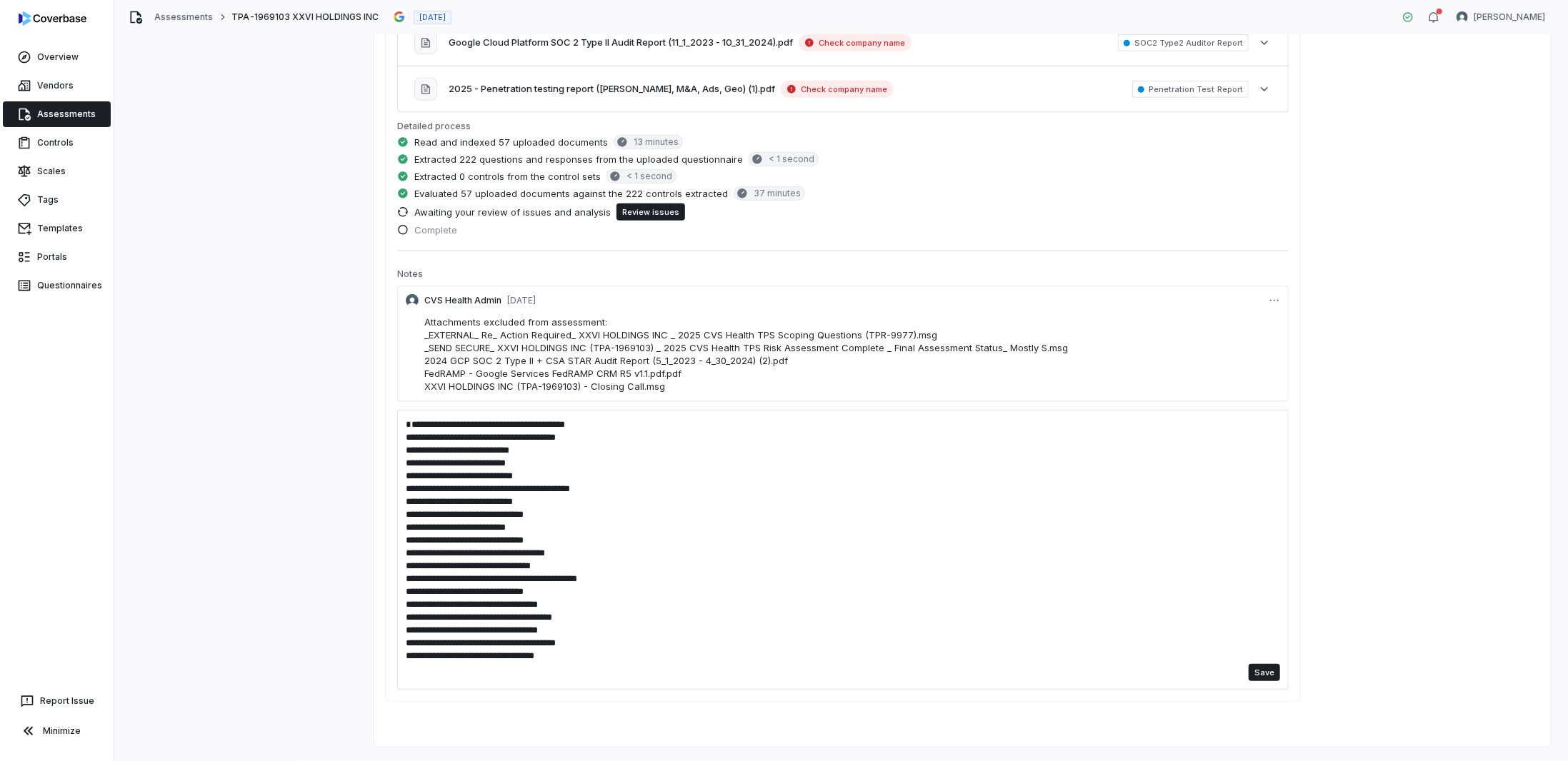 click on "**********" at bounding box center [843, 547] 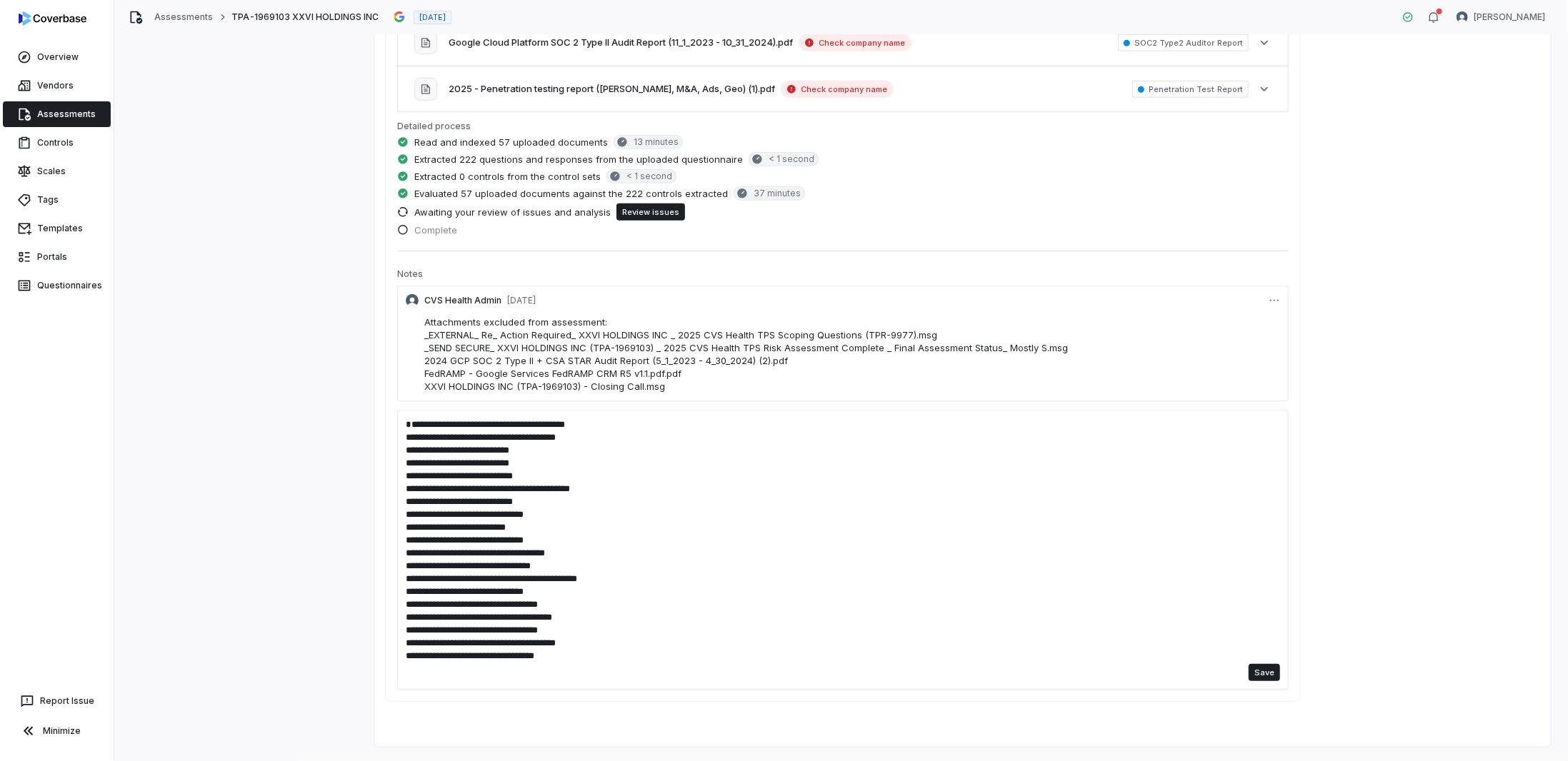 click on "Serial No. 136 (Operations and IT Hygiene)
Serial No. 1019 (Artificial Intelligence)
Serial No. 1002 (Compliance)
Serial No. 1003 (Encryption)
Serial No. 44 (Cloud Security)
Serial No. 72 (Identity and Access Management)
Serial No. 41 (Cloud Security)
Serial No. 262 (Asset Management)
Serial No. 1001 (Compliance)
Serial No. 28 (General Questions)
Serial No. 572 (Third Party Management)
Serial No. 150 (Personnel Security)
Serial No. 1006 (Identity and Access Management)
Serial No. 217 (Compliance - PCI)
Serial No. 612 (Contingency Planning)
Serial No. 1014 (Artificial Intelligence)
Serial No. 615 (Data Loss Prevention)
Serial No. 123 (Operations and IT Hygiene)
Serial No. 56 (Contingency Planning)
Serial No. 821 (Network Security)   Save" at bounding box center [843, 550] 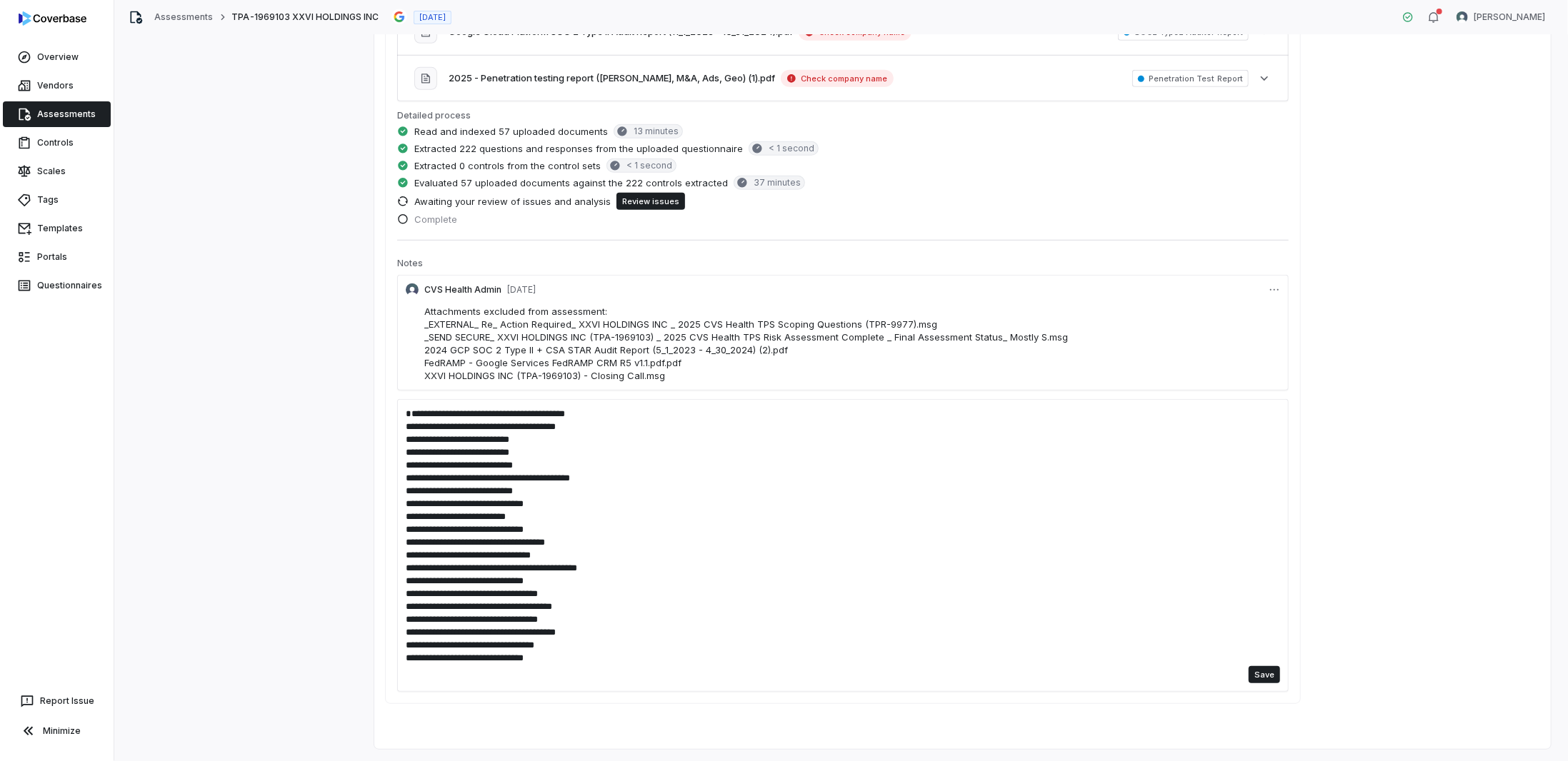 click on "Serial No. 136 (Operations and IT Hygiene)
Serial No. 1019 (Artificial Intelligence)
Serial No. 1002 (Compliance)
Serial No. 1003 (Encryption)
Serial No. 44 (Cloud Security)
Serial No. 72 (Identity and Access Management)
Serial No. 41 (Cloud Security)
Serial No. 262 (Asset Management)
Serial No. 1001 (Compliance)
Serial No. 28 (General Questions)
Serial No. 572 (Third Party Management)
Serial No. 150 (Personnel Security)
Serial No. 1006 (Identity and Access Management)
Serial No. 217 (Compliance - PCI)
Serial No. 612 (Contingency Planning)
Serial No. 1014 (Artificial Intelligence)
Serial No. 615 (Data Loss Prevention)
Serial No. 123 (Operations and IT Hygiene)
Serial No. 56 (Contingency Planning)
Serial No. 821 (Network Security)   Save" at bounding box center (843, 545) 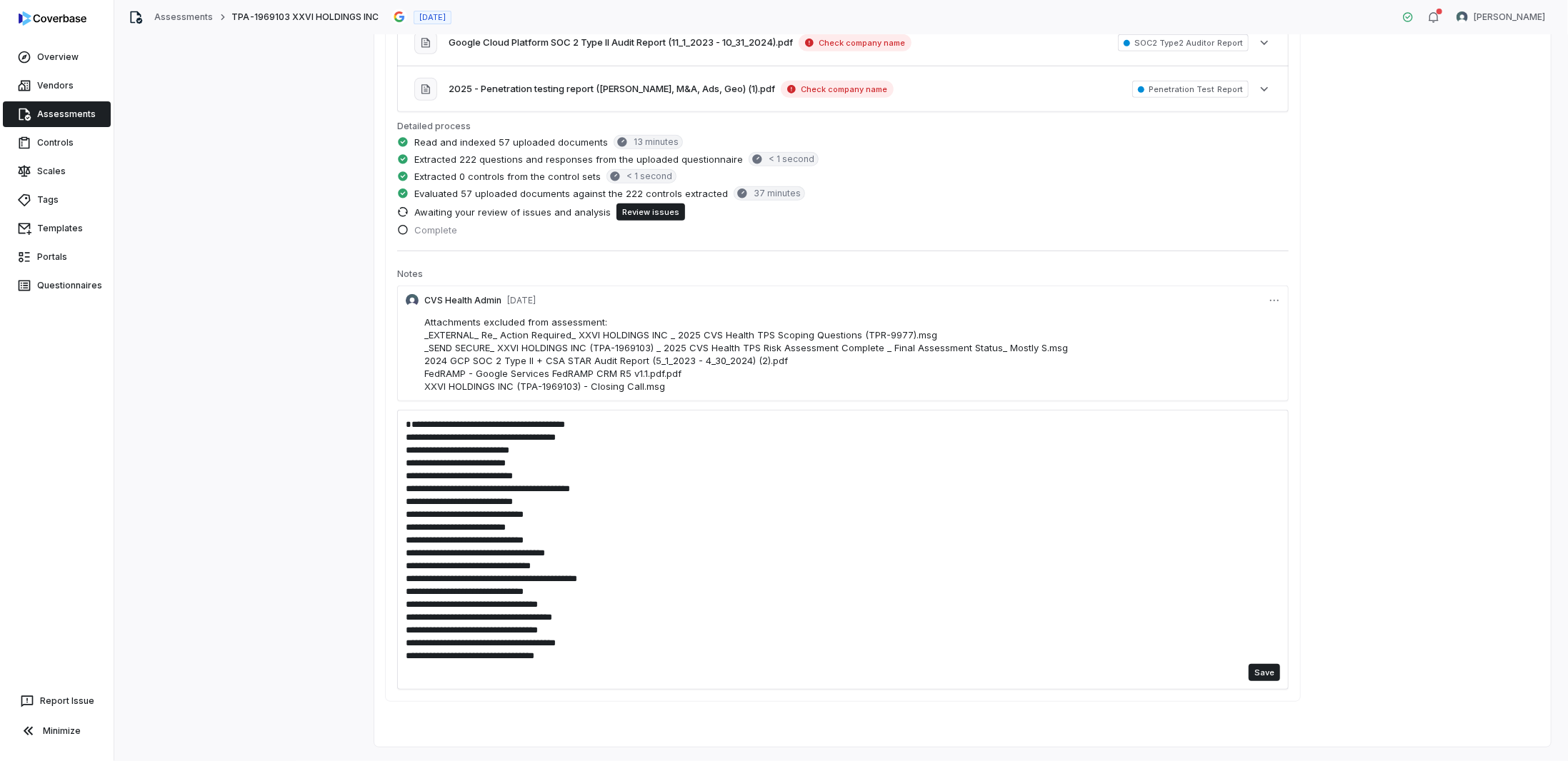 click on "**********" at bounding box center (843, 547) 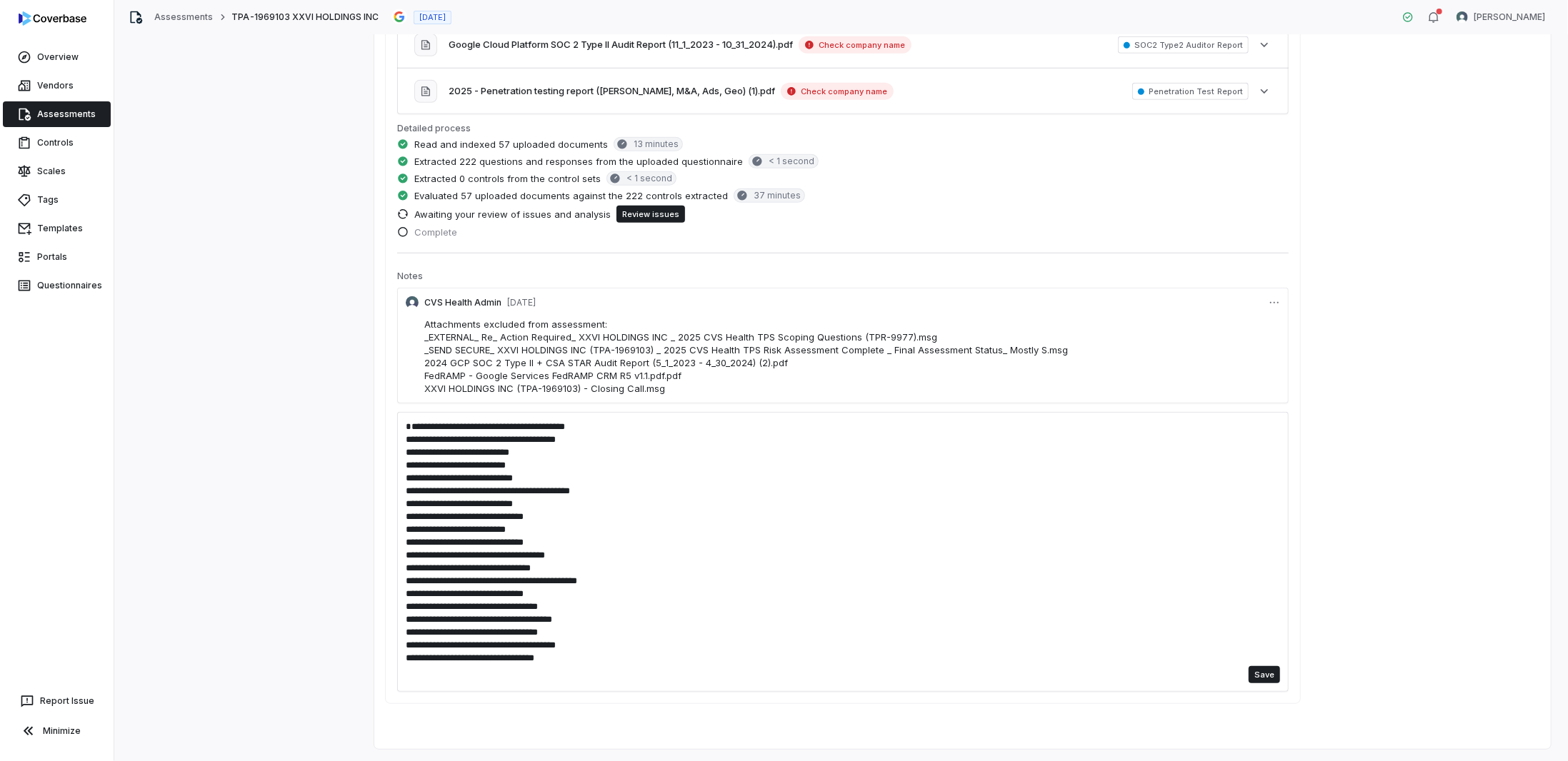 scroll, scrollTop: 620, scrollLeft: 0, axis: vertical 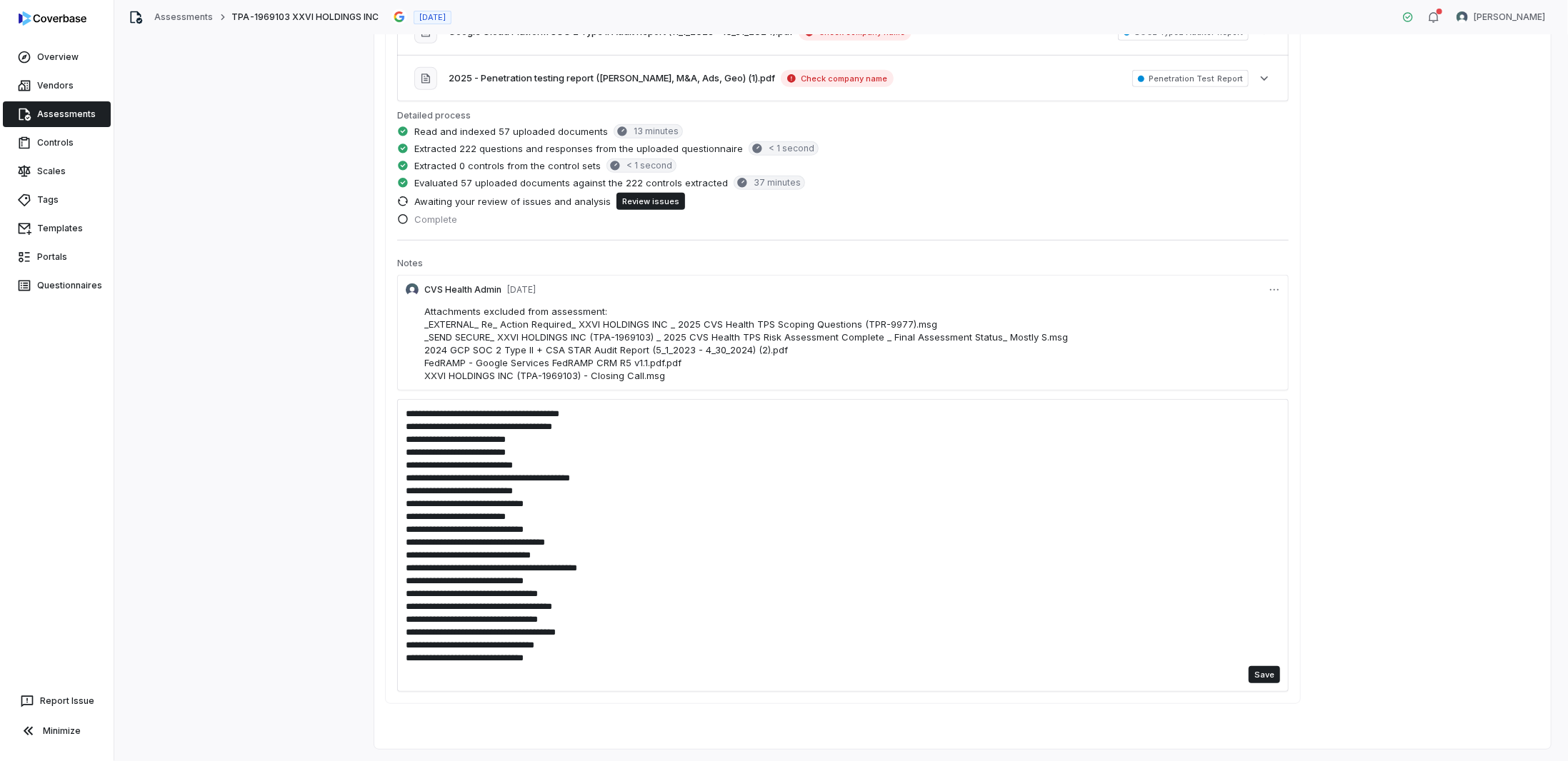 click on "**********" at bounding box center [843, 536] 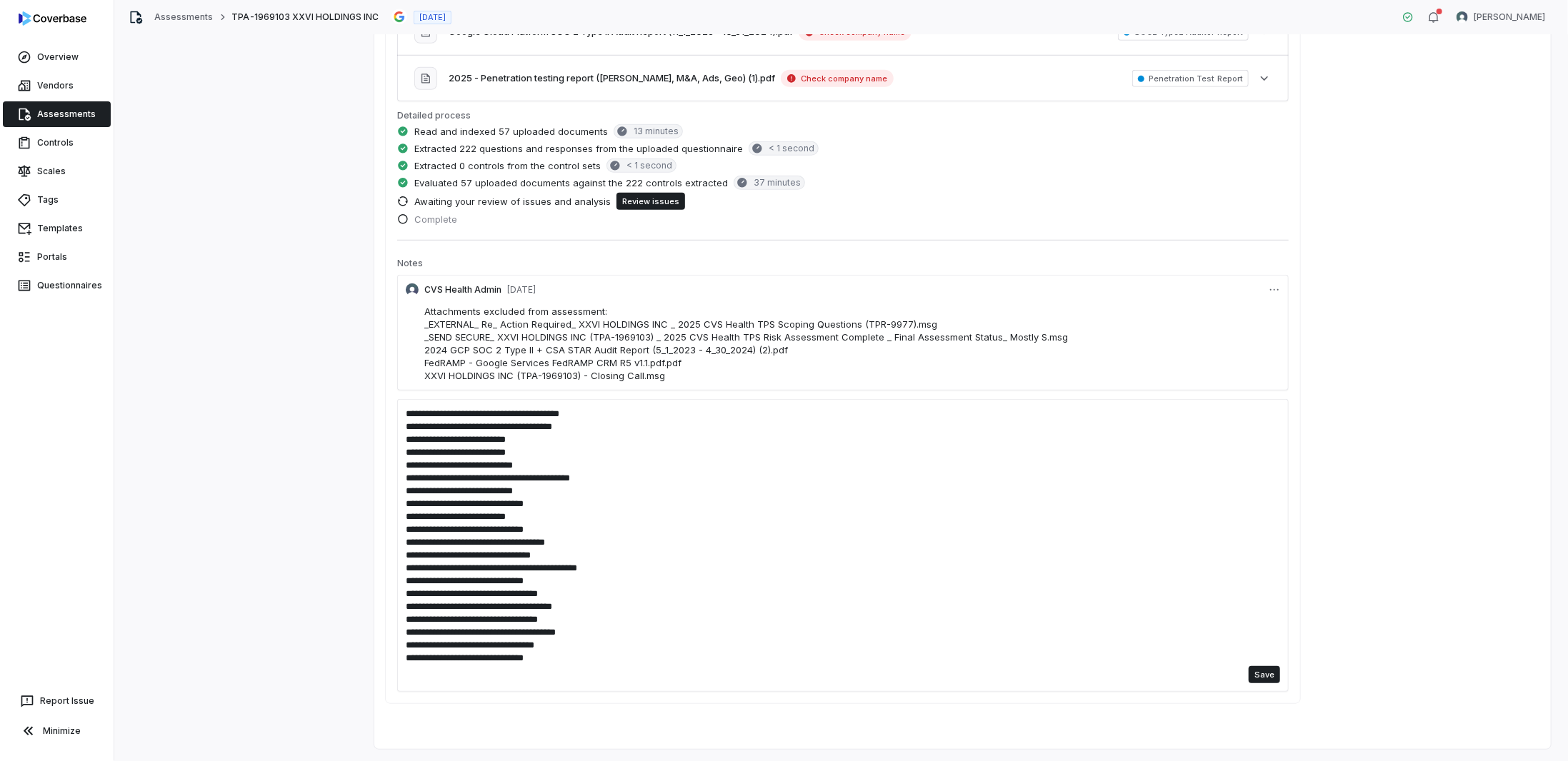 drag, startPoint x: 401, startPoint y: 409, endPoint x: 408, endPoint y: 463, distance: 54.45181 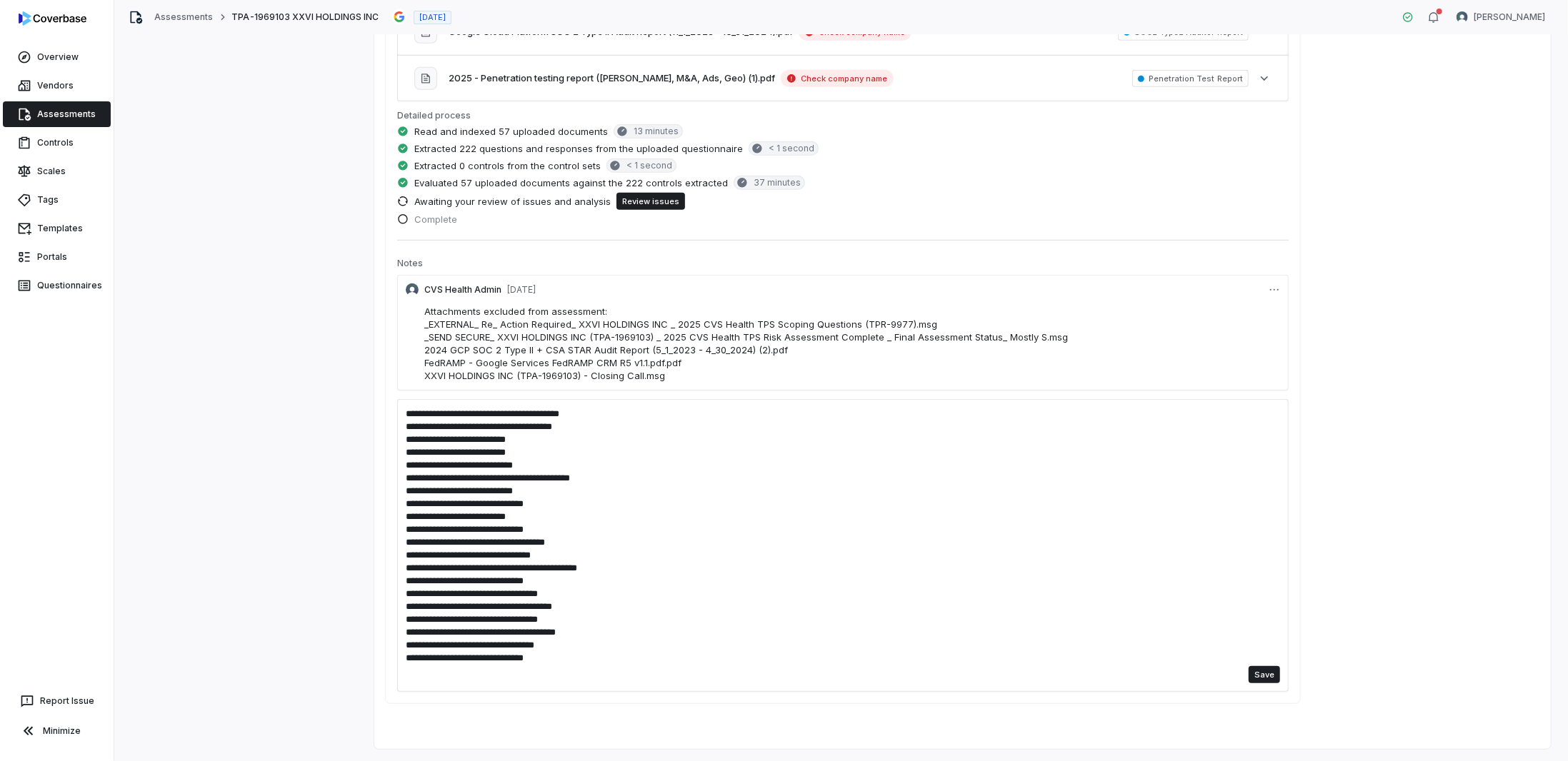 click on "**********" at bounding box center [843, 536] 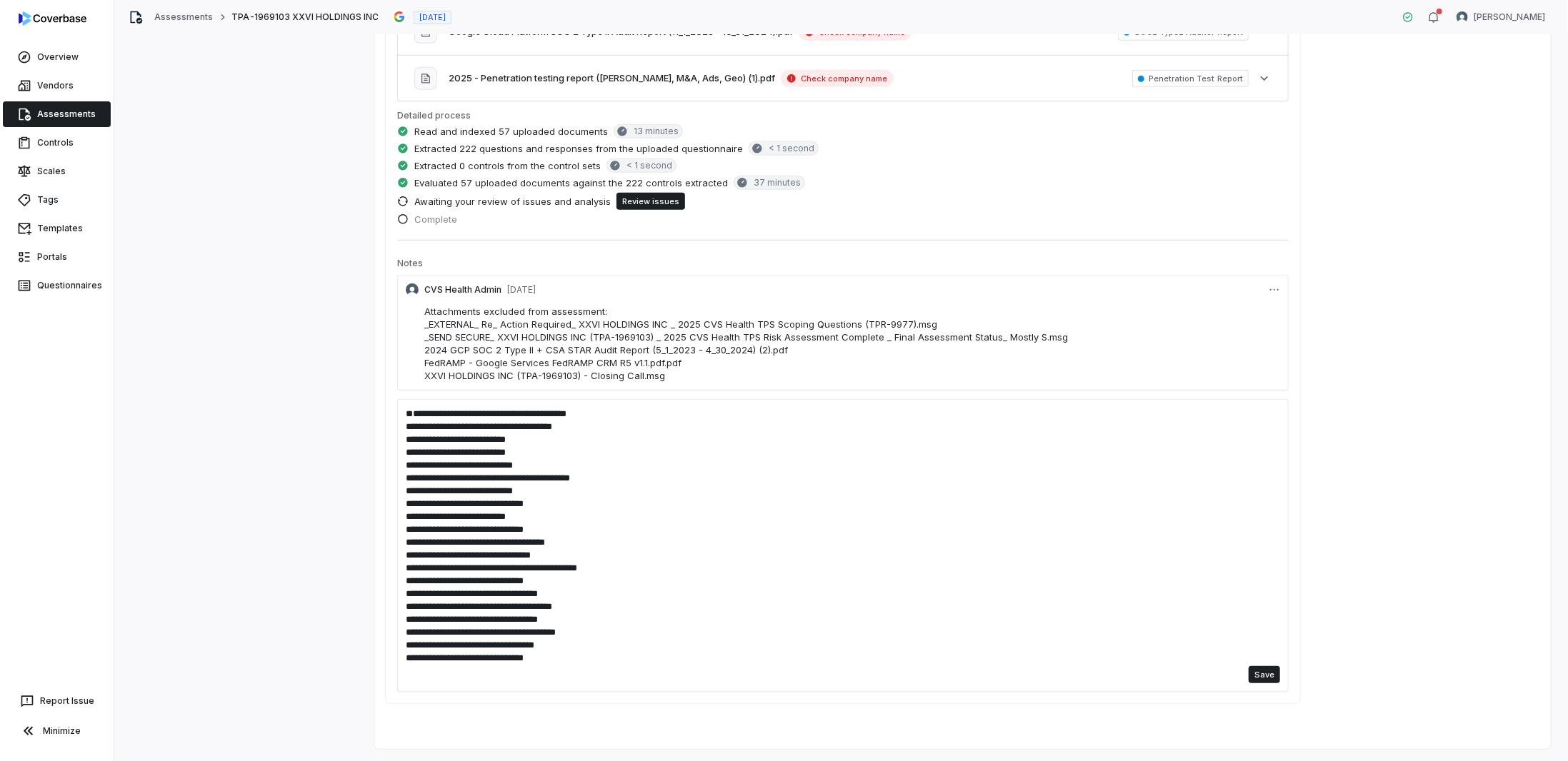 click on "Serial No. 136 (Operations and IT Hygiene)
Serial No. 1019 (Artificial Intelligence)
Serial No. 1002 (Compliance)
Serial No. 1003 (Encryption)
Serial No. 44 (Cloud Security)
Serial No. 72 (Identity and Access Management)
Serial No. 41 (Cloud Security)
Serial No. 262 (Asset Management)
Serial No. 1001 (Compliance)
Serial No. 28 (General Questions)
Serial No. 572 (Third Party Management)
Serial No. 150 (Personnel Security)
Serial No. 1006 (Identity and Access Management)
Serial No. 217 (Compliance - PCI)
Serial No. 612 (Contingency Planning)
Serial No. 1014 (Artificial Intelligence)
Serial No. 615 (Data Loss Prevention)
Serial No. 123 (Operations and IT Hygiene)
Serial No. 56 (Contingency Planning)
Serial No. 821 (Network Security)   Save" at bounding box center [843, 545] 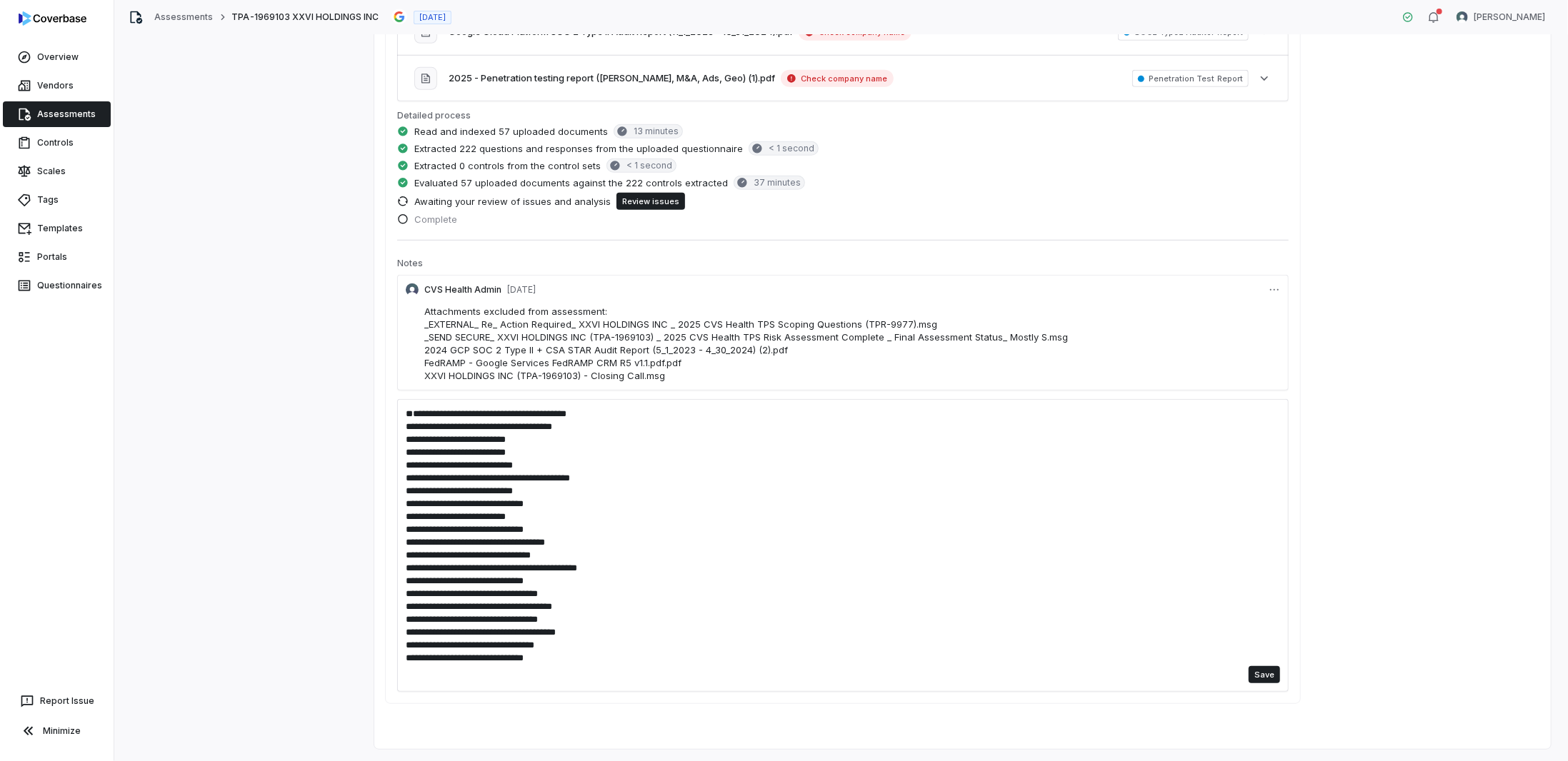 paste on "**********" 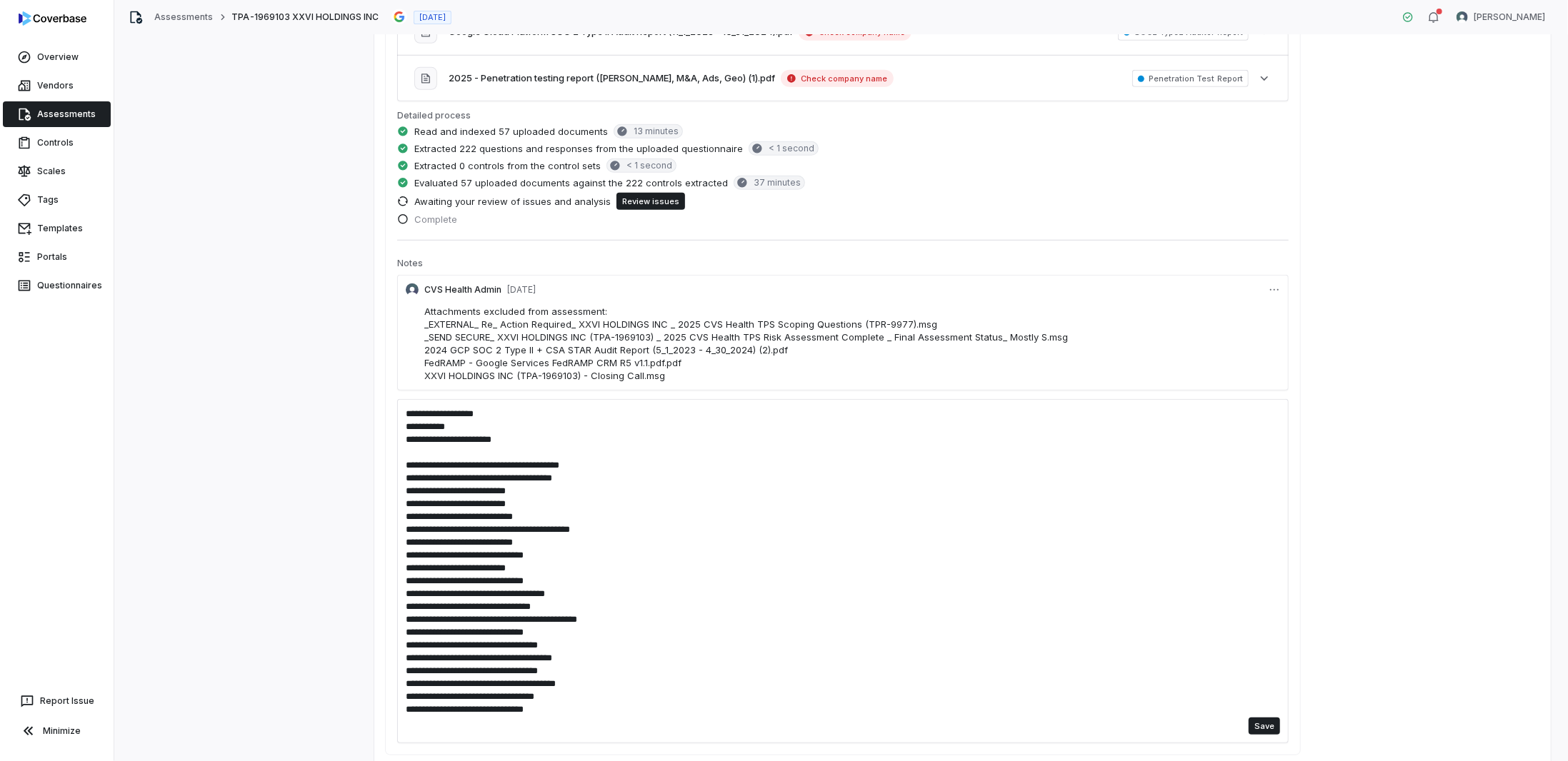 drag, startPoint x: 532, startPoint y: 442, endPoint x: 386, endPoint y: 434, distance: 146.219 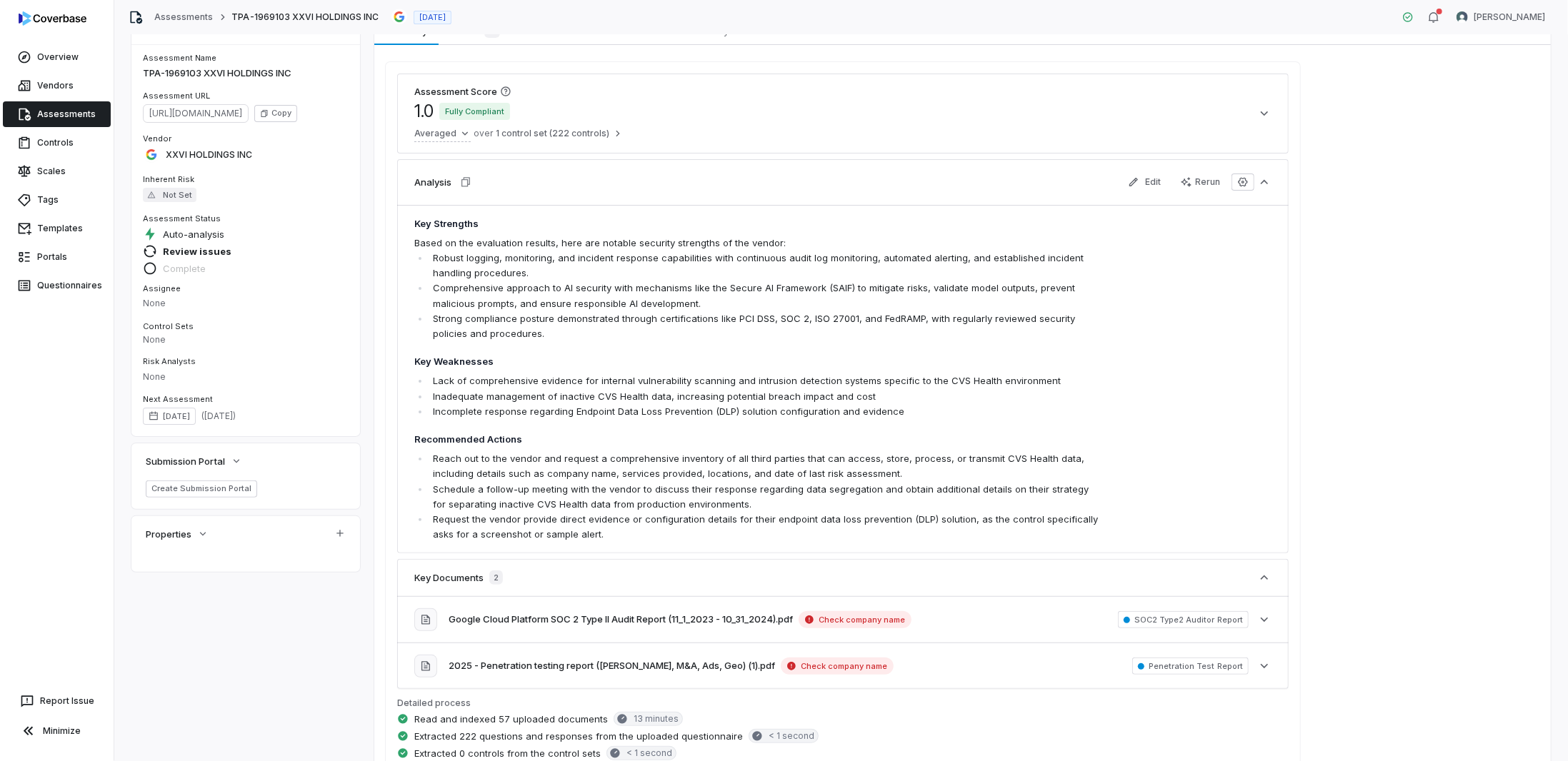 scroll, scrollTop: 0, scrollLeft: 0, axis: both 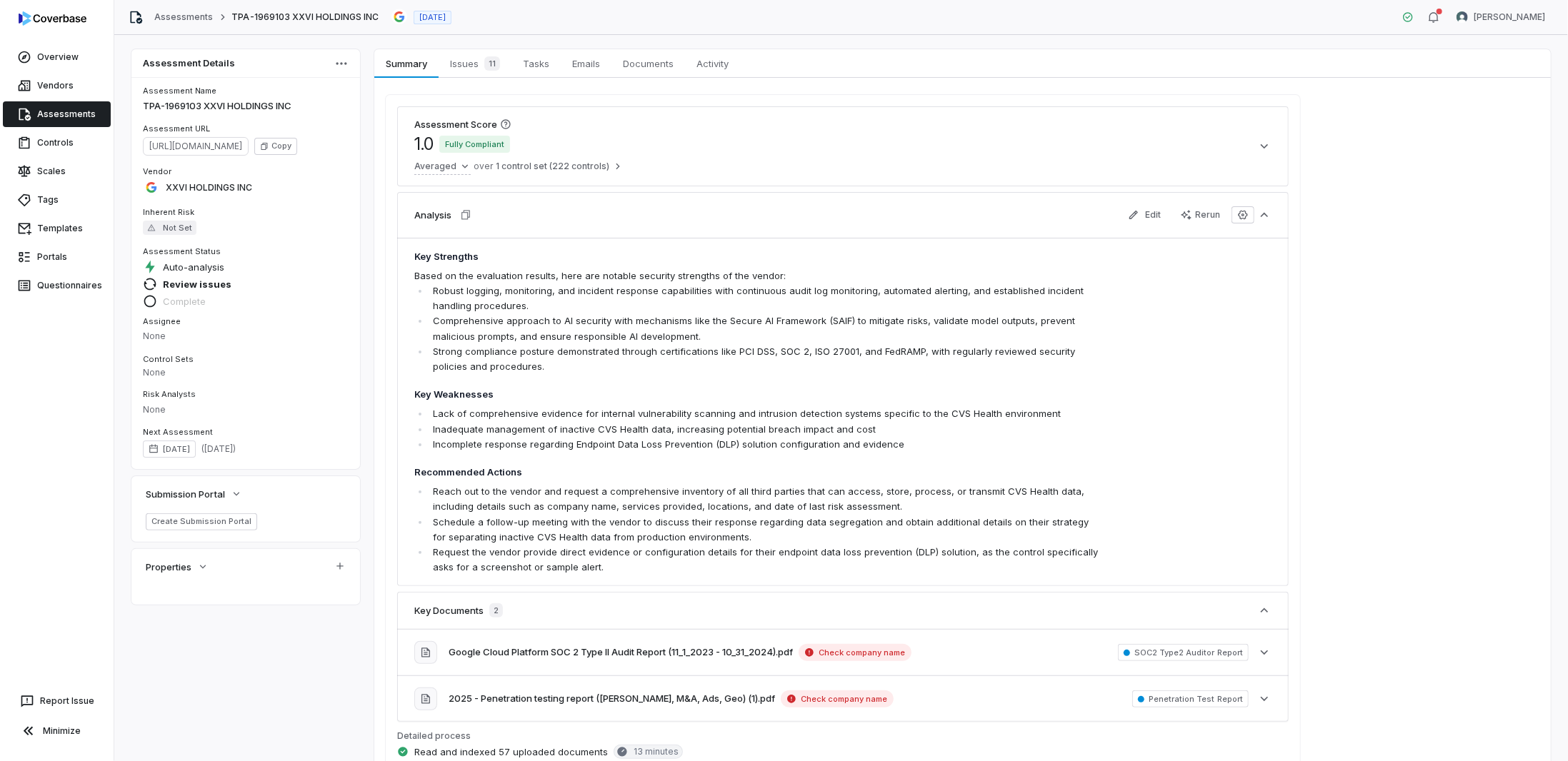 click on "TPA-1969103 XXVI HOLDINGS INC" at bounding box center [246, 106] 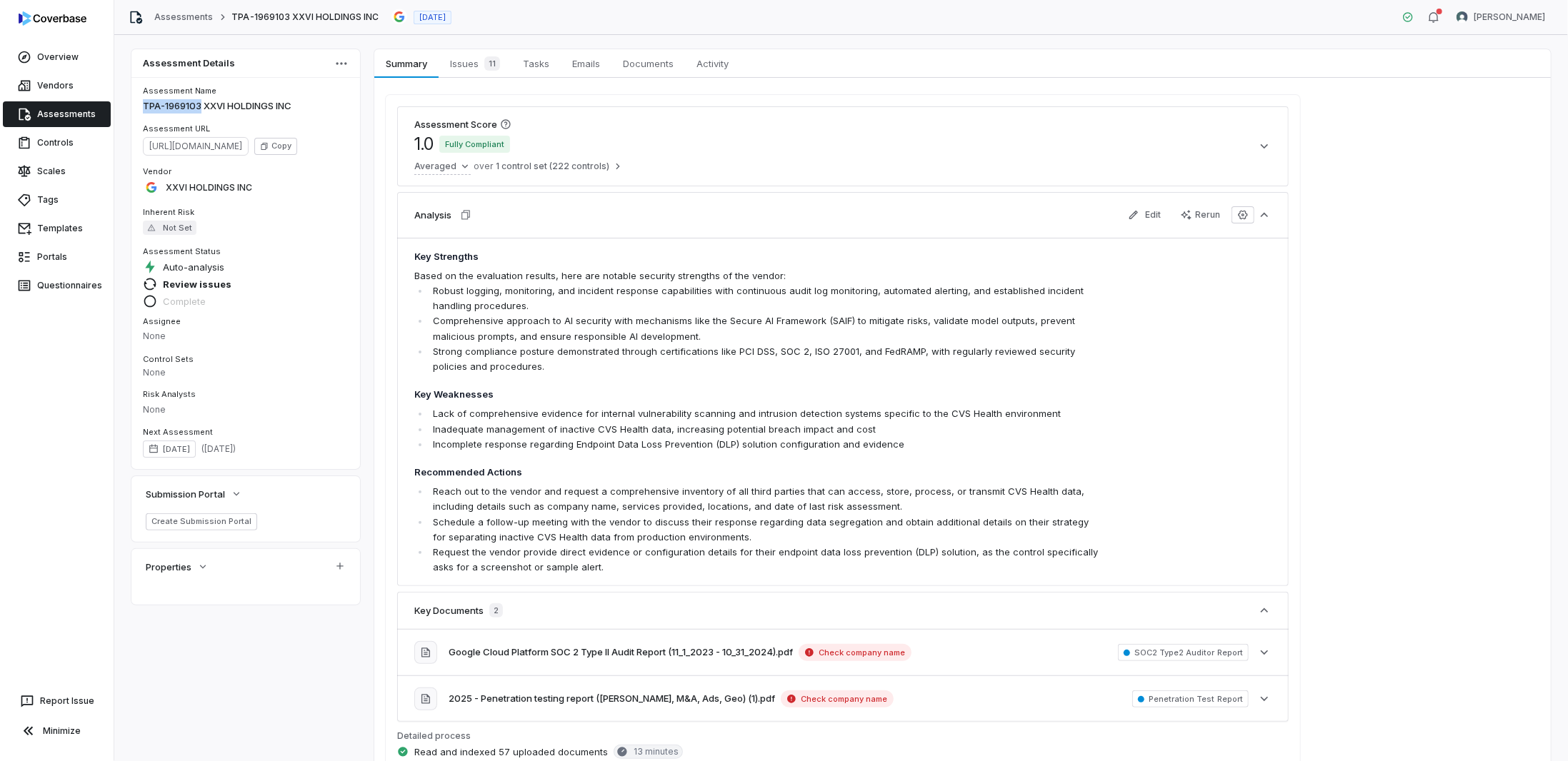 drag, startPoint x: 201, startPoint y: 105, endPoint x: 117, endPoint y: 106, distance: 84.005952 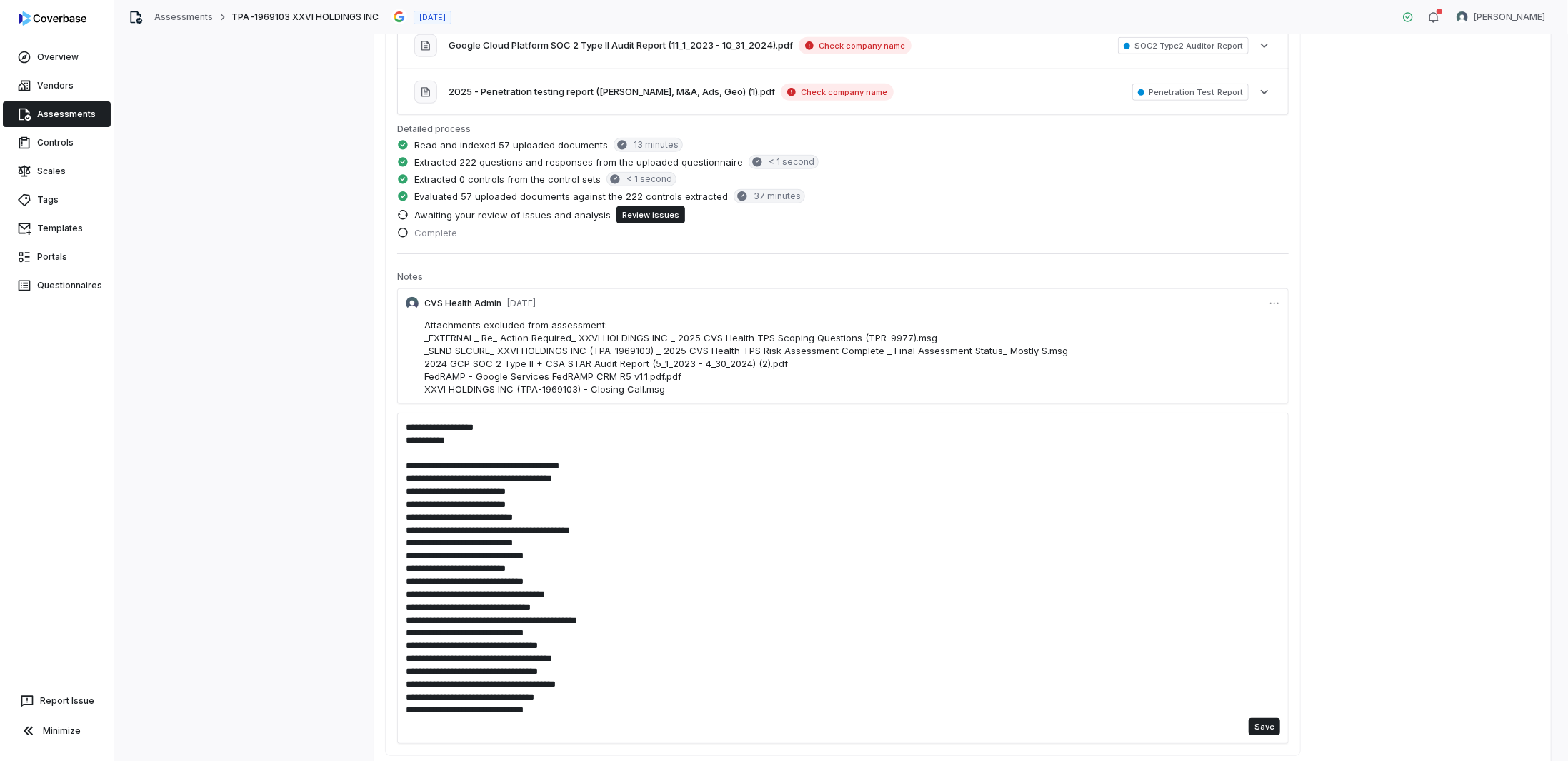 scroll, scrollTop: 659, scrollLeft: 0, axis: vertical 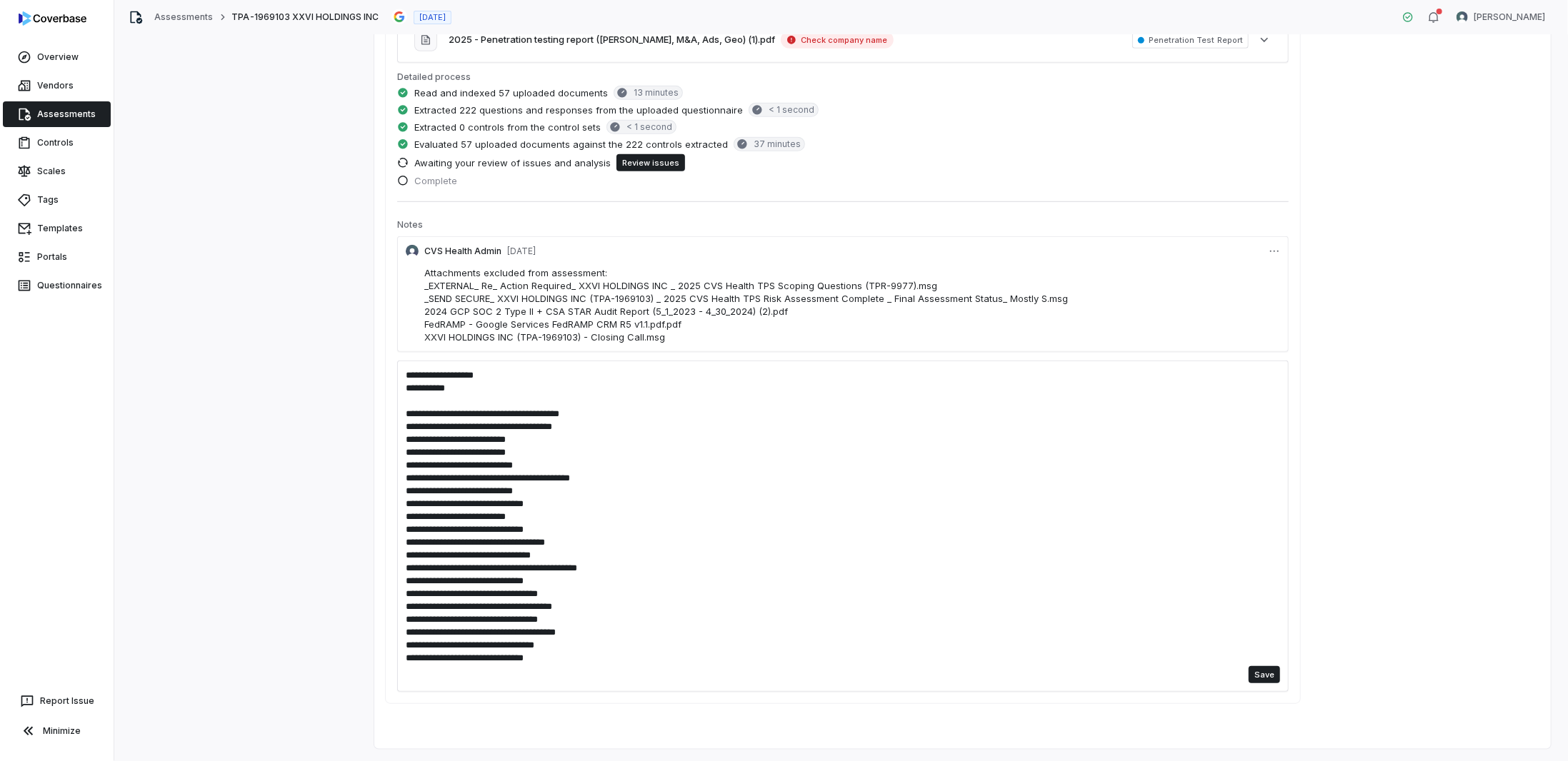 drag, startPoint x: 519, startPoint y: 369, endPoint x: 442, endPoint y: 369, distance: 77 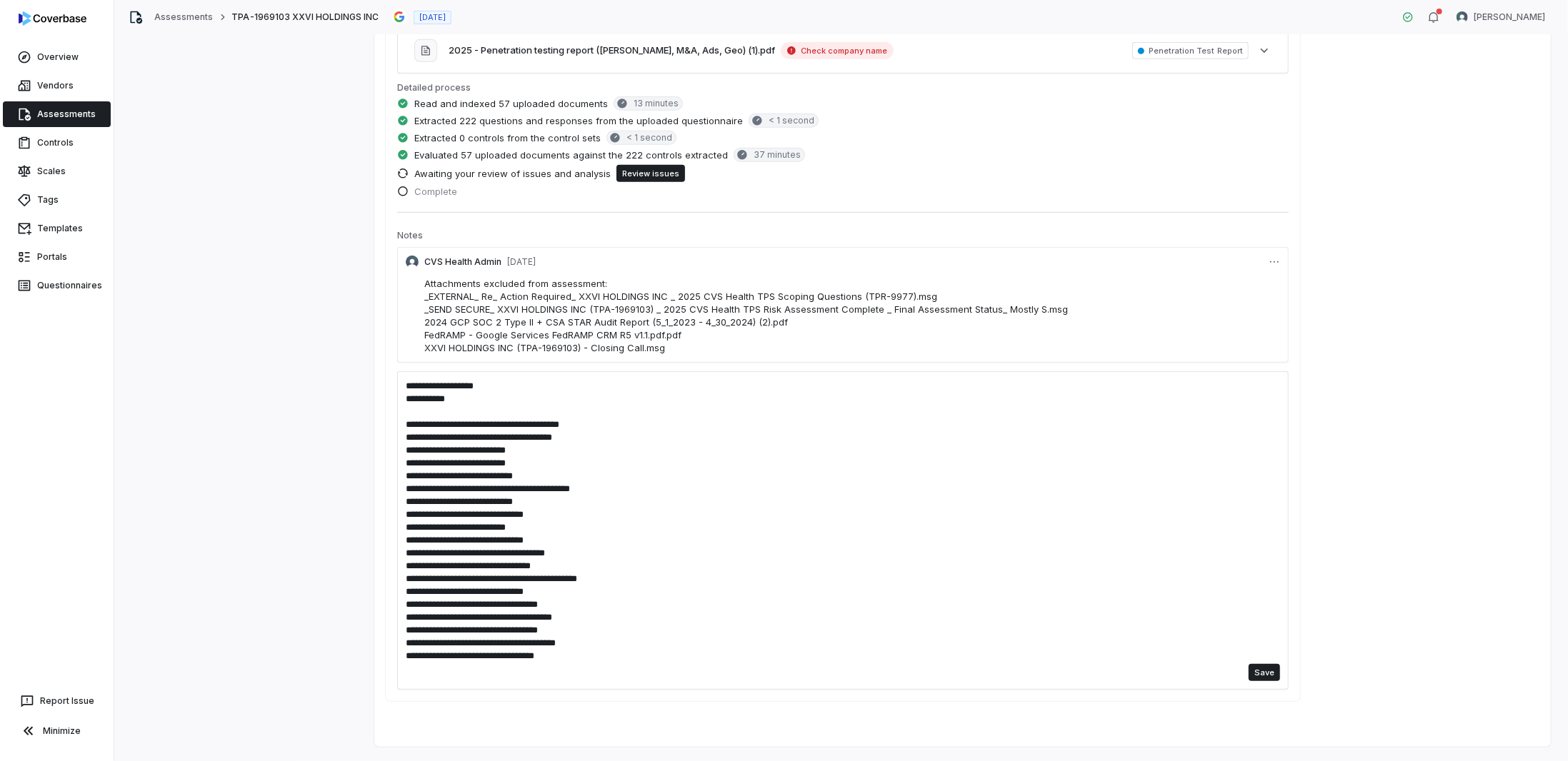 type on "**********" 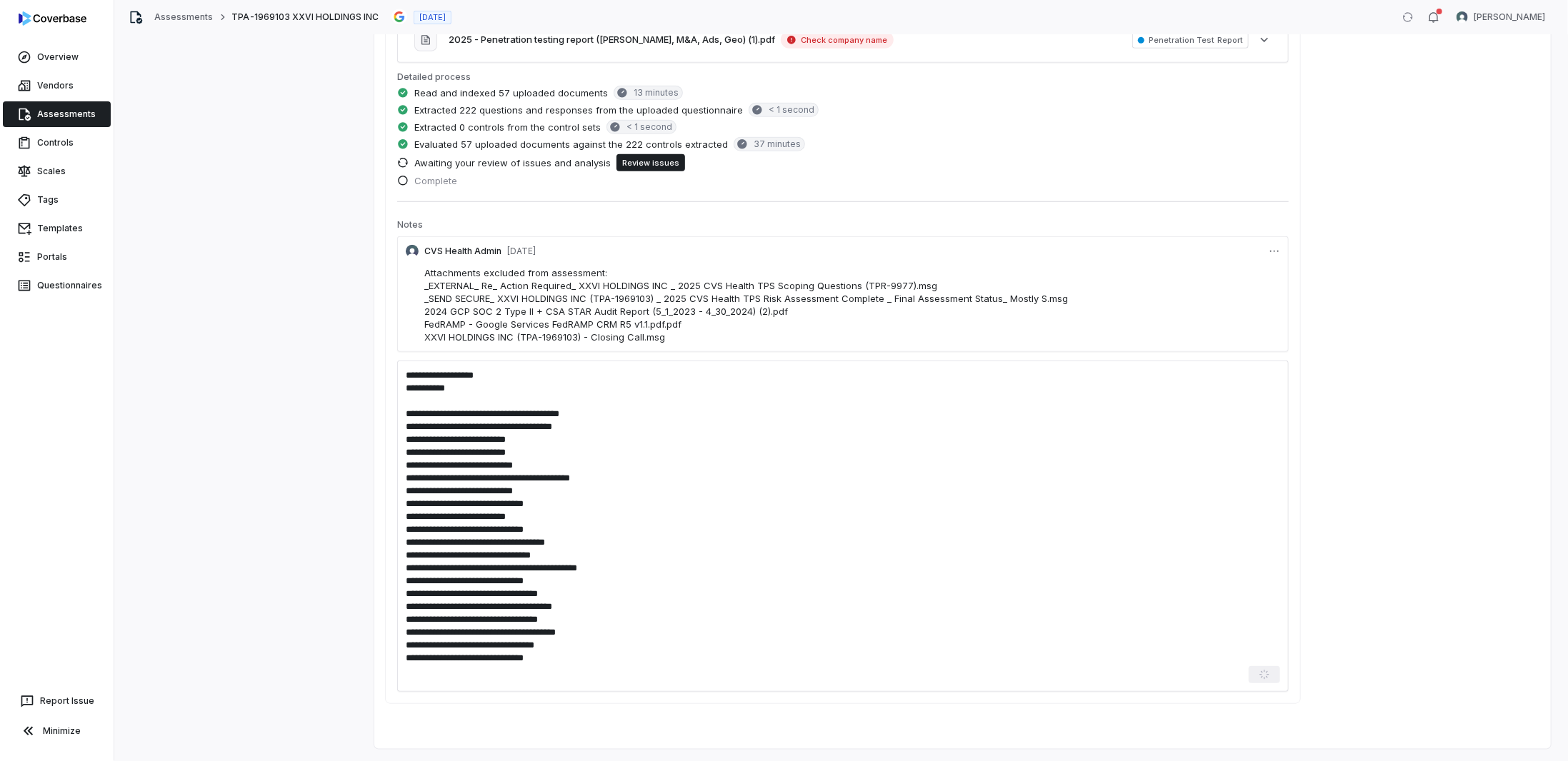 type 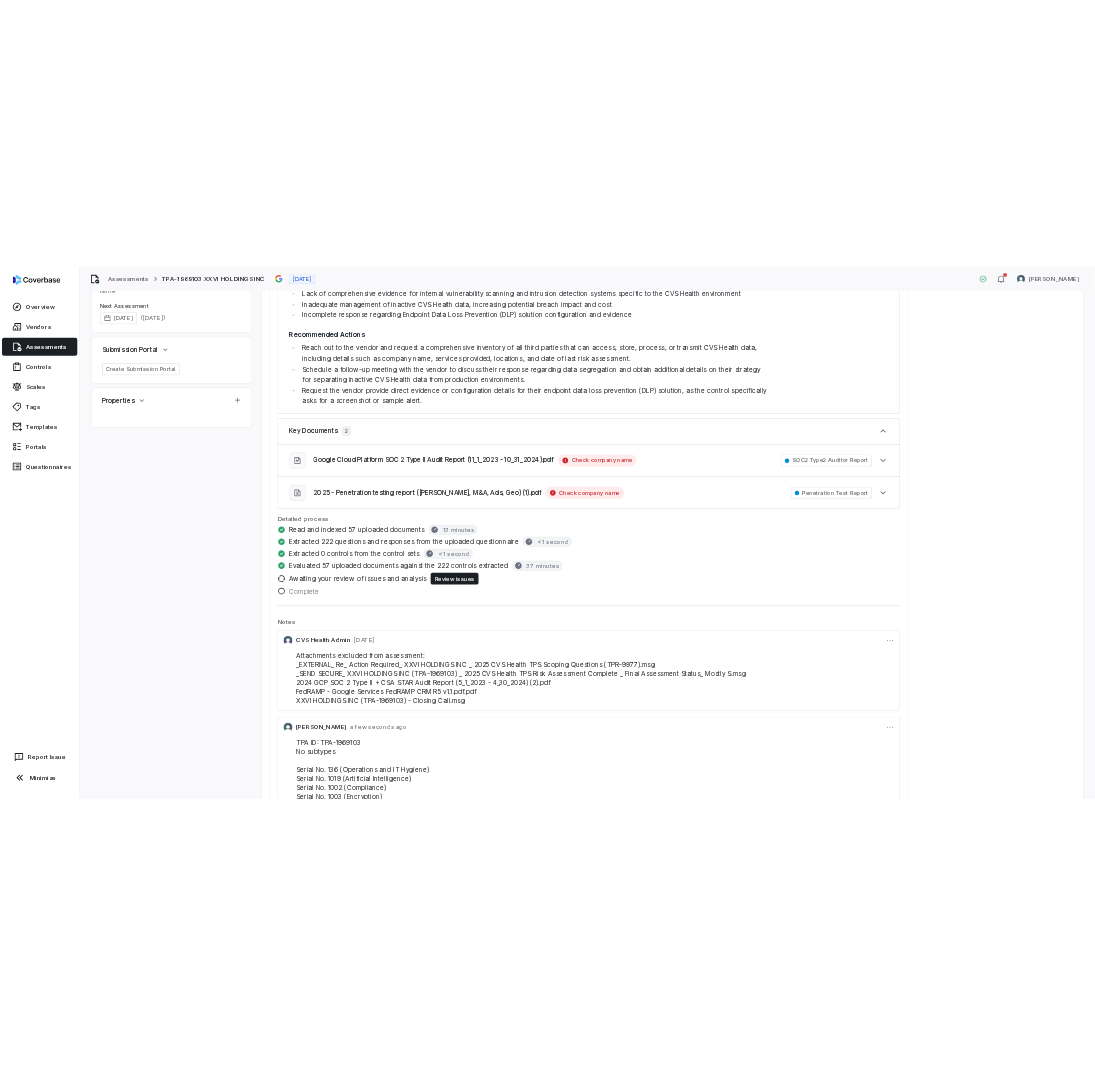 scroll, scrollTop: 923, scrollLeft: 0, axis: vertical 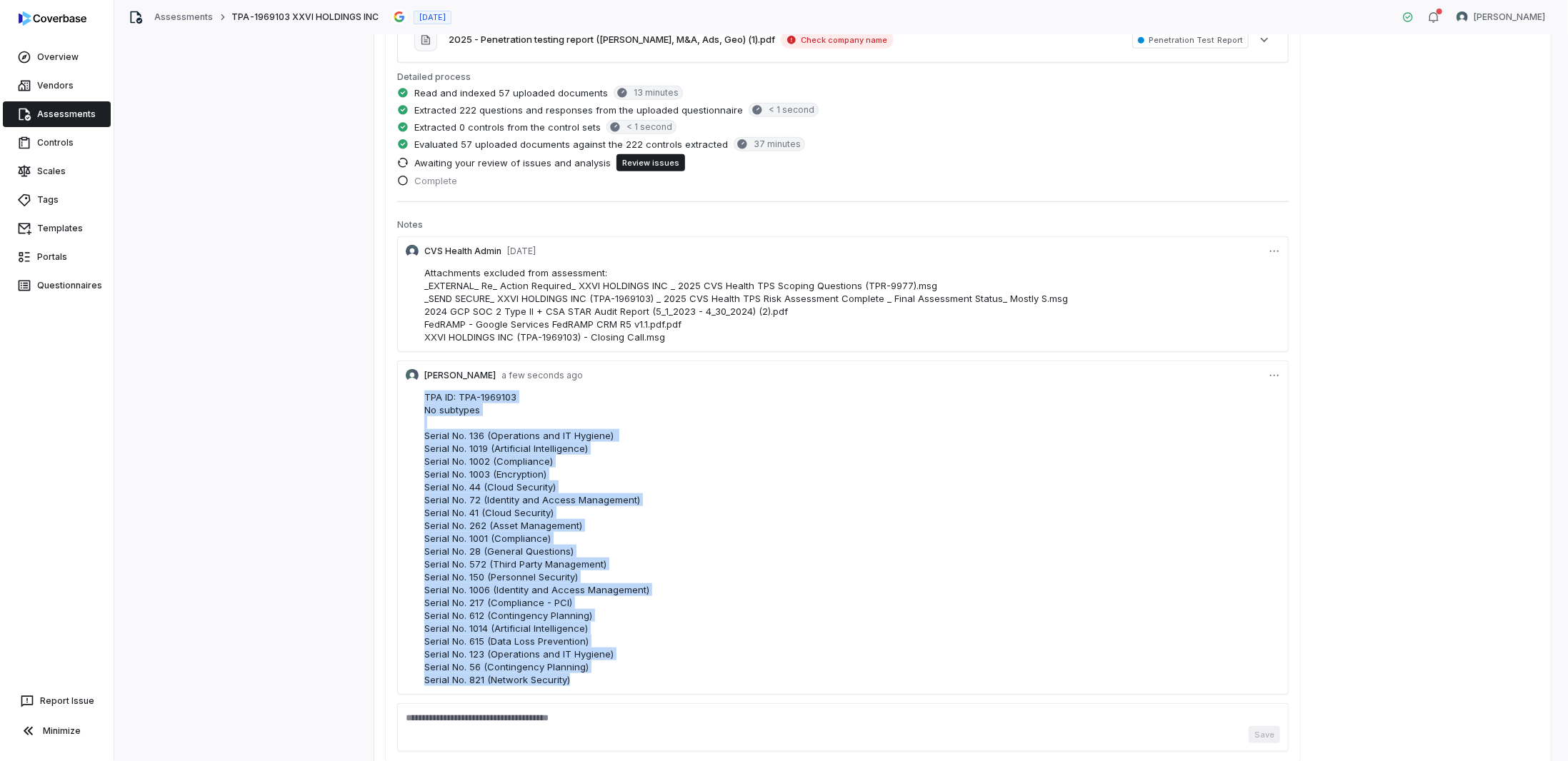 drag, startPoint x: 539, startPoint y: 660, endPoint x: 406, endPoint y: 399, distance: 292.9334 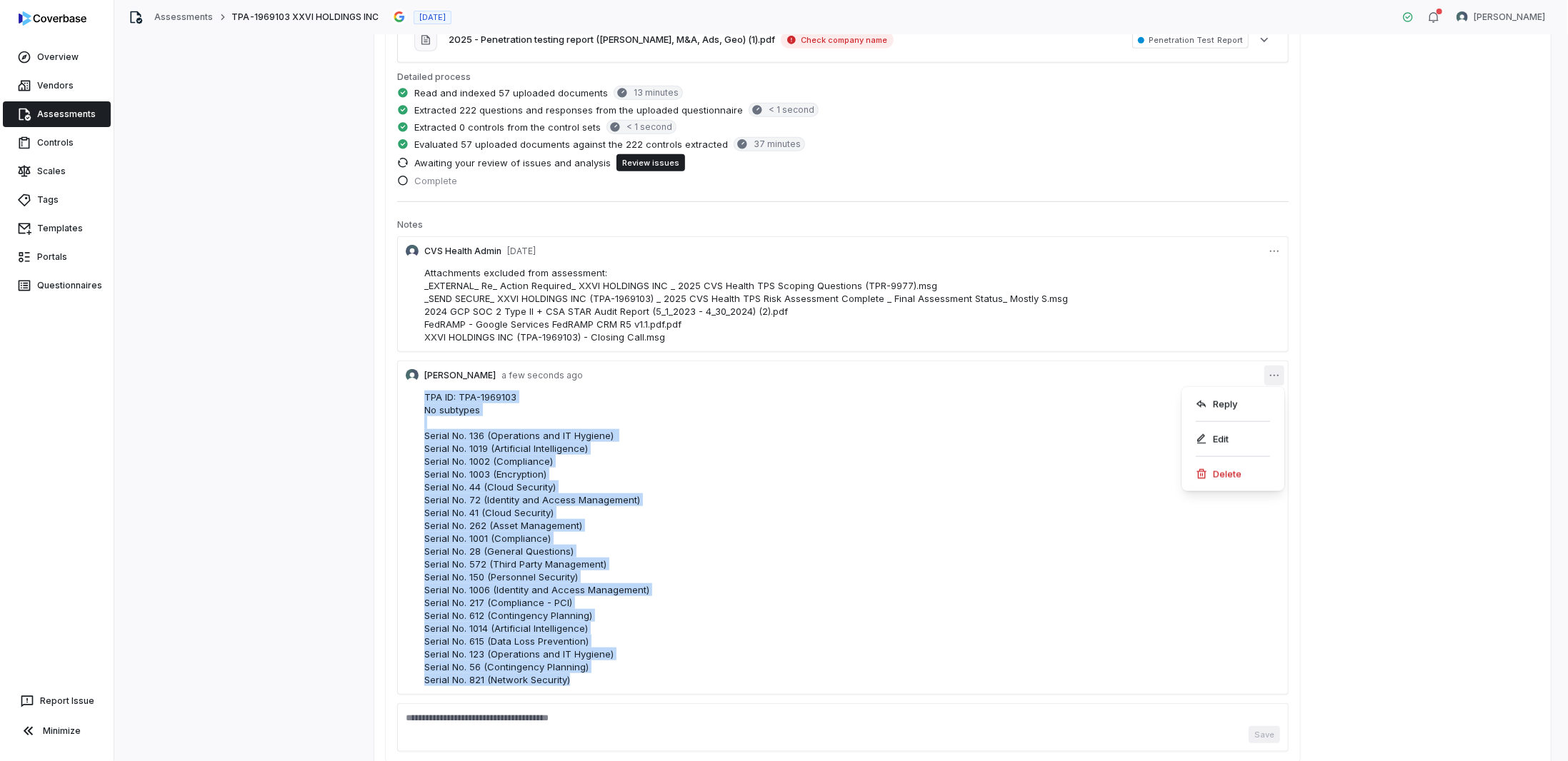 click on "Overview Vendors Assessments Controls Scales Tags Templates Portals Questionnaires Report Issue Minimize Assessments TPA-1969103 XXVI HOLDINGS INC [DATE] [PERSON_NAME] Assessment Details Assessment Name TPA-1969103 XXVI HOLDINGS INC Assessment URL  [URL][DOMAIN_NAME] Copy Vendor XXVI HOLDINGS INC Inherent Risk Not Set Assessment Status Auto-analysis Review issues Complete Assignee None Control Sets None Risk Analysts None Next Assessment [DATE] ( [DATE] ) Submission Portal Create Submission Portal Properties Summary Summary Issues 11 Issues 11 Tasks Tasks Emails Emails Documents Documents Activity Activity Assessment Score 1.0 Fully Compliant Averaged over 1 control set (222 controls) Analysis Edit Rerun Key Strengths
Based on the evaluation results, here are notable security strengths of the vendor:
Key Weaknesses
Recommended Actions
Key Documents 2 See more" at bounding box center (784, 380) 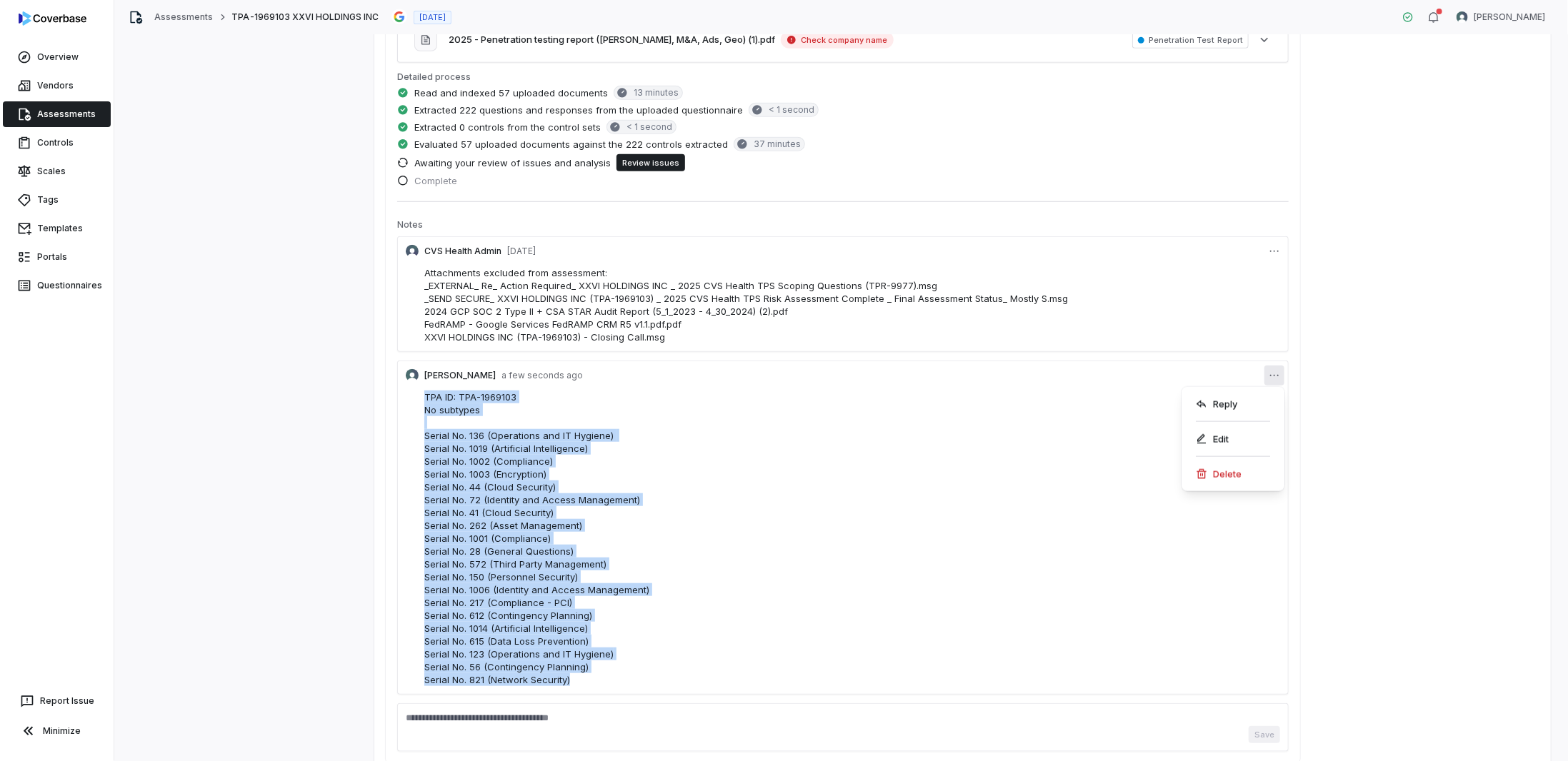 click on "Overview Vendors Assessments Controls Scales Tags Templates Portals Questionnaires Report Issue Minimize Assessments TPA-1969103 XXVI HOLDINGS INC [DATE] [PERSON_NAME] Assessment Details Assessment Name TPA-1969103 XXVI HOLDINGS INC Assessment URL  [URL][DOMAIN_NAME] Copy Vendor XXVI HOLDINGS INC Inherent Risk Not Set Assessment Status Auto-analysis Review issues Complete Assignee None Control Sets None Risk Analysts None Next Assessment [DATE] ( [DATE] ) Submission Portal Create Submission Portal Properties Summary Summary Issues 11 Issues 11 Tasks Tasks Emails Emails Documents Documents Activity Activity Assessment Score 1.0 Fully Compliant Averaged over 1 control set (222 controls) Analysis Edit Rerun Key Strengths
Based on the evaluation results, here are notable security strengths of the vendor:
Key Weaknesses
Recommended Actions
Key Documents 2 See more" at bounding box center (784, 380) 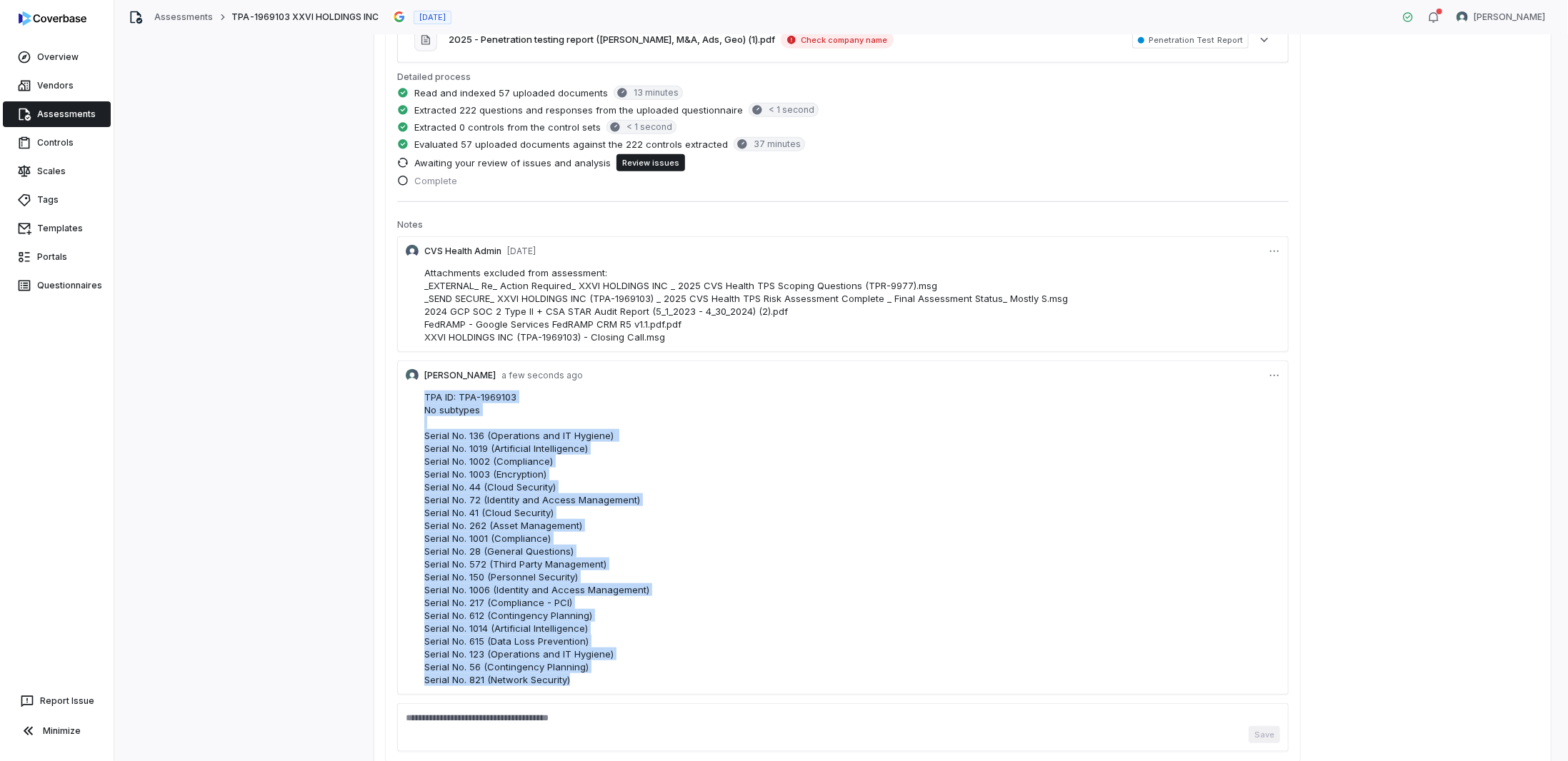 drag, startPoint x: 597, startPoint y: 686, endPoint x: 415, endPoint y: 389, distance: 348.32887 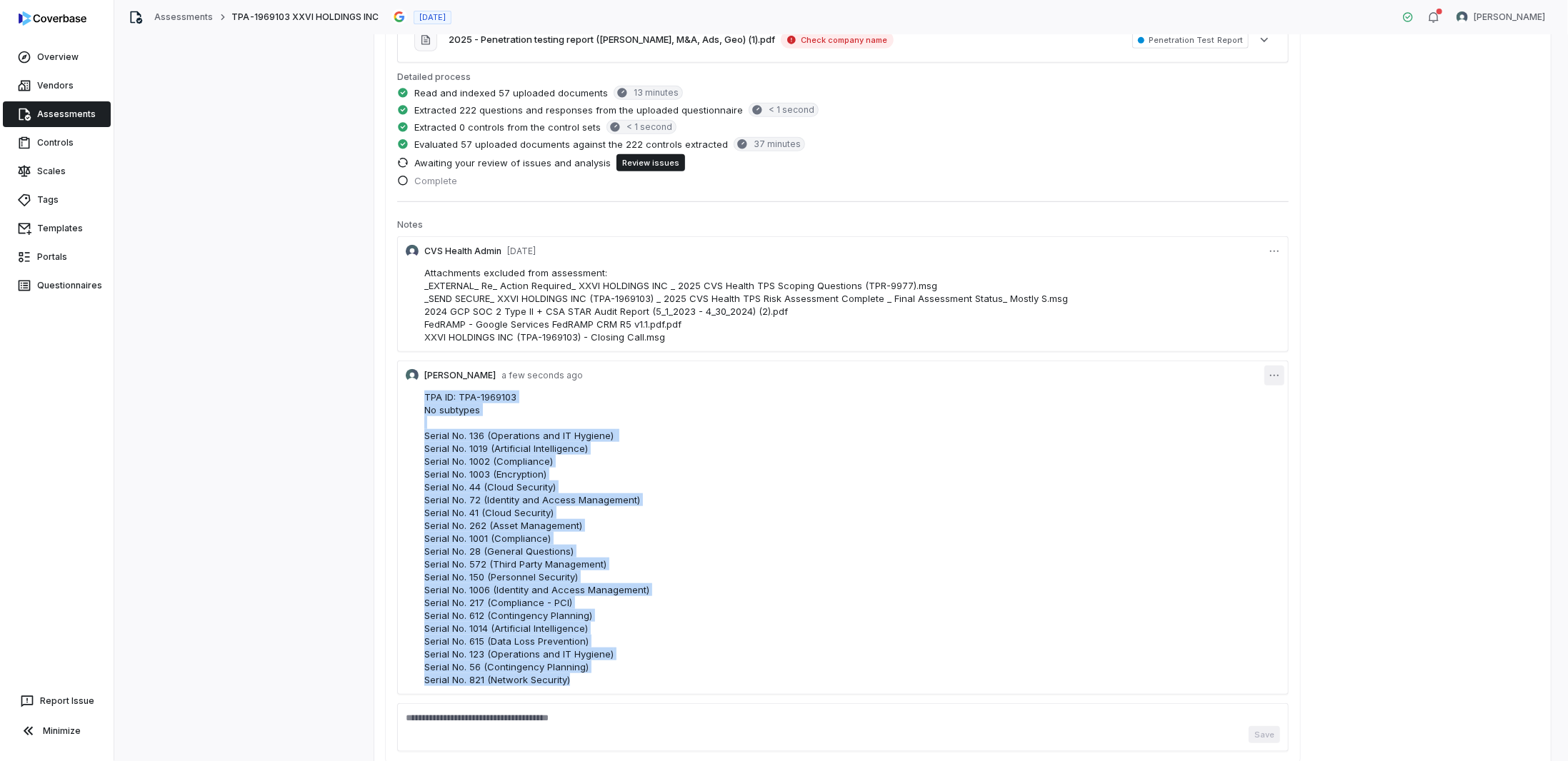 click on "Overview Vendors Assessments Controls Scales Tags Templates Portals Questionnaires Report Issue Minimize Assessments TPA-1969103 XXVI HOLDINGS INC [DATE] [PERSON_NAME] Assessment Details Assessment Name TPA-1969103 XXVI HOLDINGS INC Assessment URL  [URL][DOMAIN_NAME] Copy Vendor XXVI HOLDINGS INC Inherent Risk Not Set Assessment Status Auto-analysis Review issues Complete Assignee None Control Sets None Risk Analysts None Next Assessment [DATE] ( [DATE] ) Submission Portal Create Submission Portal Properties Summary Summary Issues 11 Issues 11 Tasks Tasks Emails Emails Documents Documents Activity Activity Assessment Score 1.0 Fully Compliant Averaged over 1 control set (222 controls) Analysis Edit Rerun Key Strengths
Based on the evaluation results, here are notable security strengths of the vendor:
Key Weaknesses
Recommended Actions
Key Documents 2 See more" at bounding box center [784, 380] 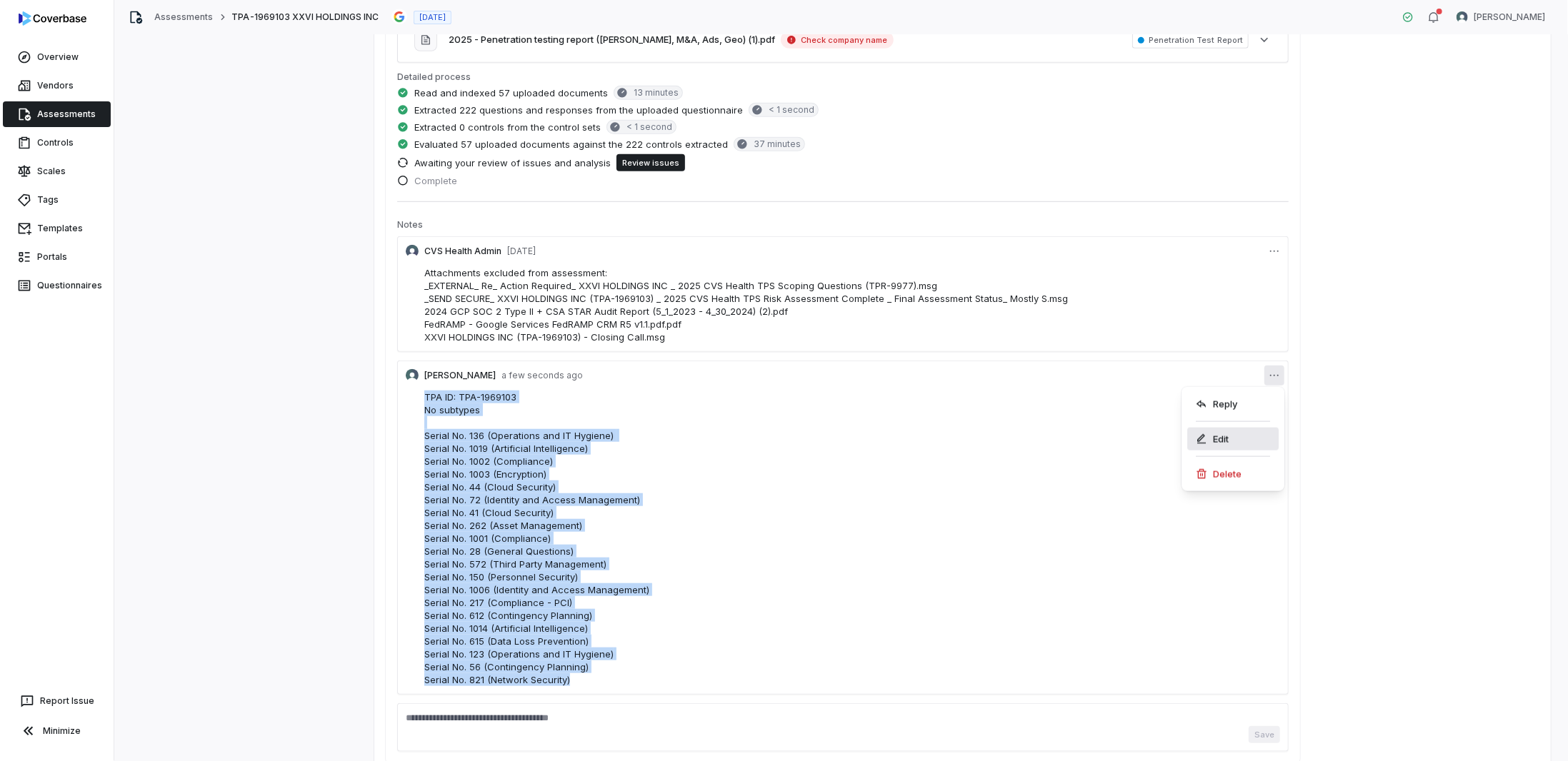 drag, startPoint x: 1217, startPoint y: 436, endPoint x: 1192, endPoint y: 436, distance: 25 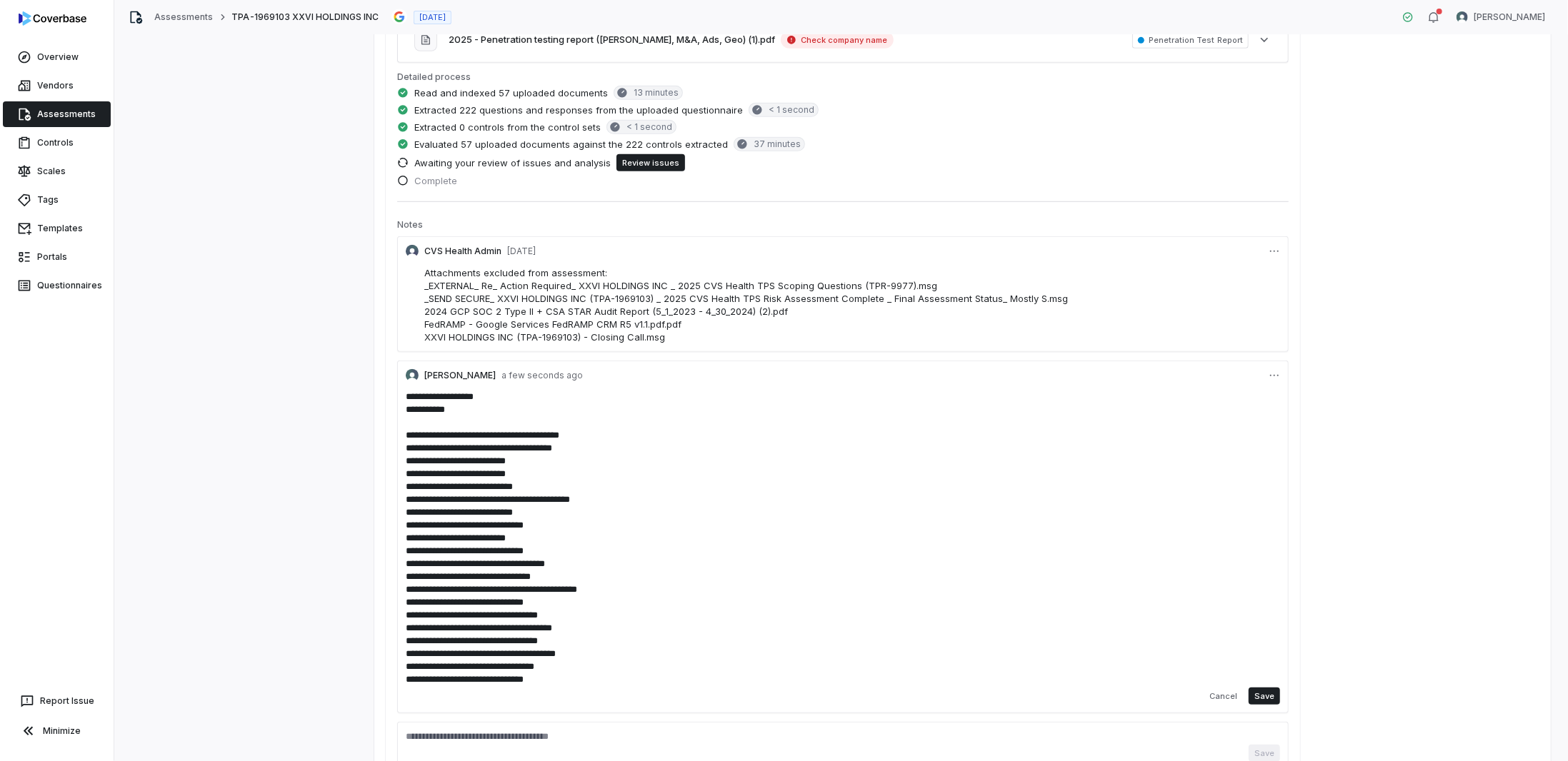 click on "TPA ID: TPA-1969103
No subtypes
Serial No. 136 (Operations and IT Hygiene)
Serial No. 1019 (Artificial Intelligence)
Serial No. 1002 (Compliance)
Serial No. 1003 (Encryption)
Serial No. 44 (Cloud Security)
Serial No. 72 (Identity and Access Management)
Serial No. 41 (Cloud Security)
Serial No. 262 (Asset Management)
Serial No. 1001 (Compliance)
Serial No. 28 (General Questions)
Serial No. 572 (Third Party Management)
Serial No. 150 (Personnel Security)
Serial No. 1006 (Identity and Access Management)
Serial No. 217 (Compliance - PCI)
Serial No. 612 (Contingency Planning)
Serial No. 1014 (Artificial Intelligence)
Serial No. 615 (Data Loss Prevention)
Serial No. 123 (Operations and IT Hygiene)
Serial No. 56 (Contingency Planning)
Serial No. 821 (Network Security)   Cancel Save" at bounding box center [843, 552] 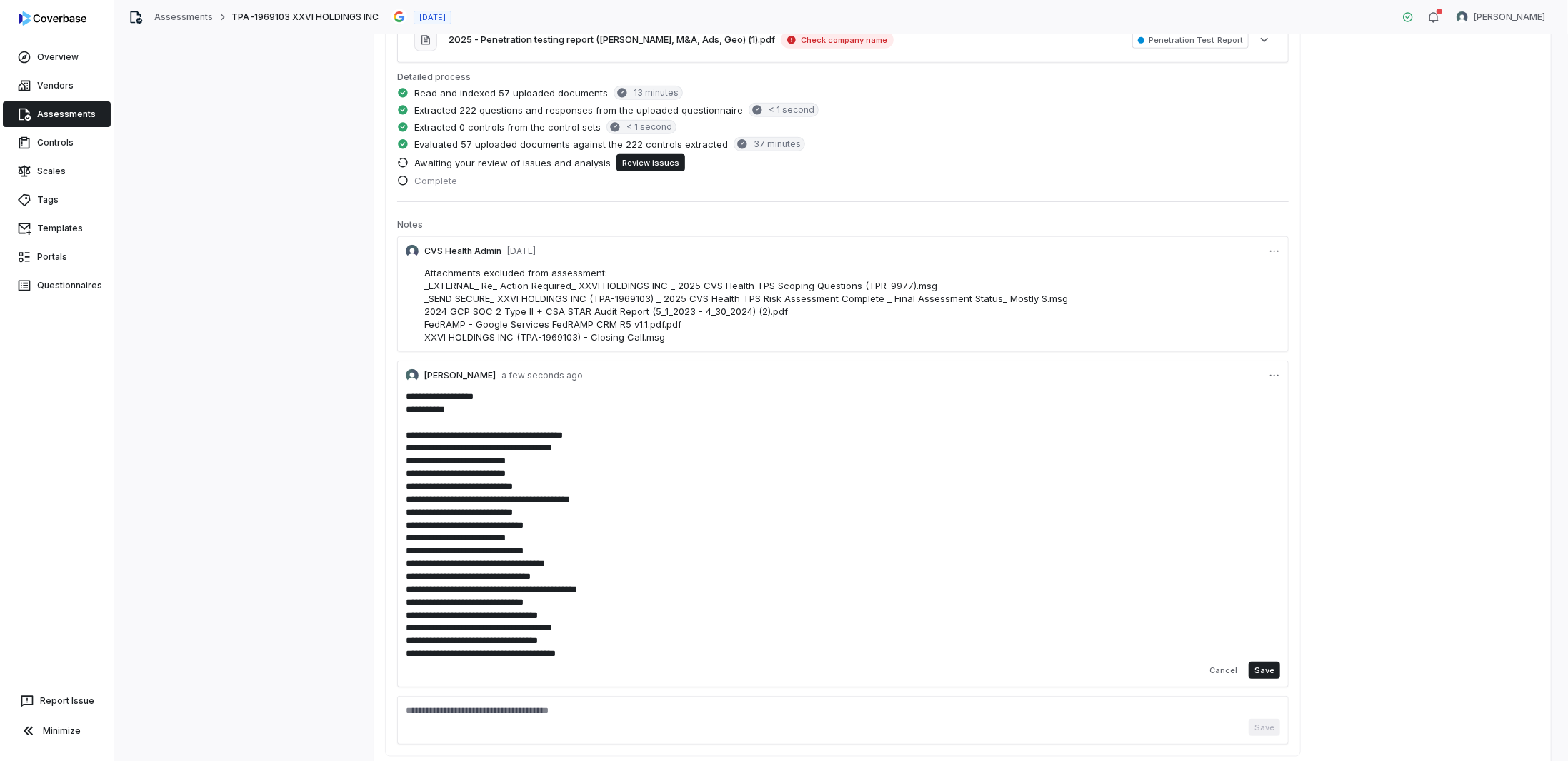 click on "TPA ID: TPA-1969103
No subtypes
Serial No. 136 (Operations and IT Hygiene)
Serial No. 1019 (Artificial Intelligence)
Serial No. 1002 (Compliance)
Serial No. 1003 (Encryption)
Serial No. 44 (Cloud Security)
Serial No. 72 (Identity and Access Management)
Serial No. 41 (Cloud Security)
Serial No. 262 (Asset Management)
Serial No. 1001 (Compliance)
Serial No. 28 (General Questions)
Serial No. 572 (Third Party Management)
Serial No. 150 (Personnel Security)
Serial No. 1006 (Identity and Access Management)
Serial No. 217 (Compliance - PCI)
Serial No. 612 (Contingency Planning)
Serial No. 1014 (Artificial Intelligence)
Serial No. 615 (Data Loss Prevention)
Serial No. 123 (Operations and IT Hygiene)
Serial No. 56 (Contingency Planning)
Serial No. 821 (Network Security)   Cancel Save" at bounding box center (843, 539) 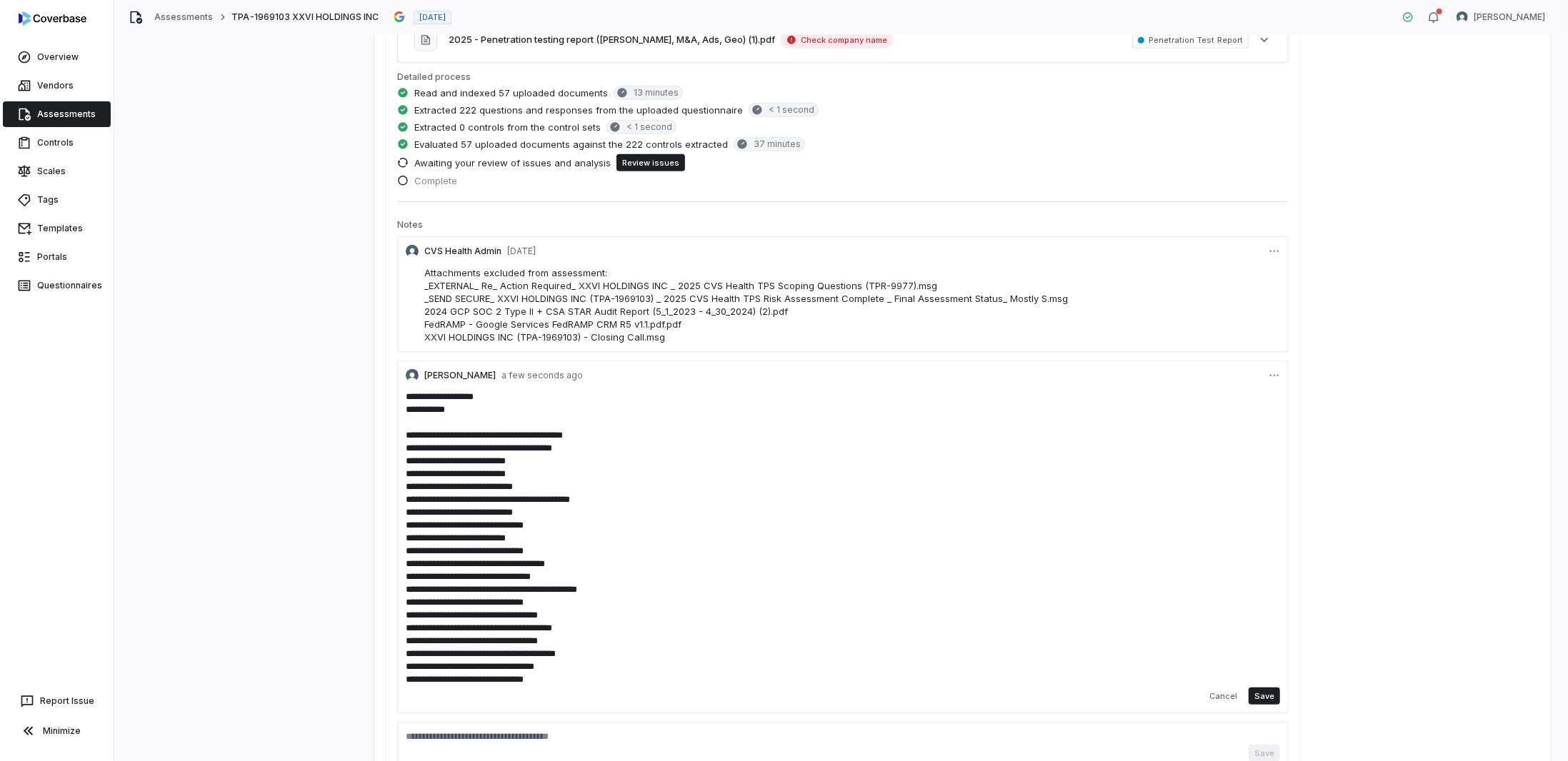 click on "**********" at bounding box center (843, 538) 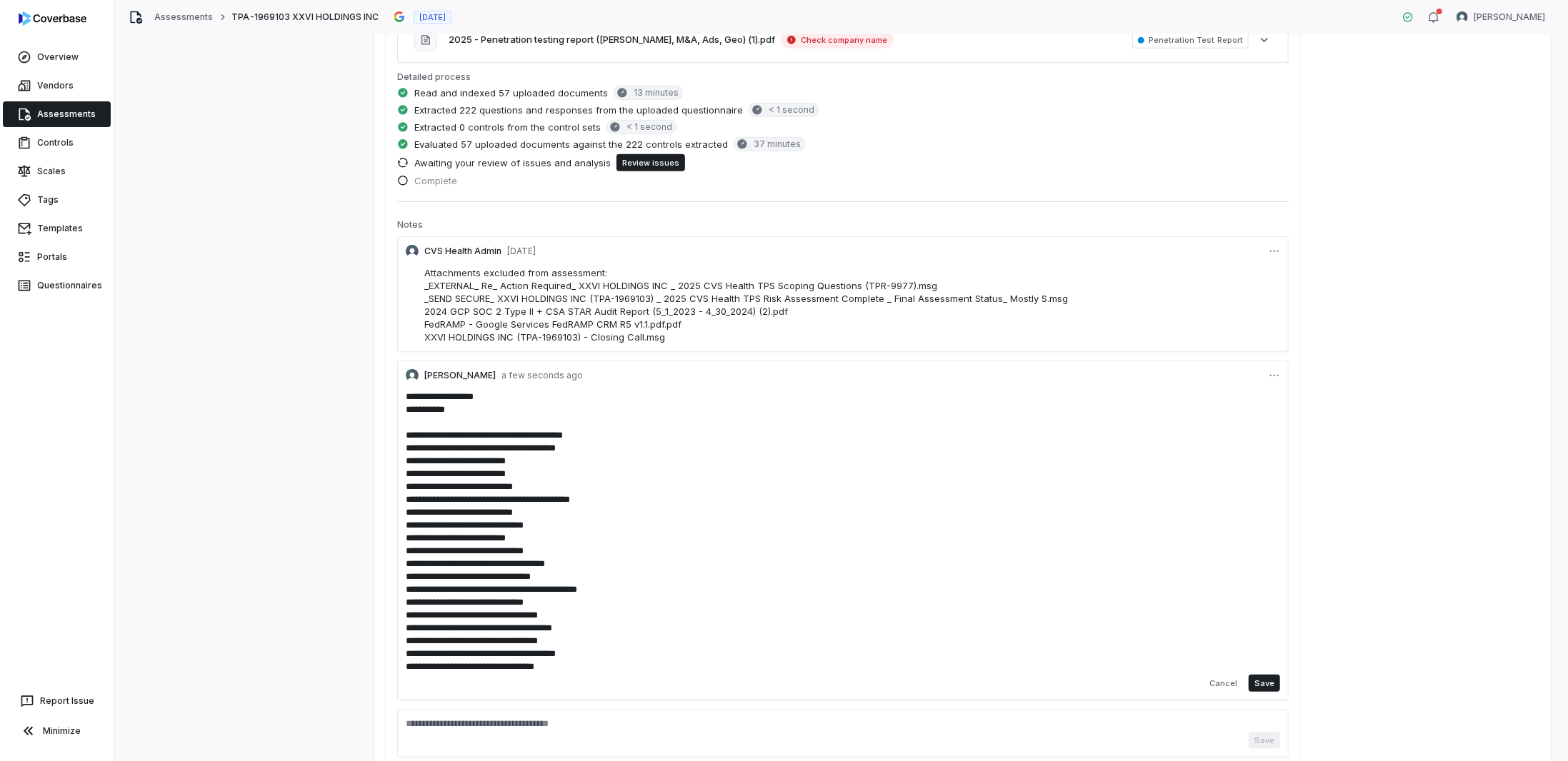 click on "**********" at bounding box center [843, 538] 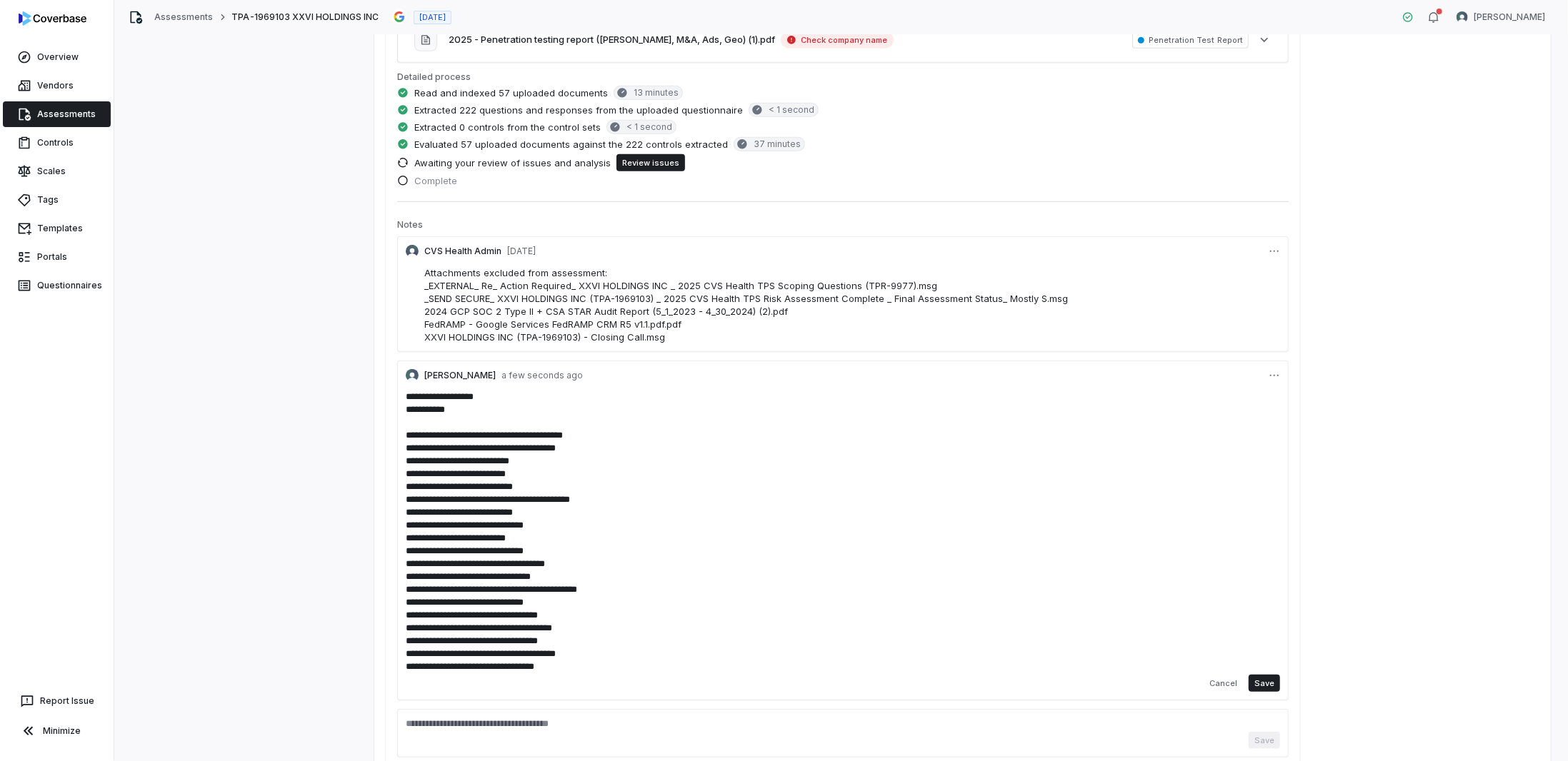 click on "**********" at bounding box center (843, 538) 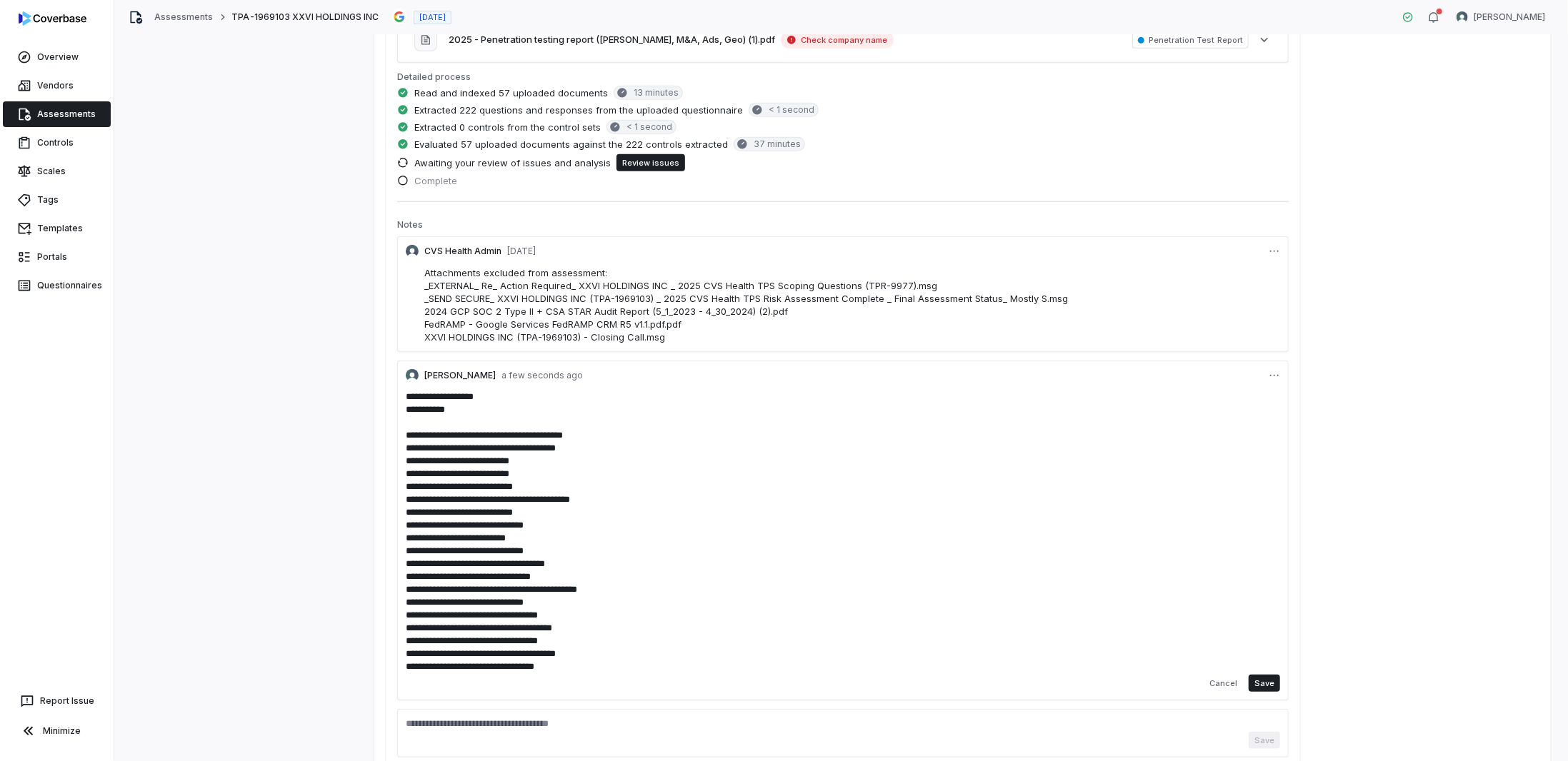click on "**********" at bounding box center [843, 538] 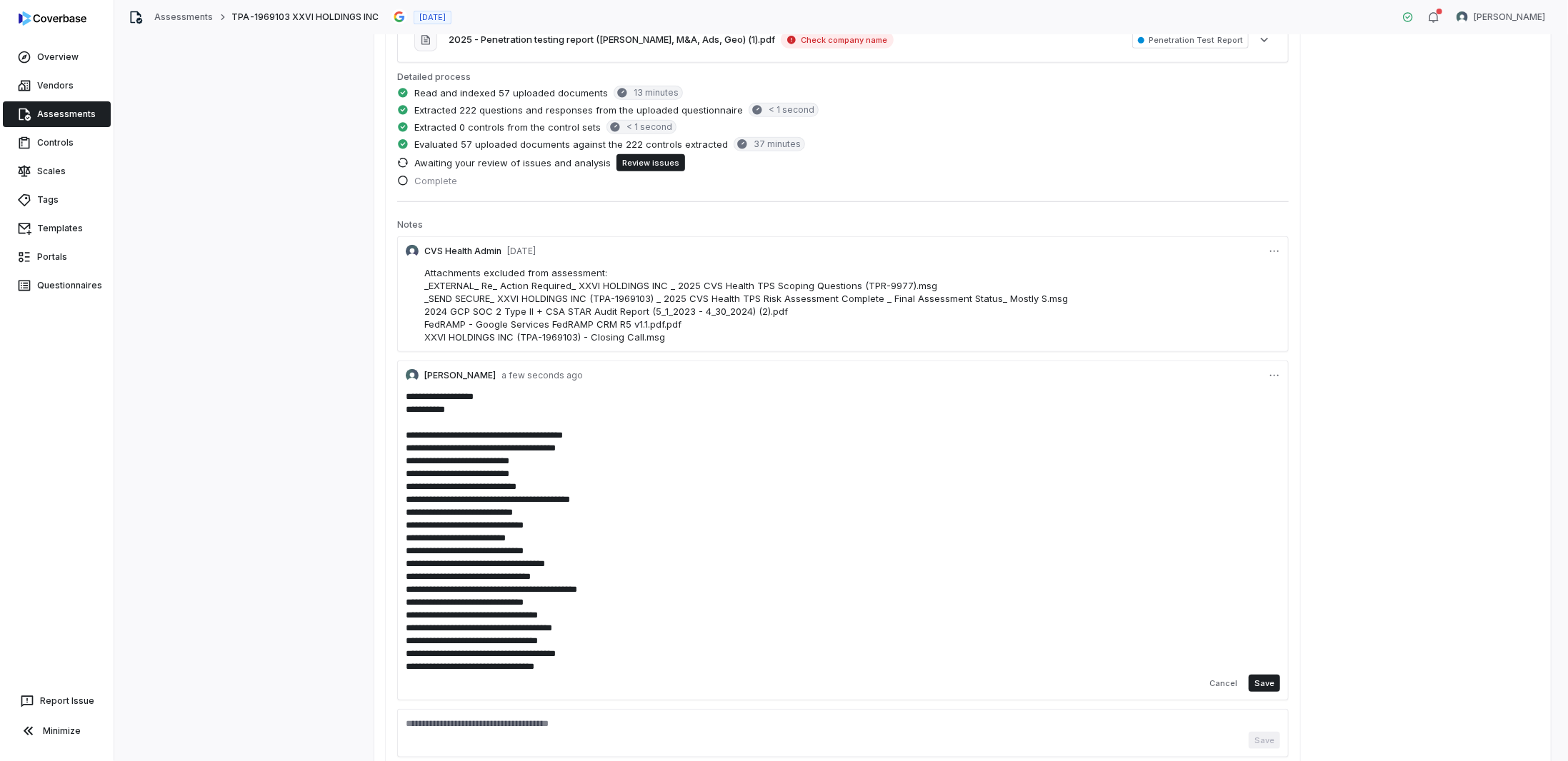 click on "**********" at bounding box center [843, 538] 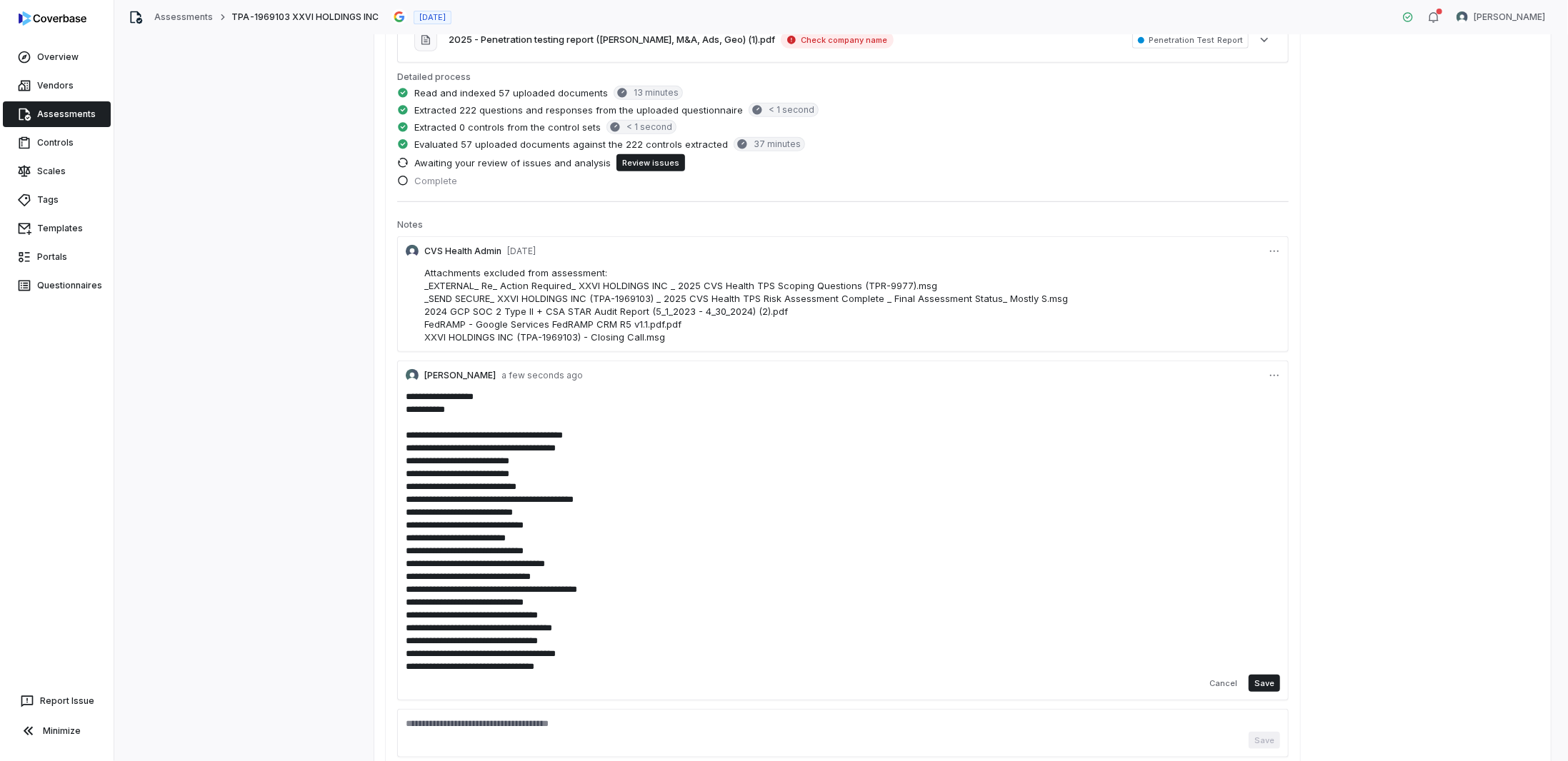 click on "**********" at bounding box center (843, 538) 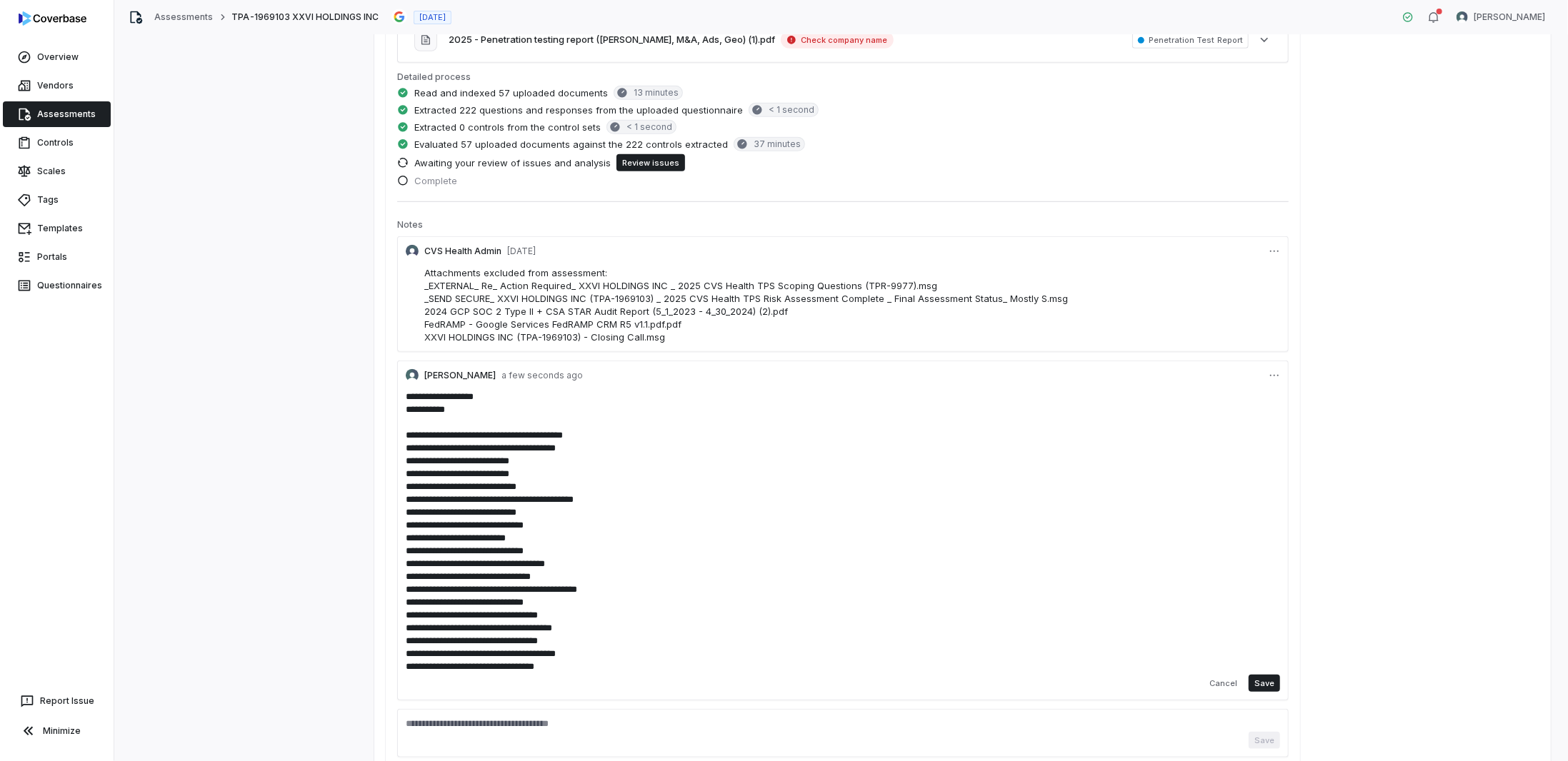 click on "**********" at bounding box center [843, 538] 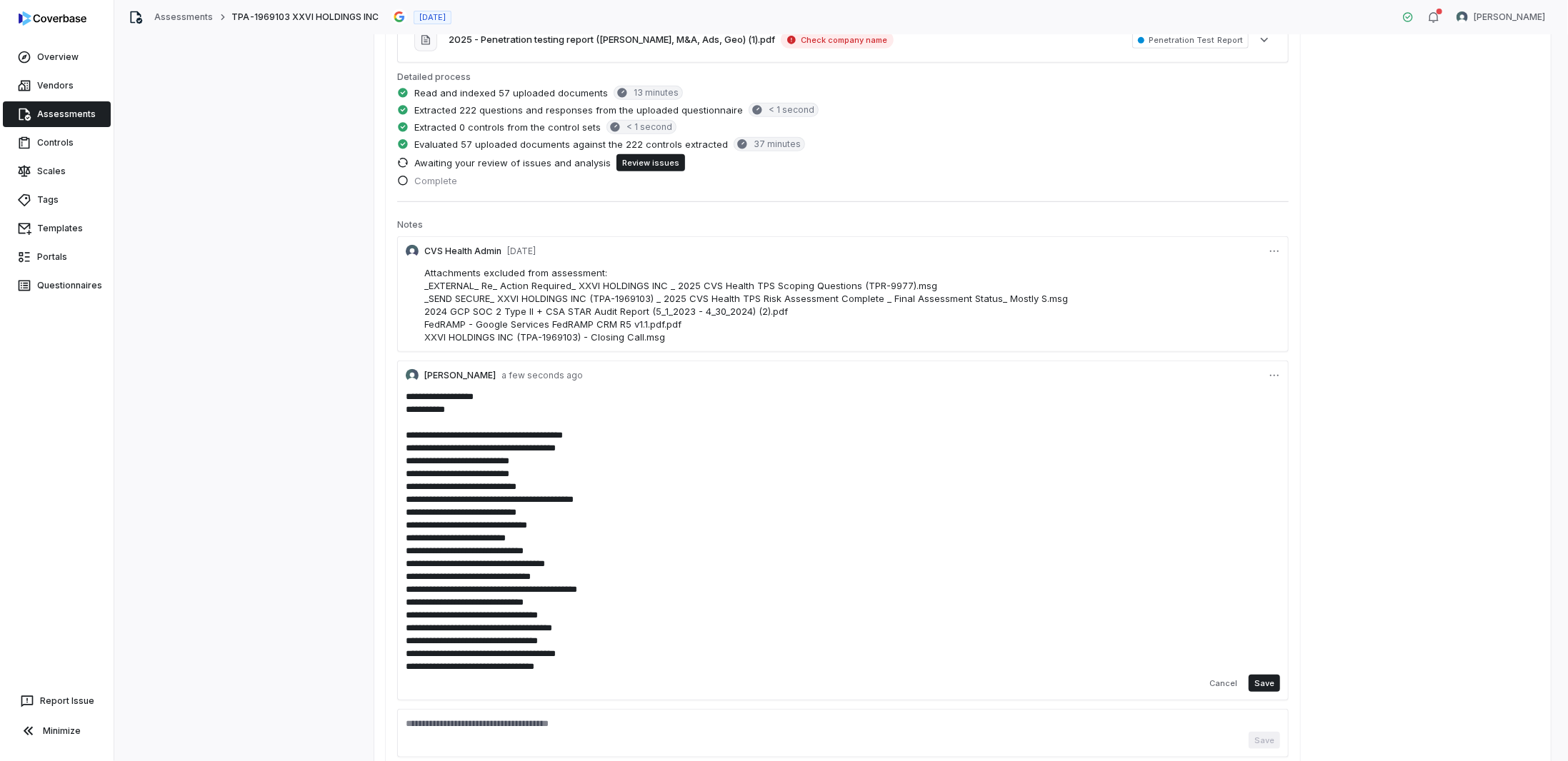 click on "**********" at bounding box center (843, 538) 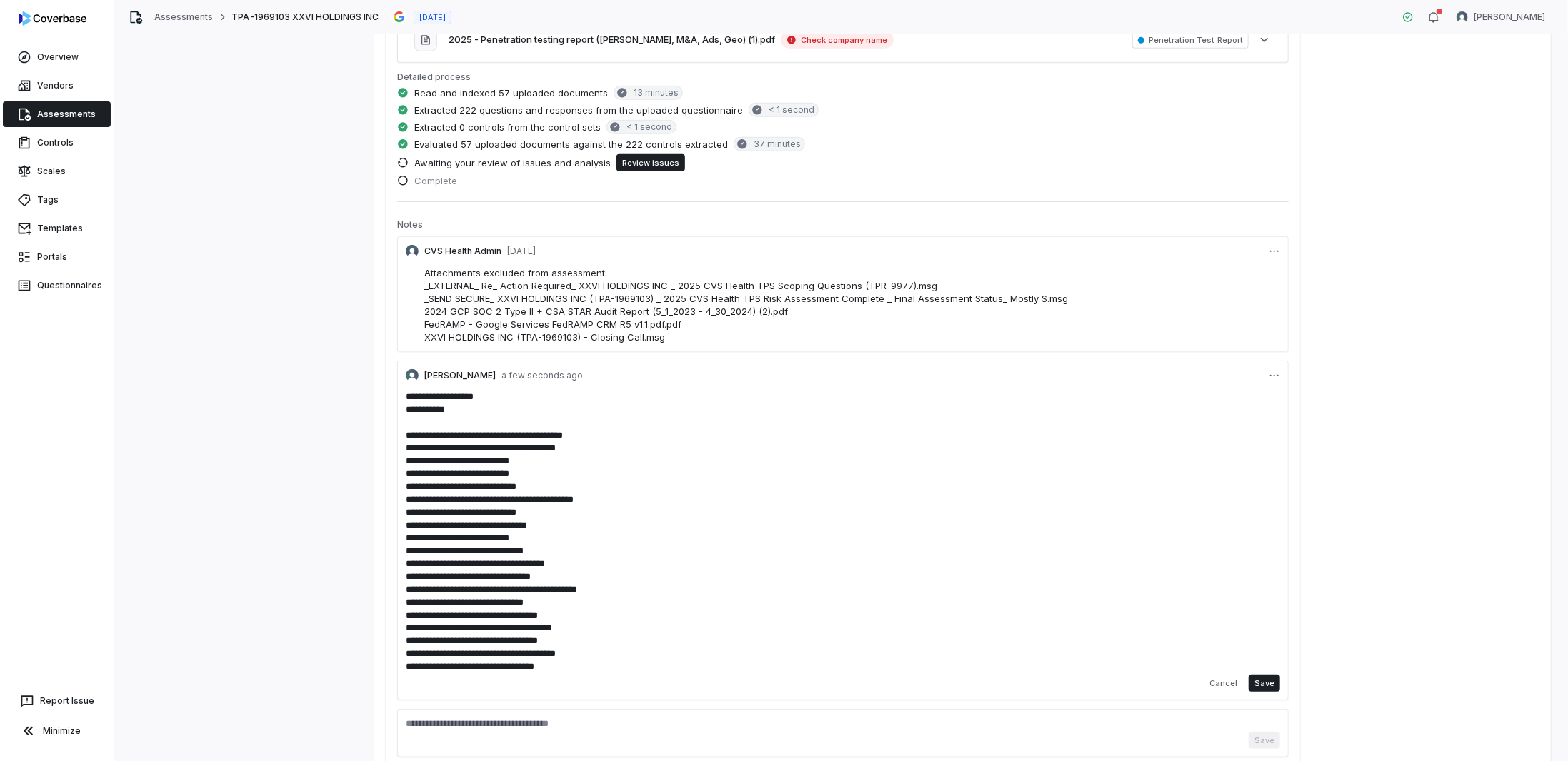 click on "**********" at bounding box center [843, 538] 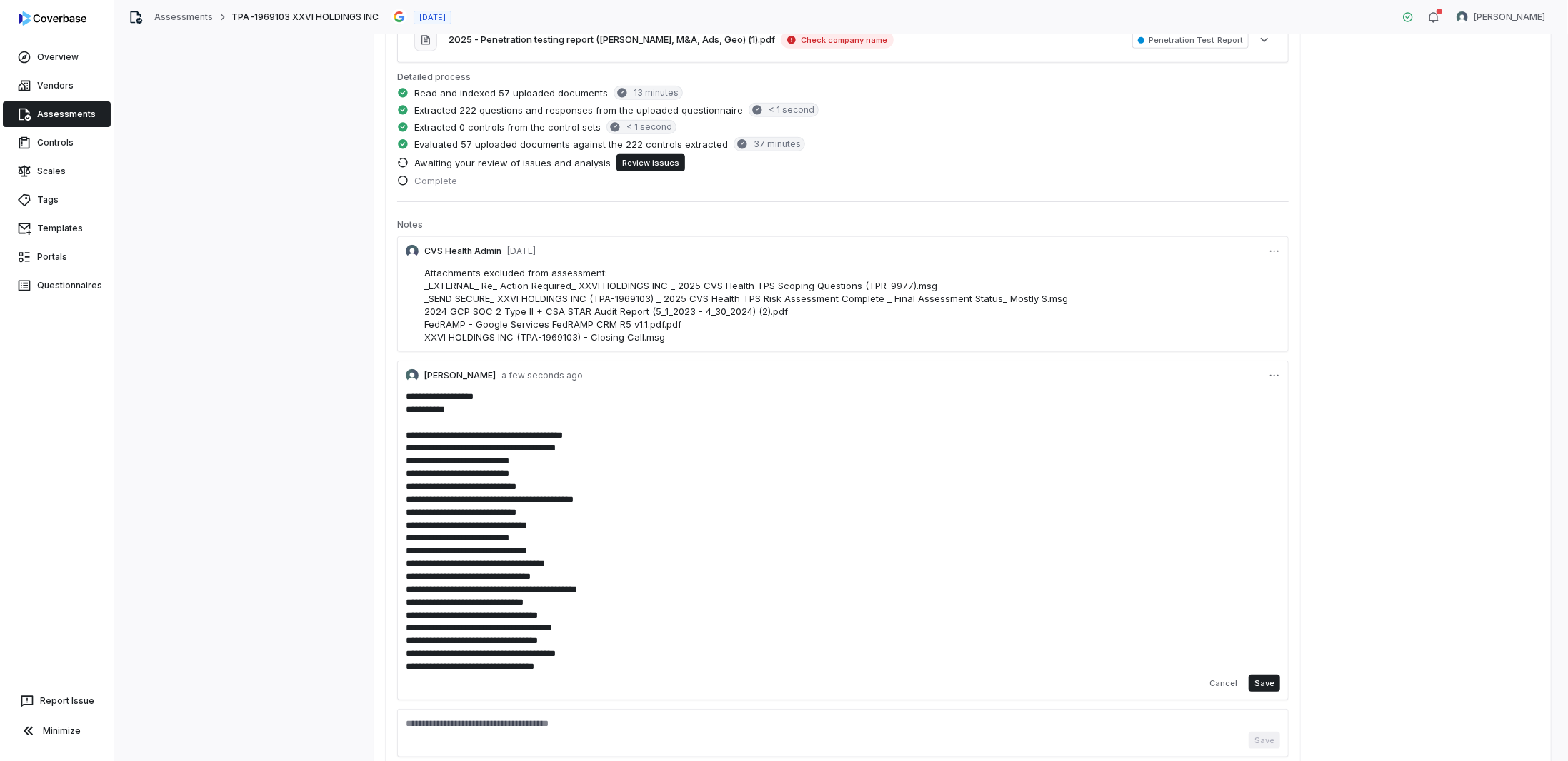 click on "**********" at bounding box center [843, 538] 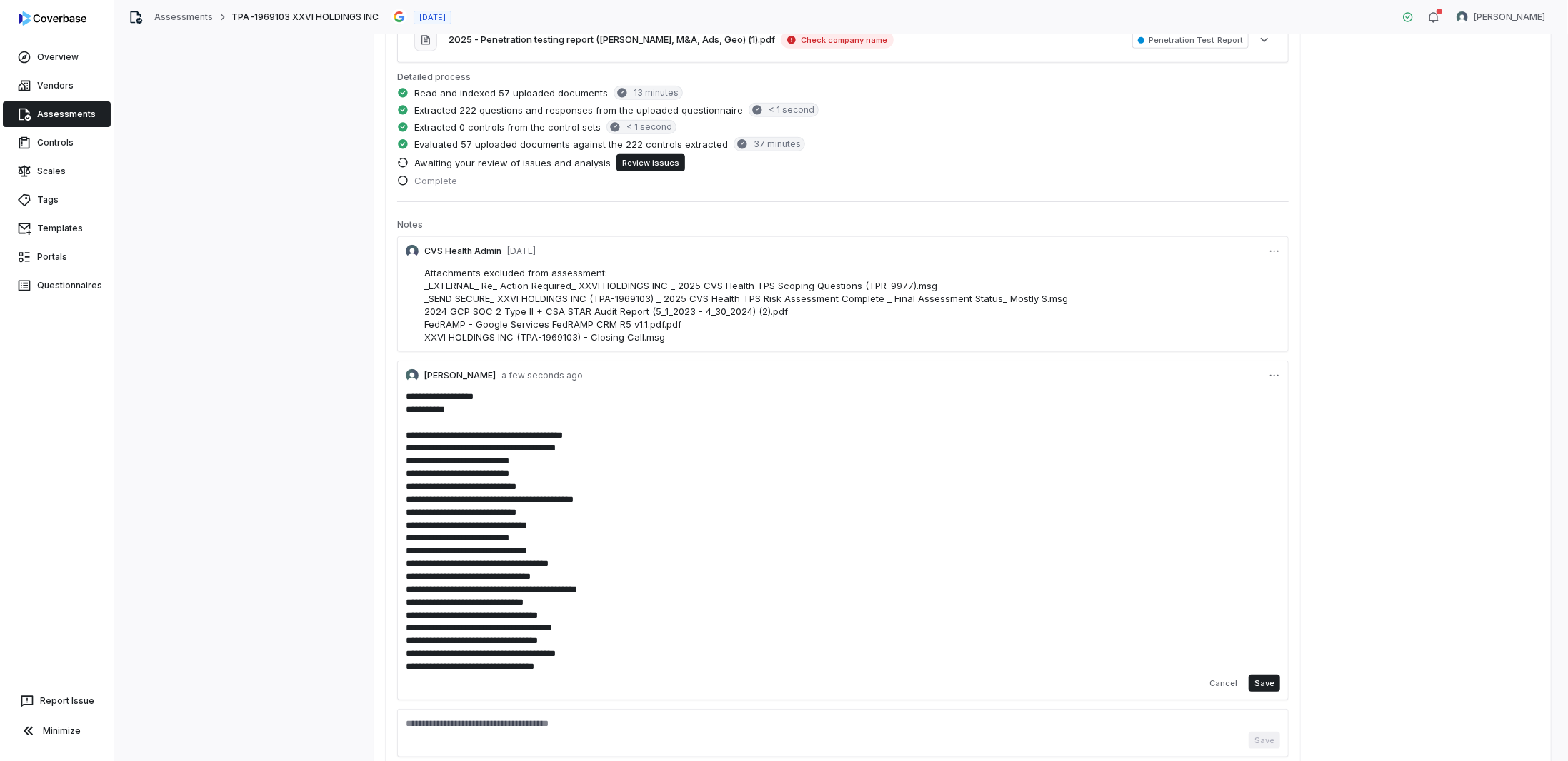 click on "**********" at bounding box center [843, 538] 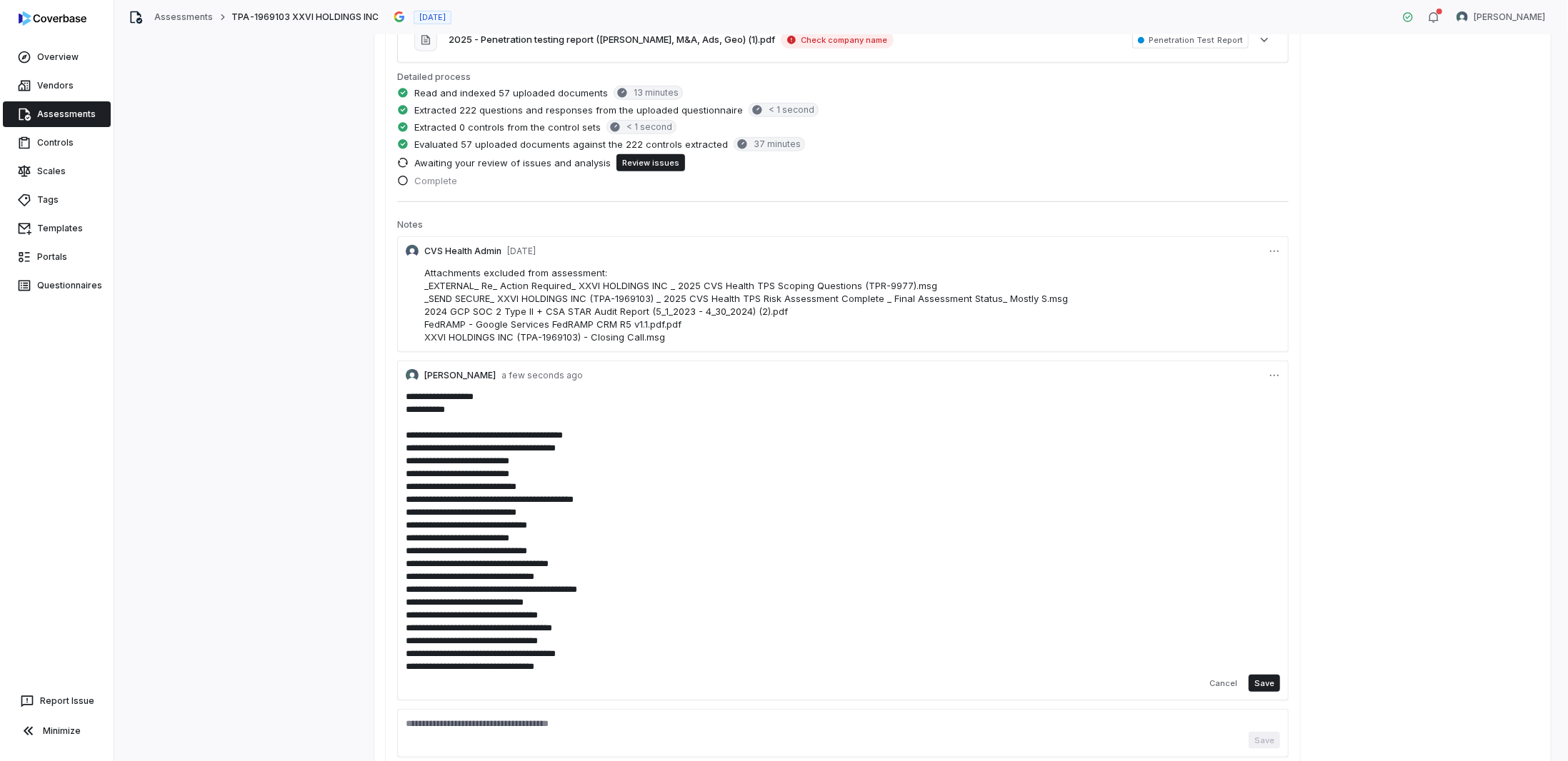 click on "**********" at bounding box center (843, 538) 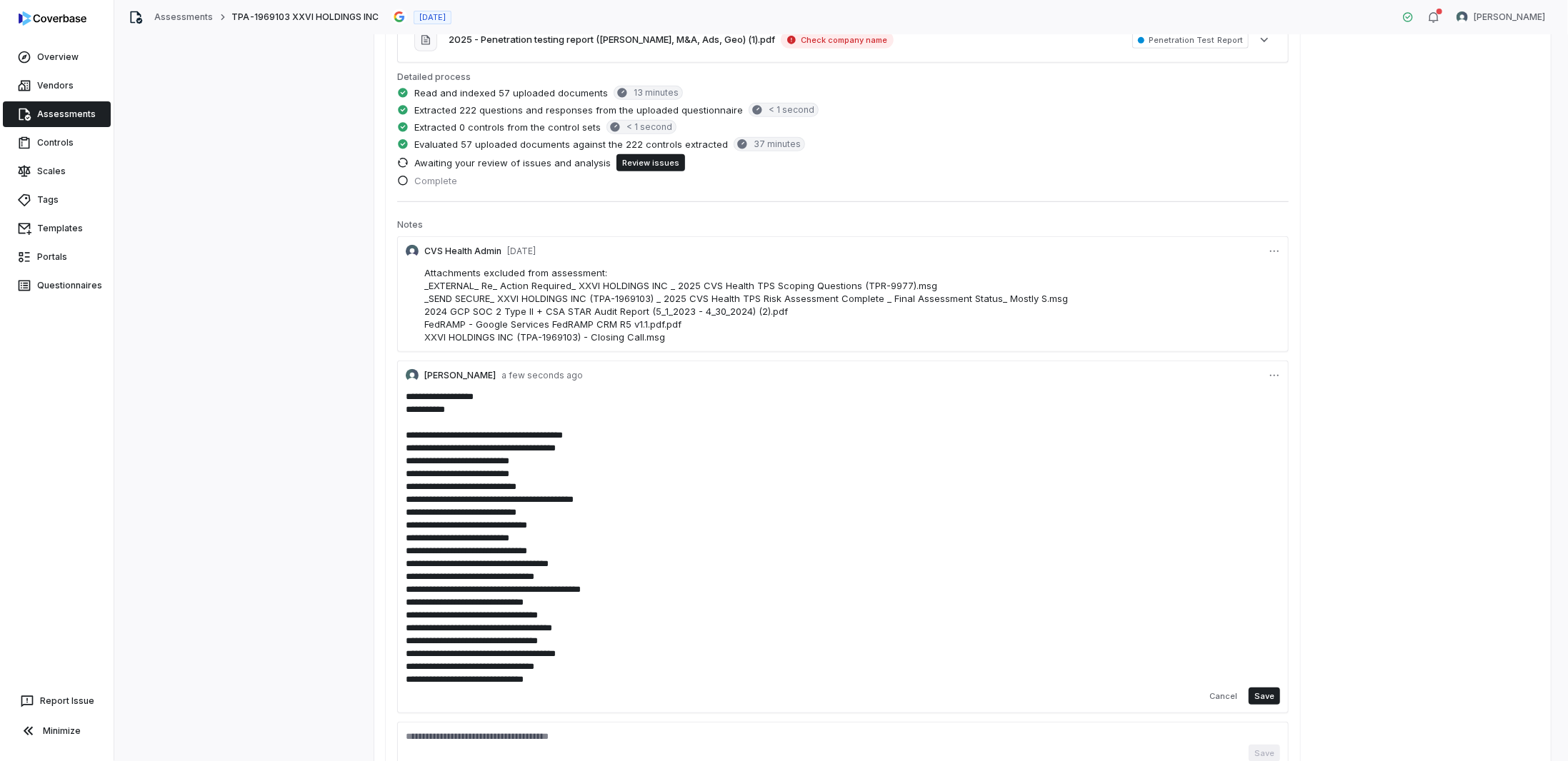 click on "TPA ID: TPA-1969103
No subtypes
Serial No. 136 (Operations and IT Hygiene)
Serial No. 1019 (Artificial Intelligence)
Serial No. 1002 (Compliance)
Serial No. 1003 (Encryption)
Serial No. 44 (Cloud Security)
Serial No. 72 (Identity and Access Management)
Serial No. 41 (Cloud Security)
Serial No. 262 (Asset Management)
Serial No. 1001 (Compliance)
Serial No. 28 (General Questions)
Serial No. 572 (Third Party Management)
Serial No. 150 (Personnel Security)
Serial No. 1006 (Identity and Access Management)
Serial No. 217 (Compliance - PCI)
Serial No. 612 (Contingency Planning)
Serial No. 1014 (Artificial Intelligence)
Serial No. 615 (Data Loss Prevention)
Serial No. 123 (Operations and IT Hygiene)
Serial No. 56 (Contingency Planning)
Serial No. 821 (Network Security)   Cancel Save" at bounding box center (843, 552) 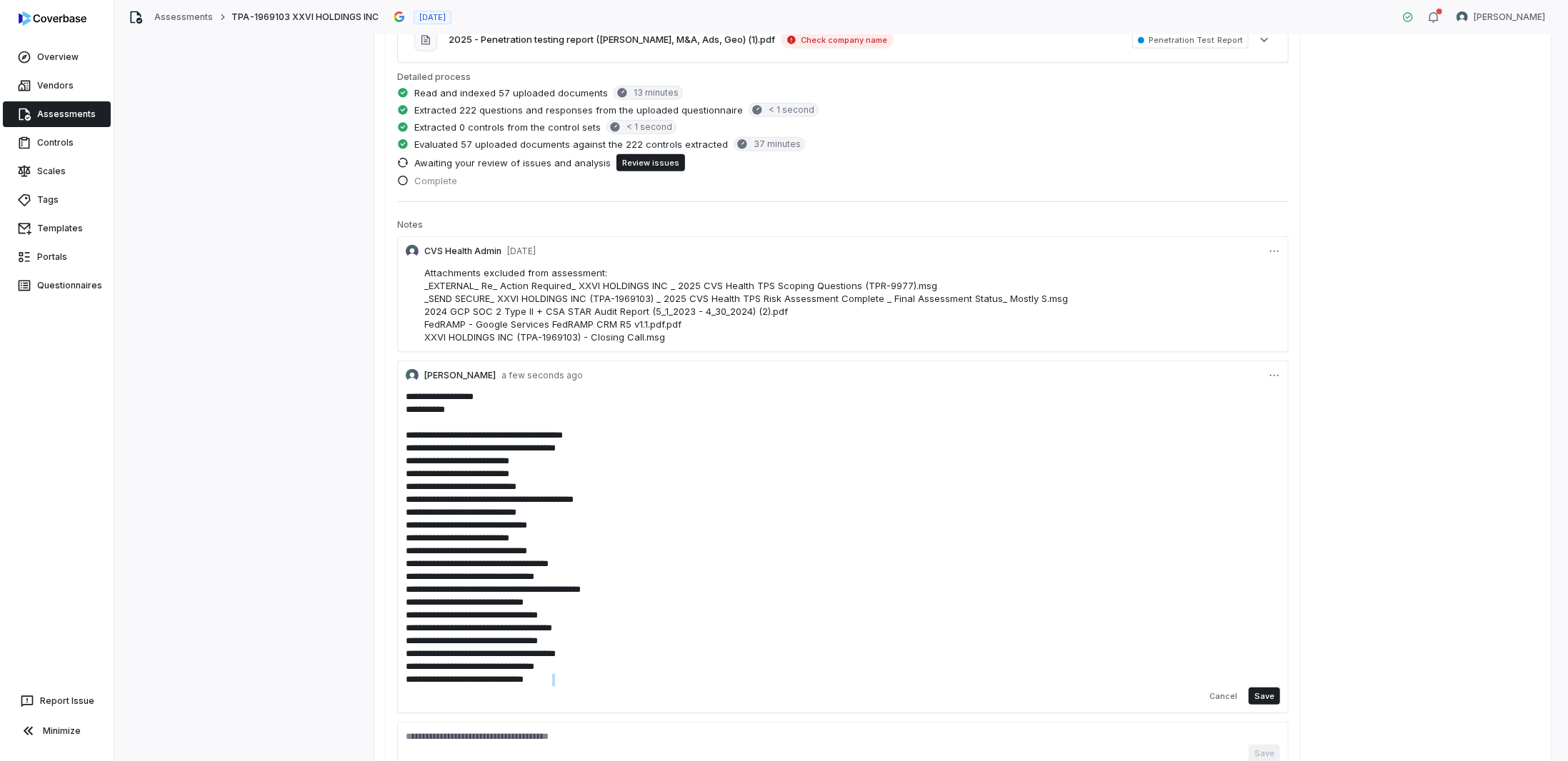 click on "TPA ID: TPA-1969103
No subtypes
Serial No. 136 (Operations and IT Hygiene)
Serial No. 1019 (Artificial Intelligence)
Serial No. 1002 (Compliance)
Serial No. 1003 (Encryption)
Serial No. 44 (Cloud Security)
Serial No. 72 (Identity and Access Management)
Serial No. 41 (Cloud Security)
Serial No. 262 (Asset Management)
Serial No. 1001 (Compliance)
Serial No. 28 (General Questions)
Serial No. 572 (Third Party Management)
Serial No. 150 (Personnel Security)
Serial No. 1006 (Identity and Access Management)
Serial No. 217 (Compliance - PCI)
Serial No. 612 (Contingency Planning)
Serial No. 1014 (Artificial Intelligence)
Serial No. 615 (Data Loss Prevention)
Serial No. 123 (Operations and IT Hygiene)
Serial No. 56 (Contingency Planning)
Serial No. 821 (Network Security)   Cancel Save" at bounding box center [843, 552] 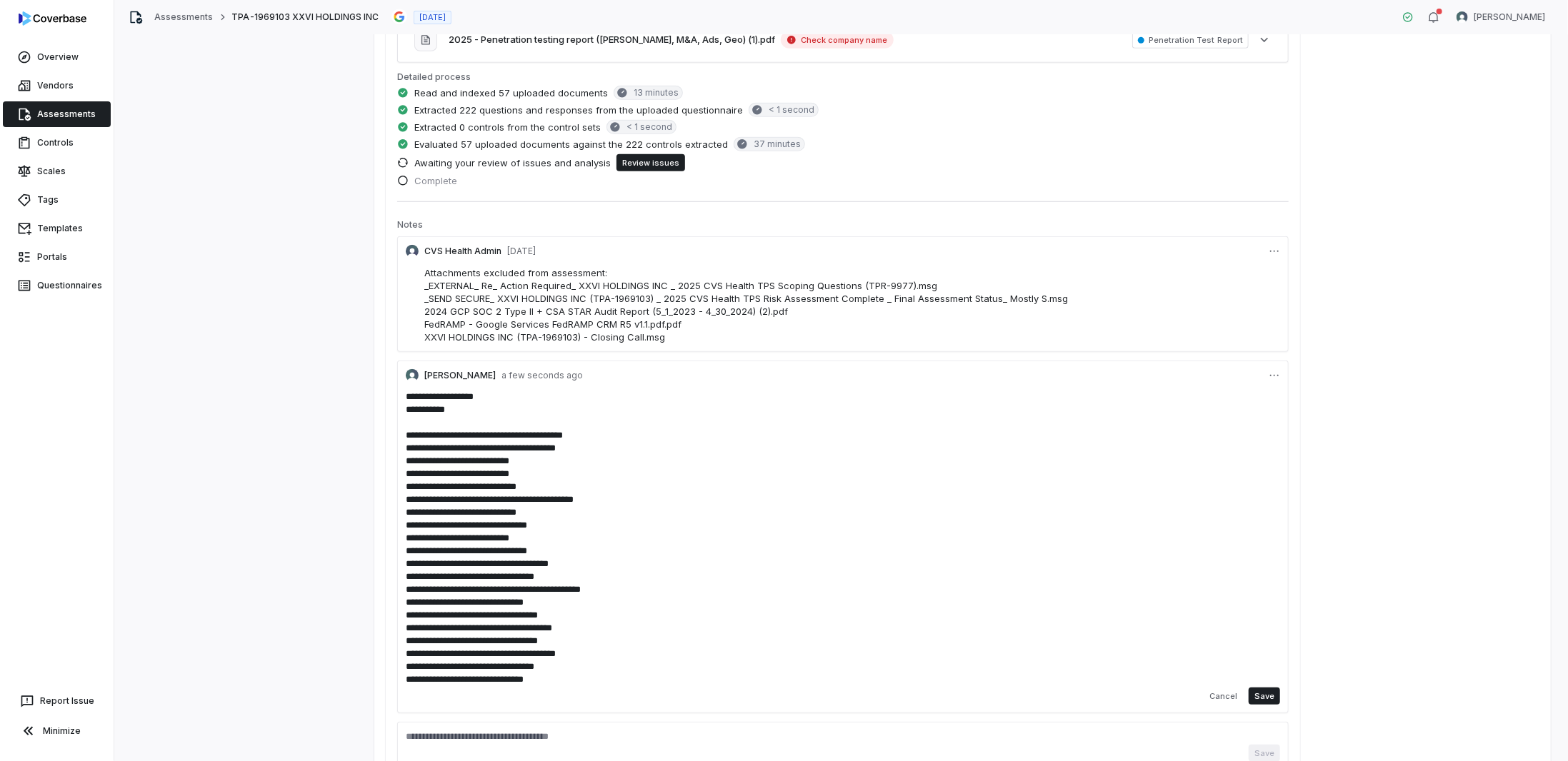 click on "**********" at bounding box center (843, 538) 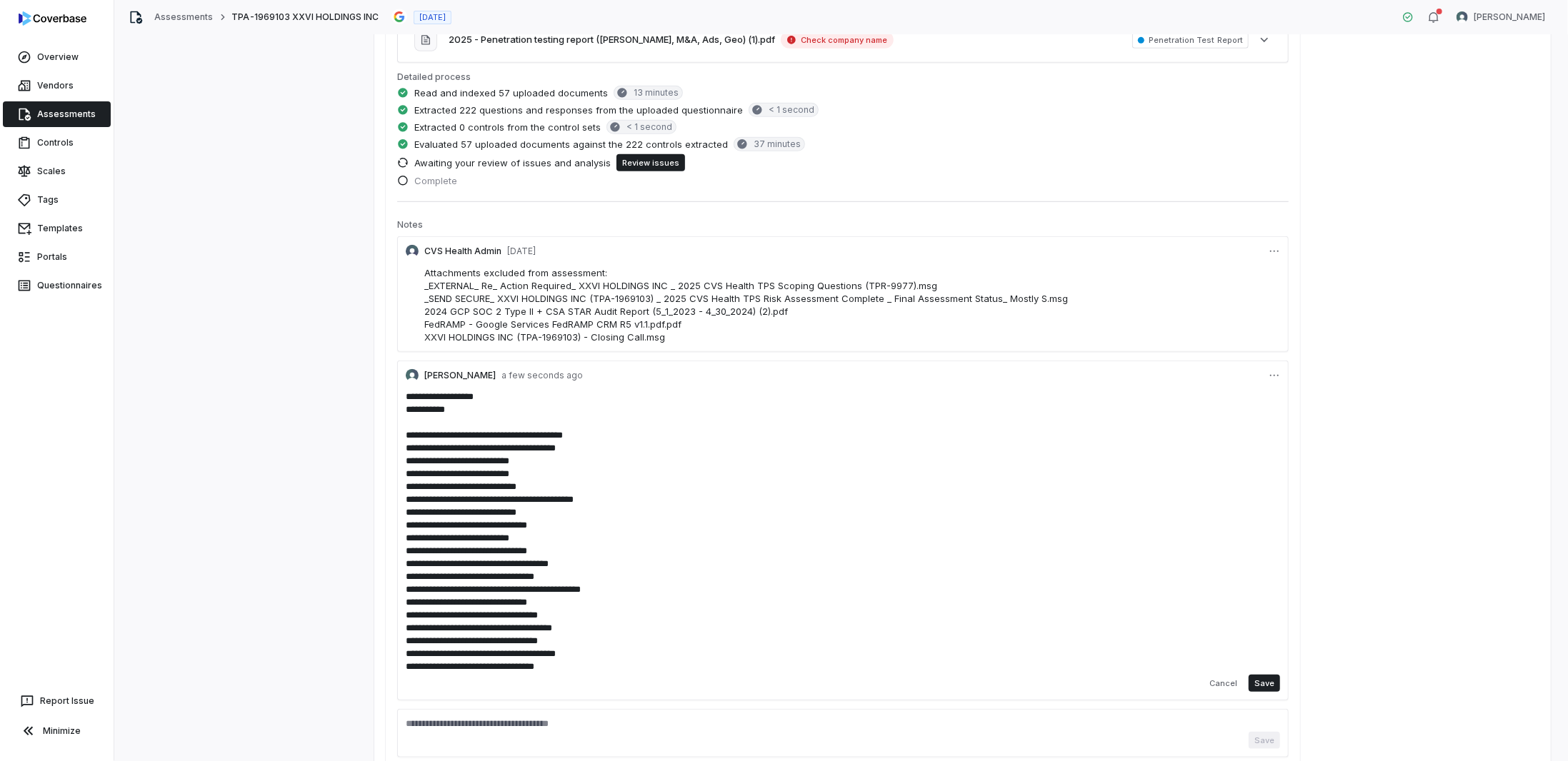 click on "**********" at bounding box center (843, 538) 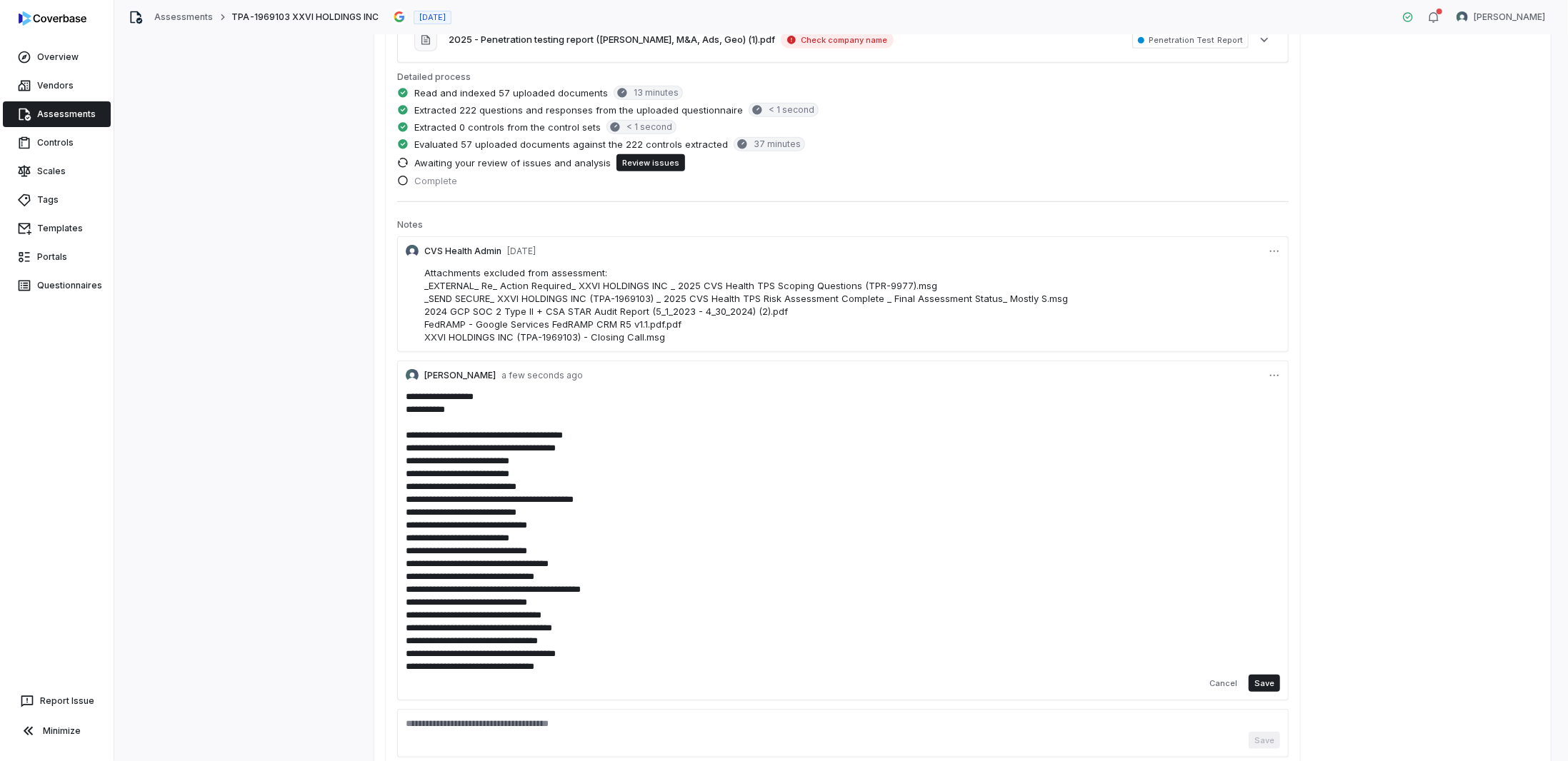 click on "**********" at bounding box center (843, 538) 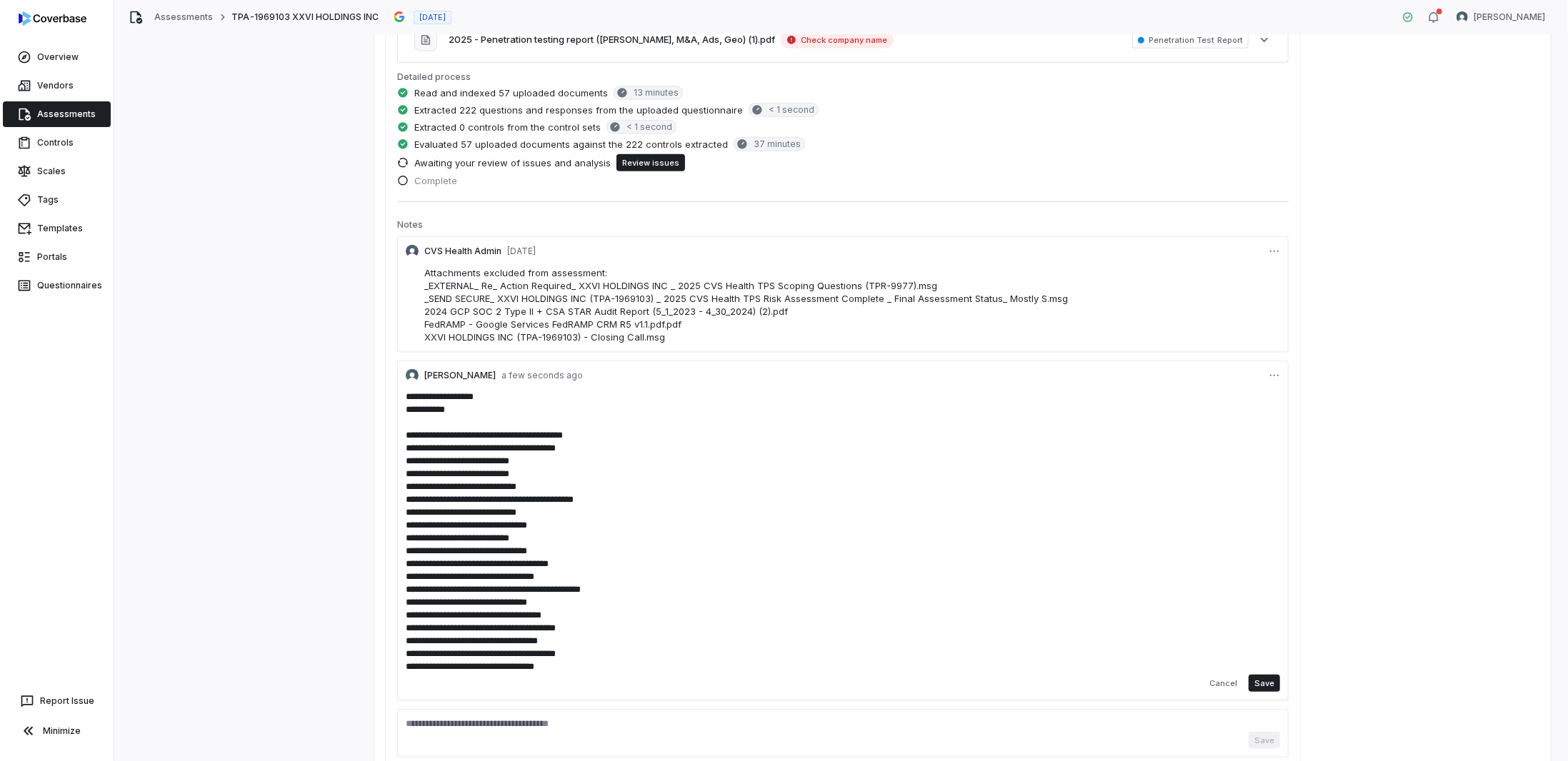 click on "**********" at bounding box center [843, 538] 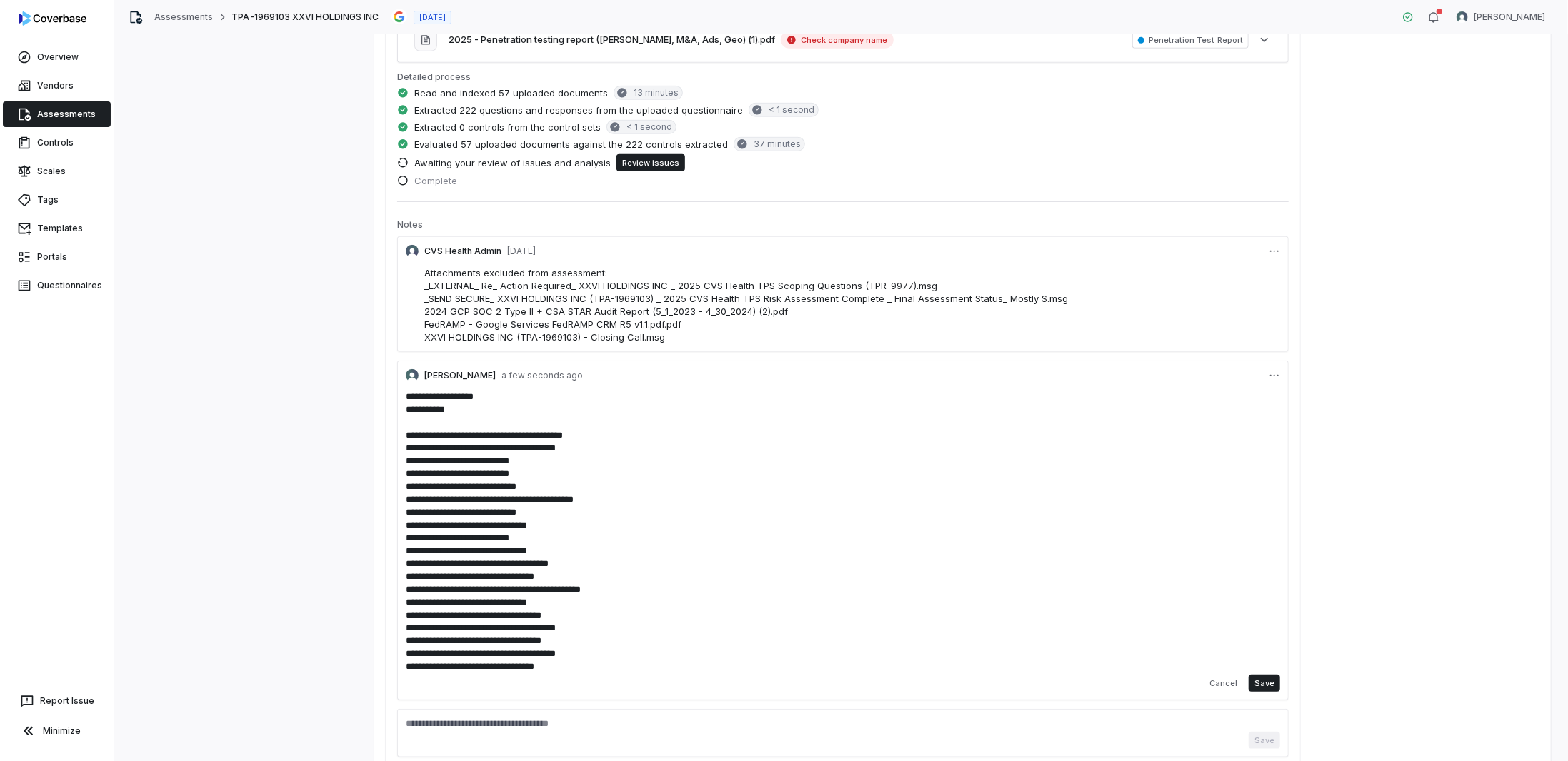 click on "**********" at bounding box center [843, 538] 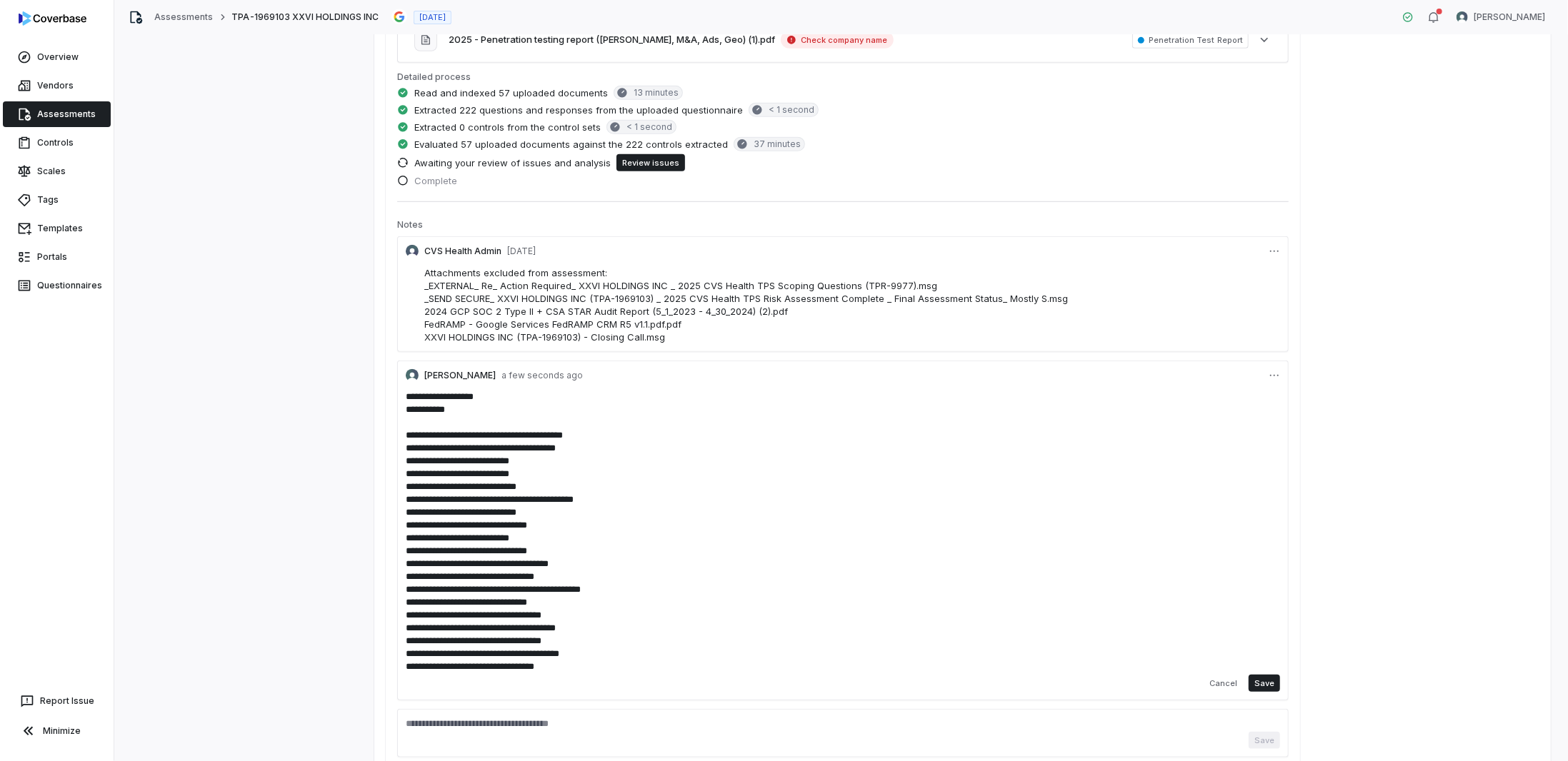 click on "TPA ID: TPA-1969103
No subtypes
Serial No. 136 (Operations and IT Hygiene)
Serial No. 1019 (Artificial Intelligence)
Serial No. 1002 (Compliance)
Serial No. 1003 (Encryption)
Serial No. 44 (Cloud Security)
Serial No. 72 (Identity and Access Management)
Serial No. 41 (Cloud Security)
Serial No. 262 (Asset Management)
Serial No. 1001 (Compliance)
Serial No. 28 (General Questions)
Serial No. 572 (Third Party Management)
Serial No. 150 (Personnel Security)
Serial No. 1006 (Identity and Access Management)
Serial No. 217 (Compliance - PCI)
Serial No. 612 (Contingency Planning)
Serial No. 1014 (Artificial Intelligence)
Serial No. 615 (Data Loss Prevention)
Serial No. 123 (Operations and IT Hygiene)
Serial No. 56 (Contingency Planning)
Serial No. 821 (Network Security)   Cancel Save" at bounding box center [843, 545] 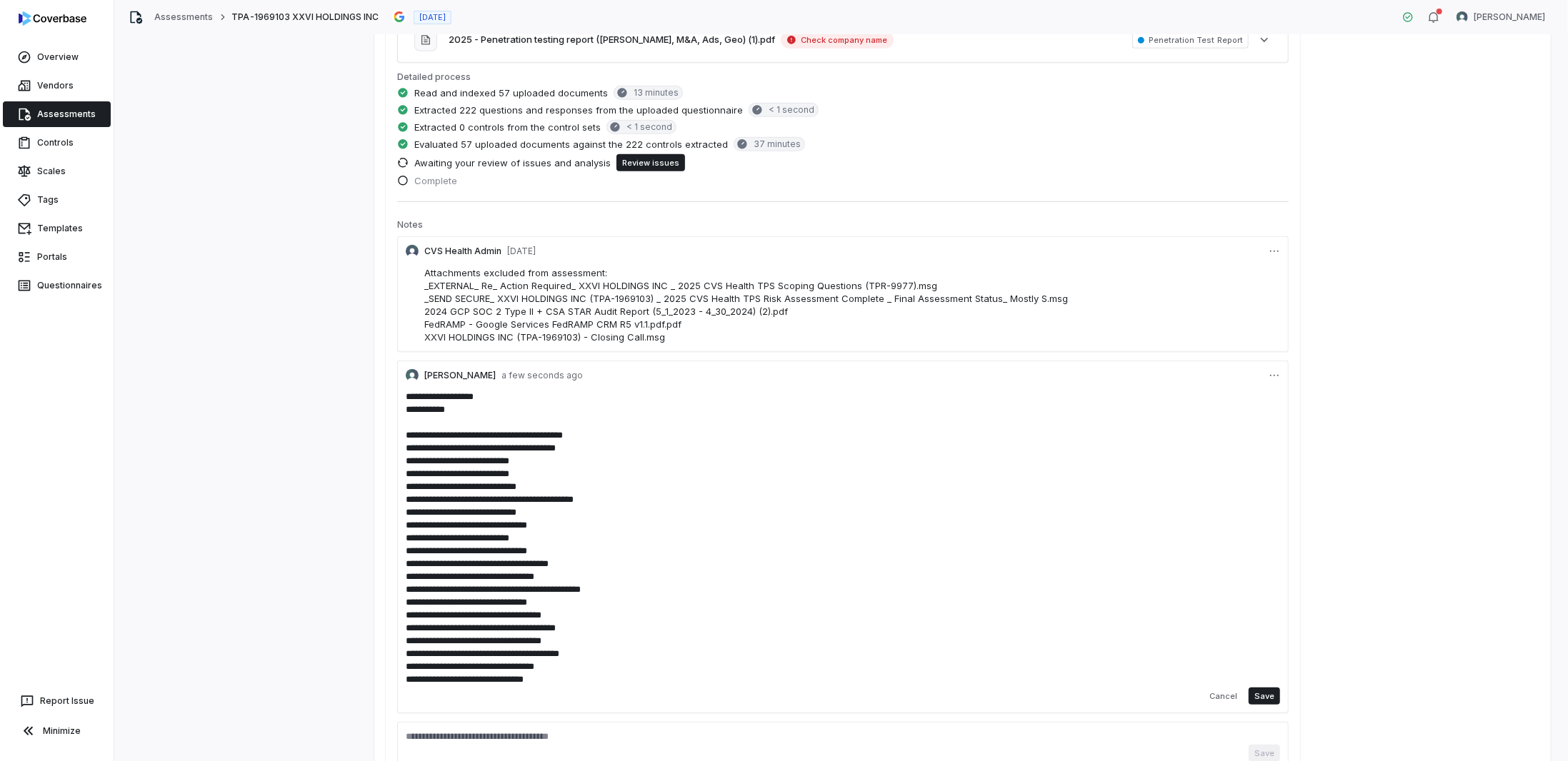 click on "**********" at bounding box center [843, 538] 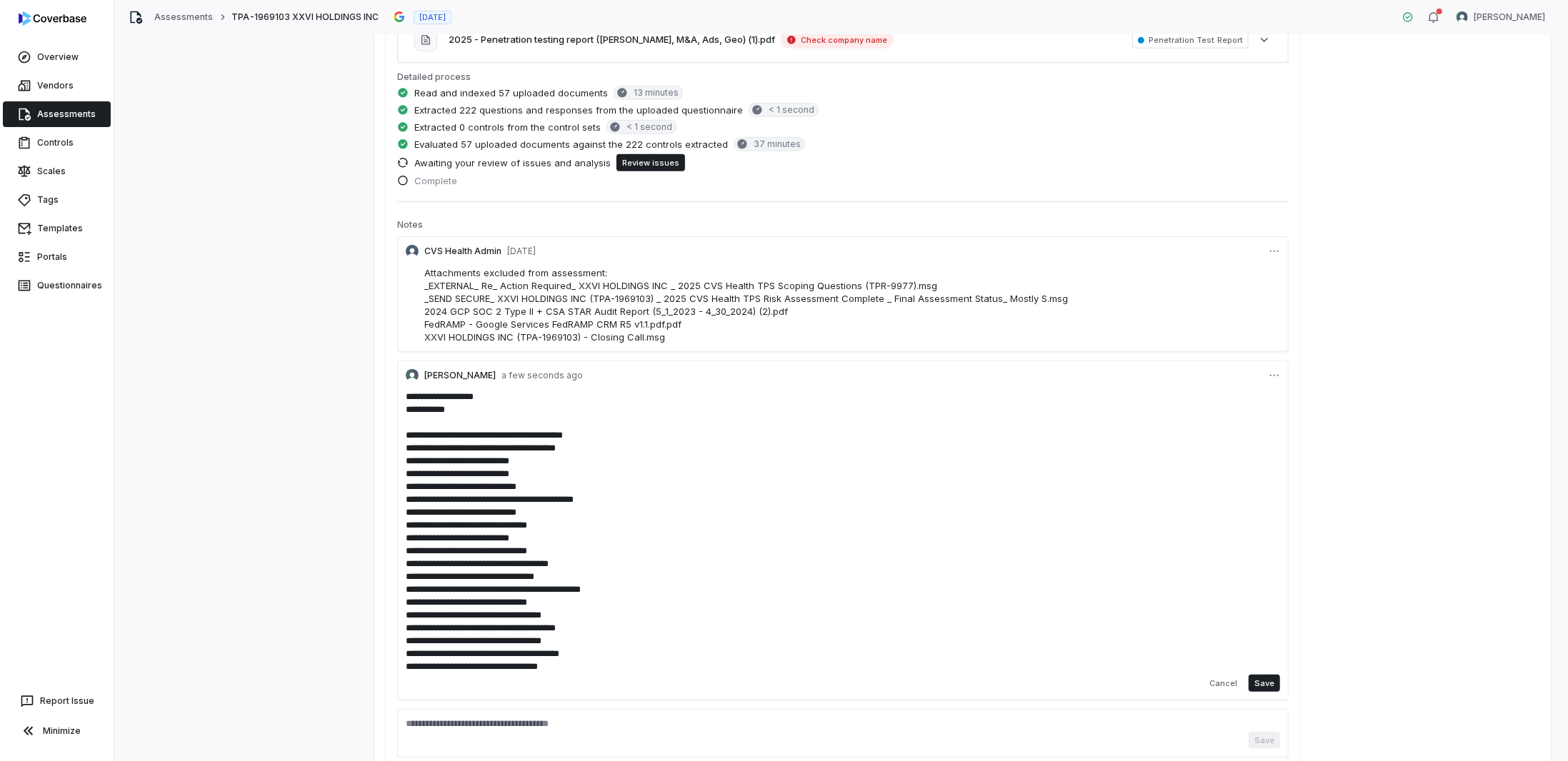 click on "**********" at bounding box center [843, 538] 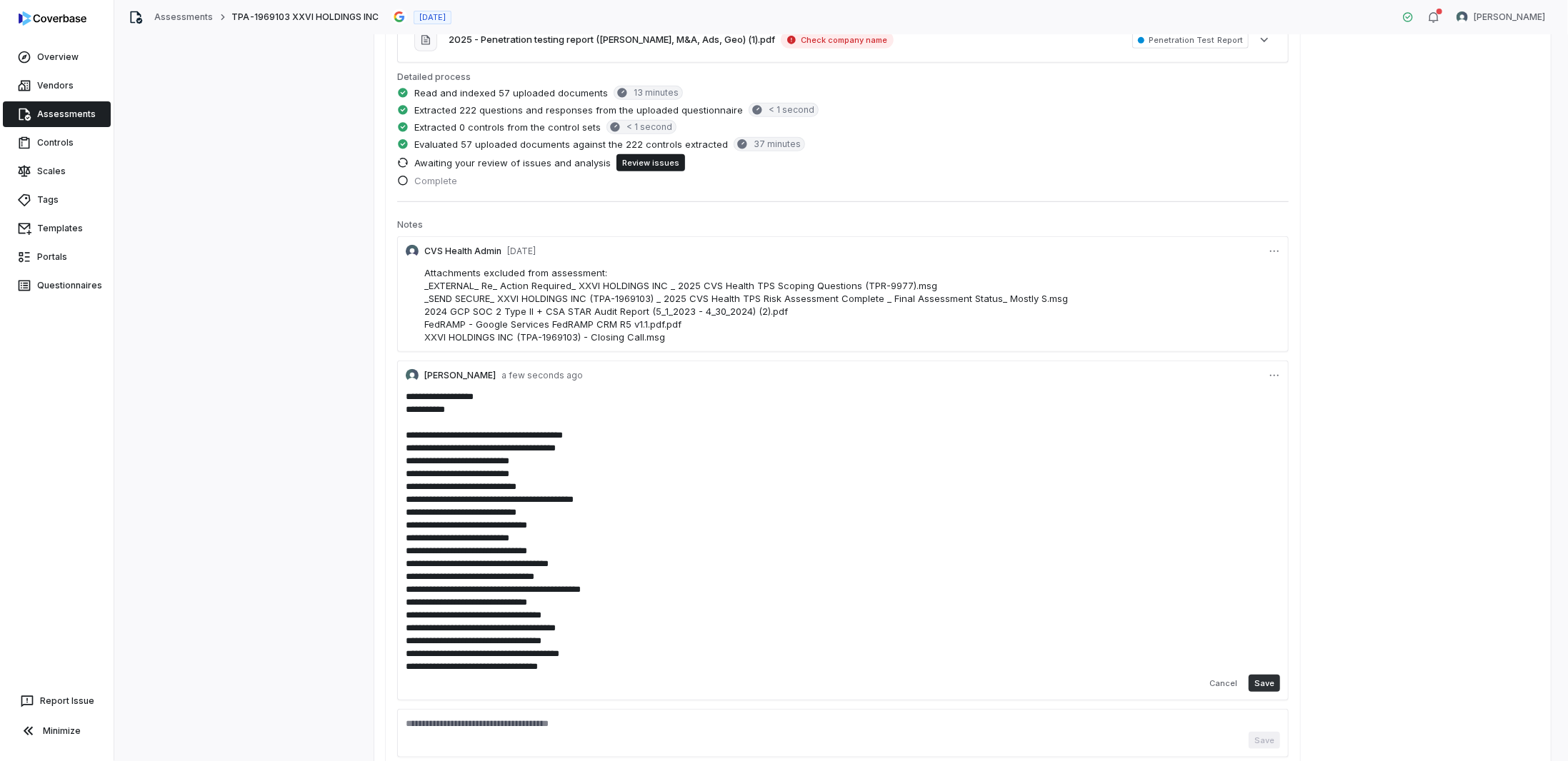 type on "**********" 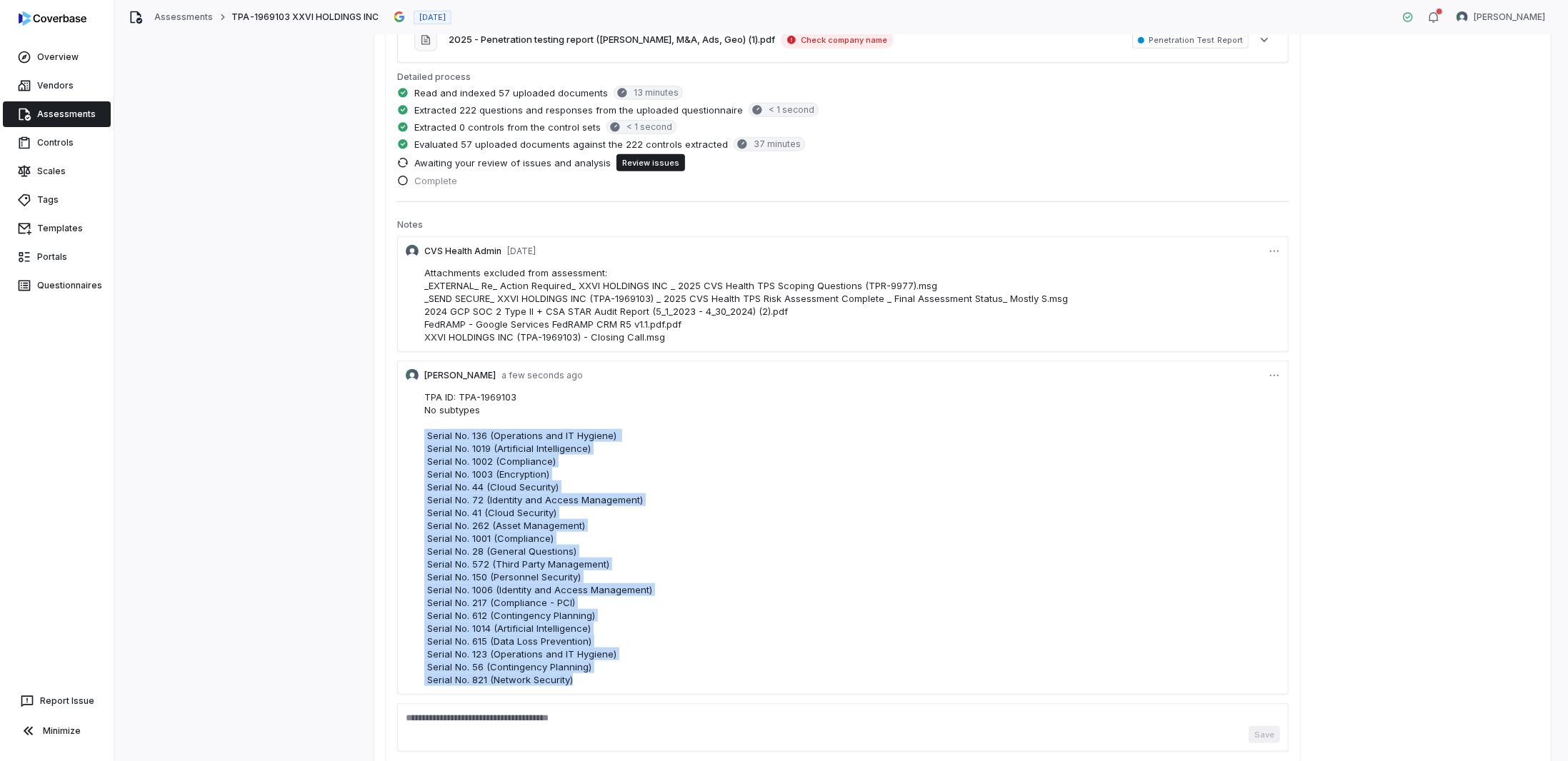 drag, startPoint x: 603, startPoint y: 683, endPoint x: 401, endPoint y: 430, distance: 323.74836 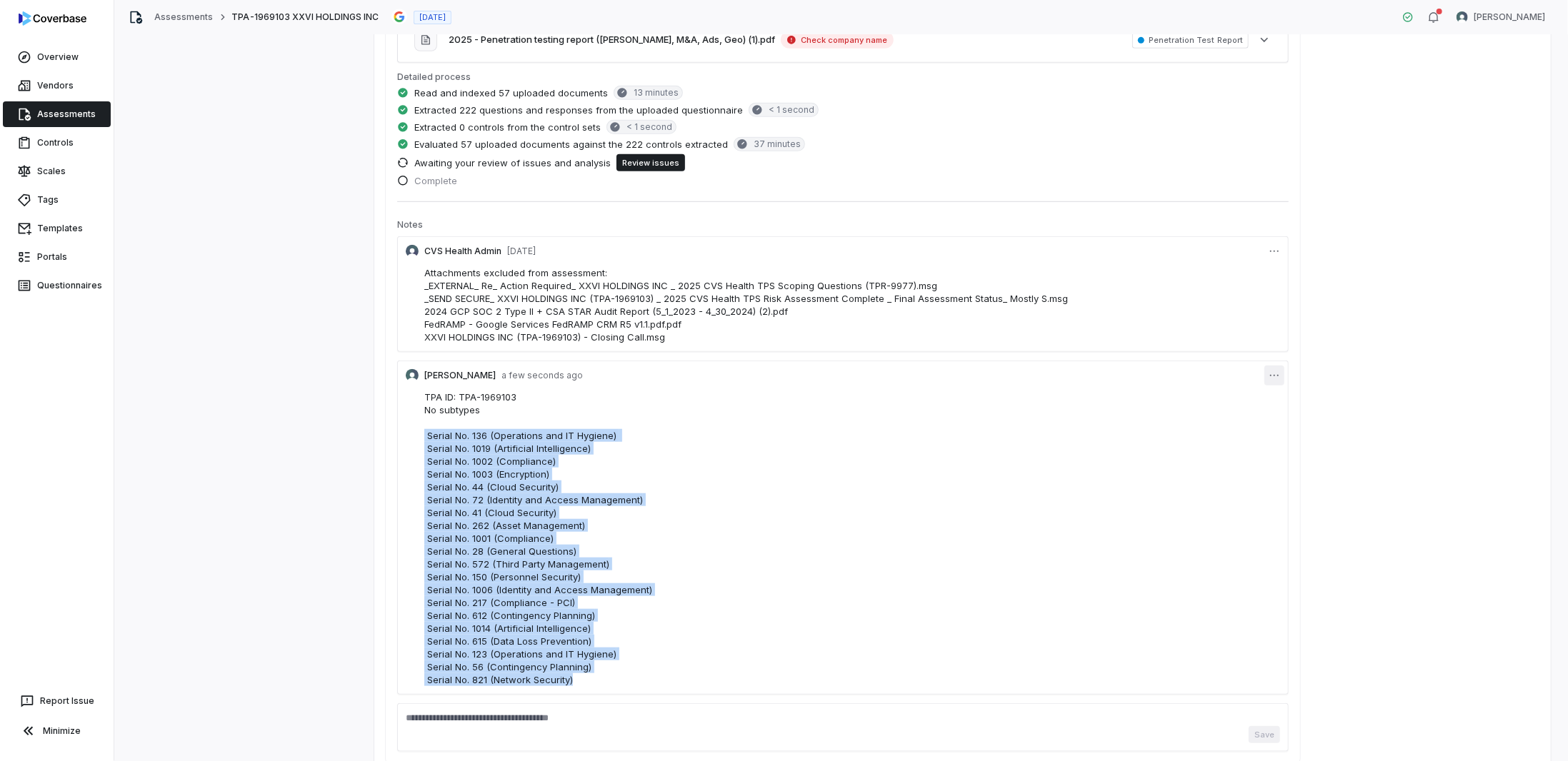 click on "Overview Vendors Assessments Controls Scales Tags Templates Portals Questionnaires Report Issue Minimize Assessments TPA-1969103 XXVI HOLDINGS INC [DATE] [PERSON_NAME] Assessment Details Assessment Name TPA-1969103 XXVI HOLDINGS INC Assessment URL  [URL][DOMAIN_NAME] Copy Vendor XXVI HOLDINGS INC Inherent Risk Not Set Assessment Status Auto-analysis Review issues Complete Assignee None Control Sets None Risk Analysts None Next Assessment [DATE] ( [DATE] ) Submission Portal Create Submission Portal Properties Summary Summary Issues 11 Issues 11 Tasks Tasks Emails Emails Documents Documents Activity Activity Assessment Score 1.0 Fully Compliant Averaged over 1 control set (222 controls) Analysis Edit Rerun Key Strengths
Based on the evaluation results, here are notable security strengths of the vendor:
Key Weaknesses
Recommended Actions
Key Documents 2 See more" at bounding box center [784, 380] 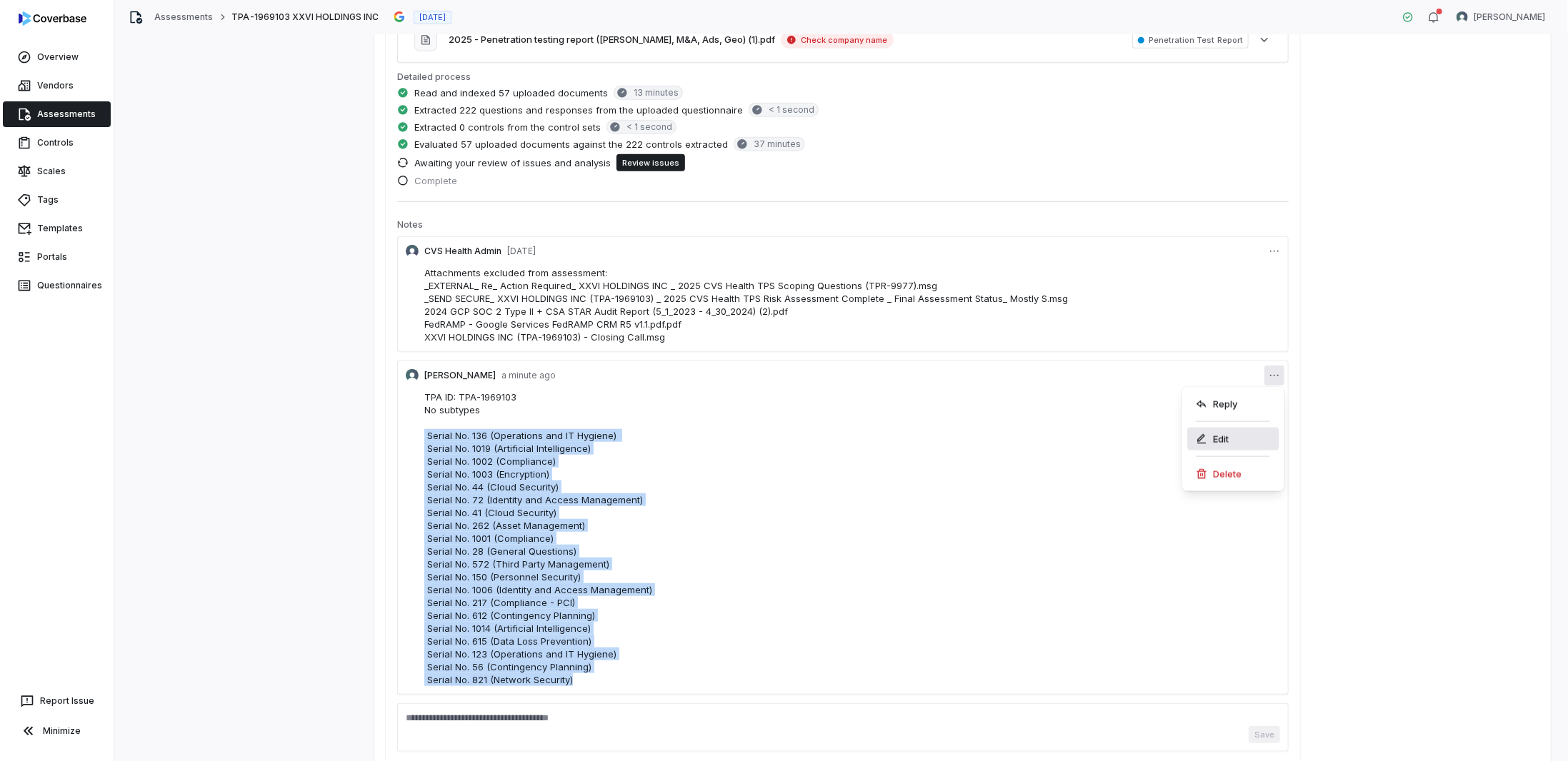 click on "Edit" at bounding box center [1233, 439] 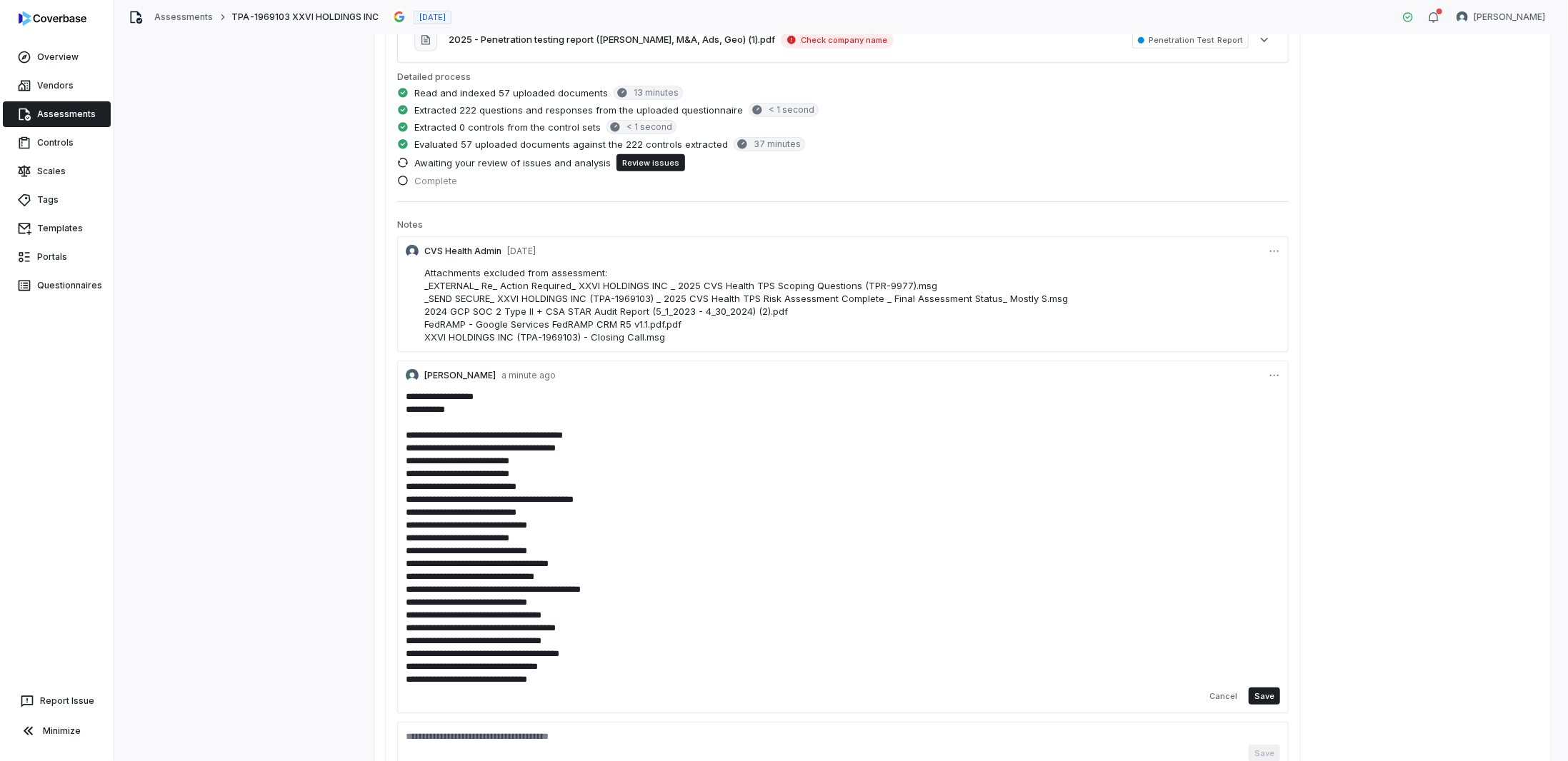 click on "**********" at bounding box center (843, 538) 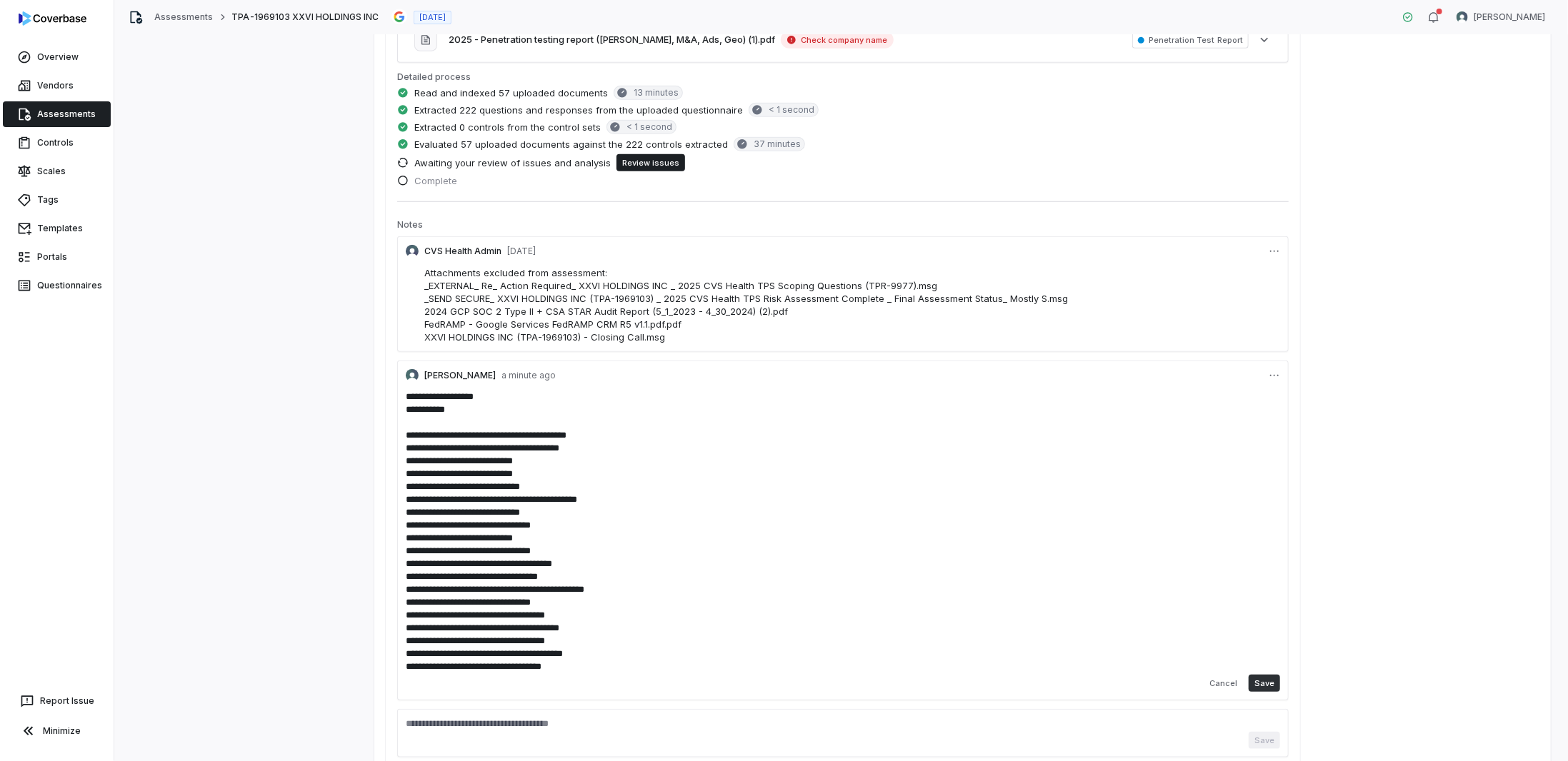 type on "**********" 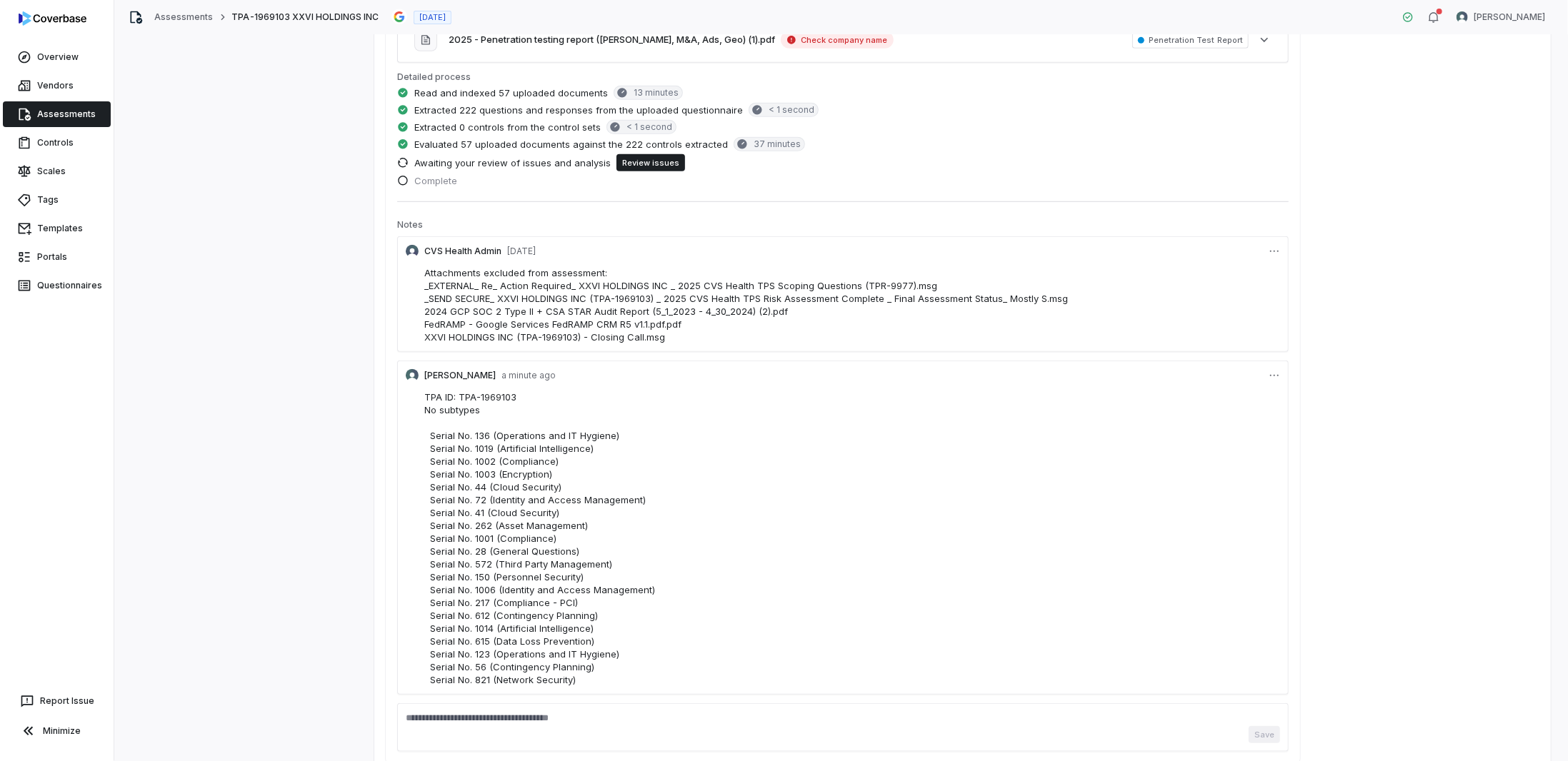 click on "TPA ID: TPA-1969103
No subtypes
Serial No. 136 (Operations and IT Hygiene)
Serial No. 1019 (Artificial Intelligence)
Serial No. 1002 (Compliance)
Serial No. 1003 (Encryption)
Serial No. 44 (Cloud Security)
Serial No. 72 (Identity and Access Management)
Serial No. 41 (Cloud Security)
Serial No. 262 (Asset Management)
Serial No. 1001 (Compliance)
Serial No. 28 (General Questions)
Serial No. 572 (Third Party Management)
Serial No. 150 (Personnel Security)
Serial No. 1006 (Identity and Access Management)
Serial No. 217 (Compliance - PCI)
Serial No. 612 (Contingency Planning)
Serial No. 1014 (Artificial Intelligence)
Serial No. 615 (Data Loss Prevention)
Serial No. 123 (Operations and IT Hygiene)
Serial No. 56 (Contingency Planning)
Serial No. 821 (Network Security)" at bounding box center (539, 538) 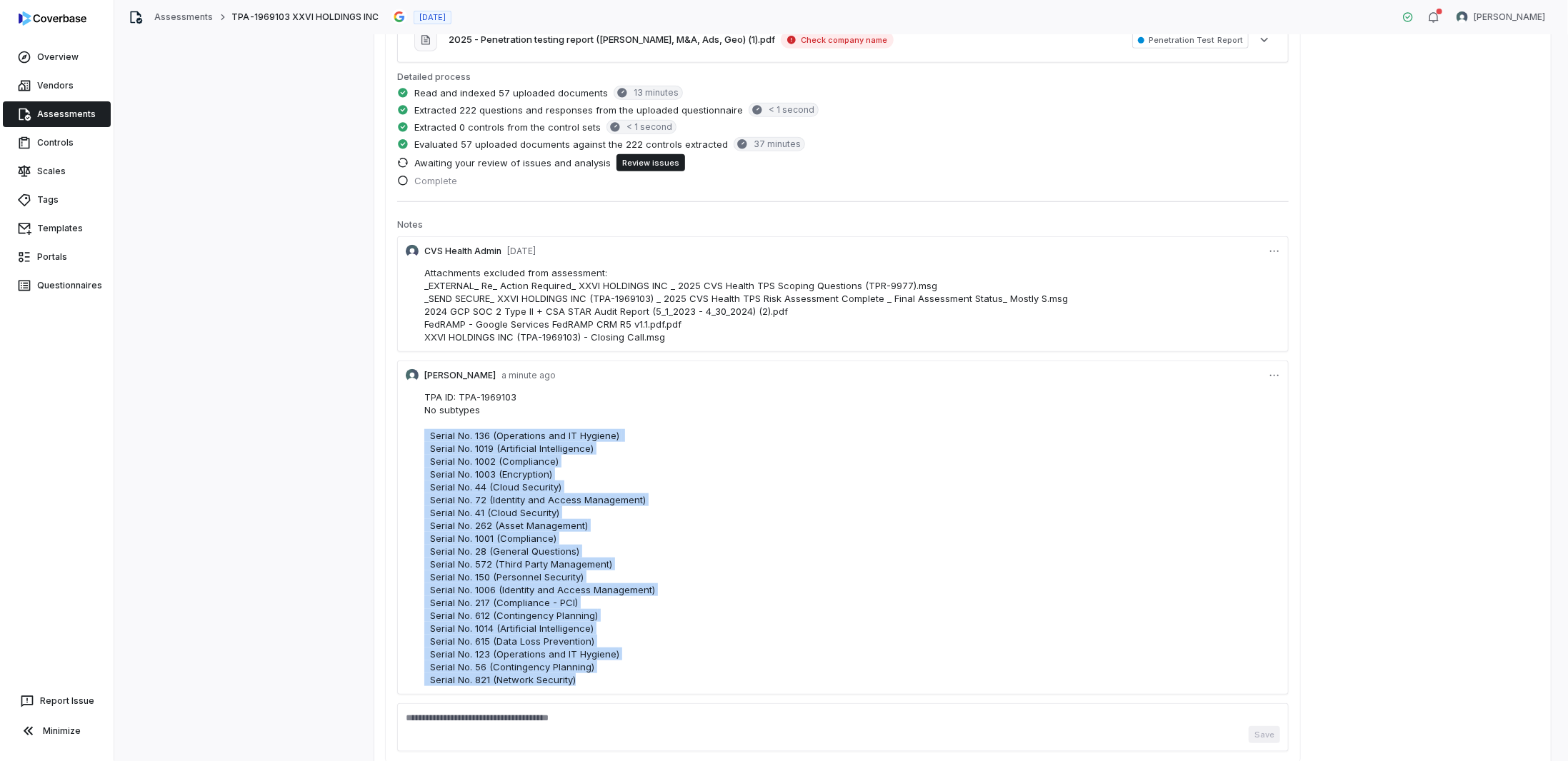 drag, startPoint x: 579, startPoint y: 682, endPoint x: 395, endPoint y: 434, distance: 308.80415 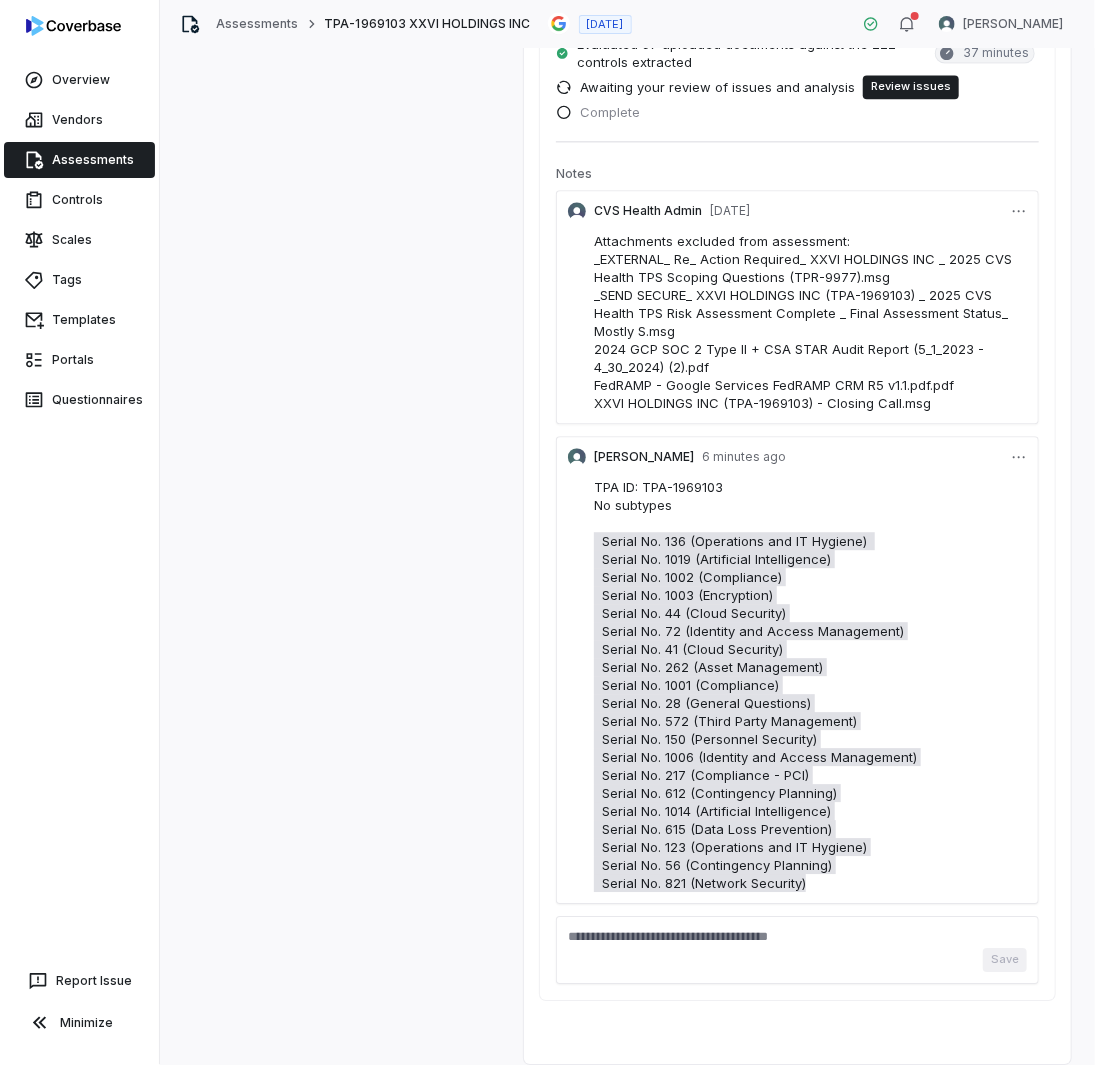 scroll, scrollTop: 1577, scrollLeft: 0, axis: vertical 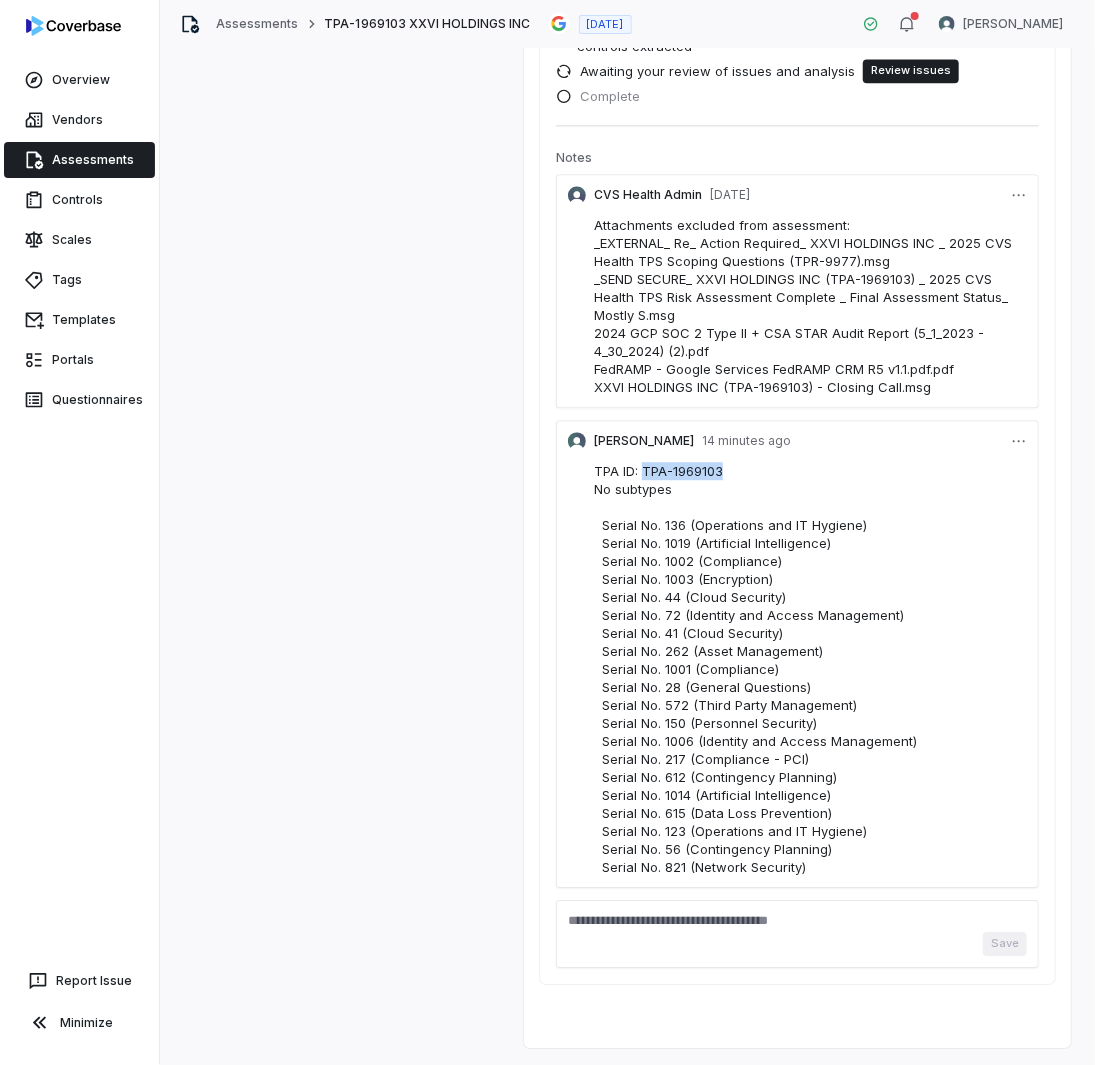 drag, startPoint x: 725, startPoint y: 476, endPoint x: 642, endPoint y: 469, distance: 83.294655 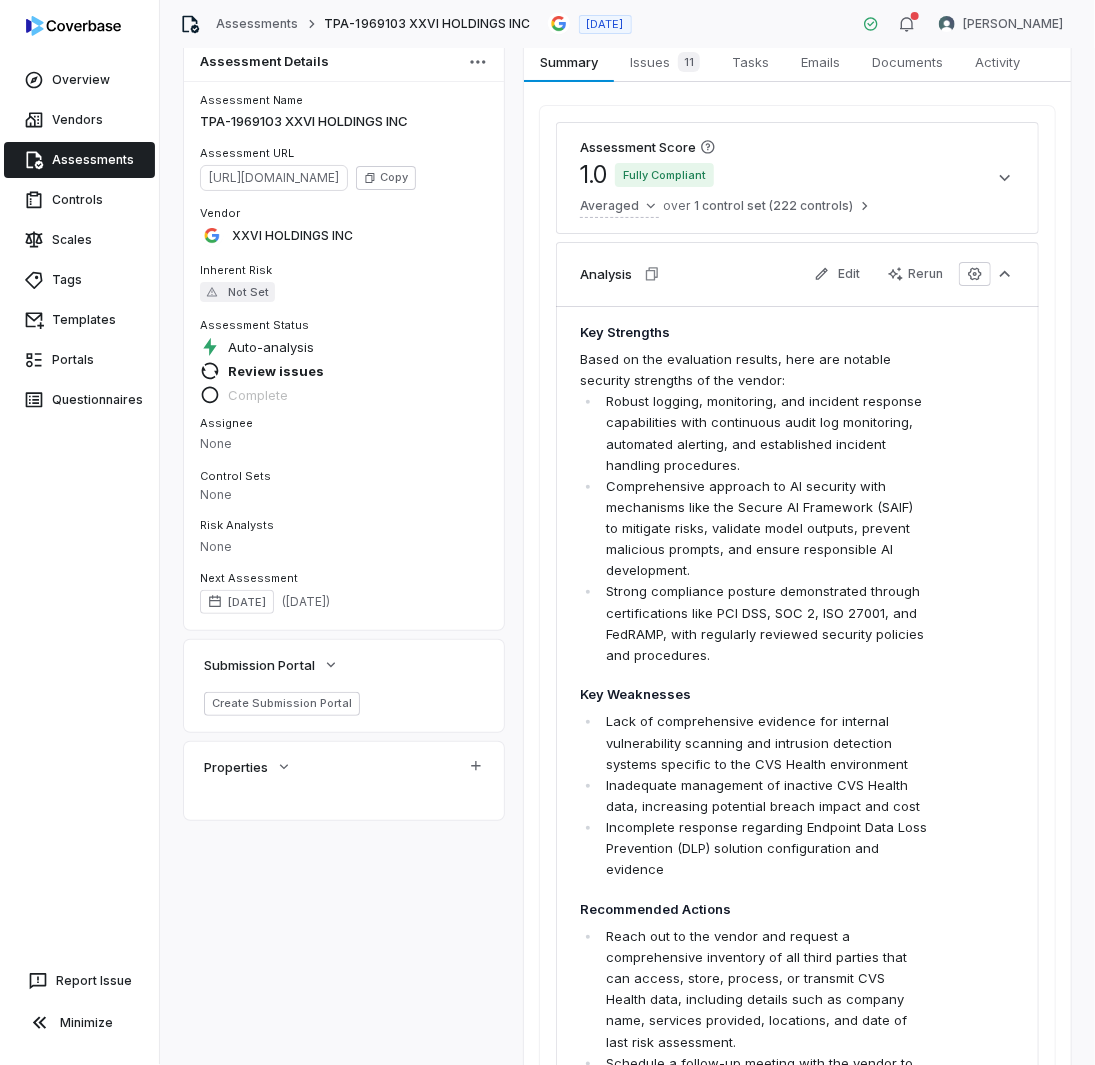 scroll, scrollTop: 0, scrollLeft: 0, axis: both 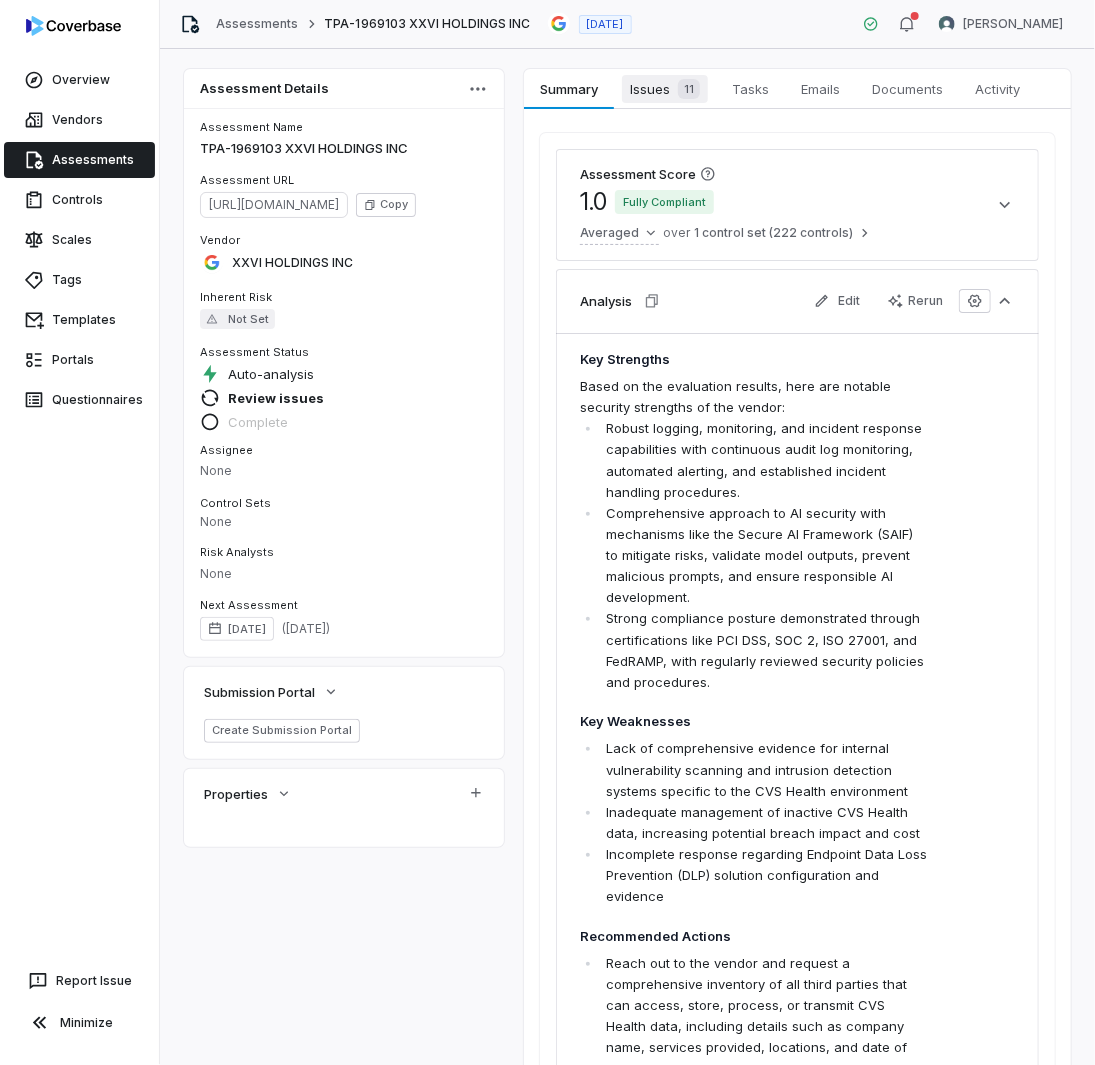 click on "Issues 11" at bounding box center (665, 89) 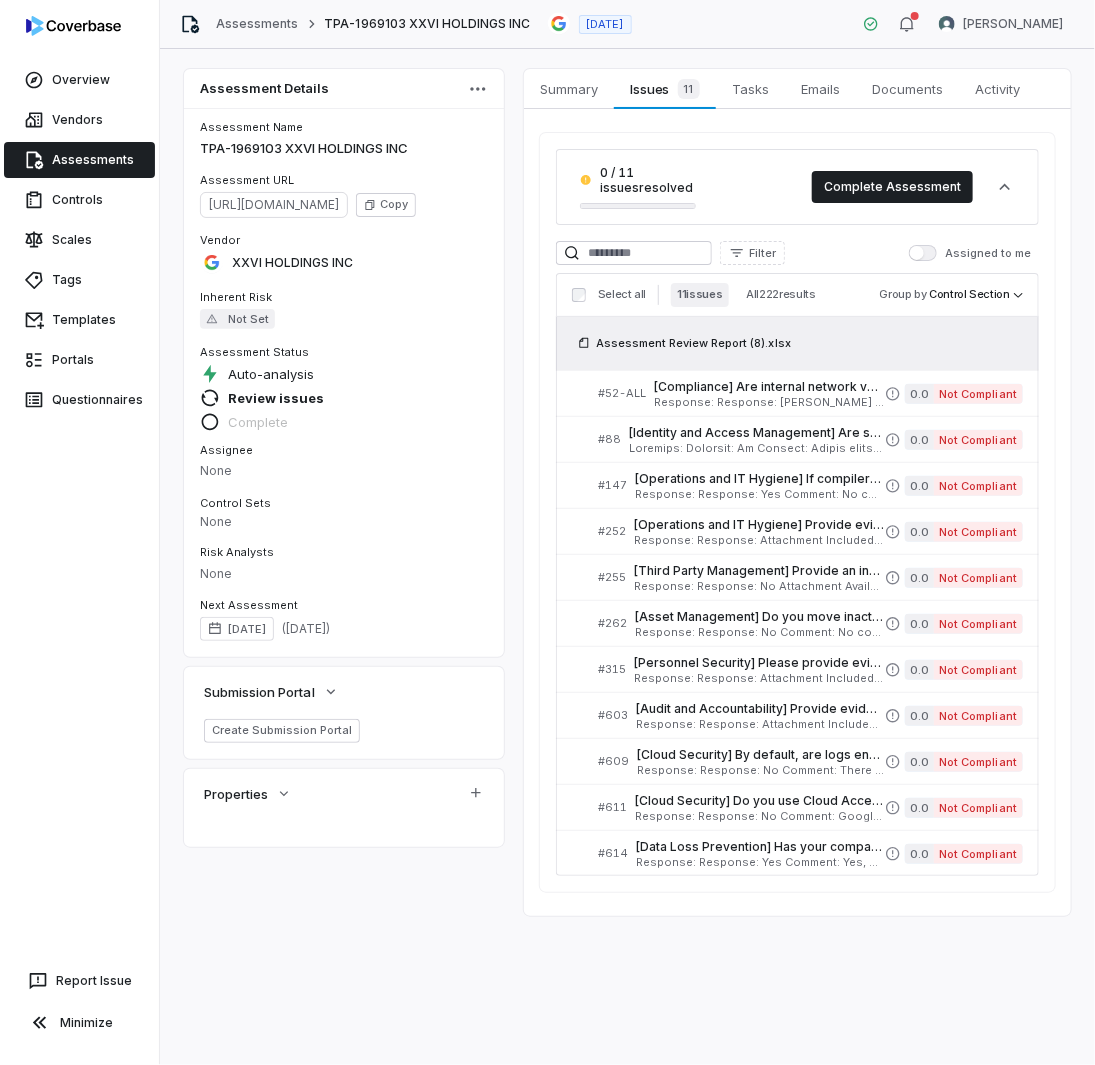 drag, startPoint x: 577, startPoint y: 83, endPoint x: 577, endPoint y: 117, distance: 34 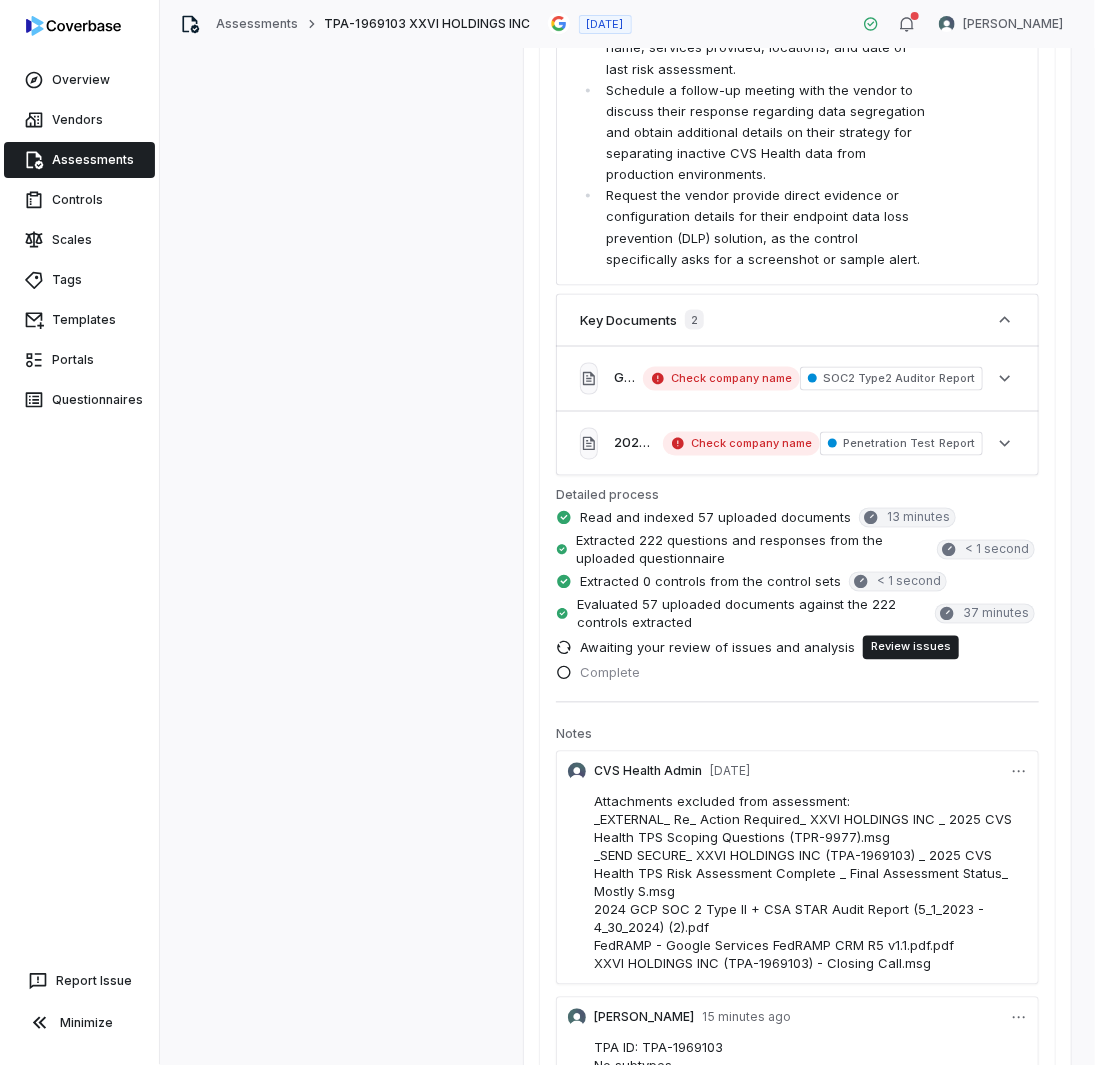 scroll, scrollTop: 1577, scrollLeft: 0, axis: vertical 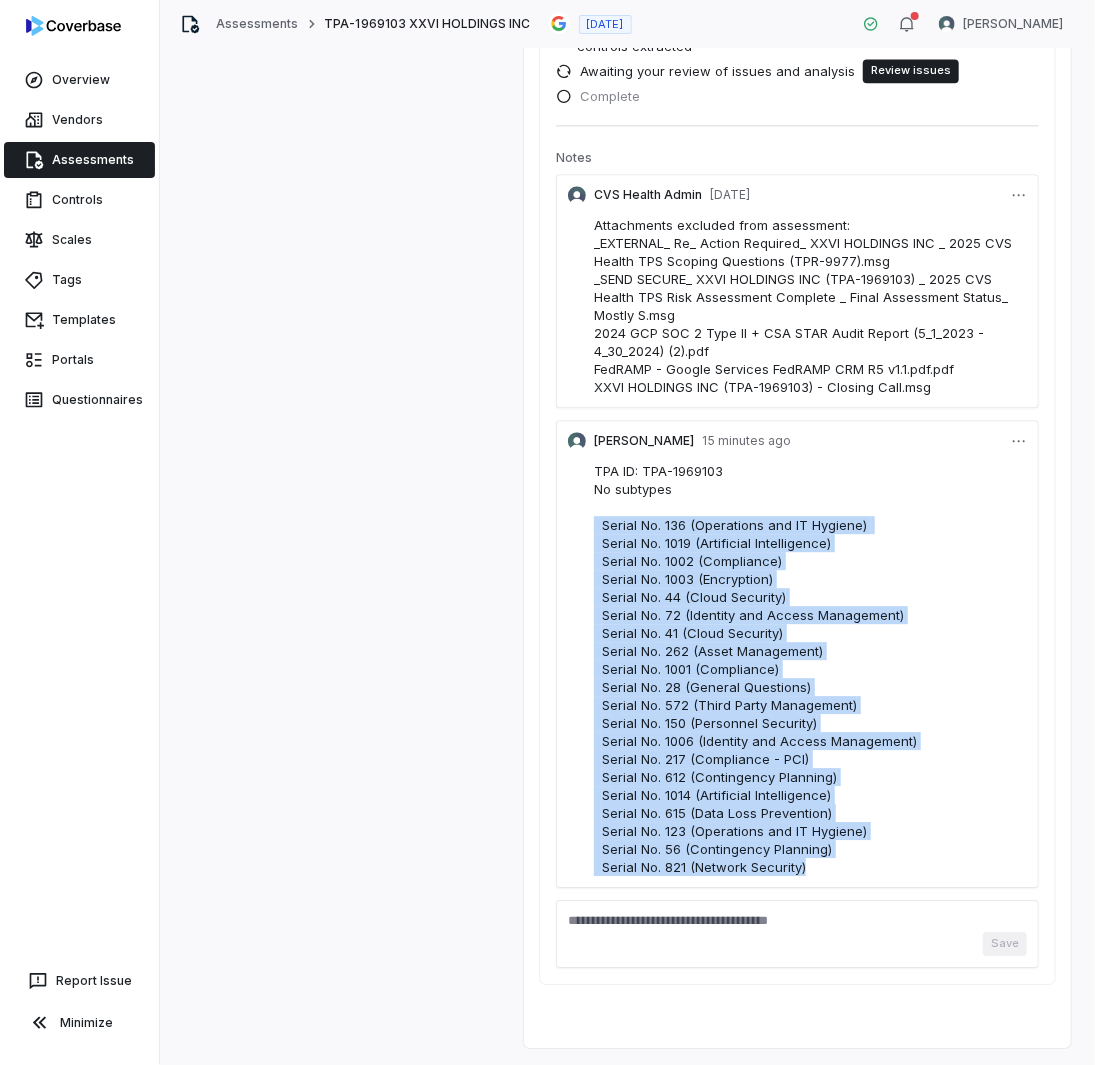 drag, startPoint x: 829, startPoint y: 869, endPoint x: 521, endPoint y: 522, distance: 463.97522 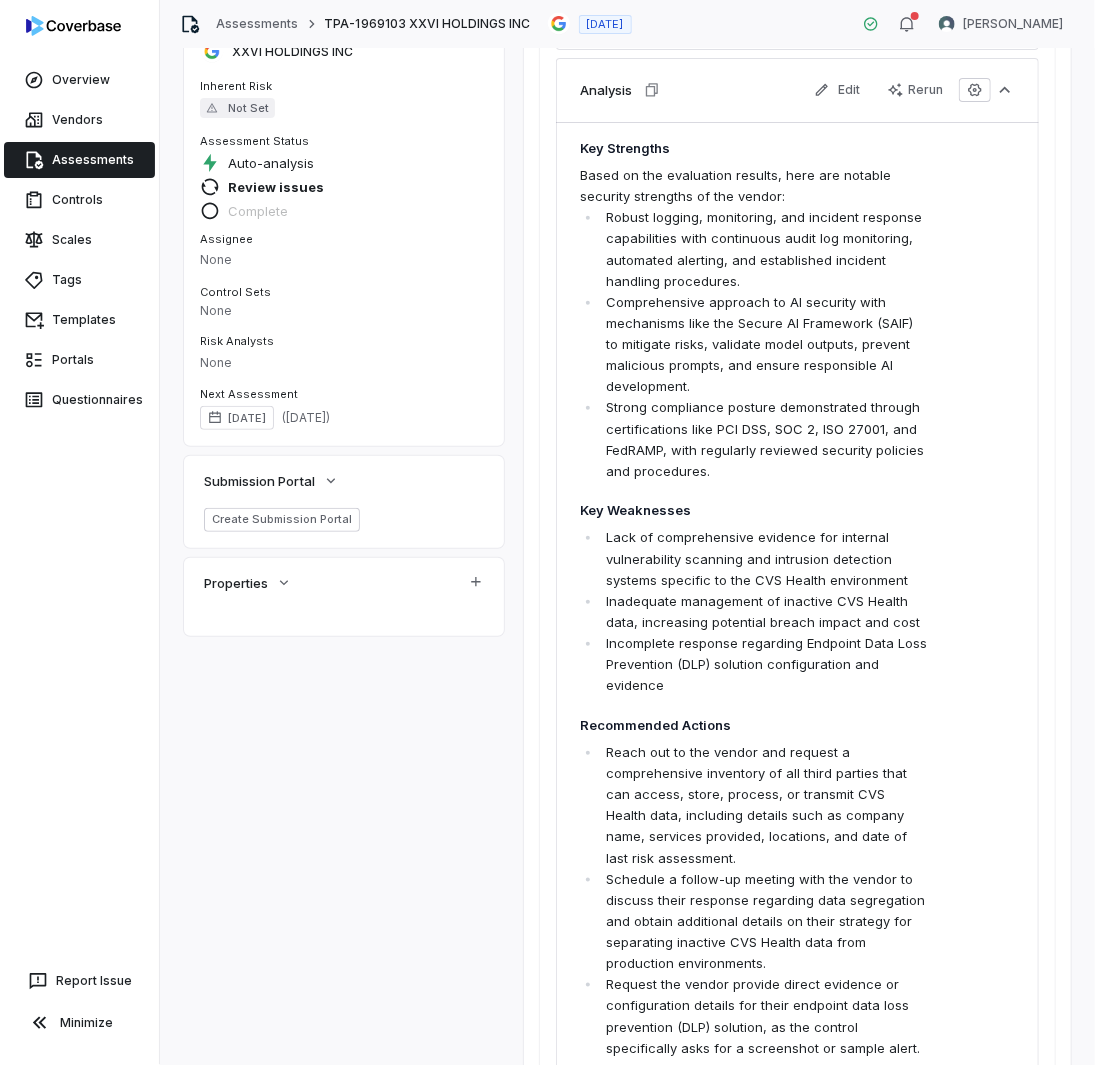 scroll, scrollTop: 0, scrollLeft: 0, axis: both 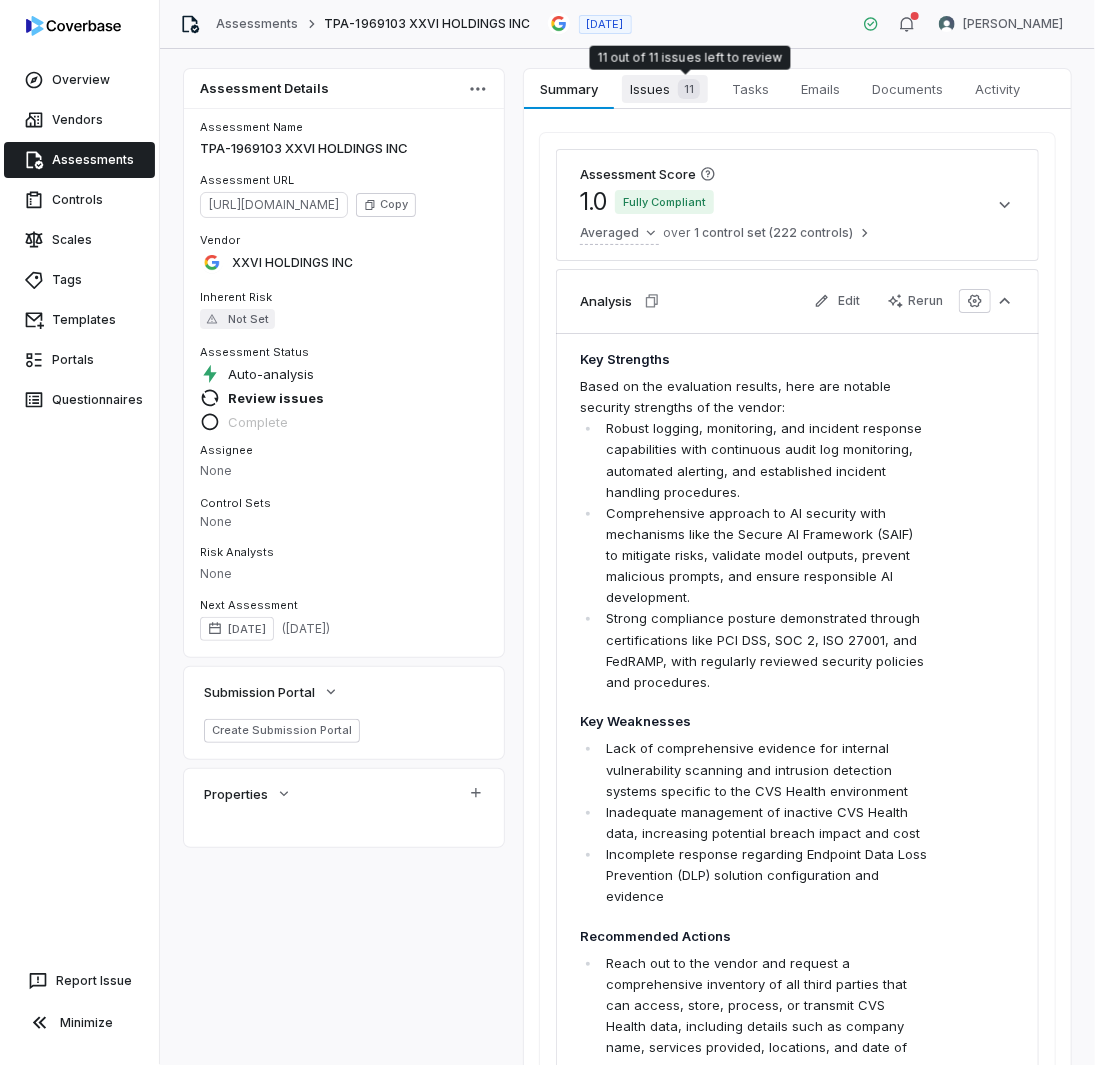 click on "11" at bounding box center [689, 89] 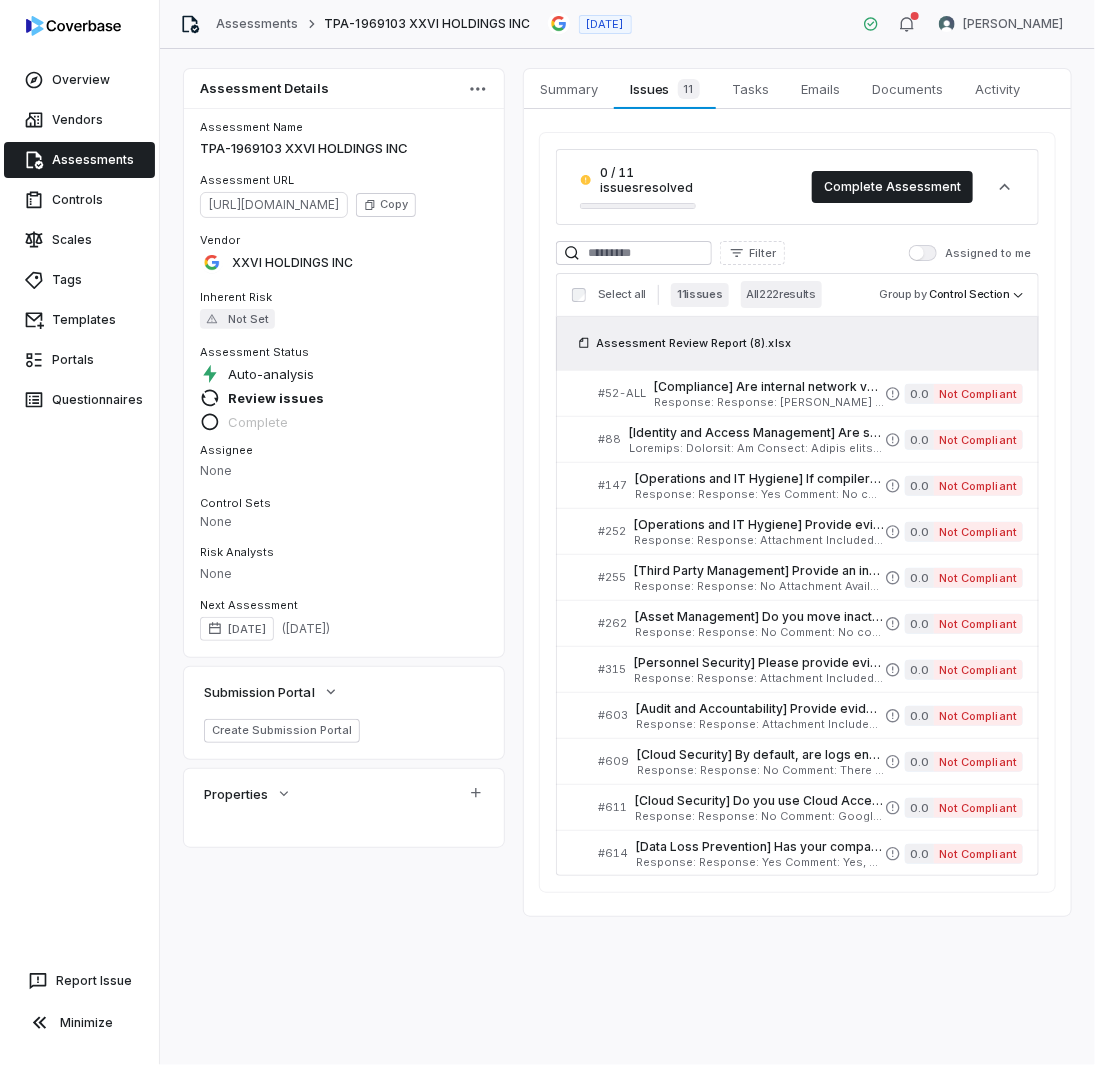 click on "All  222  results" at bounding box center (781, 294) 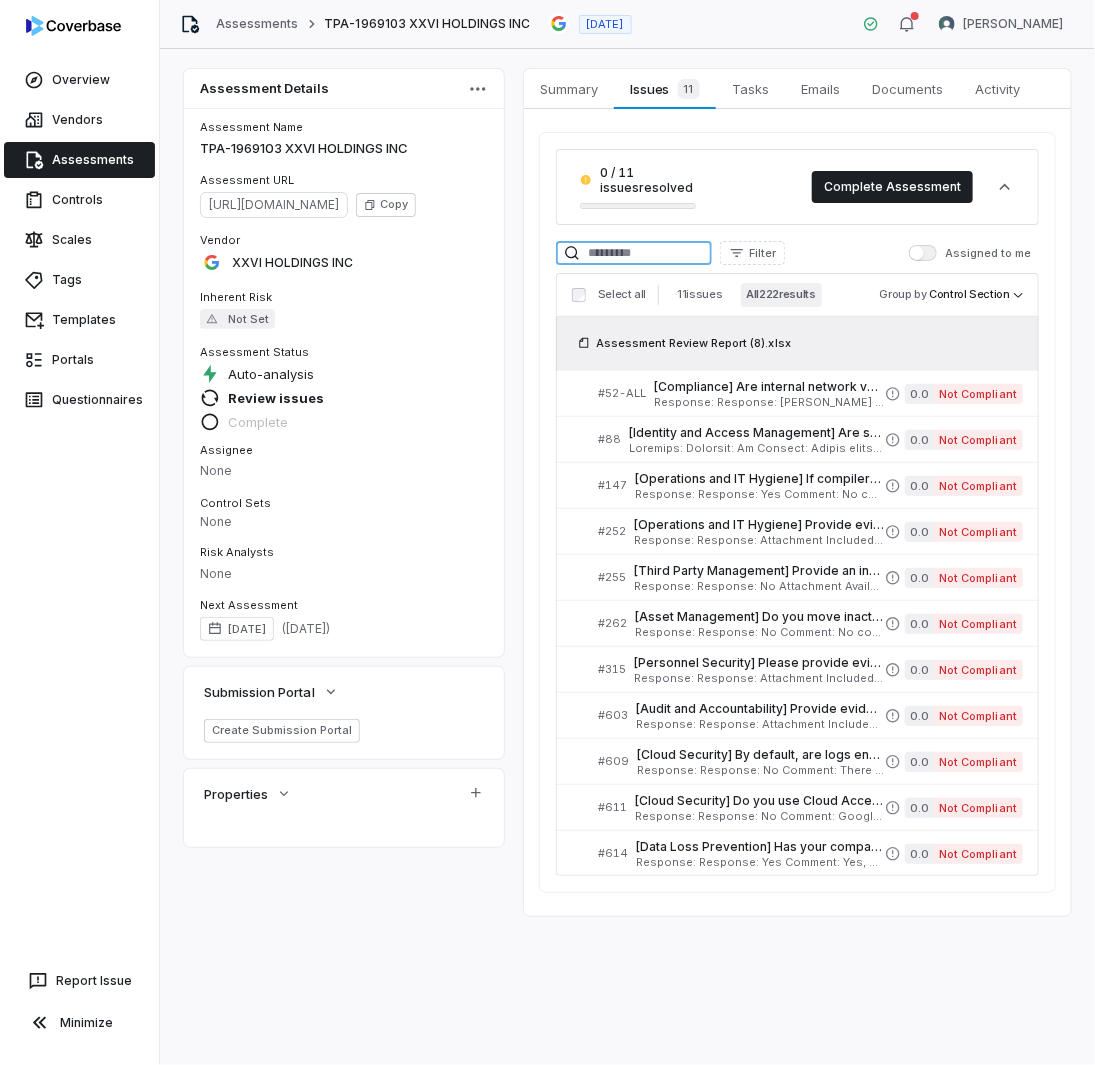 click at bounding box center [634, 253] 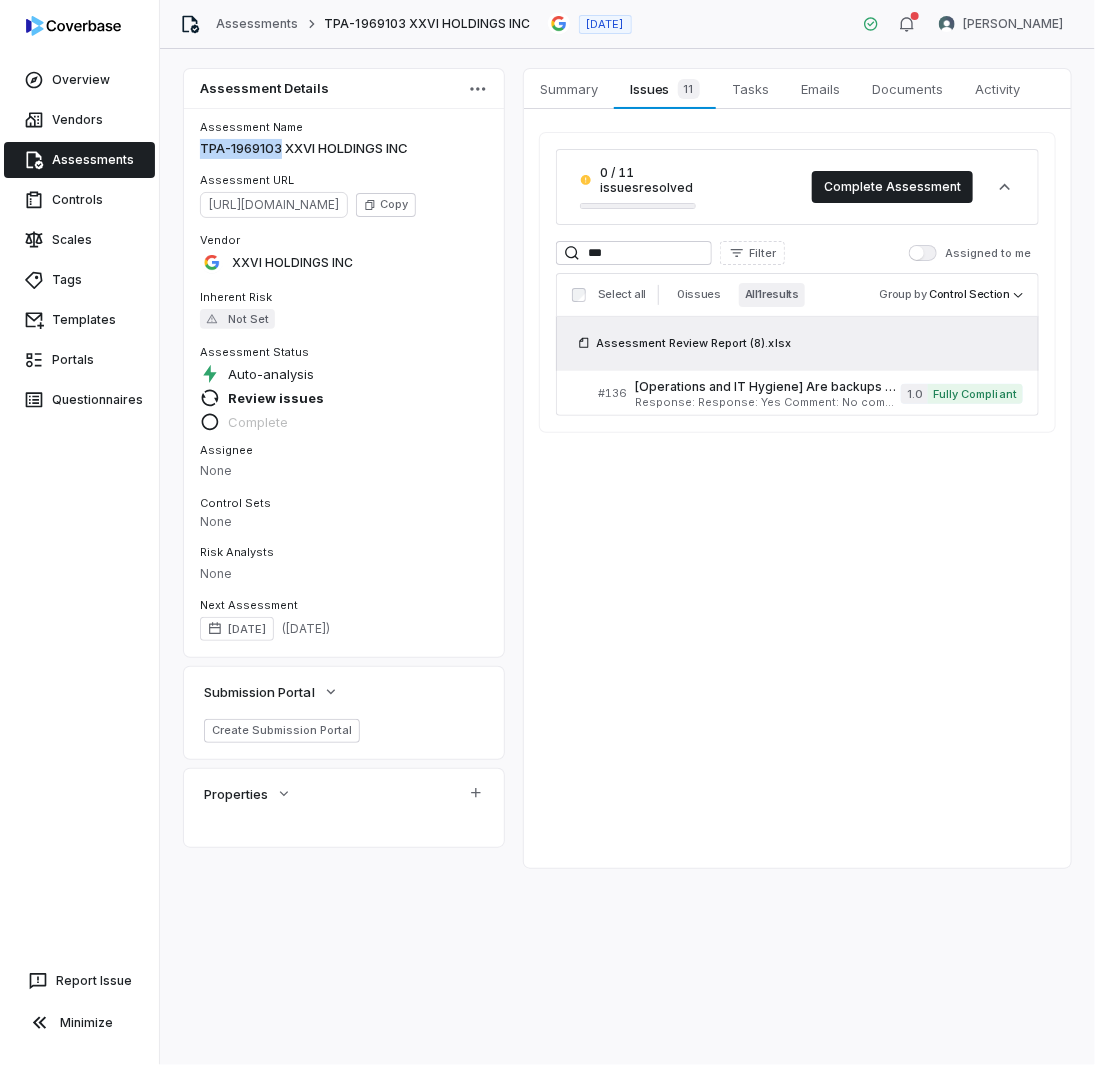 drag, startPoint x: 199, startPoint y: 144, endPoint x: 281, endPoint y: 148, distance: 82.0975 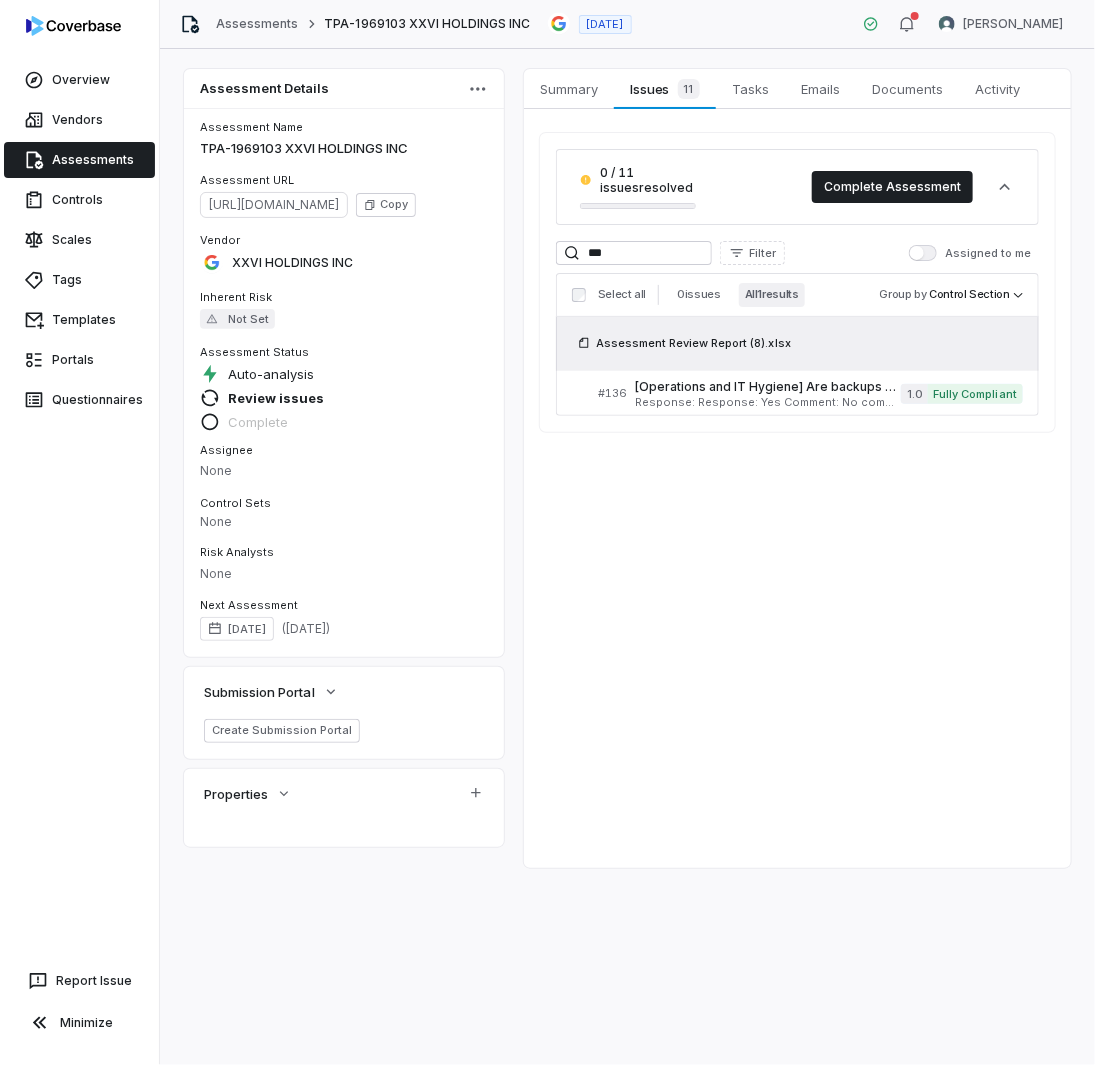 click on "Summary Summary Issues 11 Issues 11 Tasks Tasks Emails Emails Documents Documents Activity Activity 0 / 11   issues  resolved Complete Assessment *** Filter Assigned to me Select all 0  issues All  1  results Group by   Control Section Assessment Review Report (8).xlsx # 136 [Operations and IT Hygiene] Are backups of CVS Health data and activity logs performed?
Serial No: 136
QRisk: H Response: Response: Yes
Comment: No comment provided.
Is Evaluation Recommended: No 1.0 Fully Compliant" at bounding box center (797, 468) 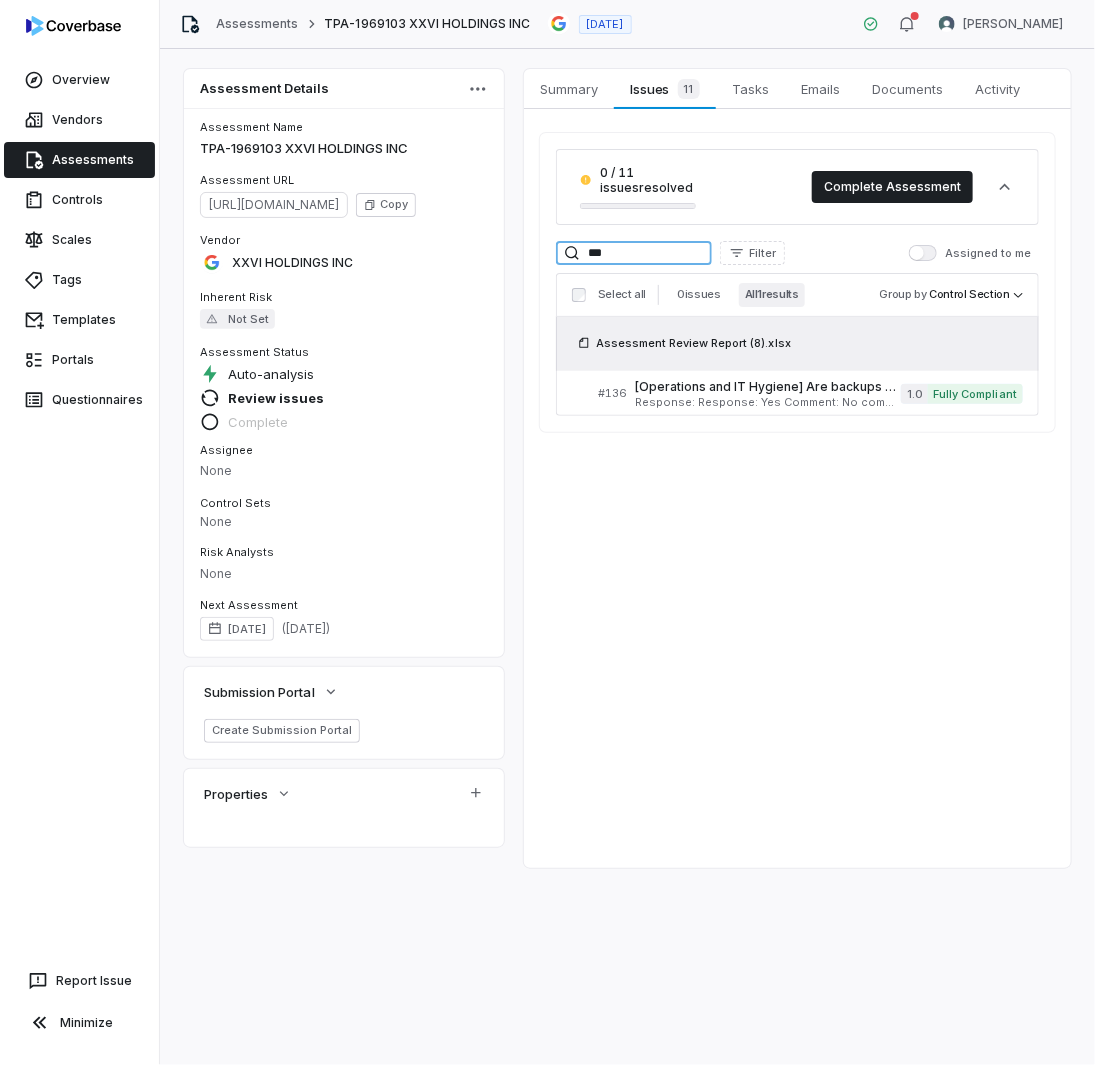 drag, startPoint x: 624, startPoint y: 251, endPoint x: 513, endPoint y: 250, distance: 111.0045 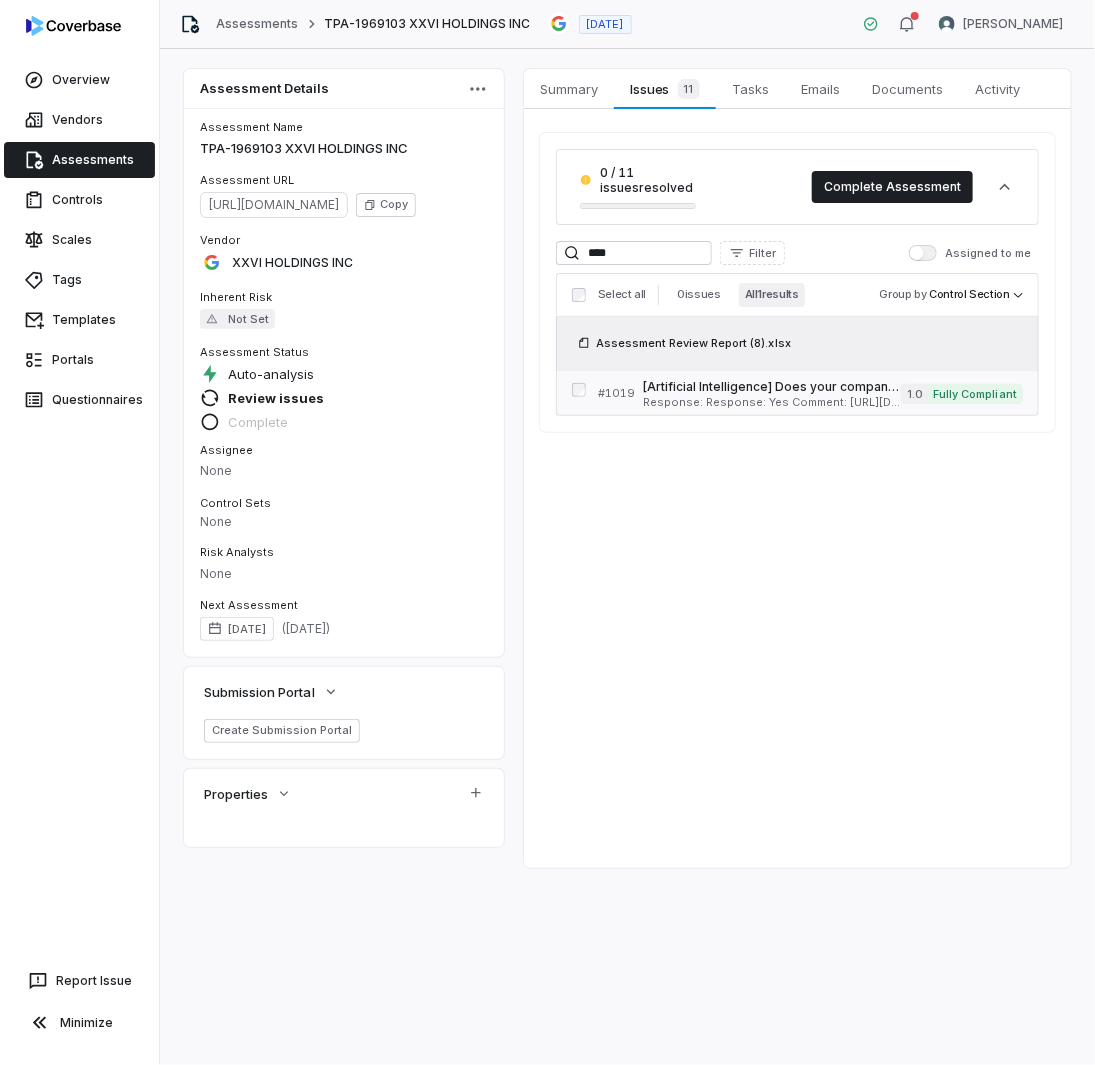 click on "Response: Response: Yes
Comment: [URL][DOMAIN_NAME]
[URL][DOMAIN_NAME]
Attachments: ai-responsibility-update-published-february-2025.pdf
Is Evaluation Recommended: Yes" at bounding box center (772, 402) 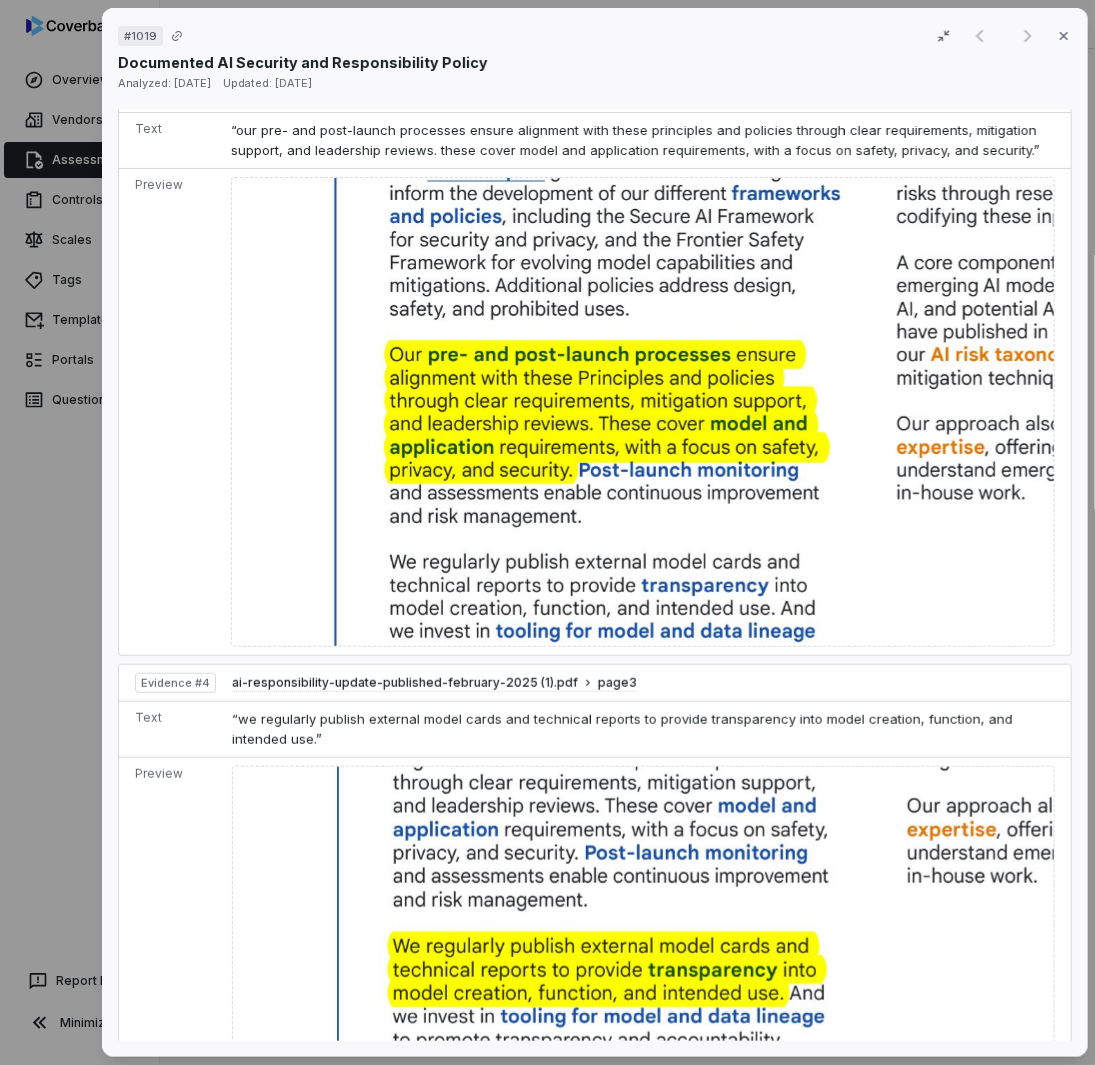 scroll, scrollTop: 2300, scrollLeft: 0, axis: vertical 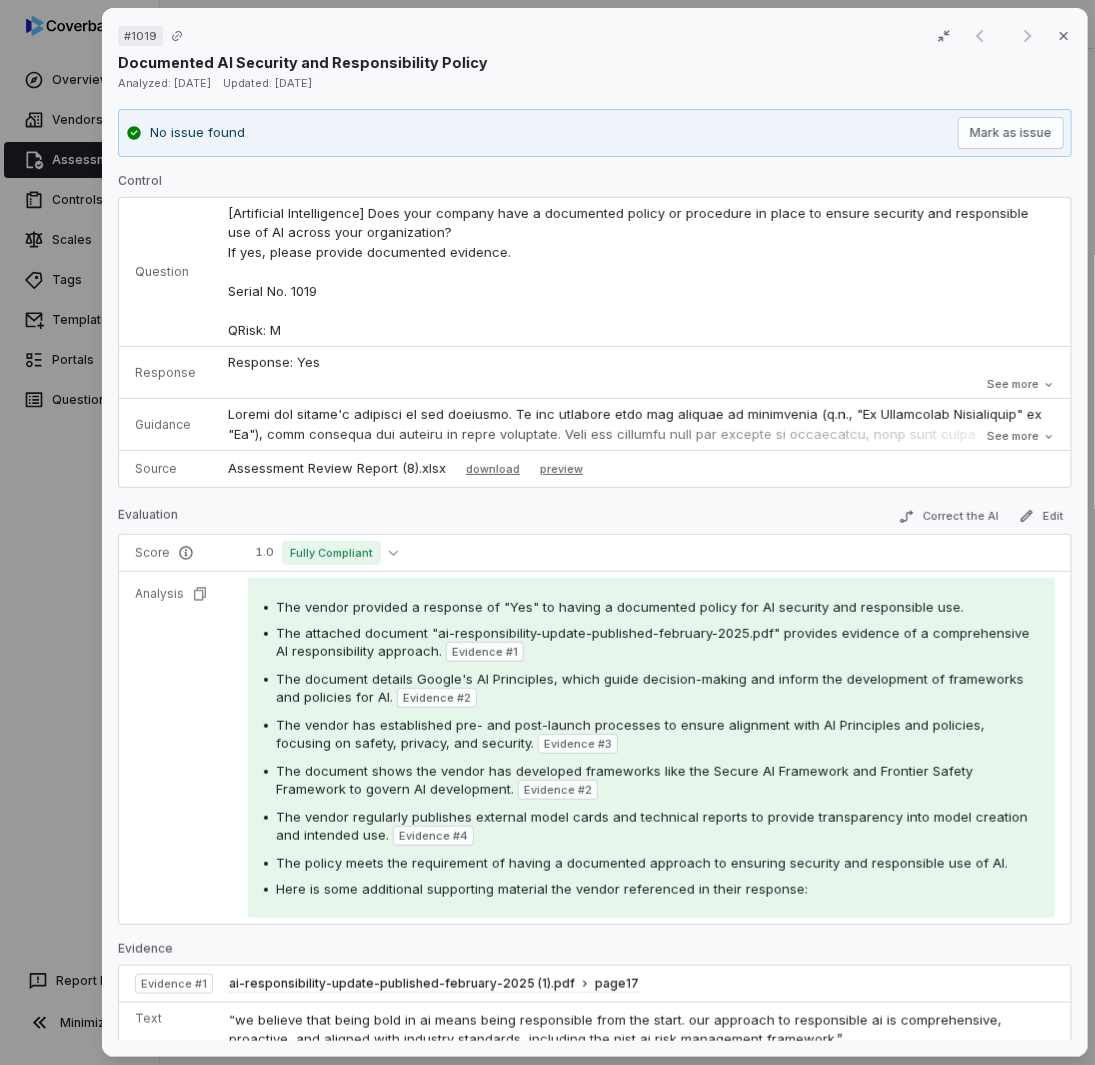 drag, startPoint x: 570, startPoint y: 731, endPoint x: 600, endPoint y: 114, distance: 617.7289 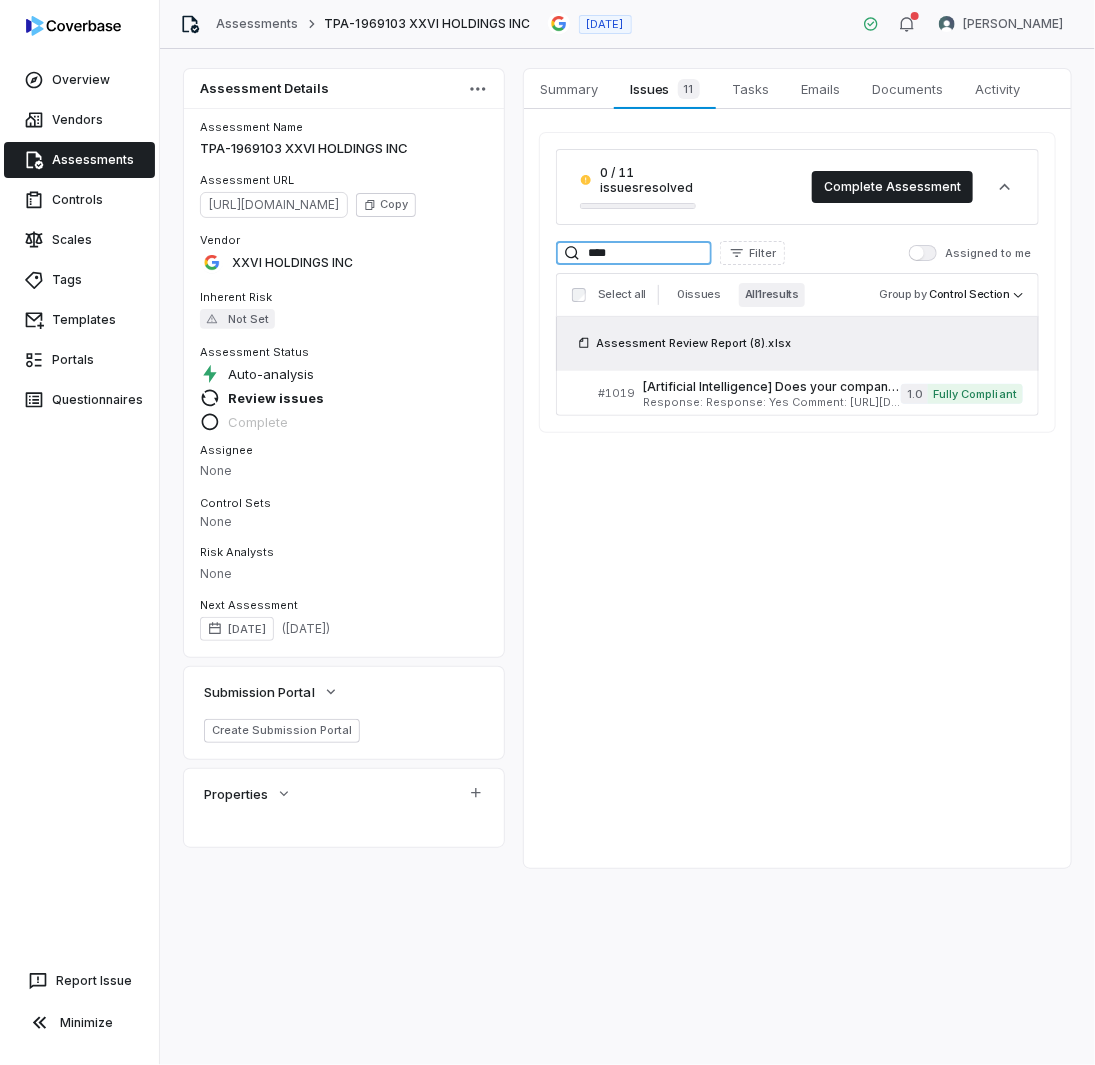 drag, startPoint x: 550, startPoint y: 239, endPoint x: 472, endPoint y: 223, distance: 79.624115 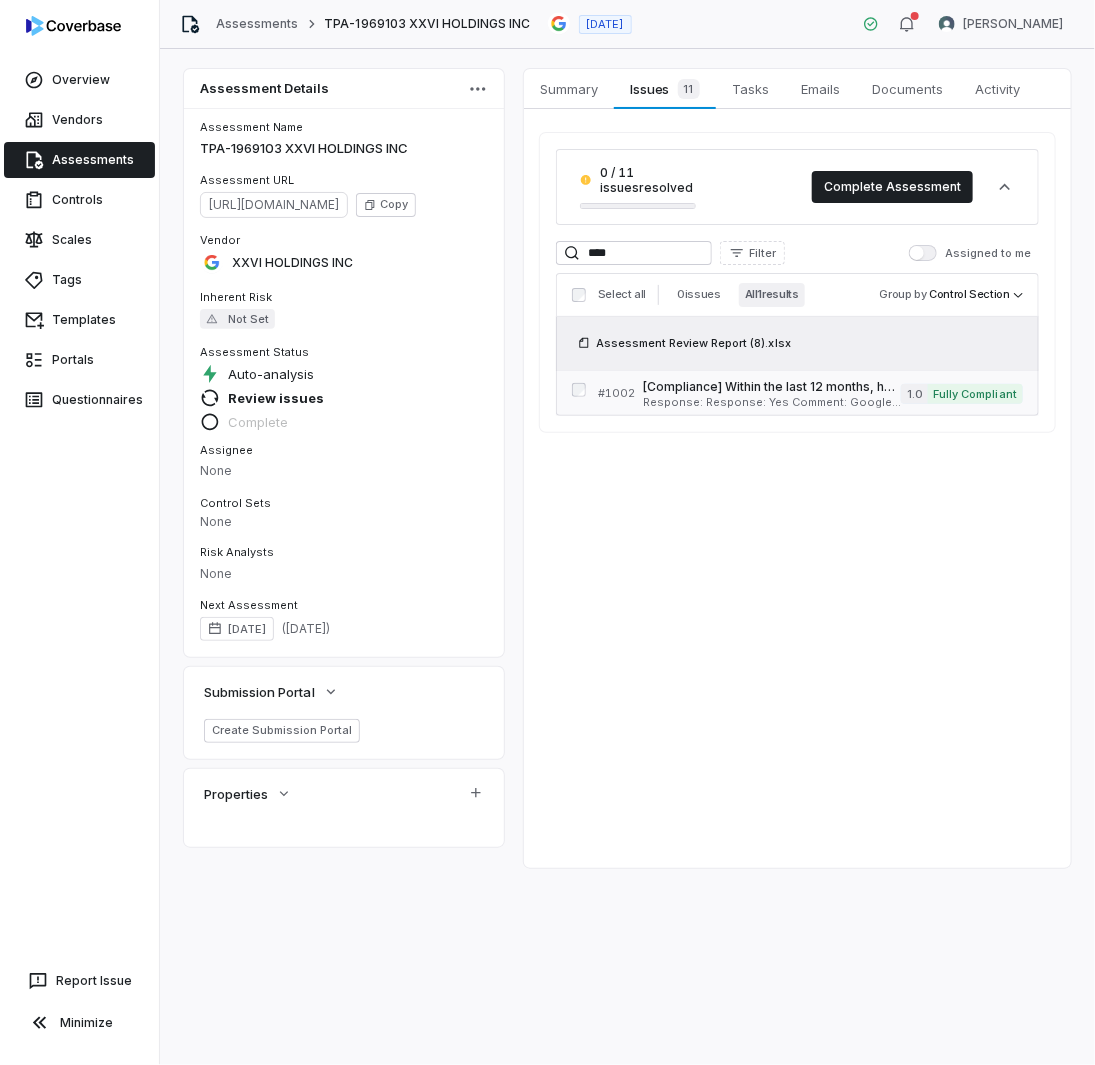 click on "Response: Response: Yes
Comment: Google maintains security of the global network. Per the shared responsibility model VPC firewall management and scanning is managed by CVS
Attachments: 2025 - Penetration testing report (Cloud, M&A, Ads, Geo) (3).pdf
Is Evaluation Recommended: Yes" at bounding box center [772, 402] 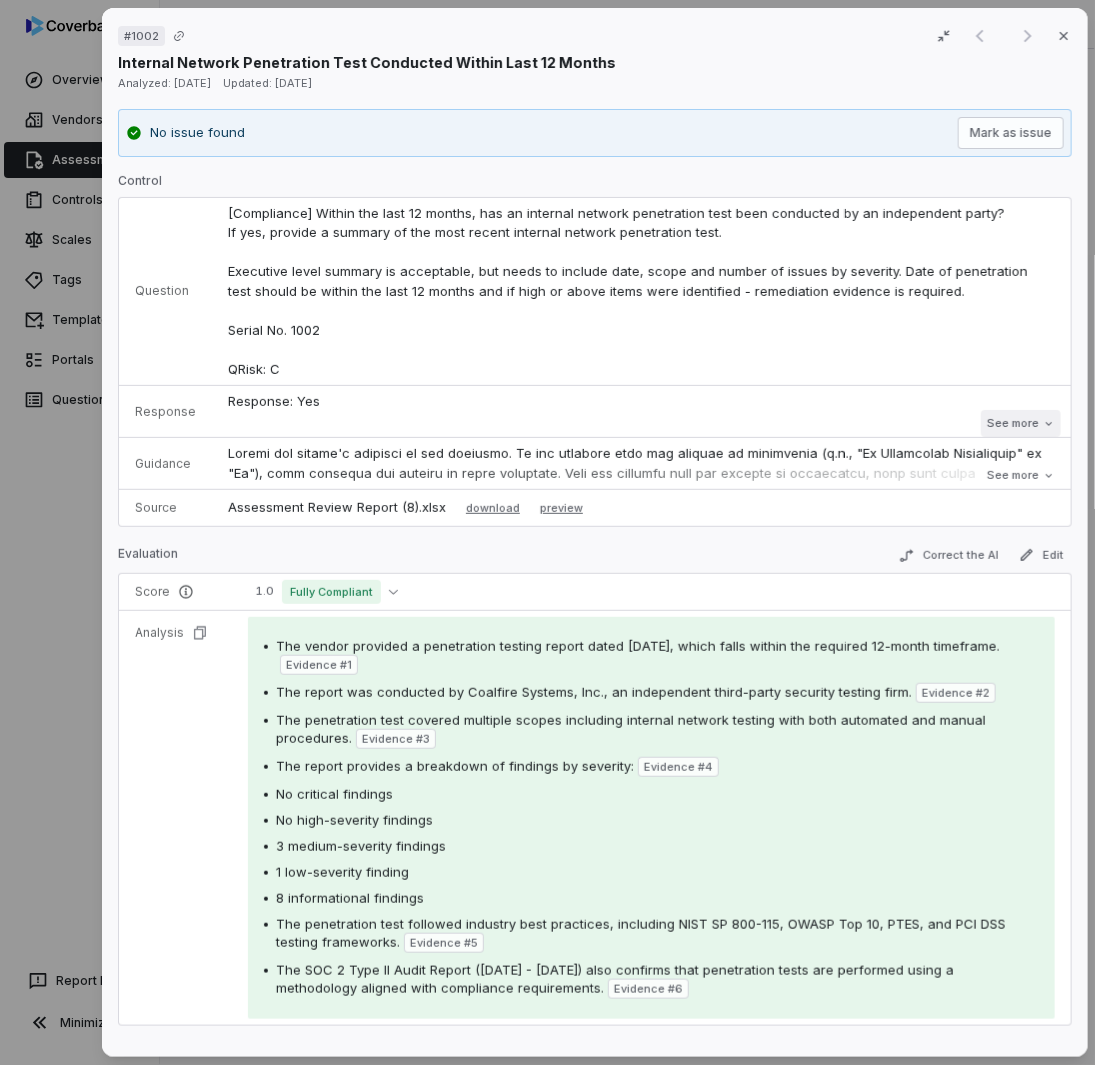 click on "See more" at bounding box center (1020, 423) 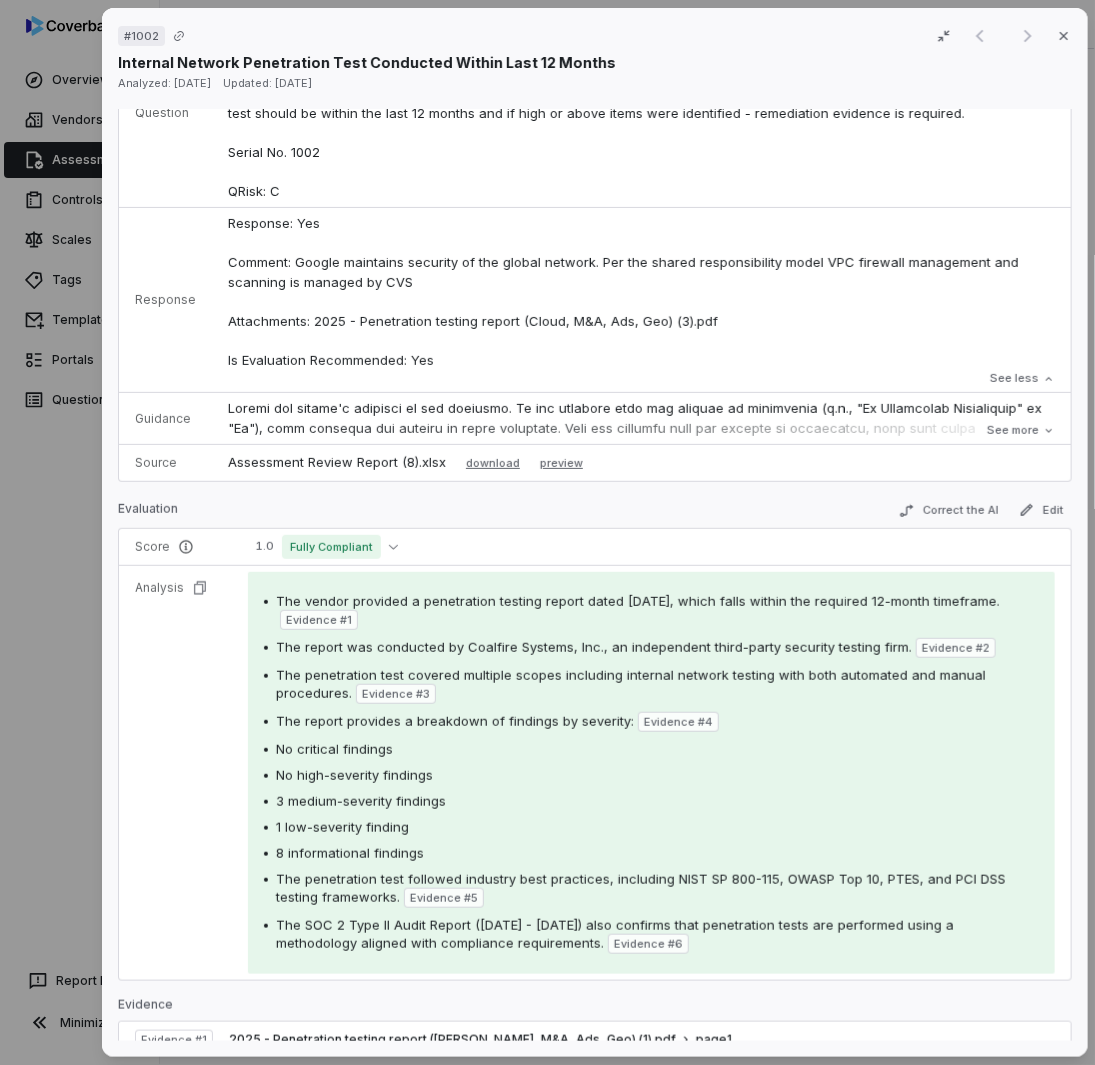 scroll, scrollTop: 200, scrollLeft: 0, axis: vertical 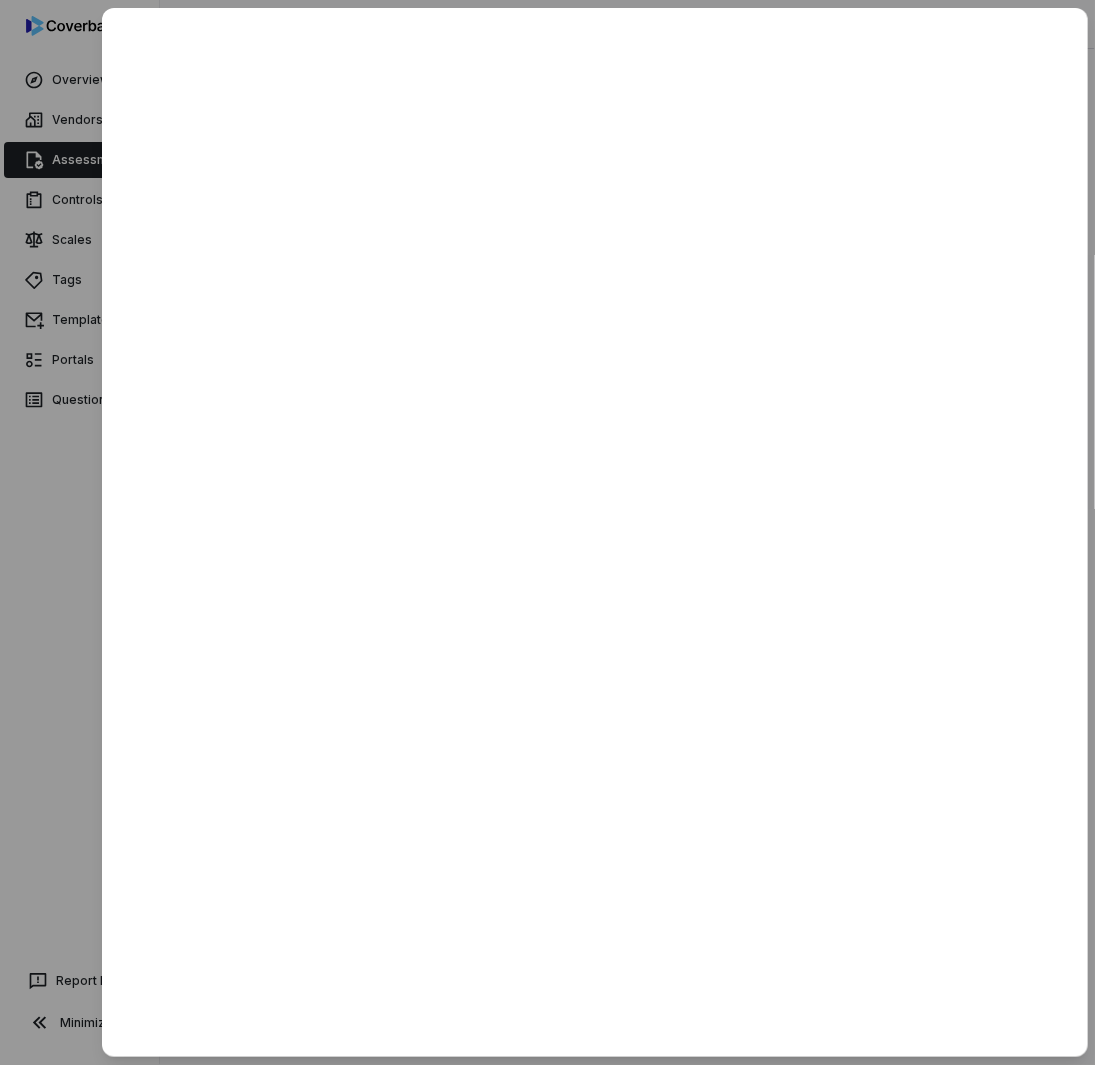 drag, startPoint x: 1, startPoint y: 525, endPoint x: 43, endPoint y: 515, distance: 43.174065 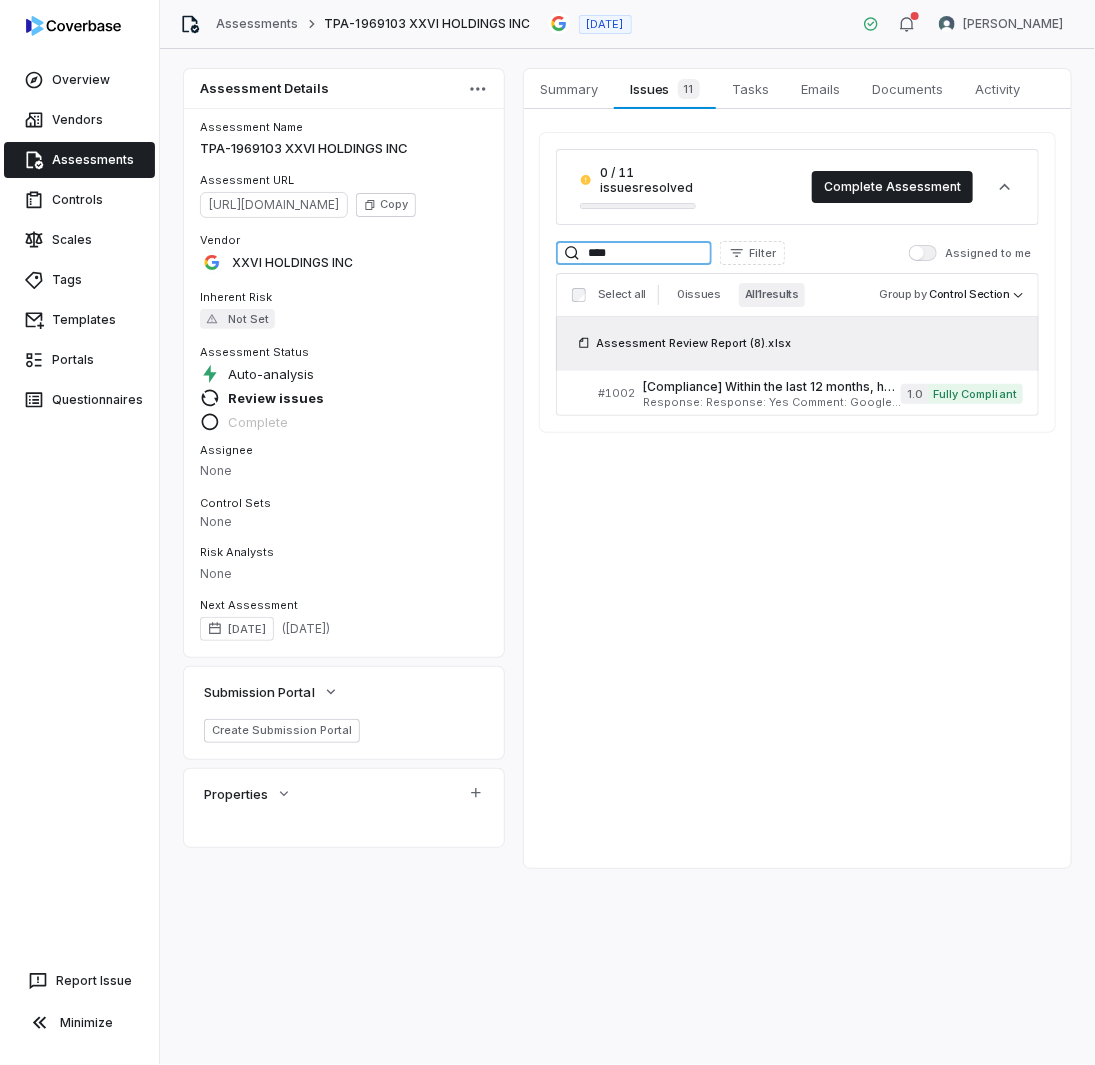 drag, startPoint x: 649, startPoint y: 260, endPoint x: 517, endPoint y: 244, distance: 132.96616 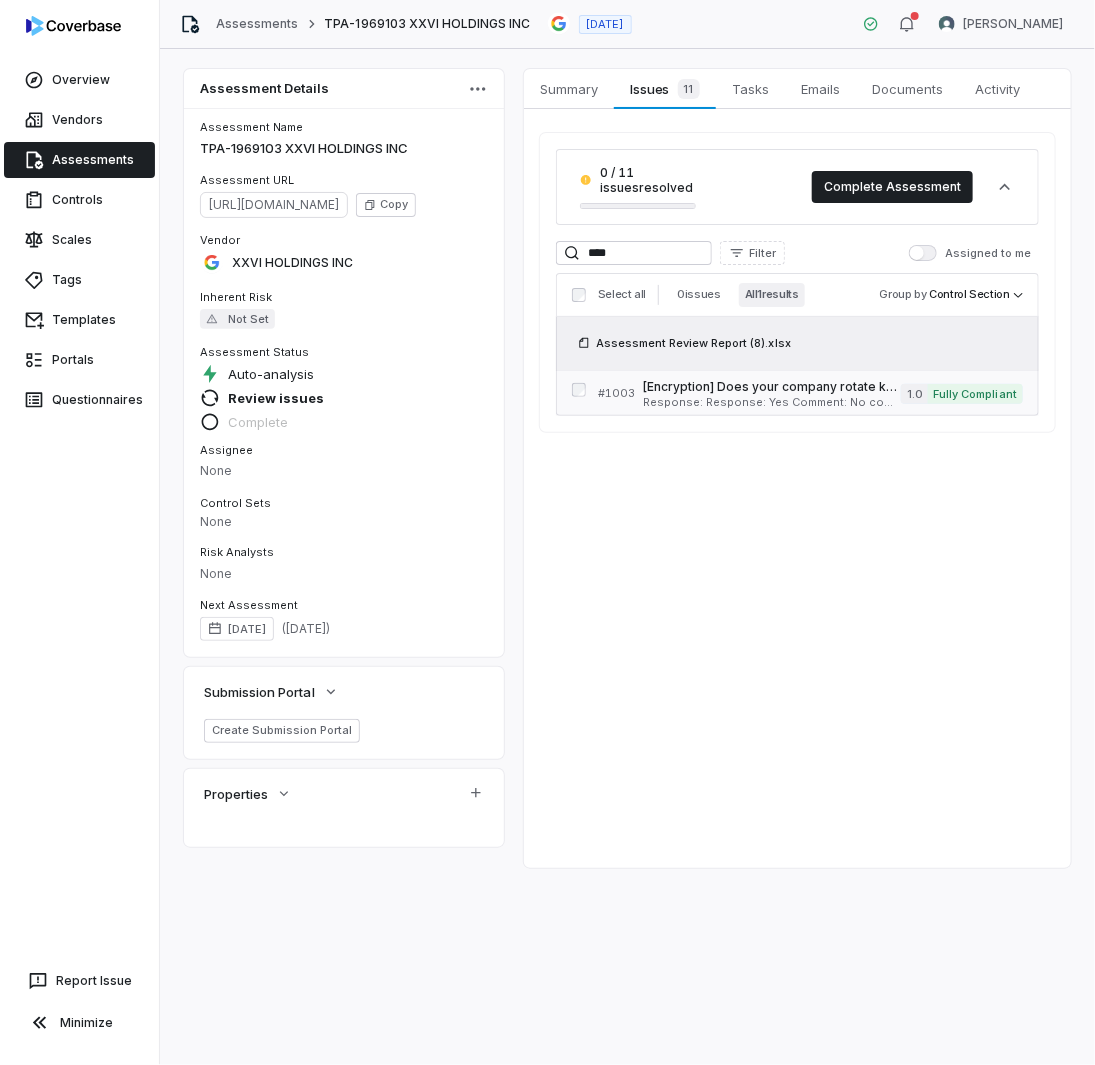 click on "[Encryption] Does your company rotate key encrypting keys at least annually, all other encryption keys at least once every 3 years, and rotate encryption keys if compromised?
Serial No. 1003
QRisk: C Response: Response: Yes
Comment: No comment provided.
Is Evaluation Recommended: No" at bounding box center (772, 393) 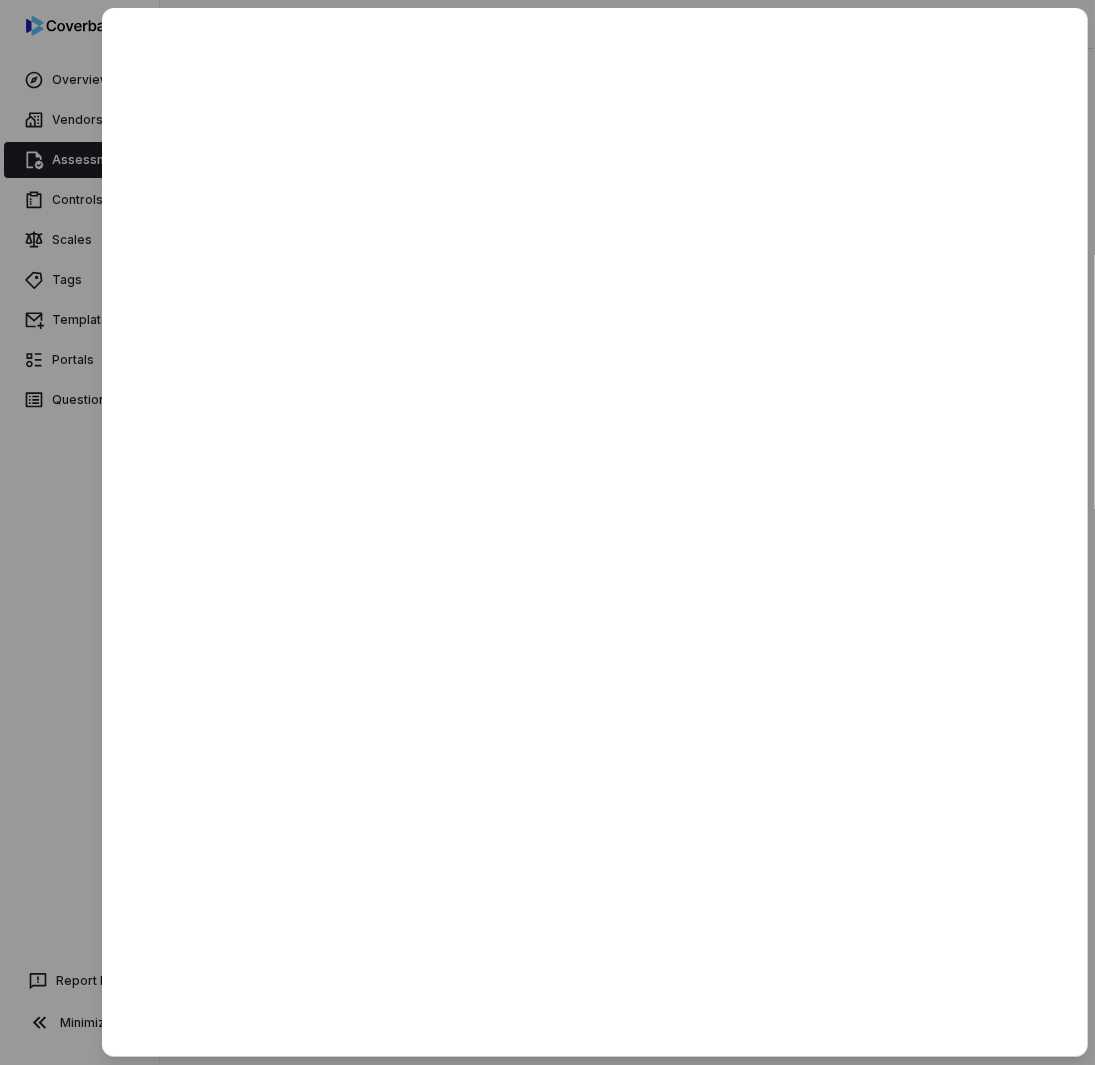 click at bounding box center (547, 532) 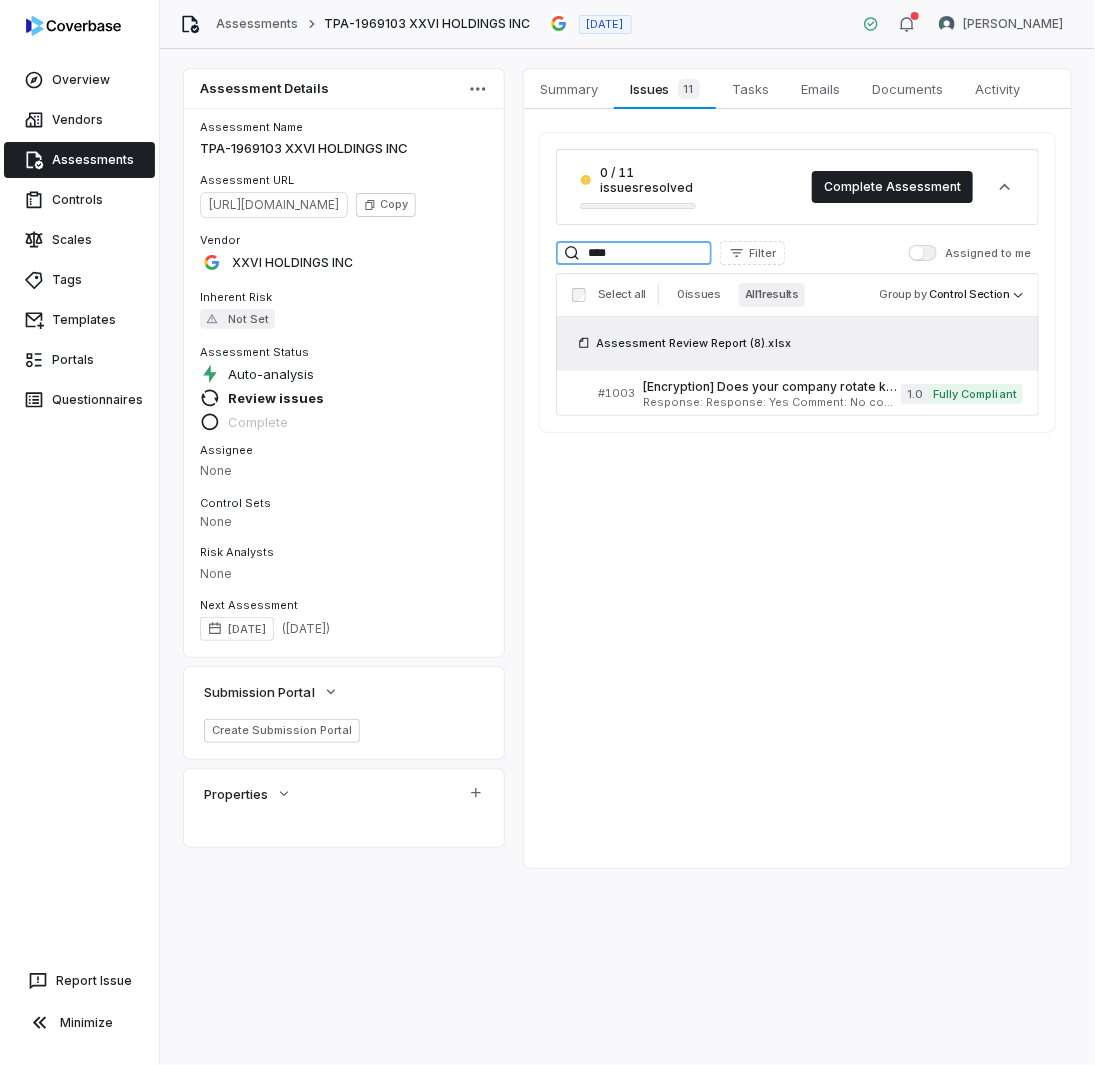 drag, startPoint x: 677, startPoint y: 255, endPoint x: 490, endPoint y: 231, distance: 188.53381 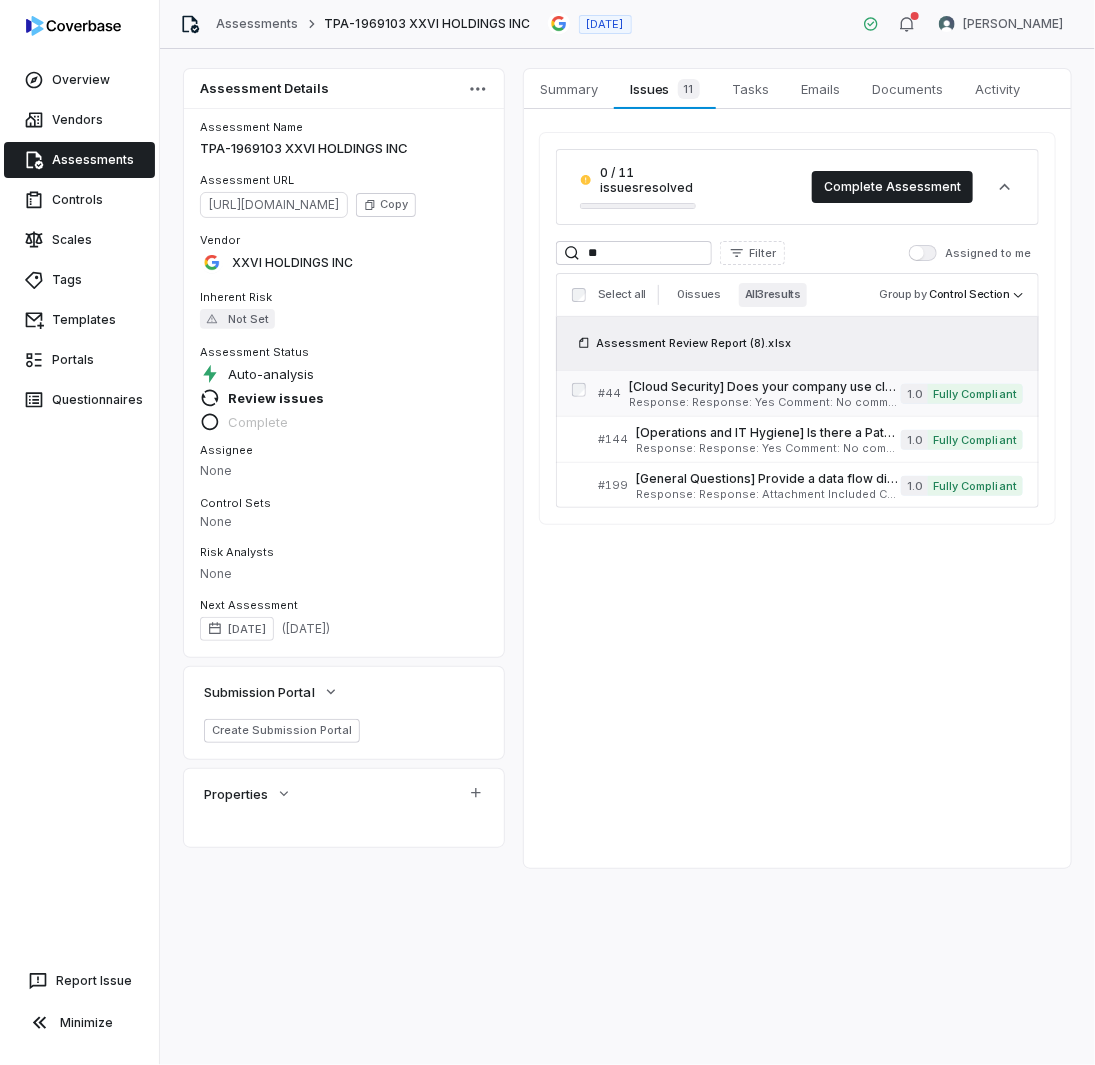 click on "Response: Response: Yes
Comment: No comment provided.
Is Evaluation Recommended: No" at bounding box center [765, 402] 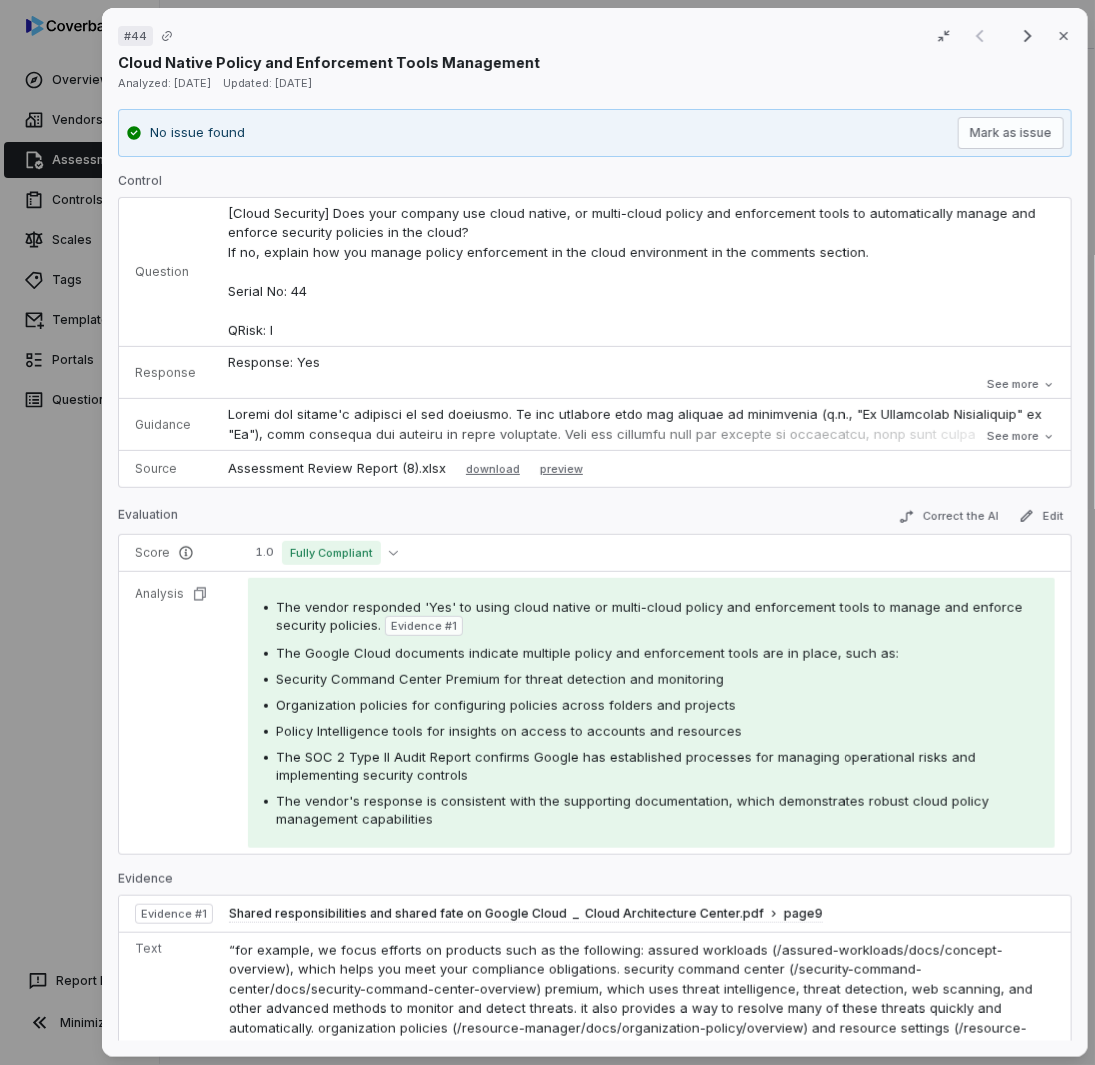 scroll, scrollTop: 300, scrollLeft: 0, axis: vertical 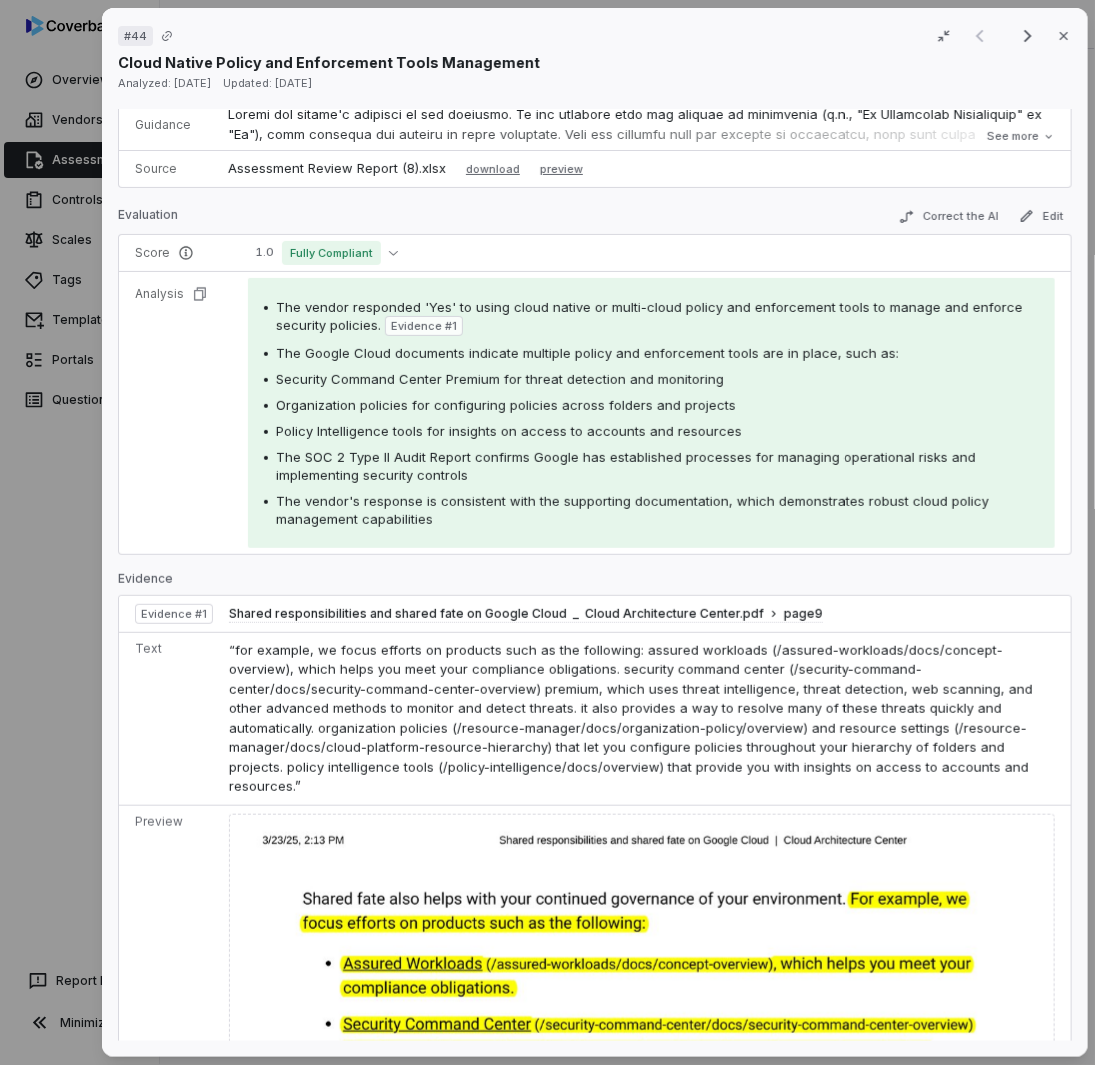drag, startPoint x: 25, startPoint y: 554, endPoint x: 40, endPoint y: 536, distance: 23.43075 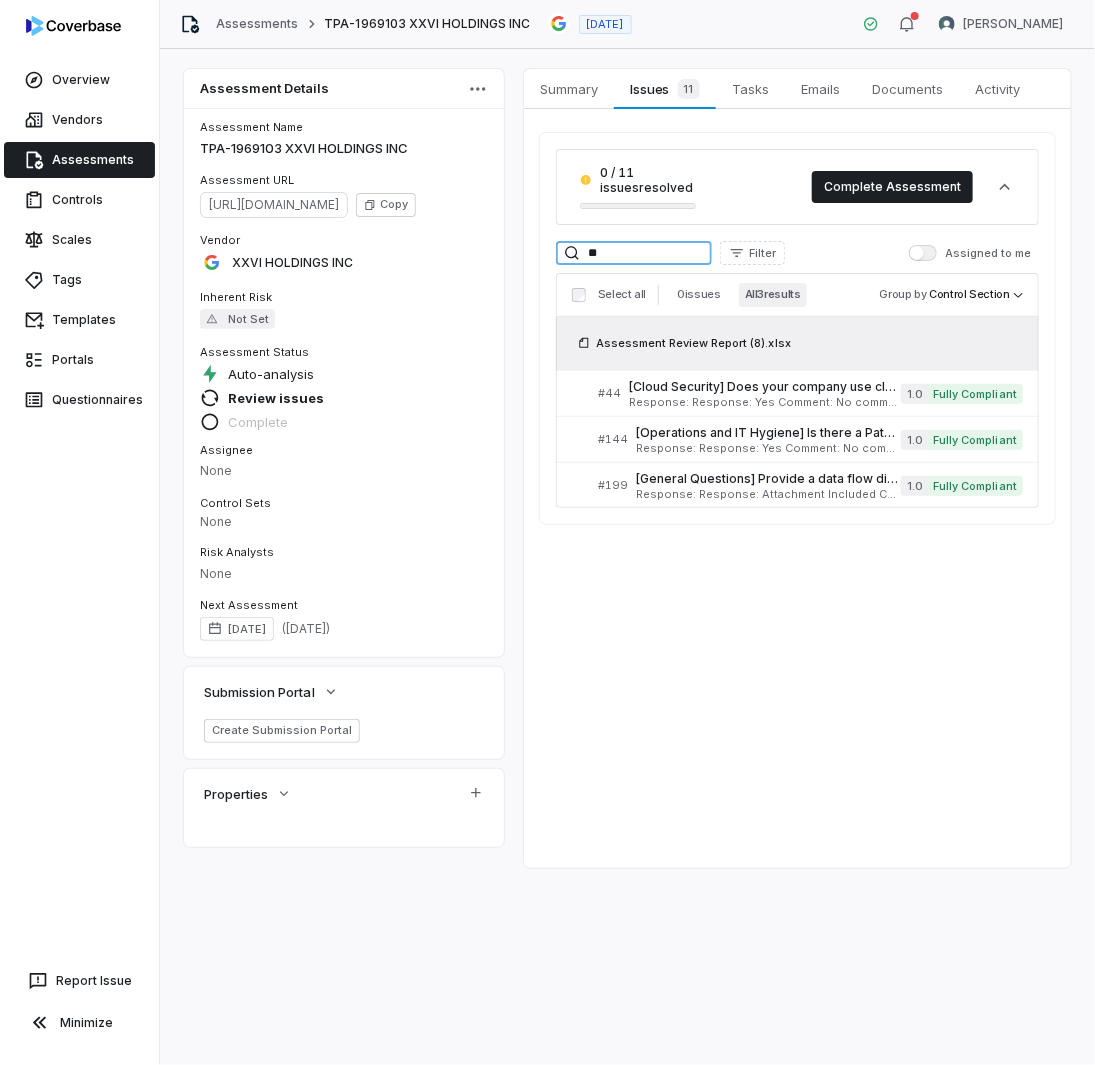 drag, startPoint x: 556, startPoint y: 237, endPoint x: 473, endPoint y: 244, distance: 83.294655 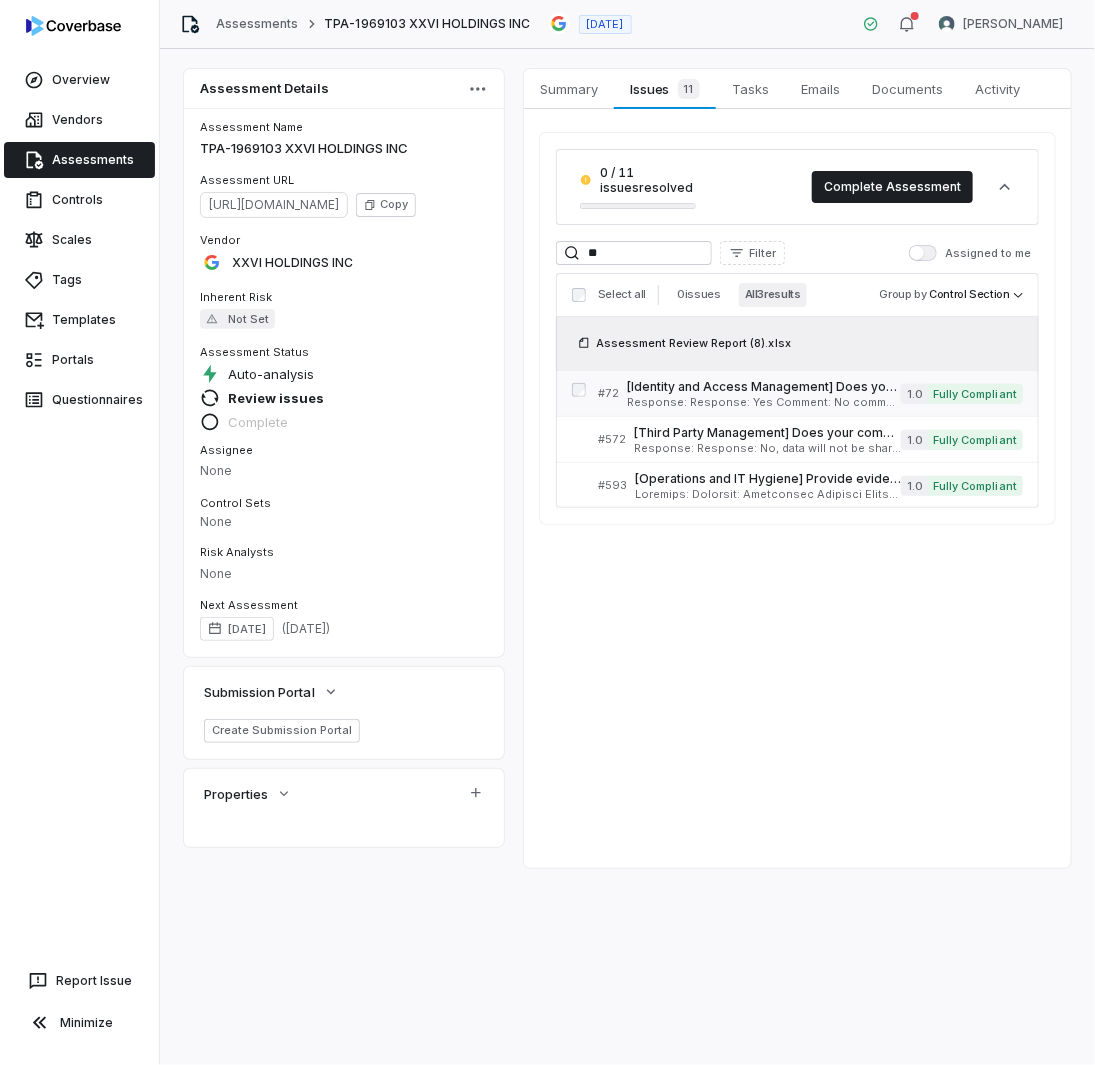 click on "[Identity and Access Management] Does your company use single sign-on (SSO) or identity and access management solutions when possible?
If no, list the authentication method(s) used in the comment section.
Serial No: 72
QRisk: I" at bounding box center (764, 387) 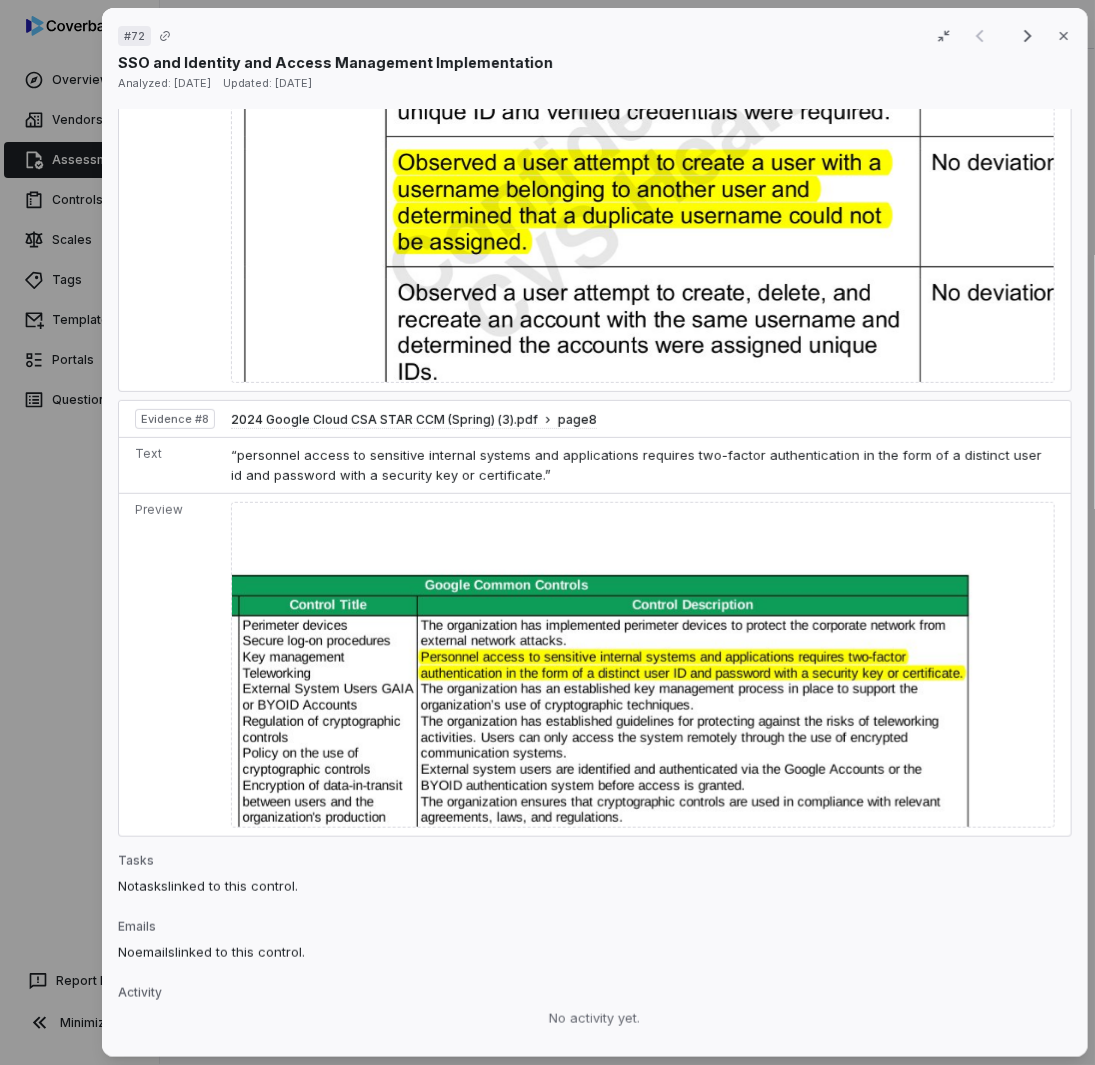 scroll, scrollTop: 4595, scrollLeft: 0, axis: vertical 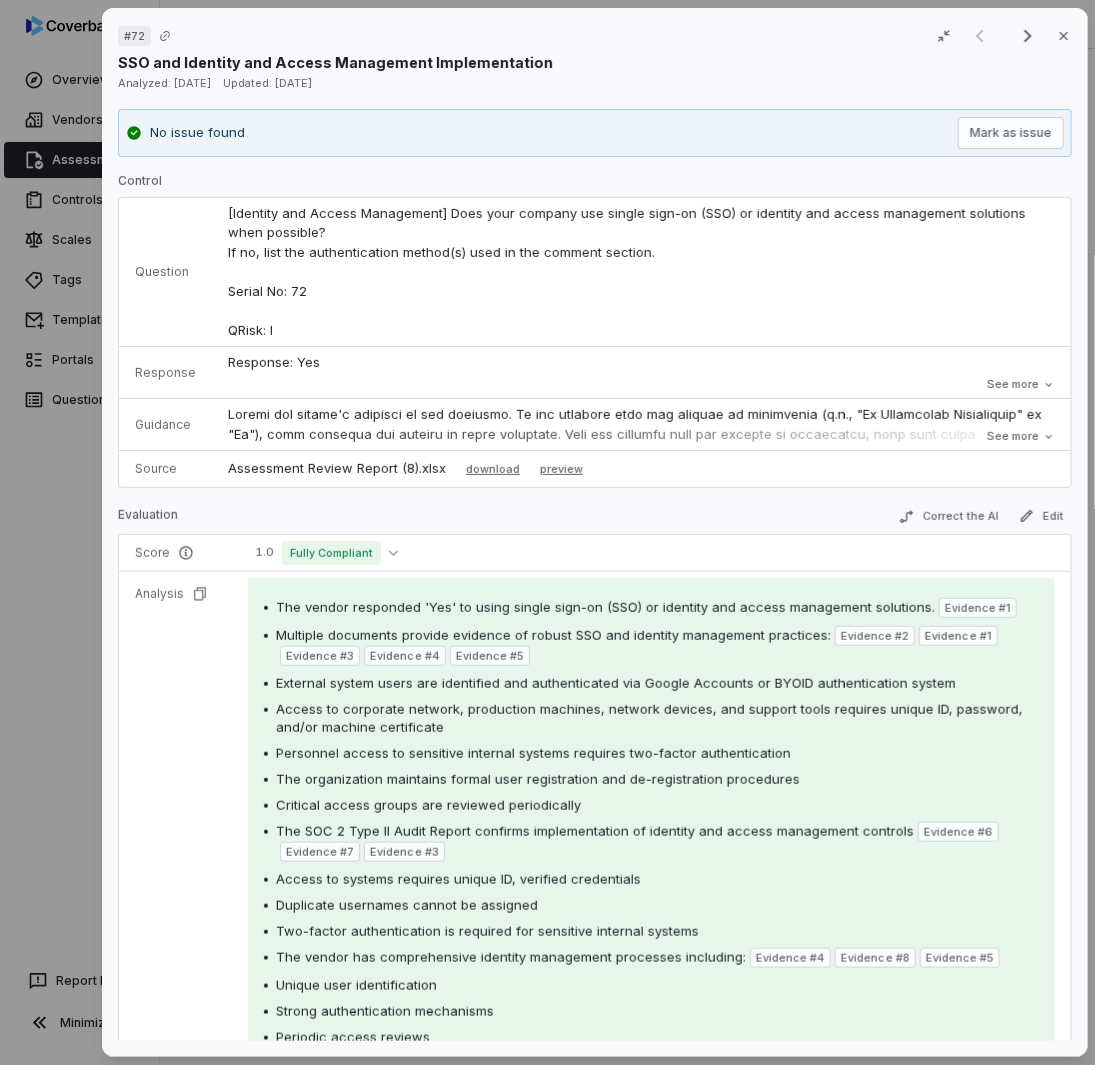 drag, startPoint x: 766, startPoint y: 806, endPoint x: 721, endPoint y: 201, distance: 606.67126 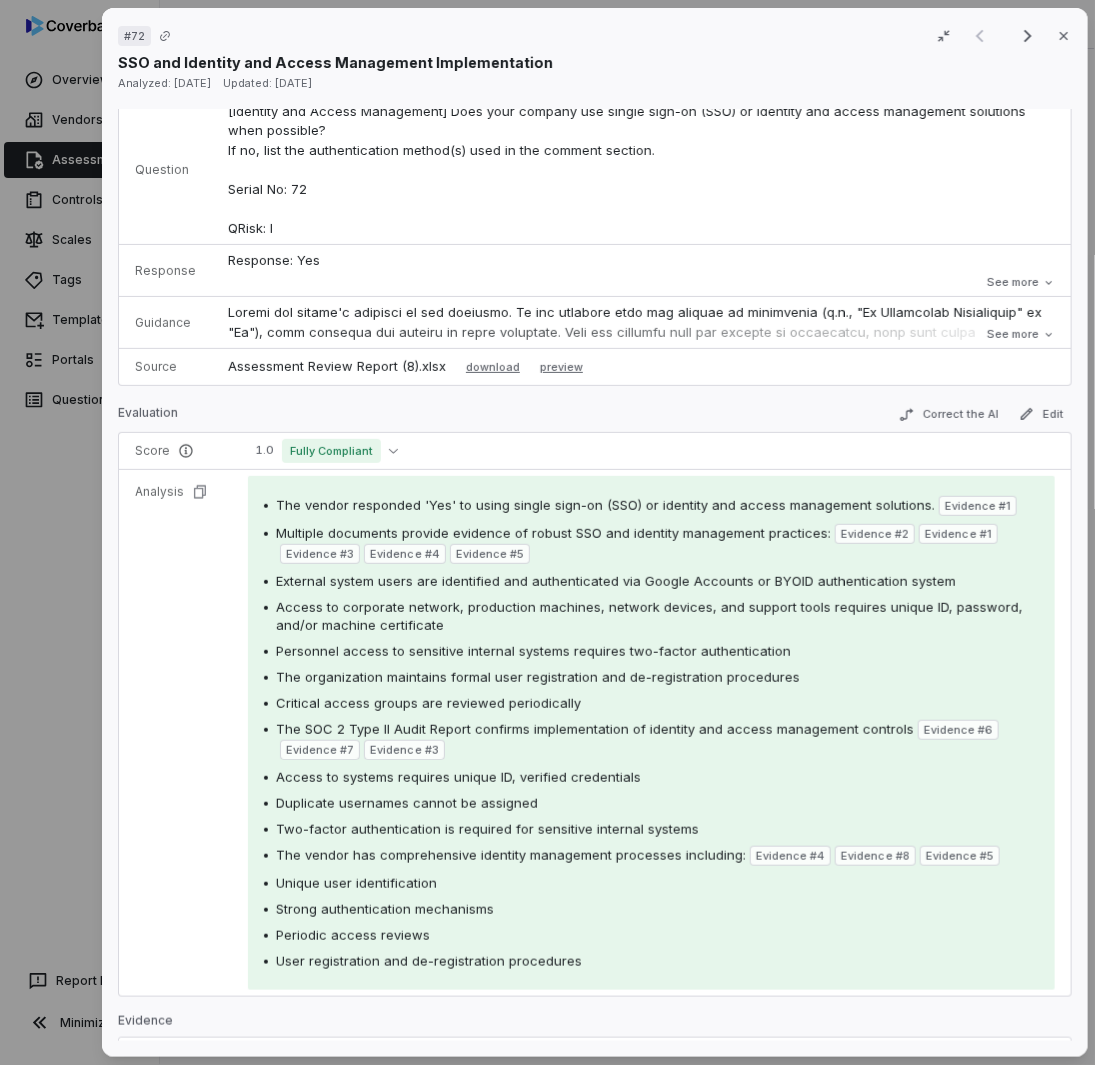 scroll, scrollTop: 200, scrollLeft: 0, axis: vertical 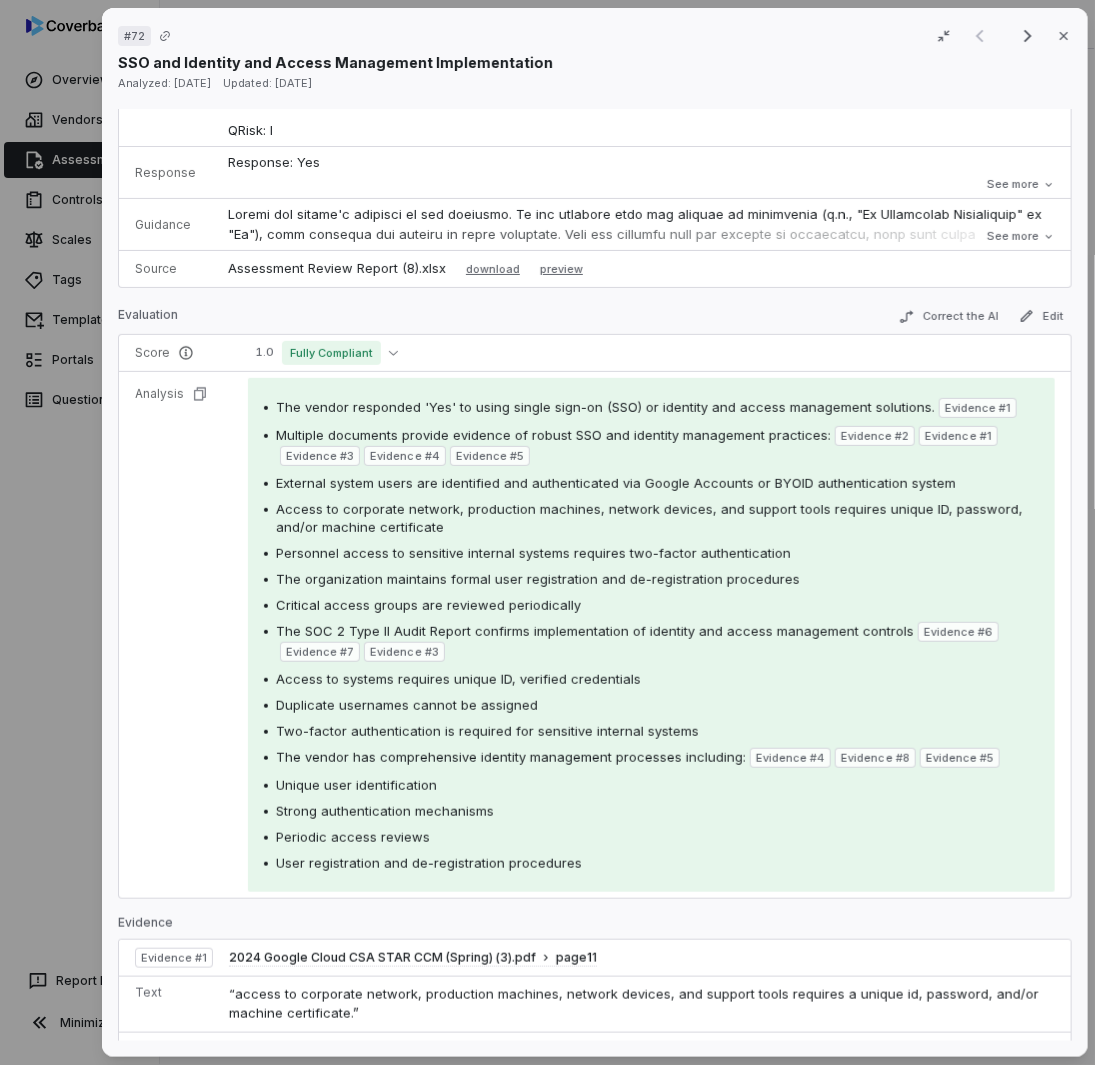click on "# 72 Result 1 of 3 Close SSO and Identity and Access Management Implementation Analyzed: [DATE] Updated: [DATE] No issue found [PERSON_NAME] as issue Control Question [Identity and Access Management] Does your company use single sign-on (SSO) or identity and access management solutions when possible?
If no, list the authentication method(s) used in the comment section.
Serial No: 72
QRisk: I Response Response: Yes
Comment: No comment provided.
Is Evaluation Recommended: Yes Response: Yes
Comment: No comment provided.
Is Evaluation Recommended: Yes See more Guidance See more Source Assessment Review Report (8).xlsx download preview Evaluation Correct the AI Edit   Score 1.0 Fully Compliant Analysis The vendor responded 'Yes' to using single sign-on (SSO) or identity and access management solutions. Evidence # 1 Multiple documents provide evidence of robust SSO and identity management practices: Evidence # 2 Evidence # 1 Evidence # 3 Evidence # 4 Evidence # 5 Evidence # 6 Evidence # 7 Evidence # 3 4 8 5" at bounding box center [547, 532] 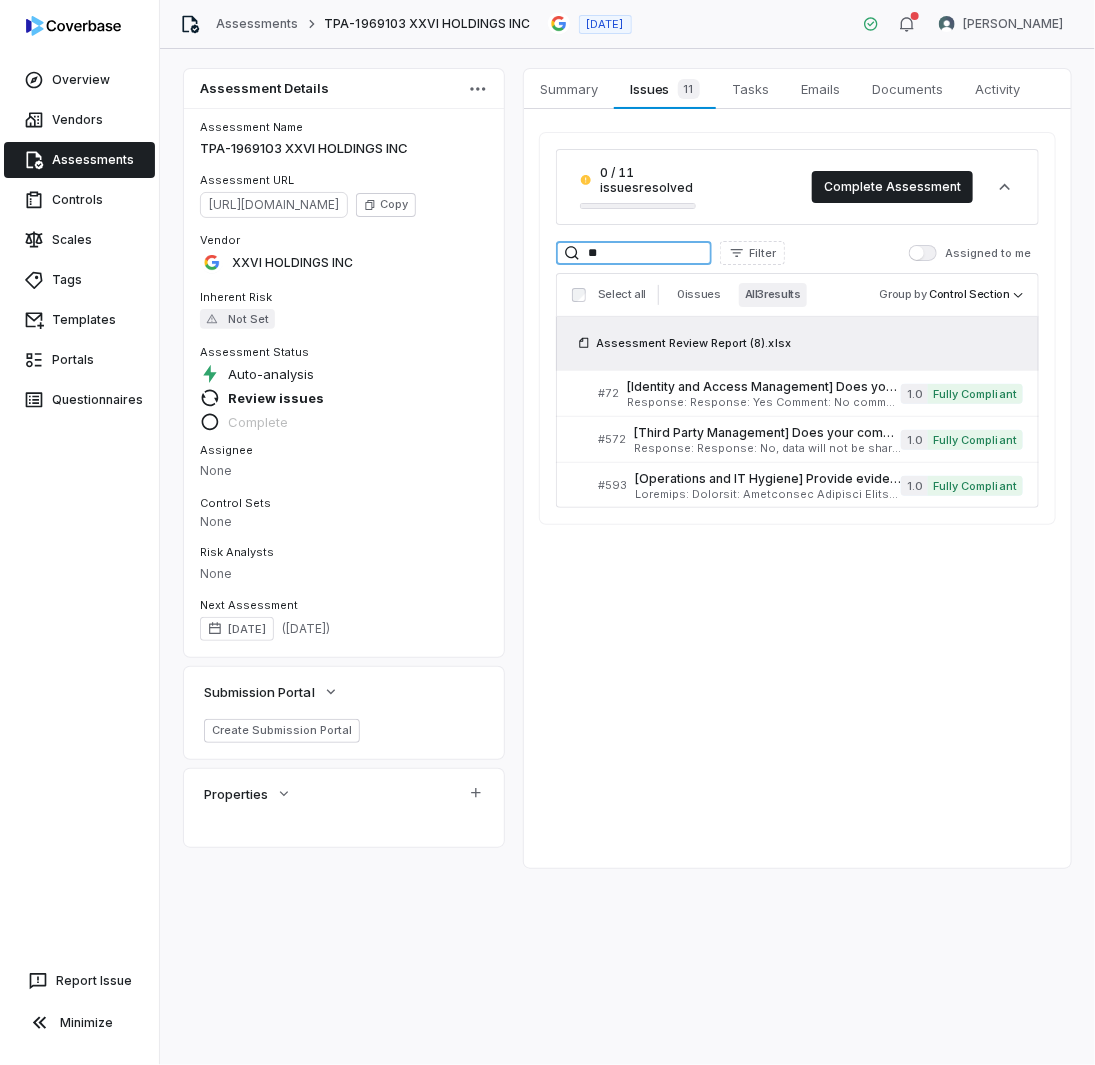 drag, startPoint x: 616, startPoint y: 261, endPoint x: 492, endPoint y: 244, distance: 125.1599 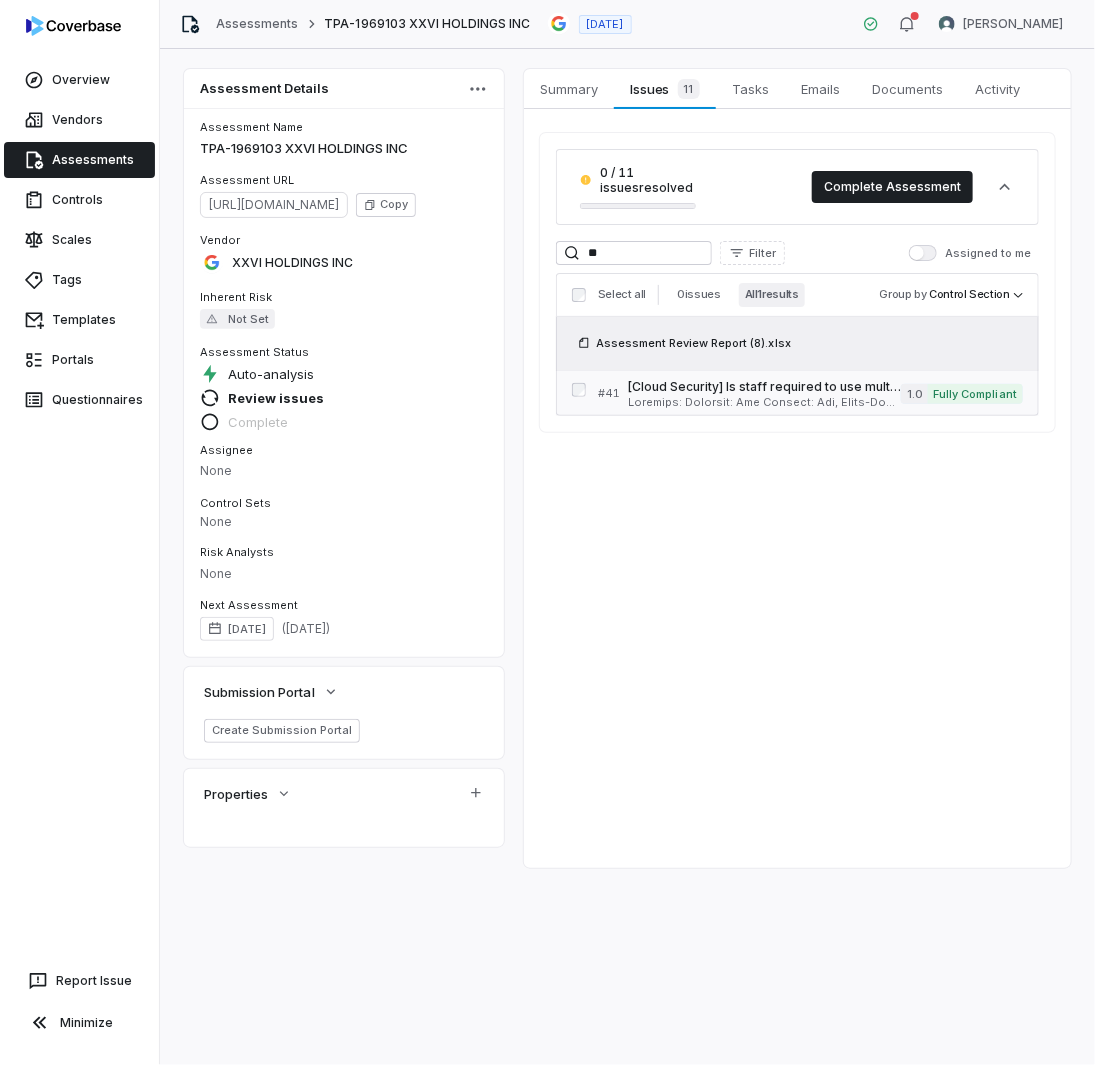 click at bounding box center (764, 402) 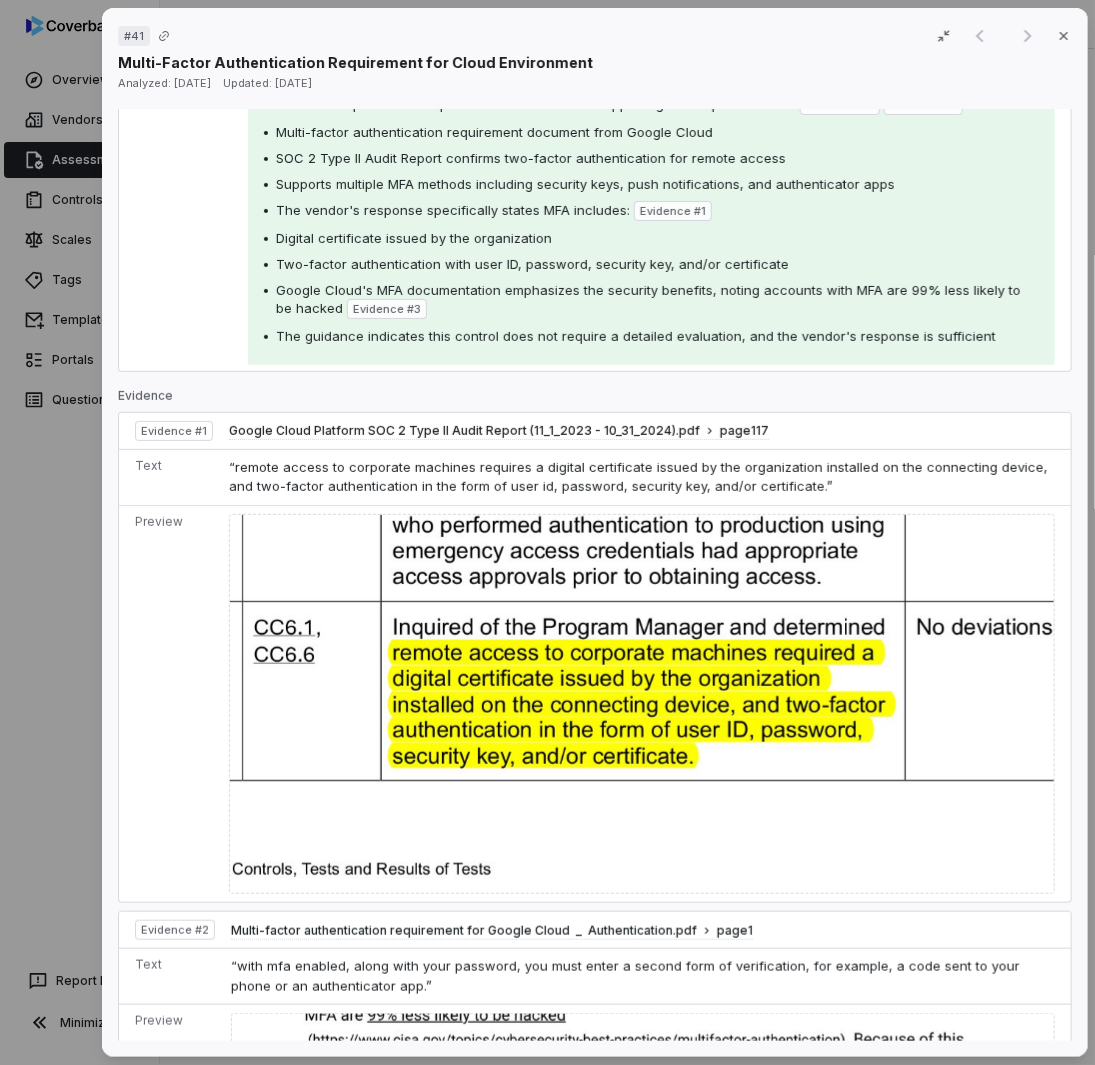 scroll, scrollTop: 393, scrollLeft: 0, axis: vertical 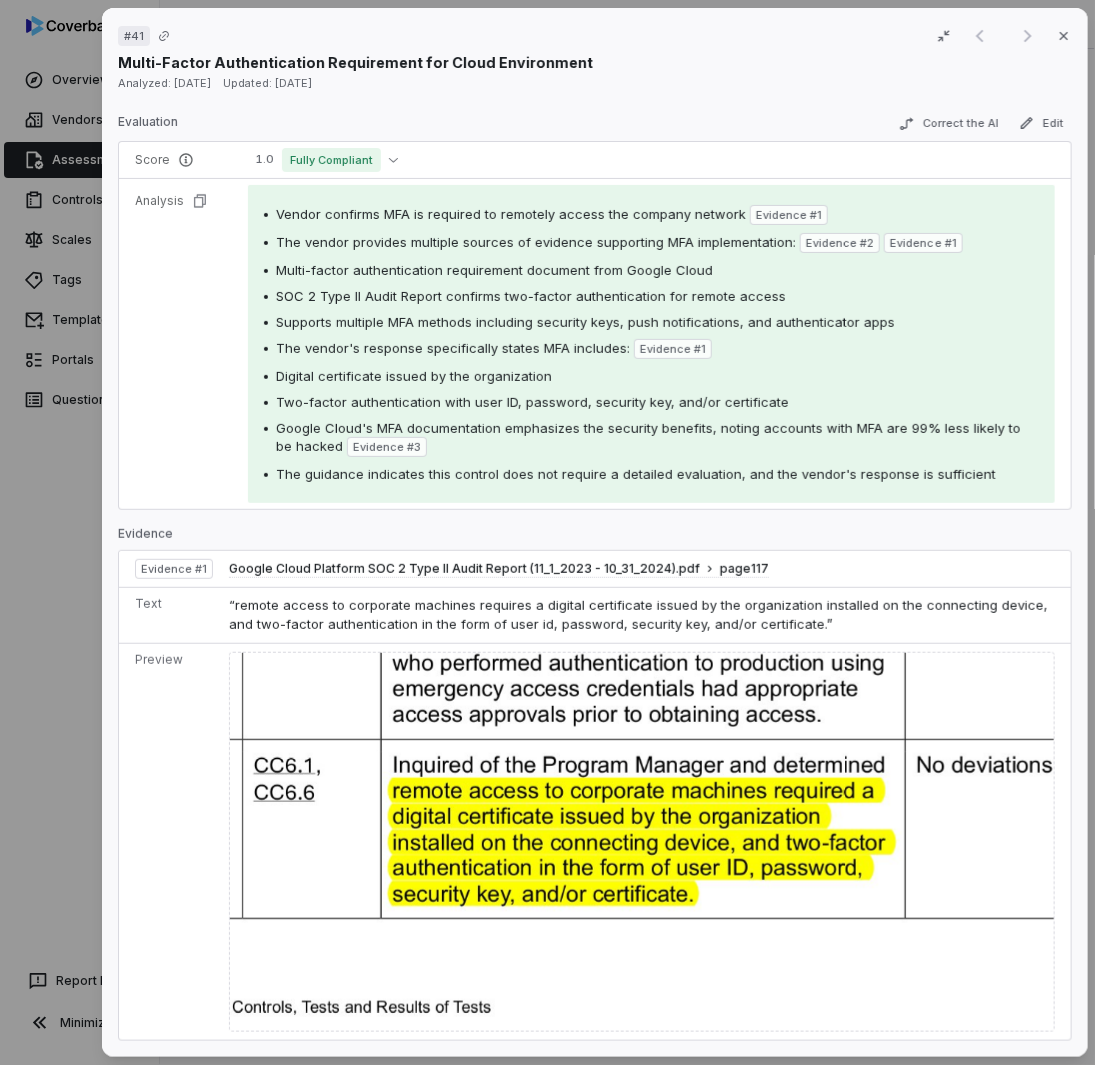drag, startPoint x: 8, startPoint y: 636, endPoint x: 24, endPoint y: 626, distance: 18.867962 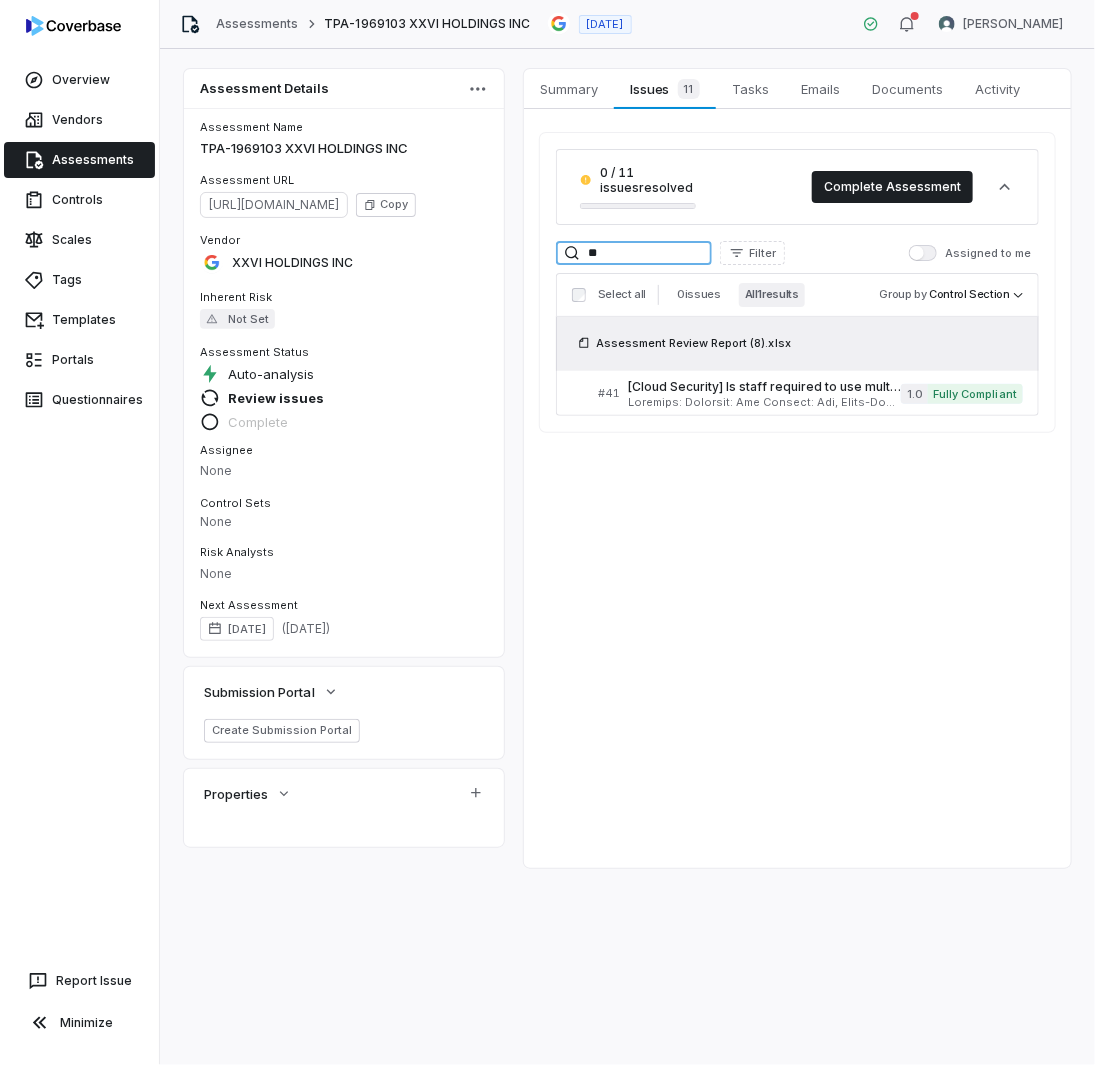 drag, startPoint x: 658, startPoint y: 252, endPoint x: 513, endPoint y: 247, distance: 145.08618 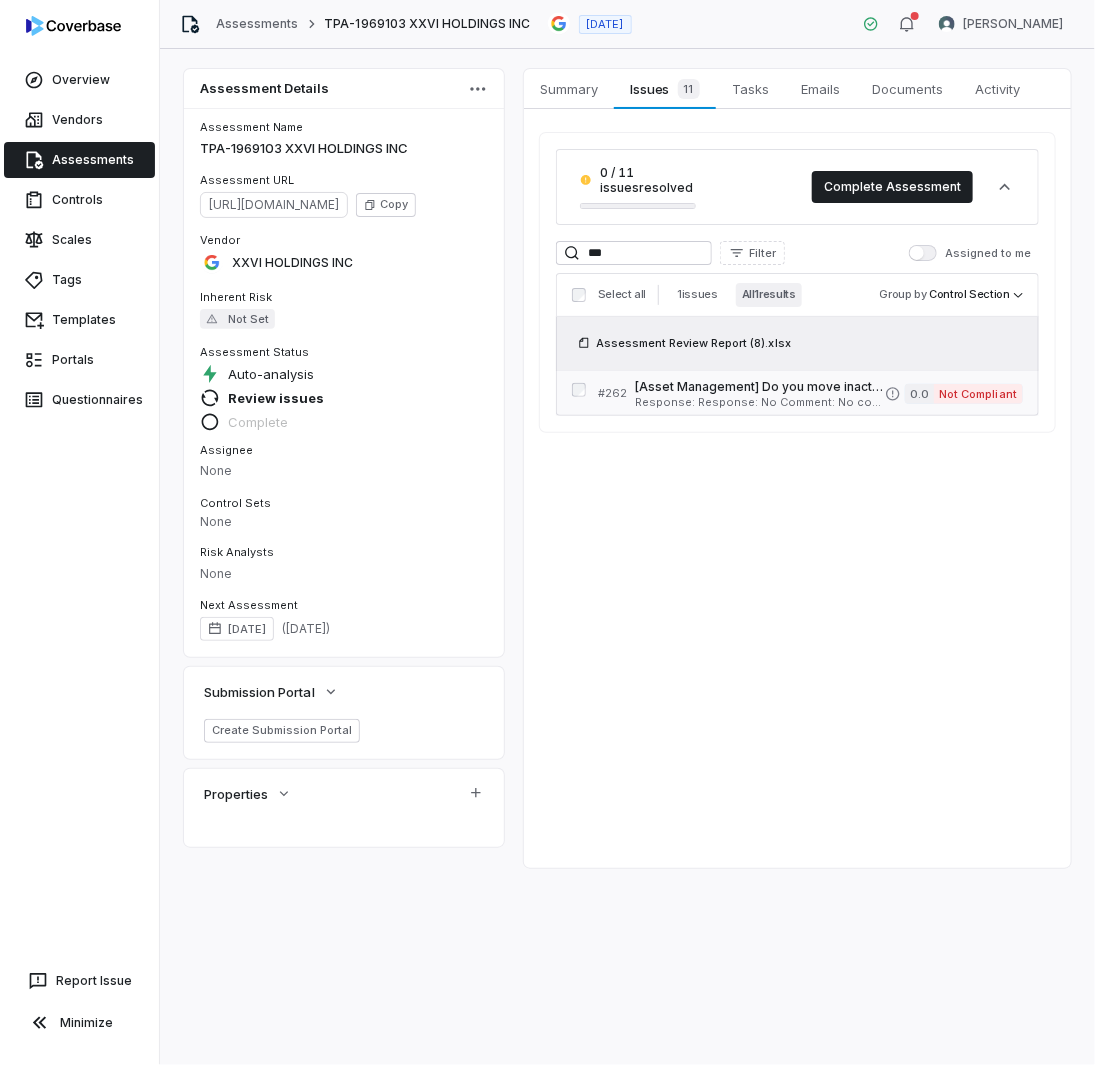 click on "Response: Response: No
Comment: No comment provided.
Is Evaluation Recommended: Yes" at bounding box center (760, 402) 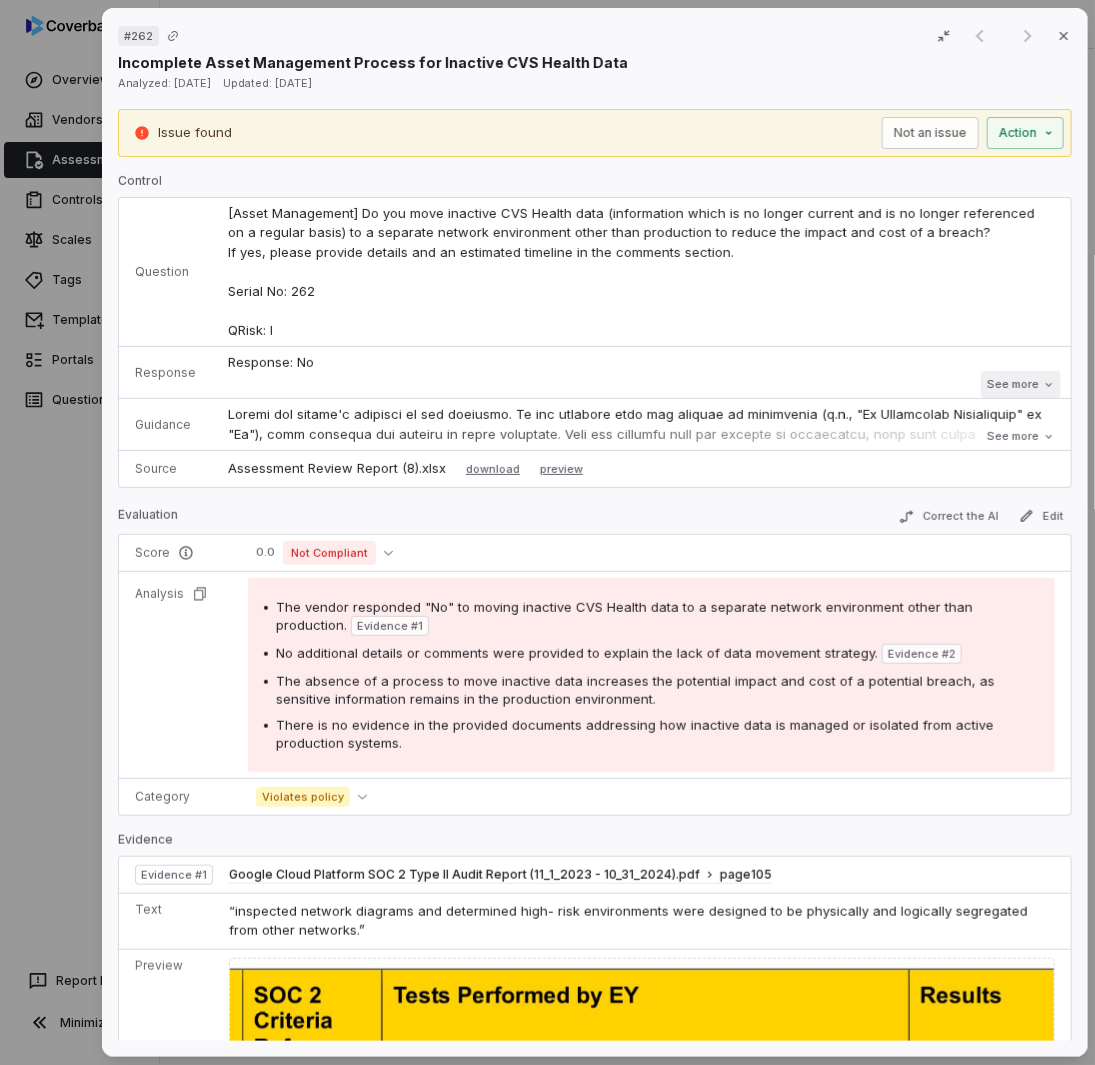 click on "See more" at bounding box center (1020, 384) 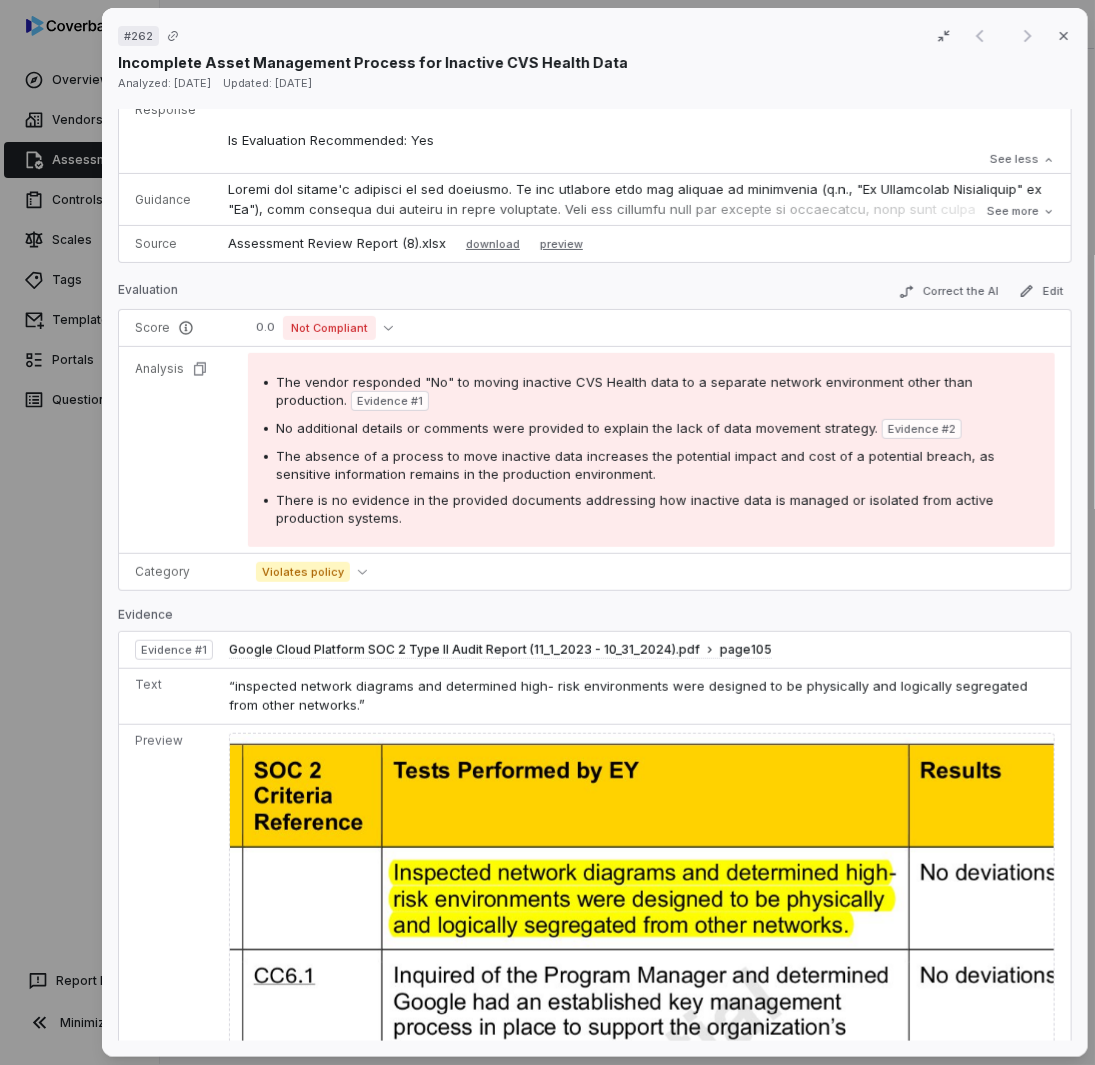 scroll, scrollTop: 800, scrollLeft: 0, axis: vertical 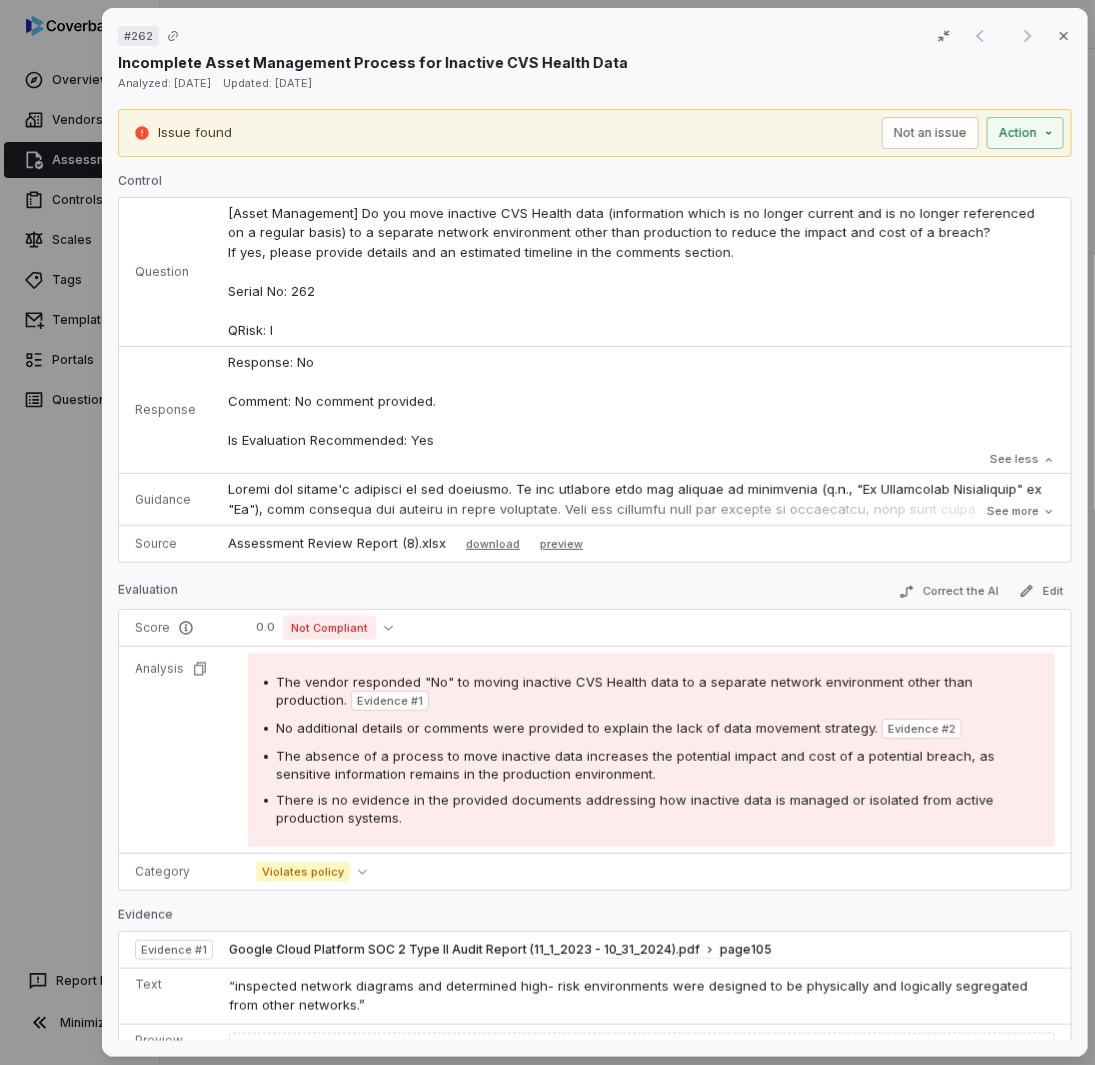 drag, startPoint x: 641, startPoint y: 272, endPoint x: 598, endPoint y: 69, distance: 207.50421 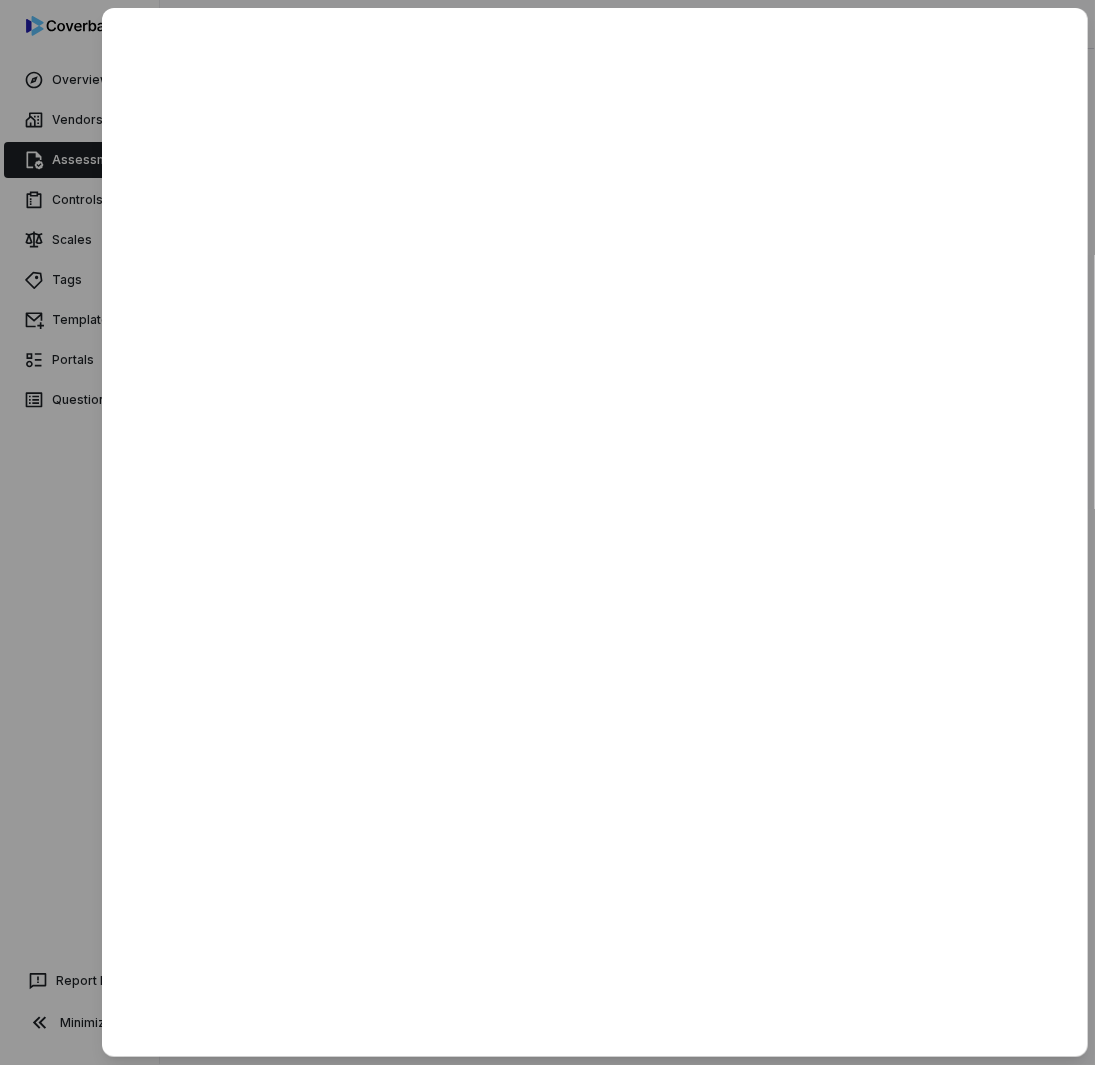 click at bounding box center (547, 532) 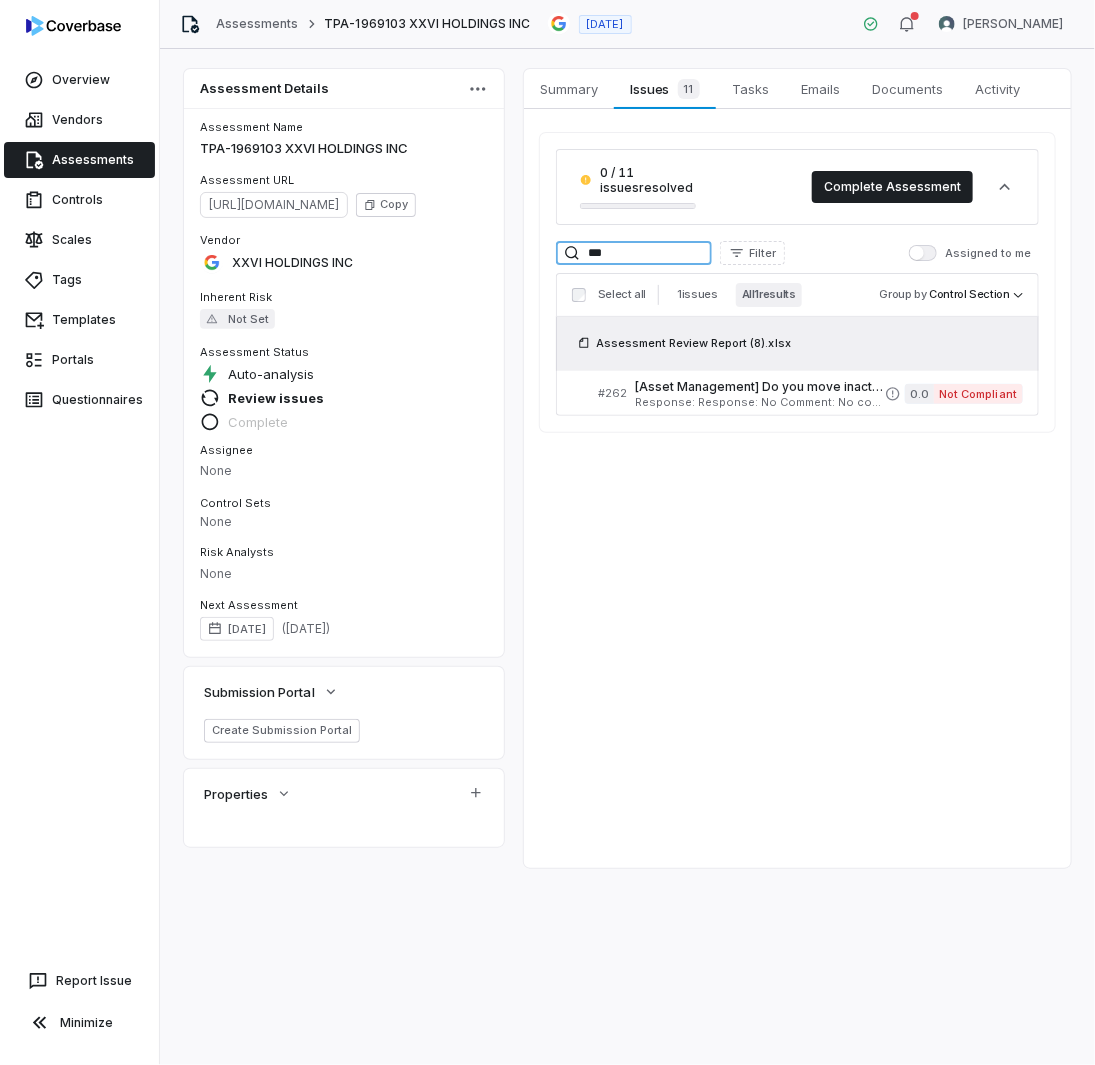 drag, startPoint x: 609, startPoint y: 262, endPoint x: 488, endPoint y: 249, distance: 121.69634 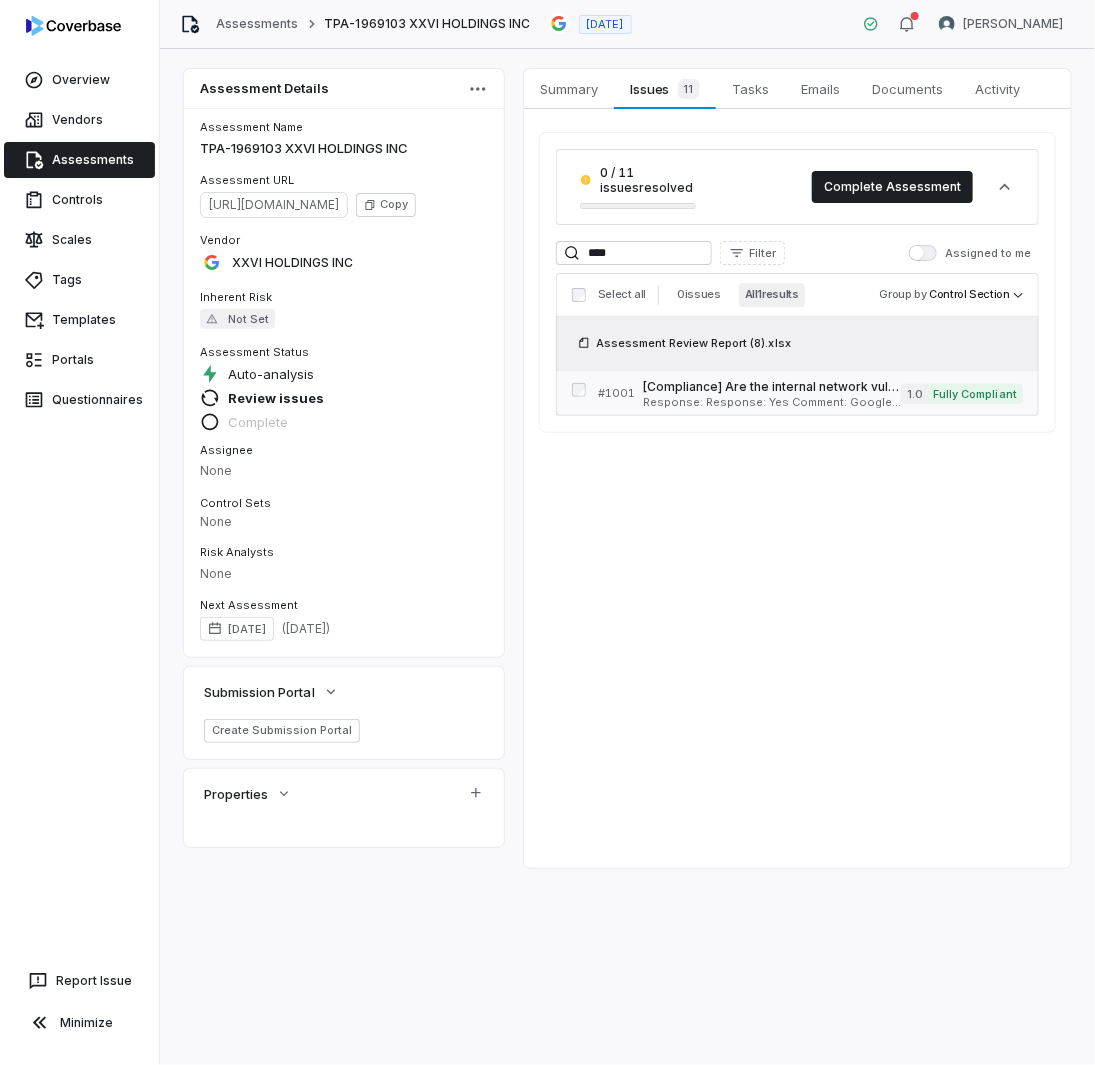 click on "Response: Response: Yes
Comment: Google maintains security of the global network. Per the shared responsibility model VPC firewall management and scanning is managed by CVS
Attachments: 2024 Google Cloud IRAP Assessment Report (1).pdf, 2025 - Penetration testing report ([PERSON_NAME], M&A, Ads, Geo) (2).pdf
Is Evaluation Recommended: Yes" at bounding box center (772, 402) 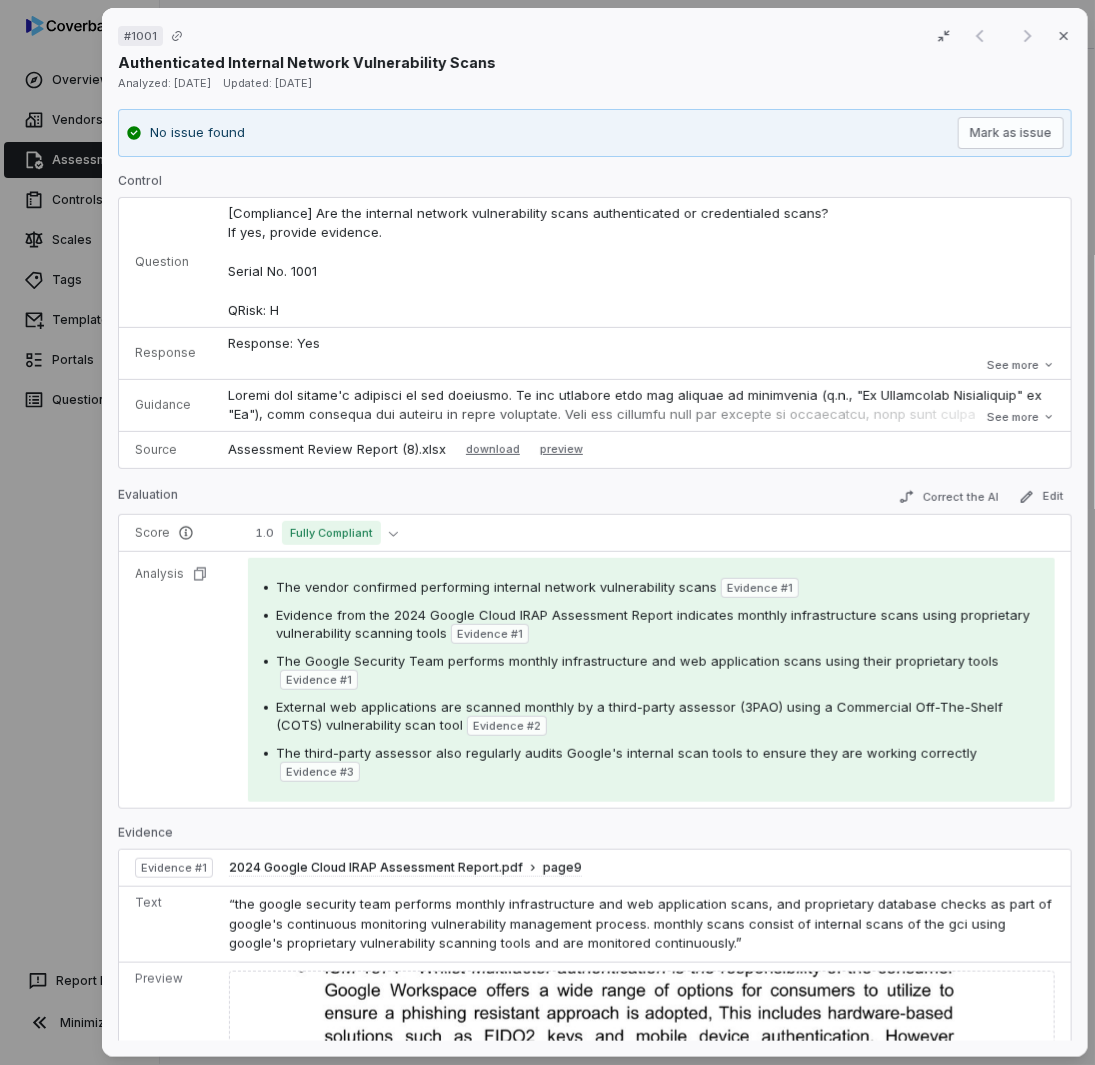 scroll, scrollTop: 400, scrollLeft: 0, axis: vertical 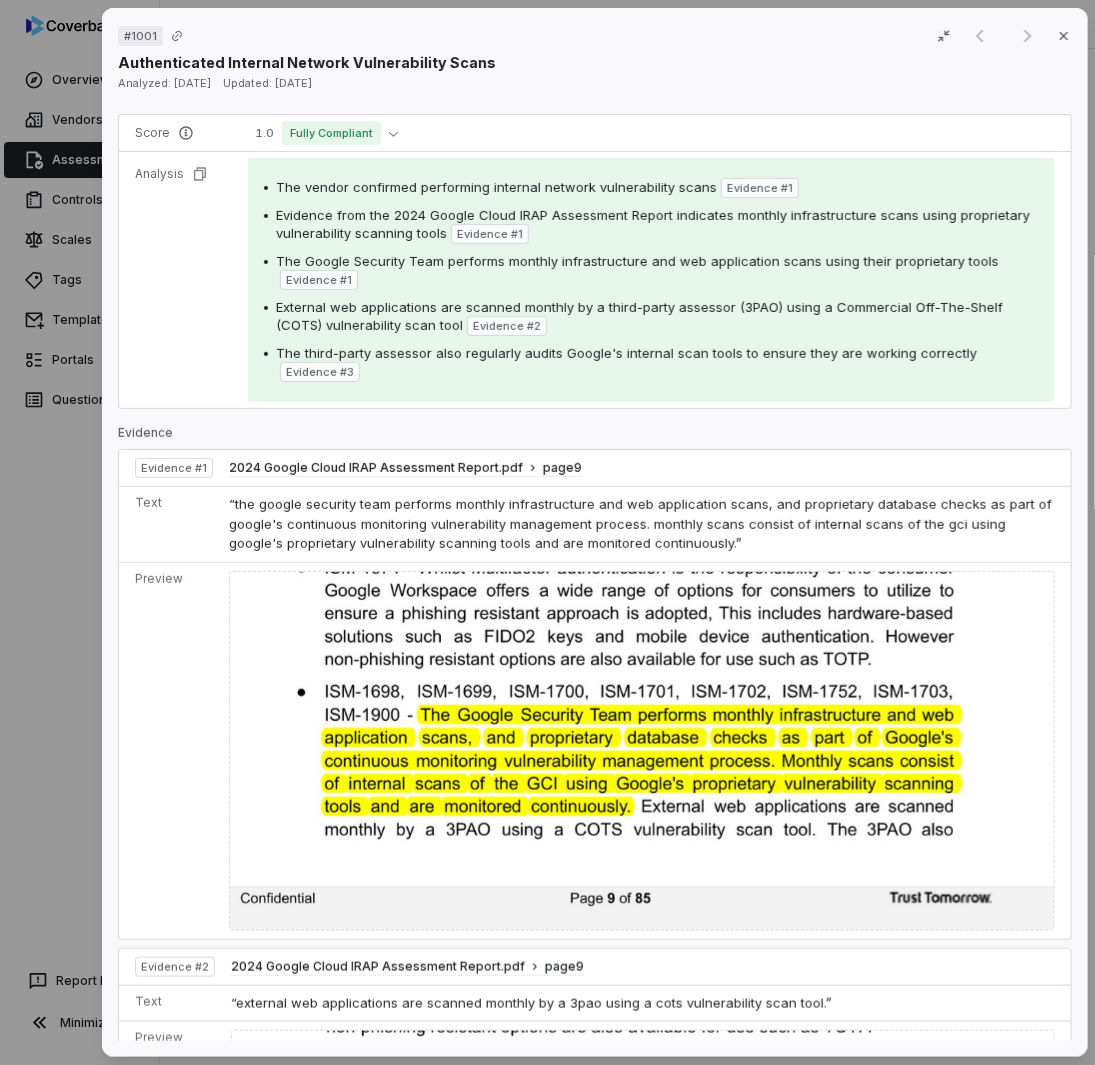 click on "“the google security team performs monthly infrastructure and web application scans, and proprietary database checks as part of google's continuous monitoring vulnerability management process. monthly scans consist of internal scans of the gci using google's proprietary vulnerability scanning tools and are monitored continuously.”" at bounding box center (645, 525) 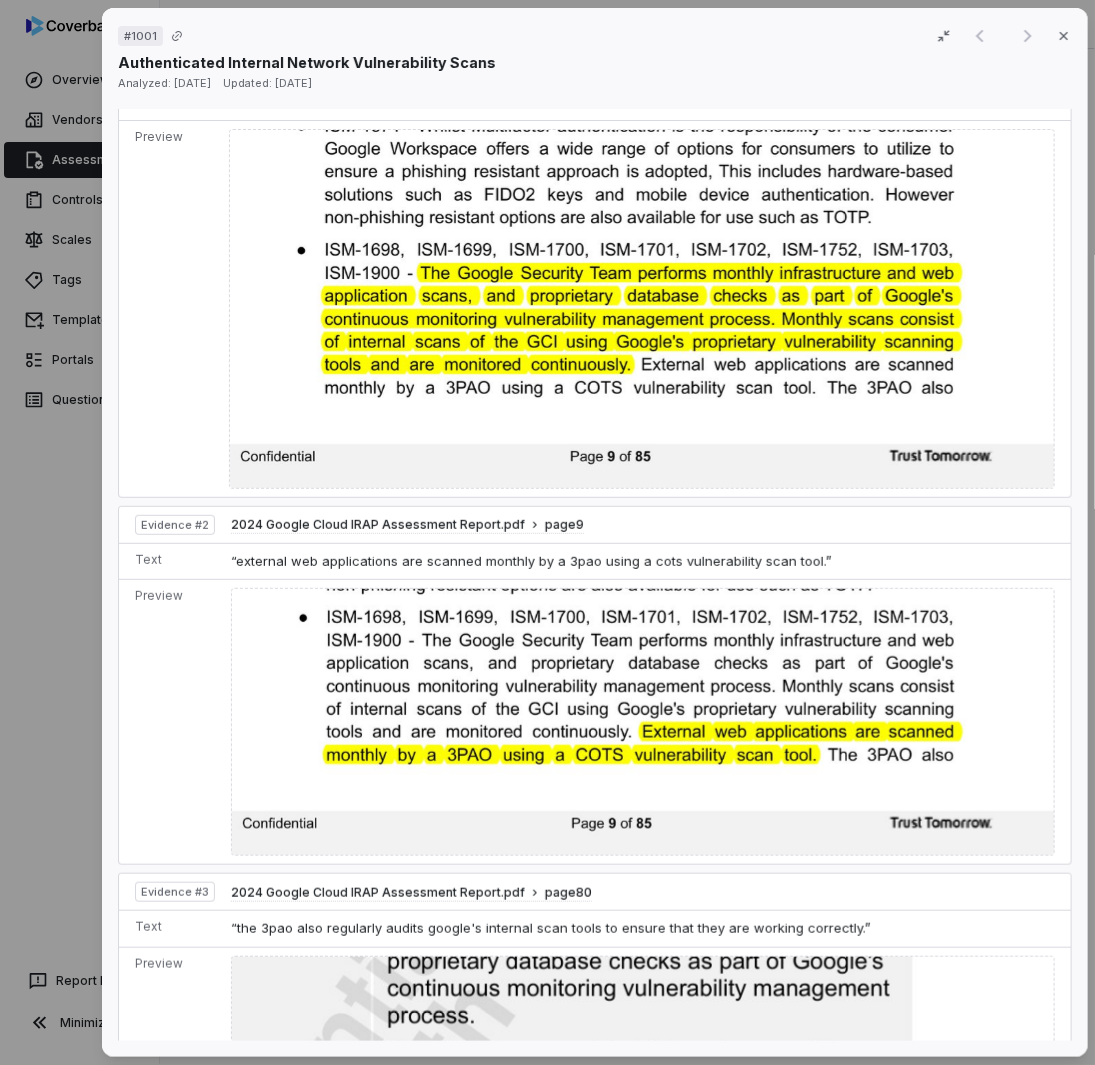 drag, startPoint x: 776, startPoint y: 596, endPoint x: 685, endPoint y: 349, distance: 263.22995 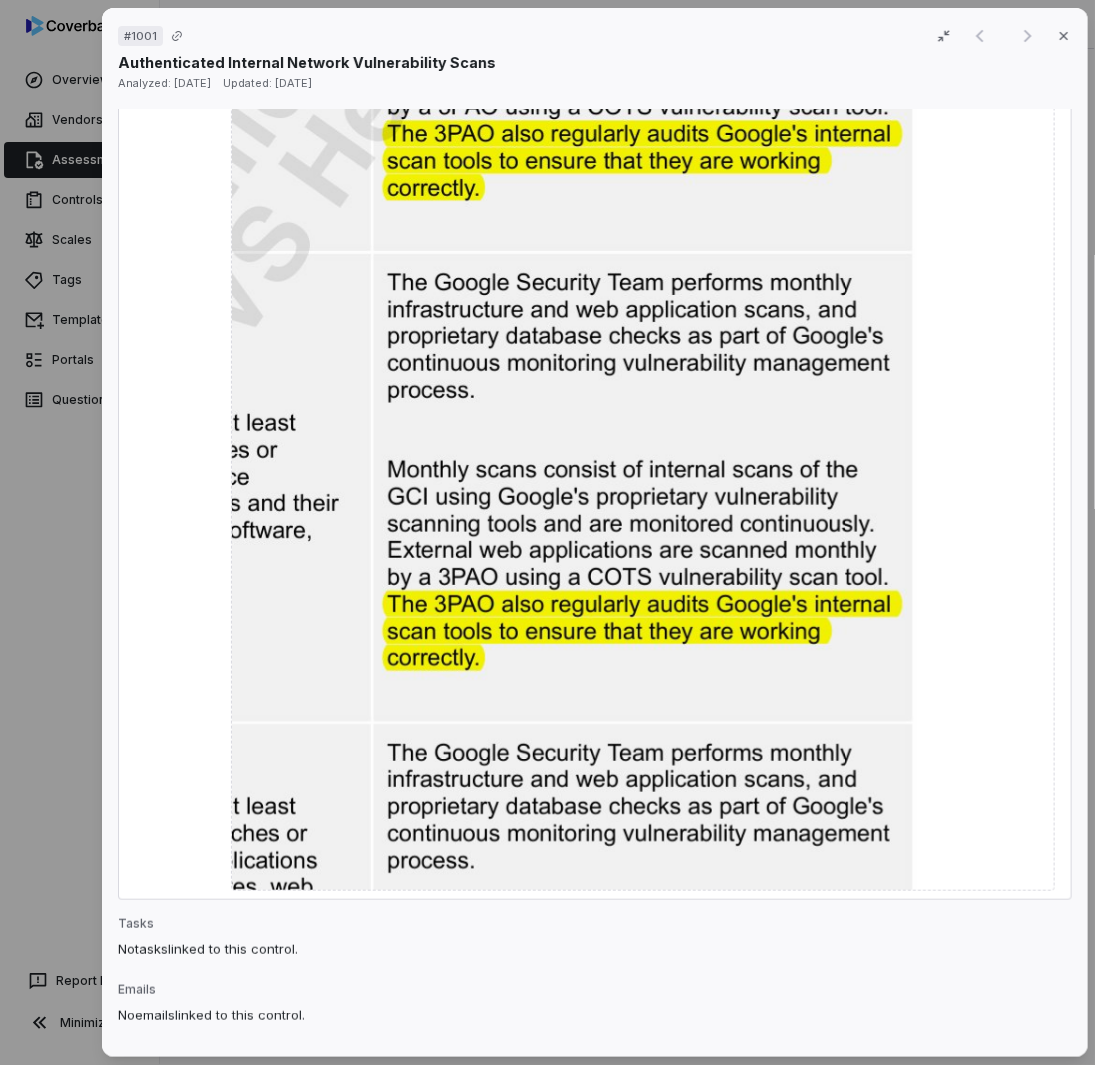 scroll, scrollTop: 2060, scrollLeft: 0, axis: vertical 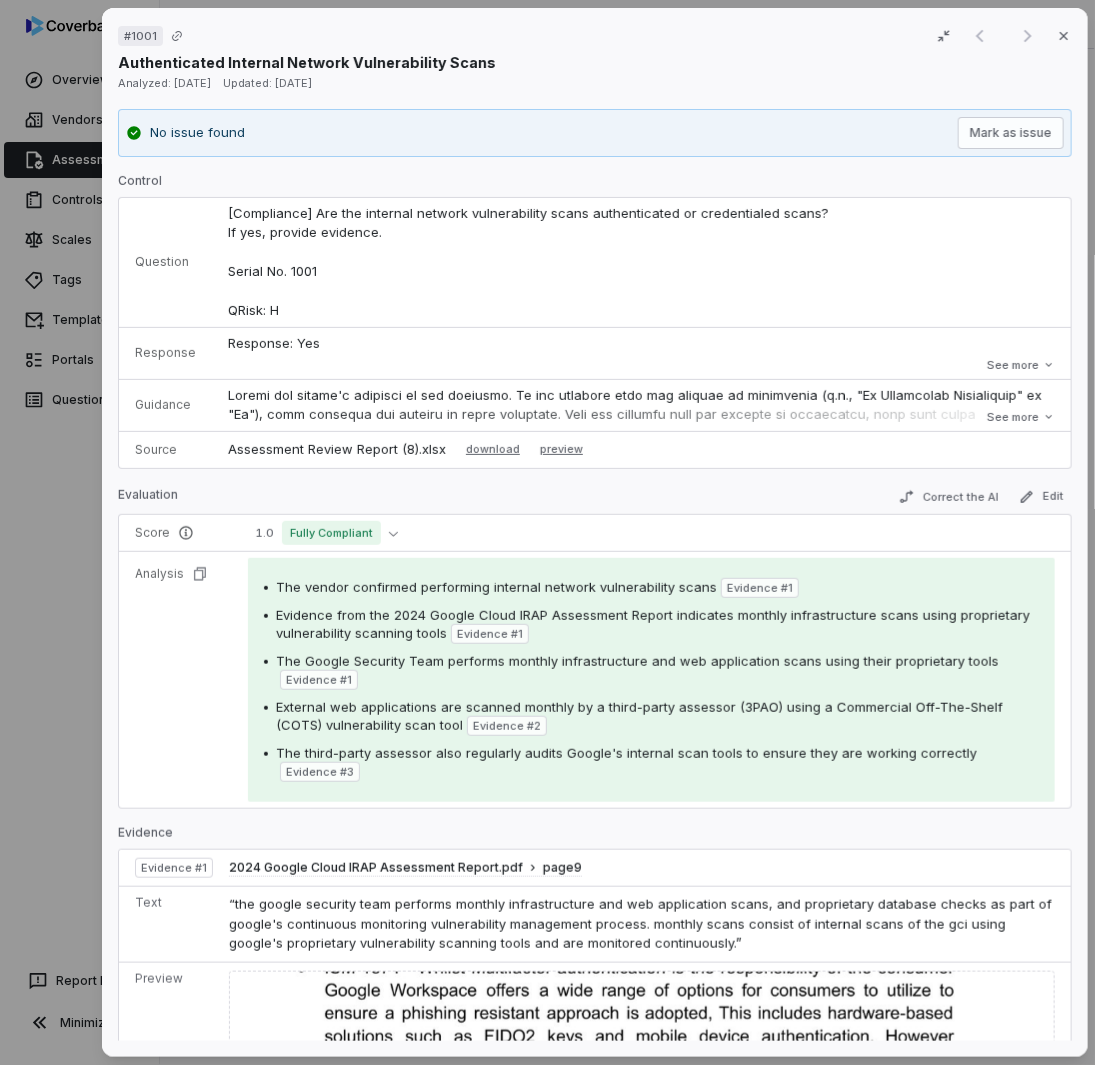 drag, startPoint x: 674, startPoint y: 763, endPoint x: 724, endPoint y: 261, distance: 504.4839 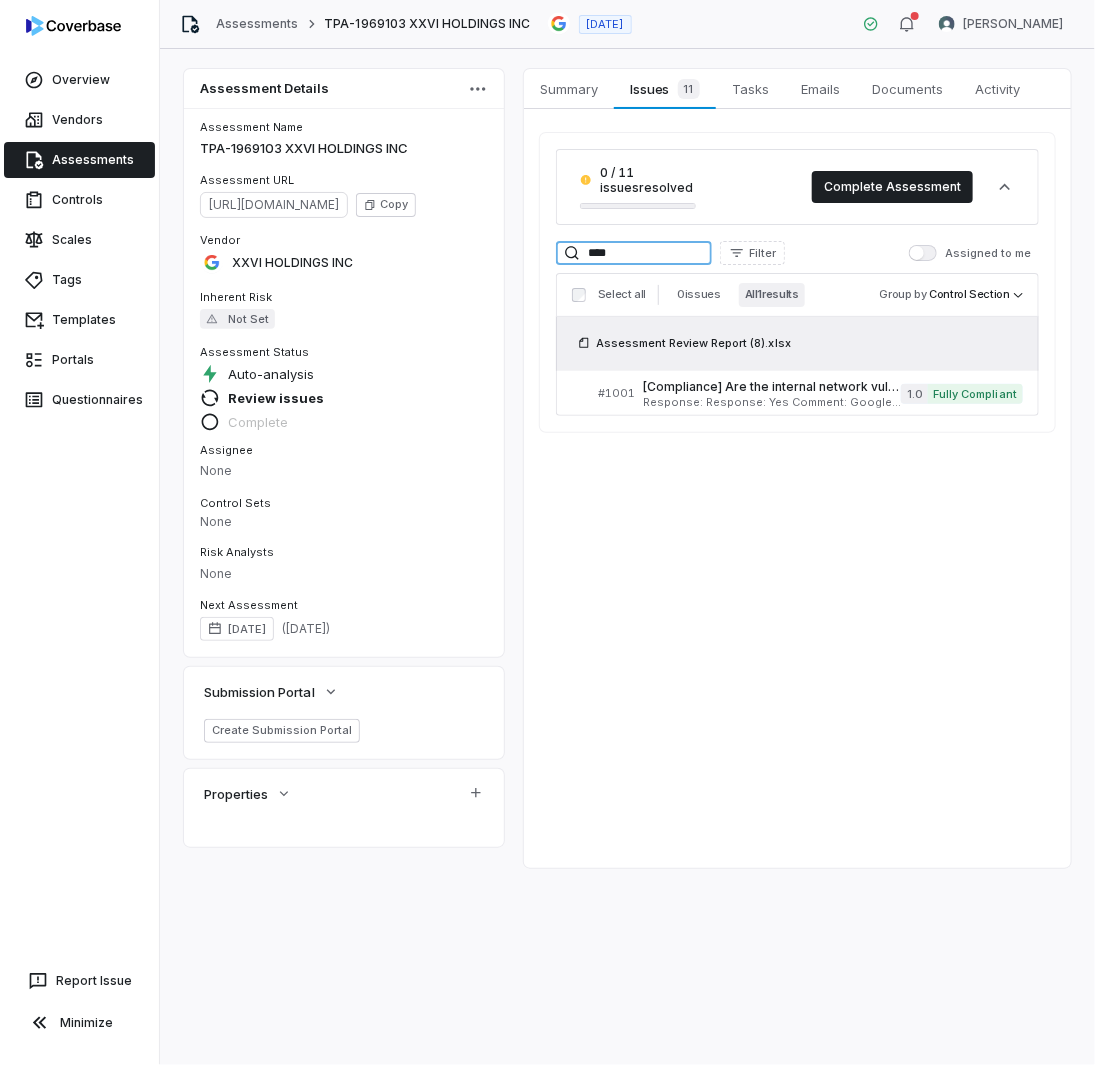 drag, startPoint x: 647, startPoint y: 261, endPoint x: 477, endPoint y: 237, distance: 171.68576 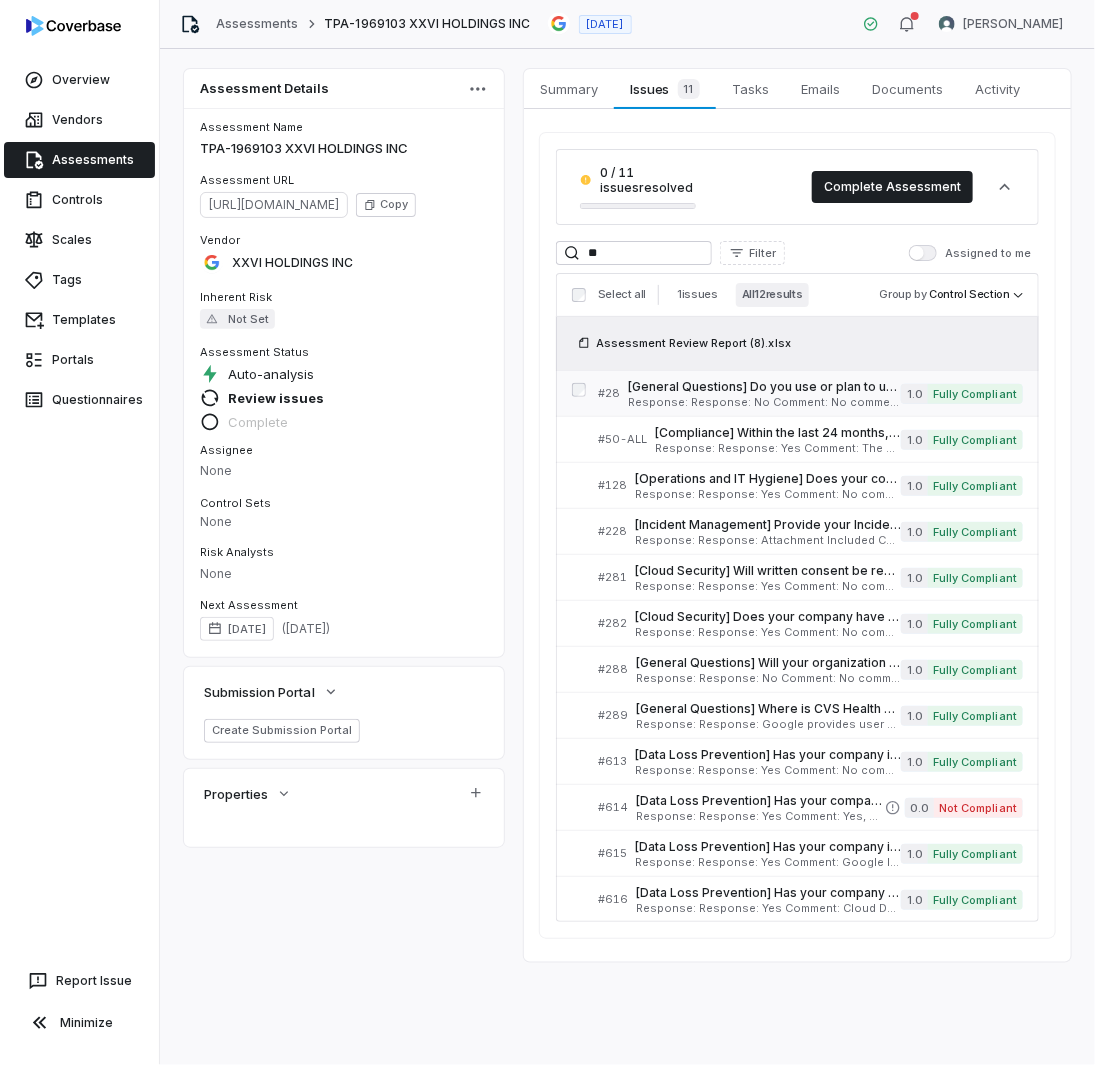 click on "[General Questions] Do you use or plan to use external internet web sites for file storage for the sharing of information related to the service you are providing to CVS Health (e.g., [DOMAIN_NAME], Kiteworks, [DOMAIN_NAME])?
If yes, please list the sites in use in the comments section.
Serial No: 28
QRisk: I" at bounding box center [764, 387] 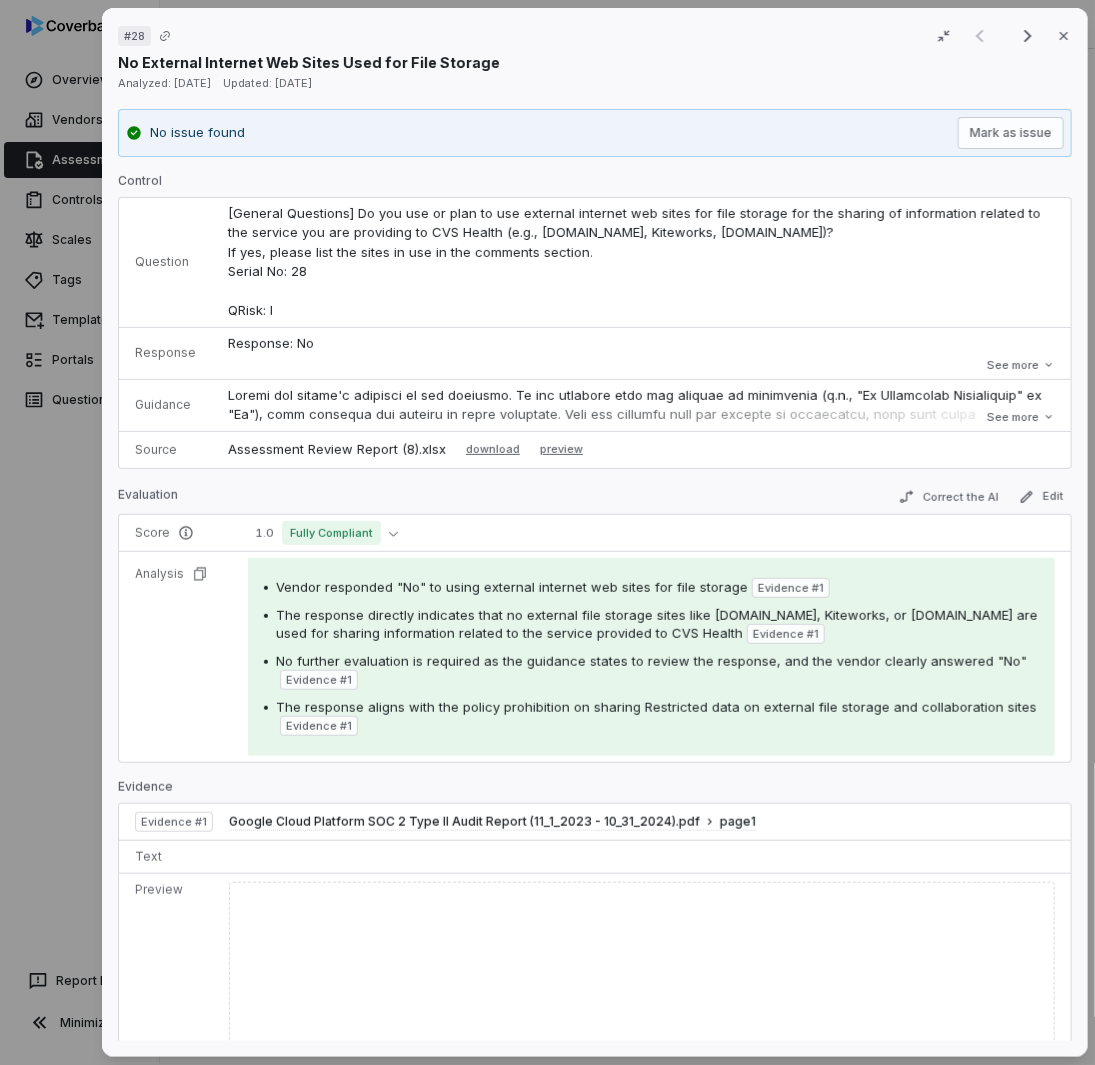 click on "# 28 Result 1 of 12 Close No External Internet Web Sites Used for File Storage Analyzed: [DATE] Updated: [DATE] No issue found Mark as issue Control Question [General Questions] Do you use or plan to use external internet web sites for file storage for the sharing of information related to the service you are providing to CVS Health (e.g., [DOMAIN_NAME], Kiteworks, [DOMAIN_NAME])?
If yes, please list the sites in use in the comments section.
Serial No: 28
QRisk: I Response Response: No
Comment: No comment provided.
Is Evaluation Recommended: No Response: No
Comment: No comment provided.
Is Evaluation Recommended: No See more Guidance See more Source Assessment Review Report (8).xlsx download preview Evaluation Correct the AI Edit   Score 1.0 Fully Compliant Analysis Vendor responded "No" to using external internet web sites for file storage Evidence # 1 Evidence # 1 No further evaluation is required as the guidance states to review the response, and the vendor clearly answered "No" Evidence # 1 1 1 1" at bounding box center (547, 532) 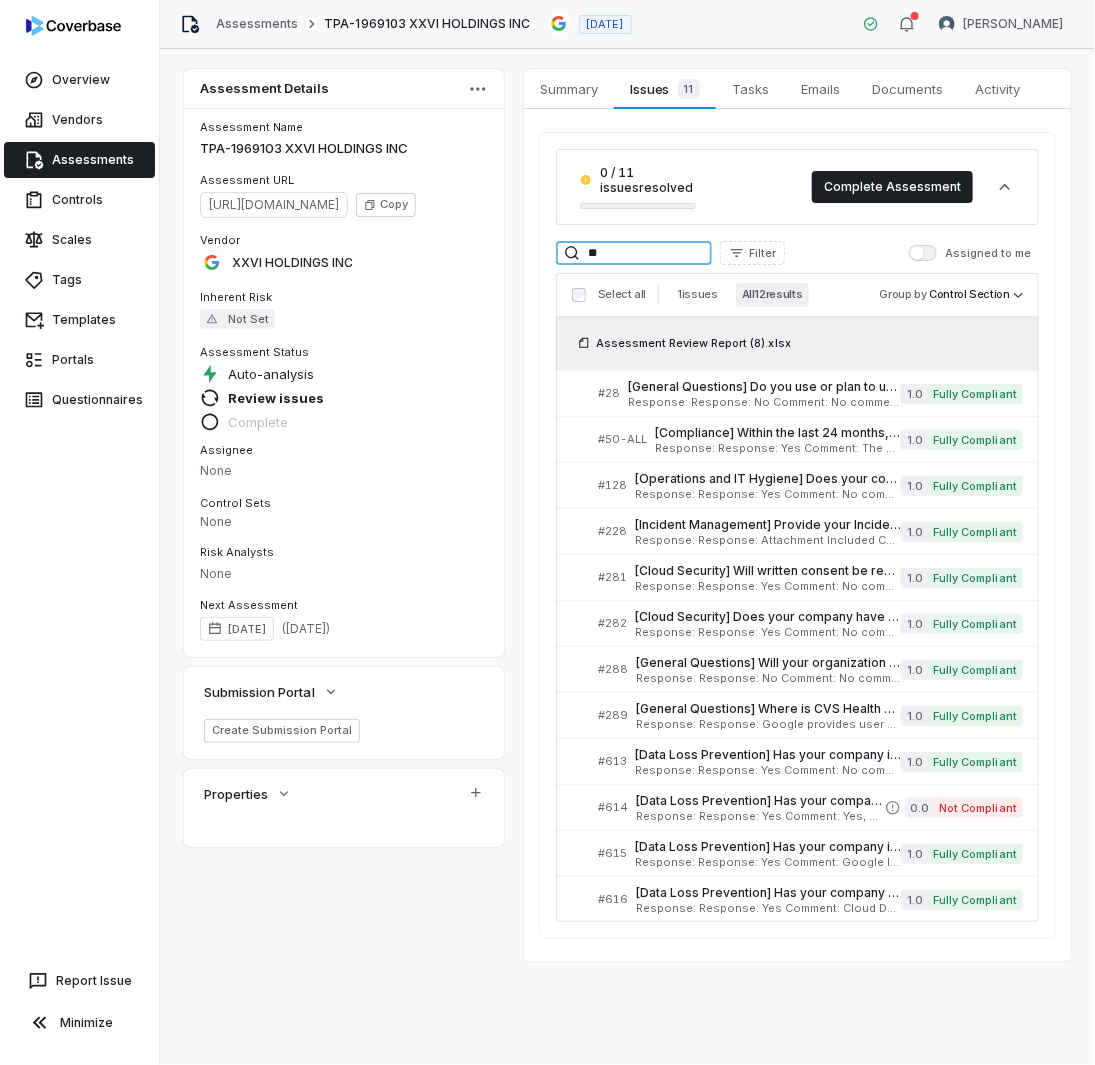 drag, startPoint x: 653, startPoint y: 255, endPoint x: 453, endPoint y: 239, distance: 200.63898 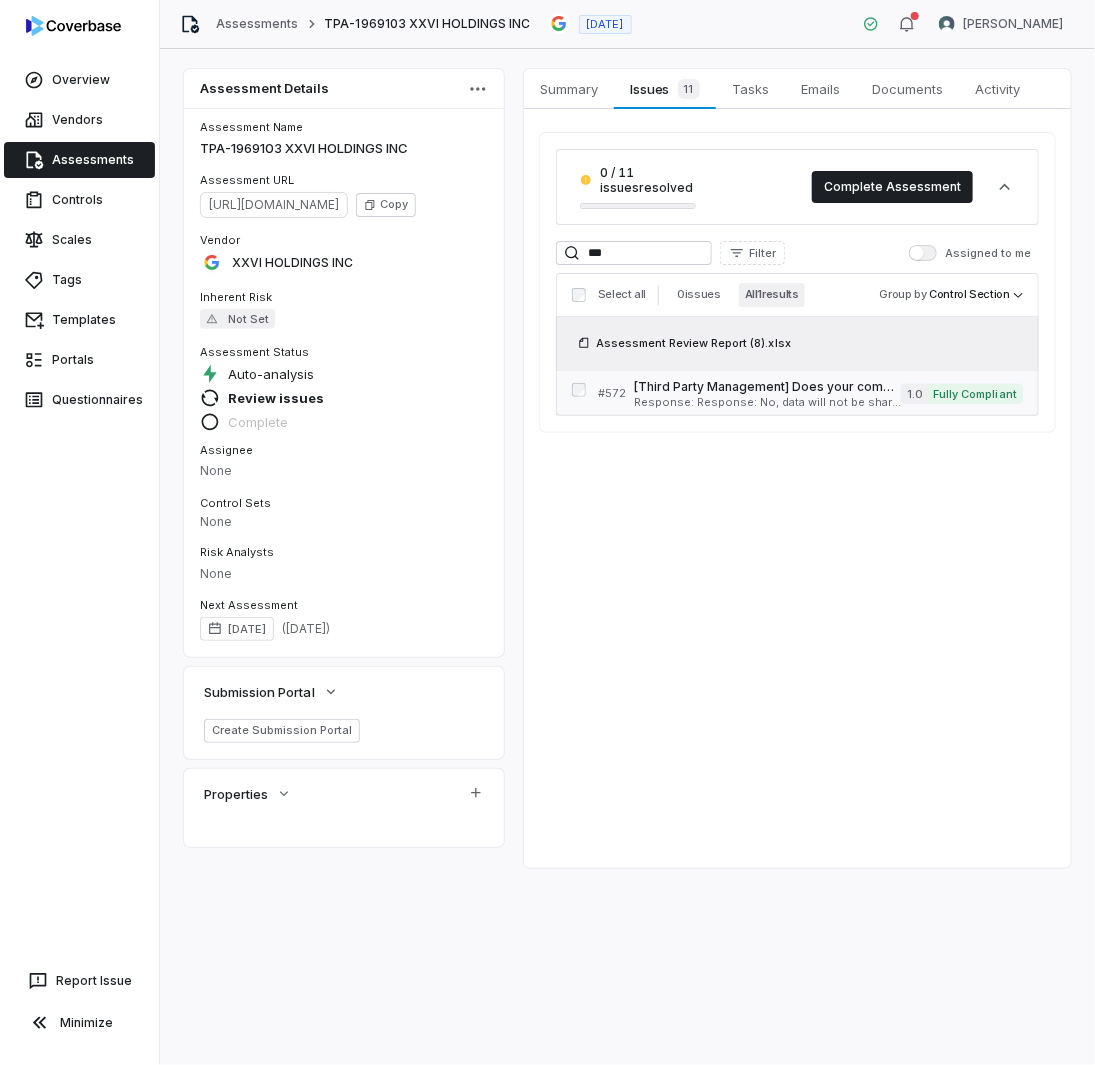 click on "[Third Party Management] Does your company use any Third Parties for services provided to CVS (i.e., CVS Health's fourth parties)?
Serial No: 572
QRisk: L Response: Response: No, data will not be shared
Comment: No comment provided.
Is Evaluation Recommended: No" at bounding box center [767, 393] 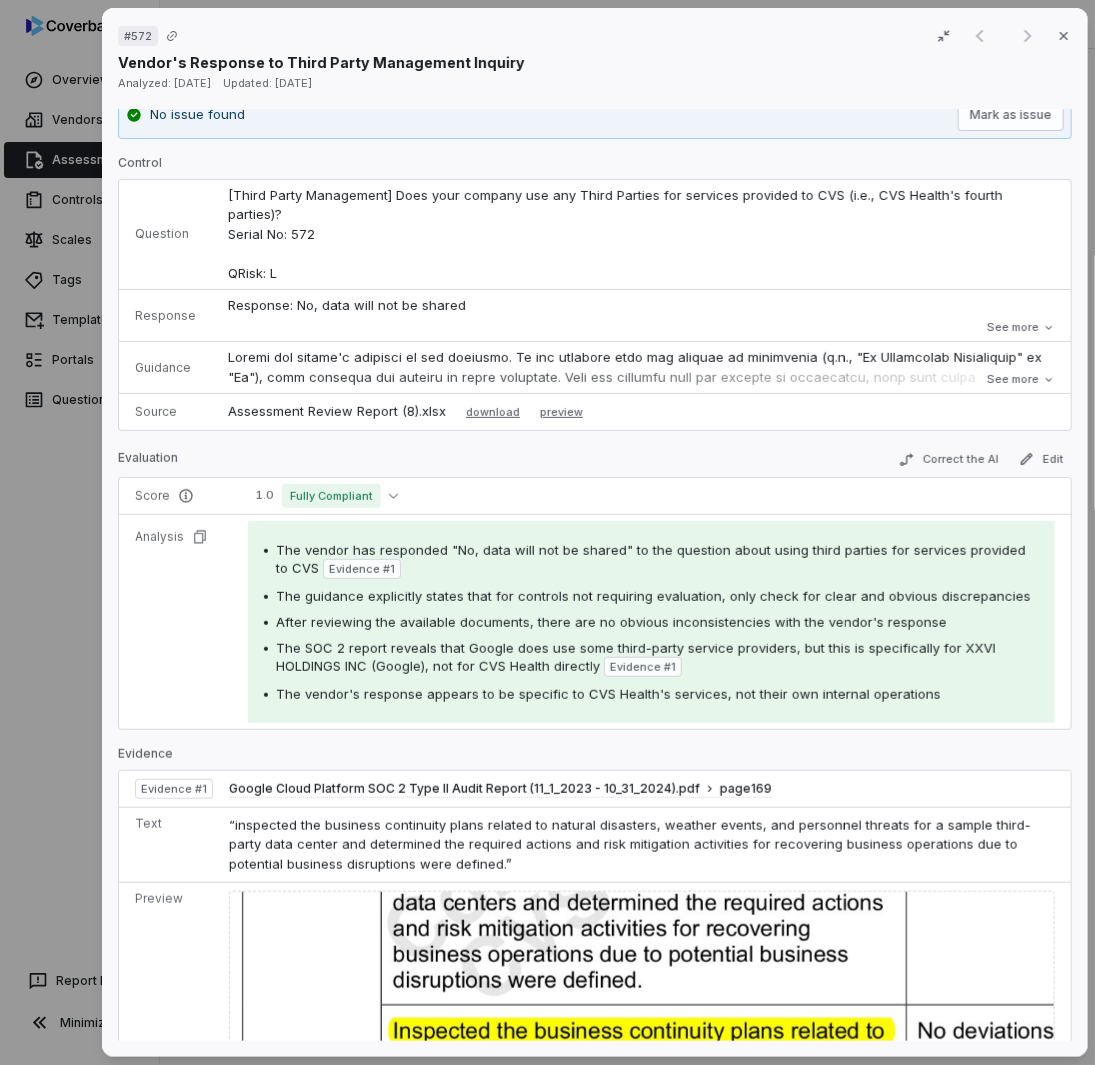 scroll, scrollTop: 0, scrollLeft: 0, axis: both 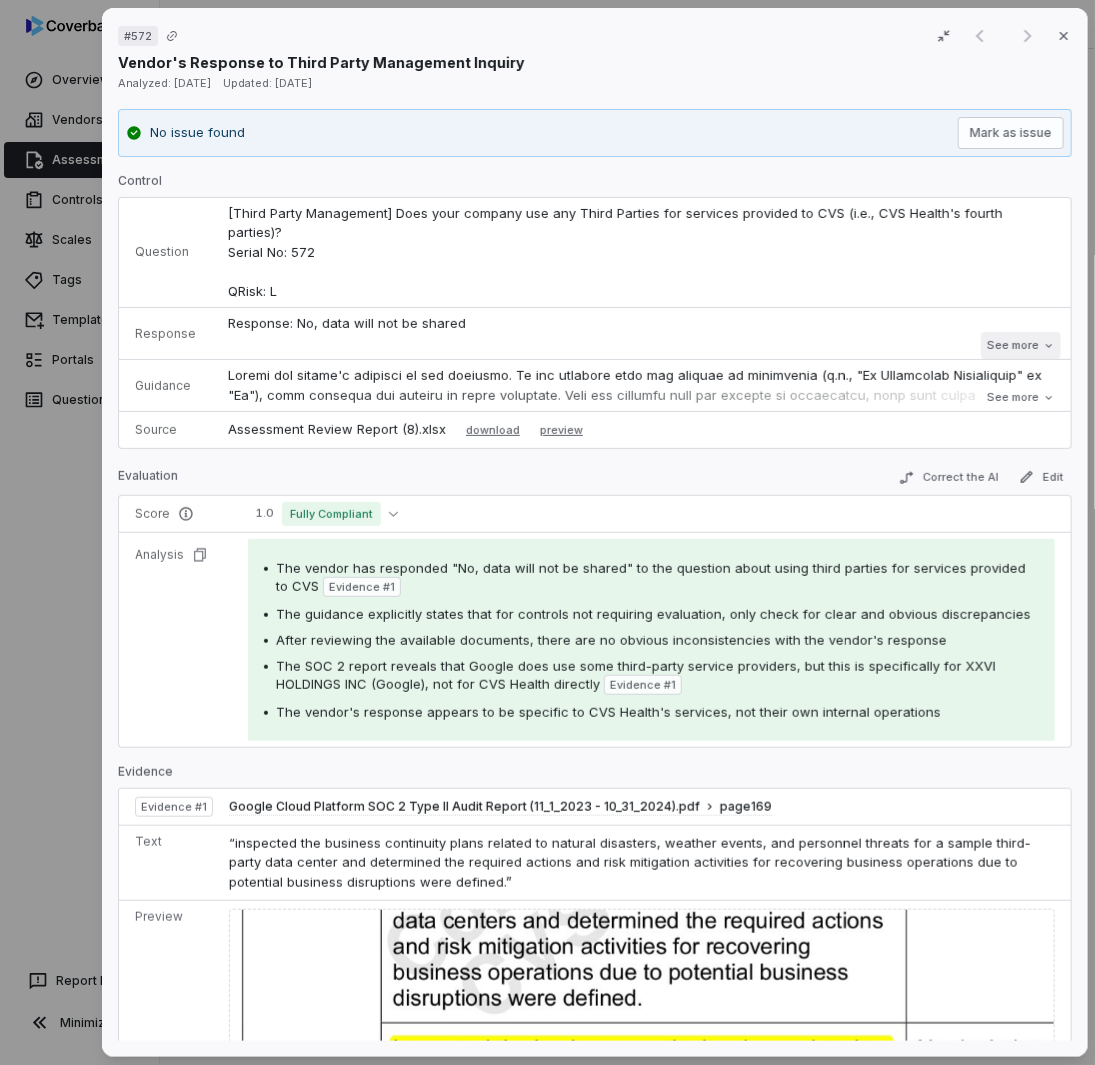click on "See more" at bounding box center [1020, 345] 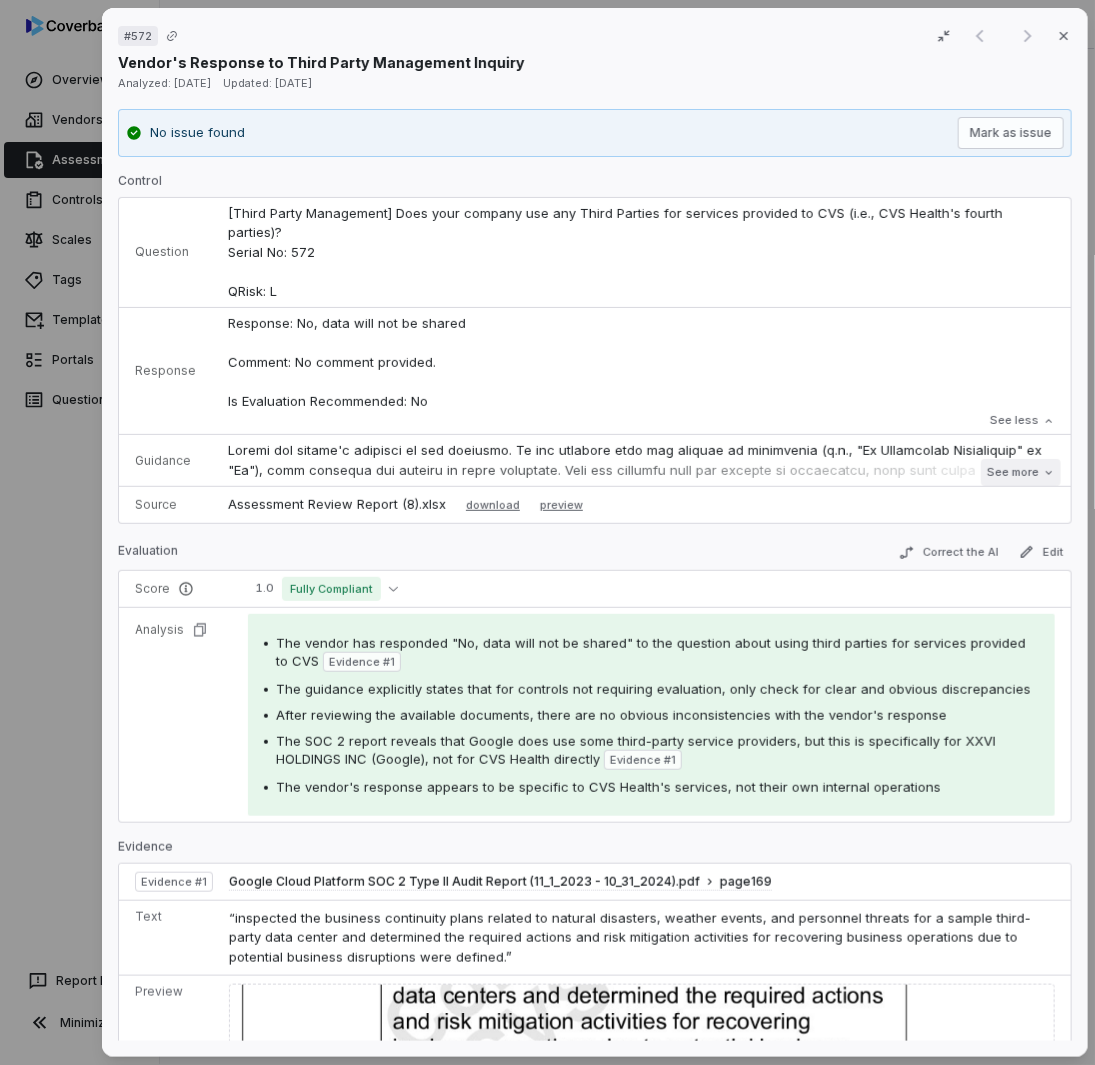 click on "See more" at bounding box center [1020, 472] 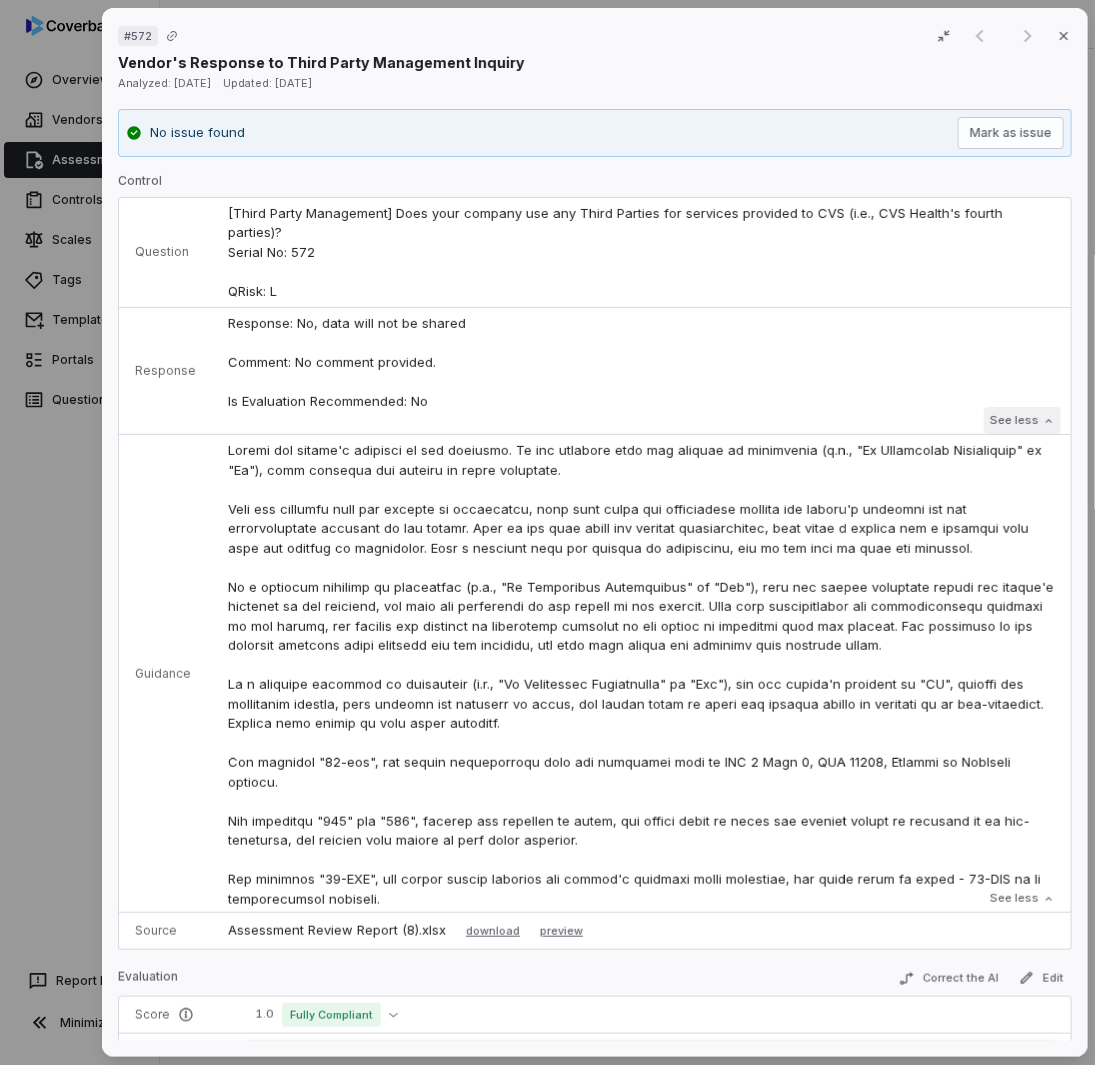 click on "See less" at bounding box center (1021, 420) 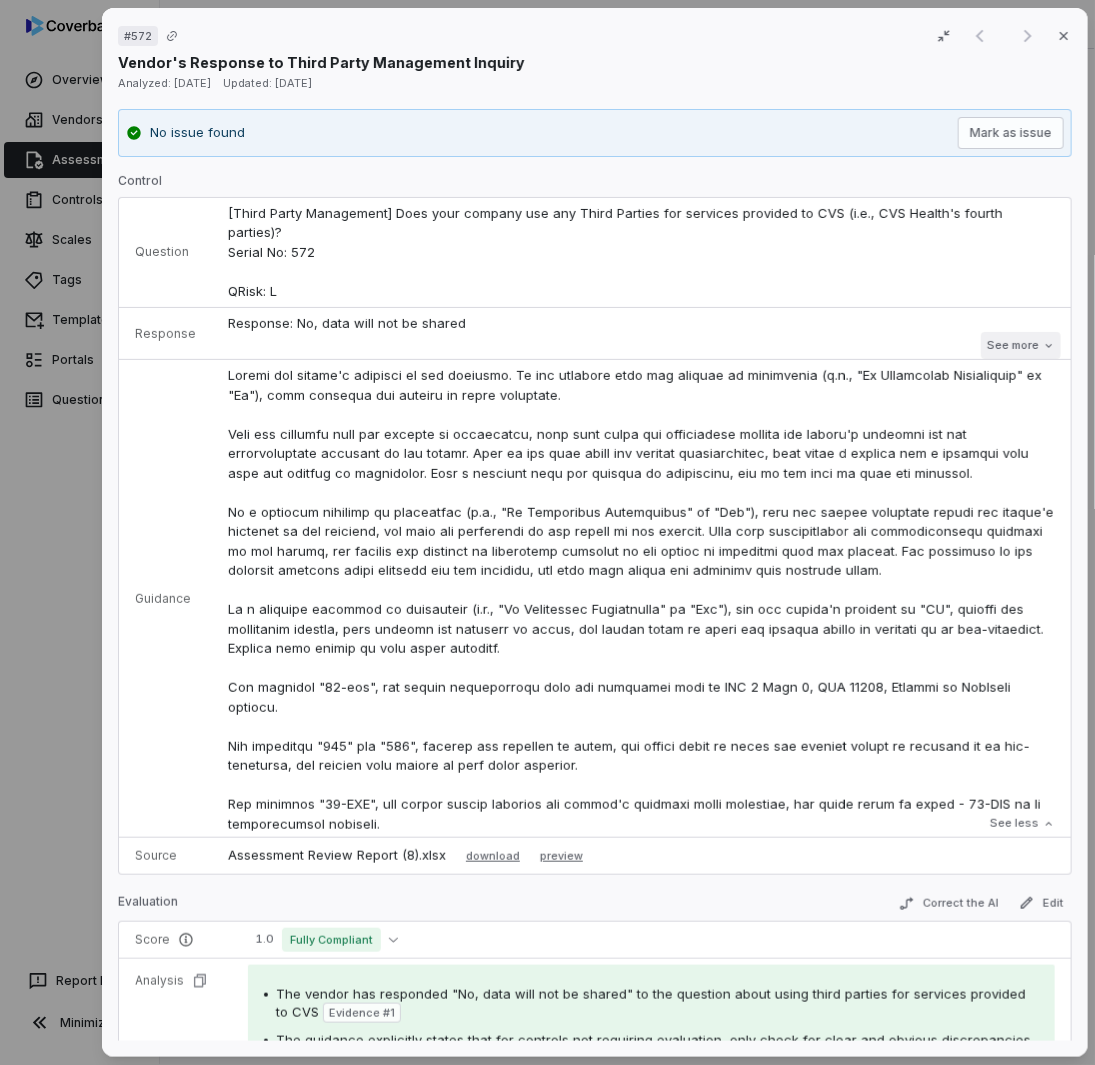 click on "See more" at bounding box center [1020, 345] 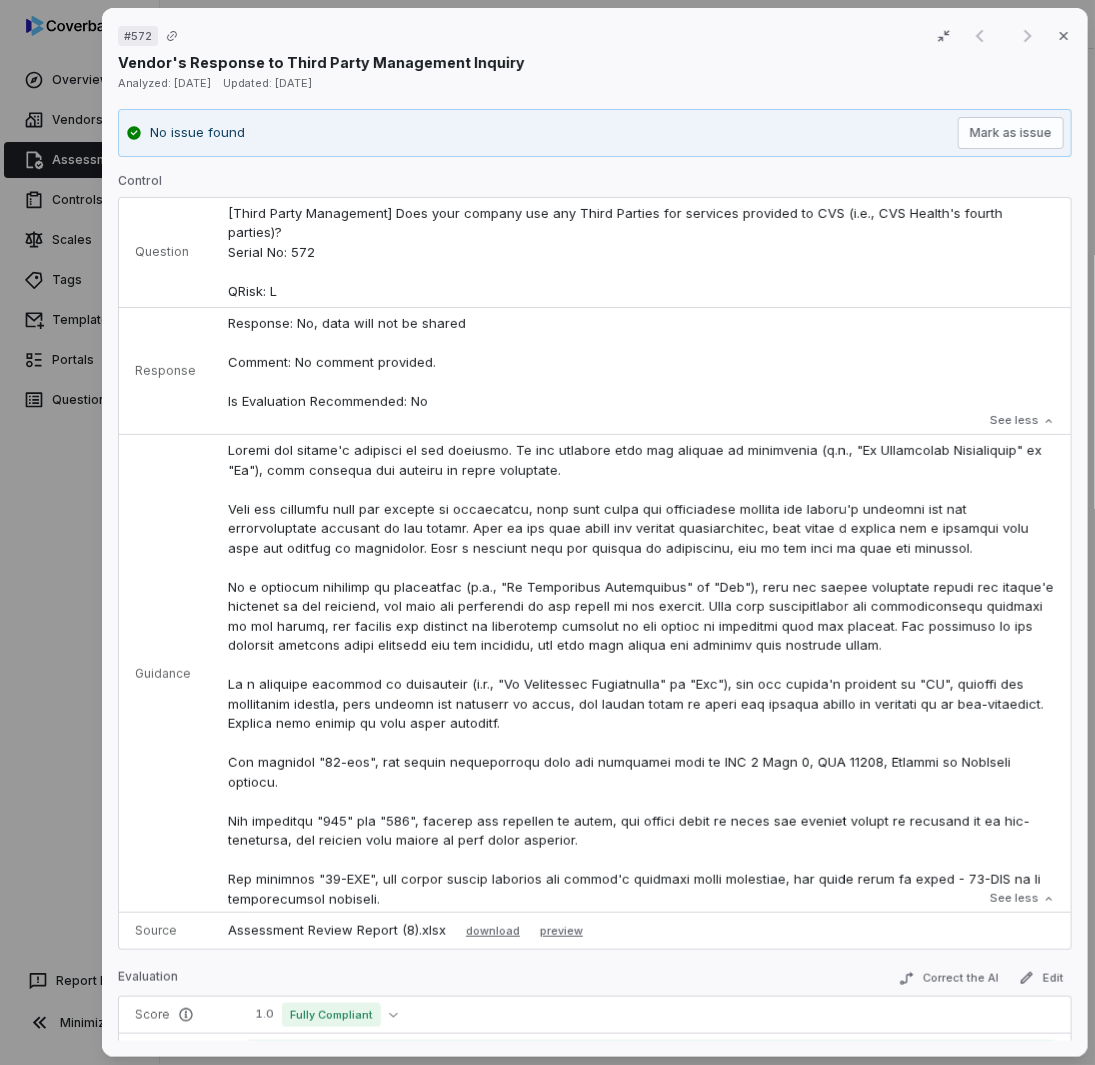 click on "Response: No, data will not be shared
Comment: No comment provided.
Is Evaluation Recommended: No" at bounding box center (641, 363) 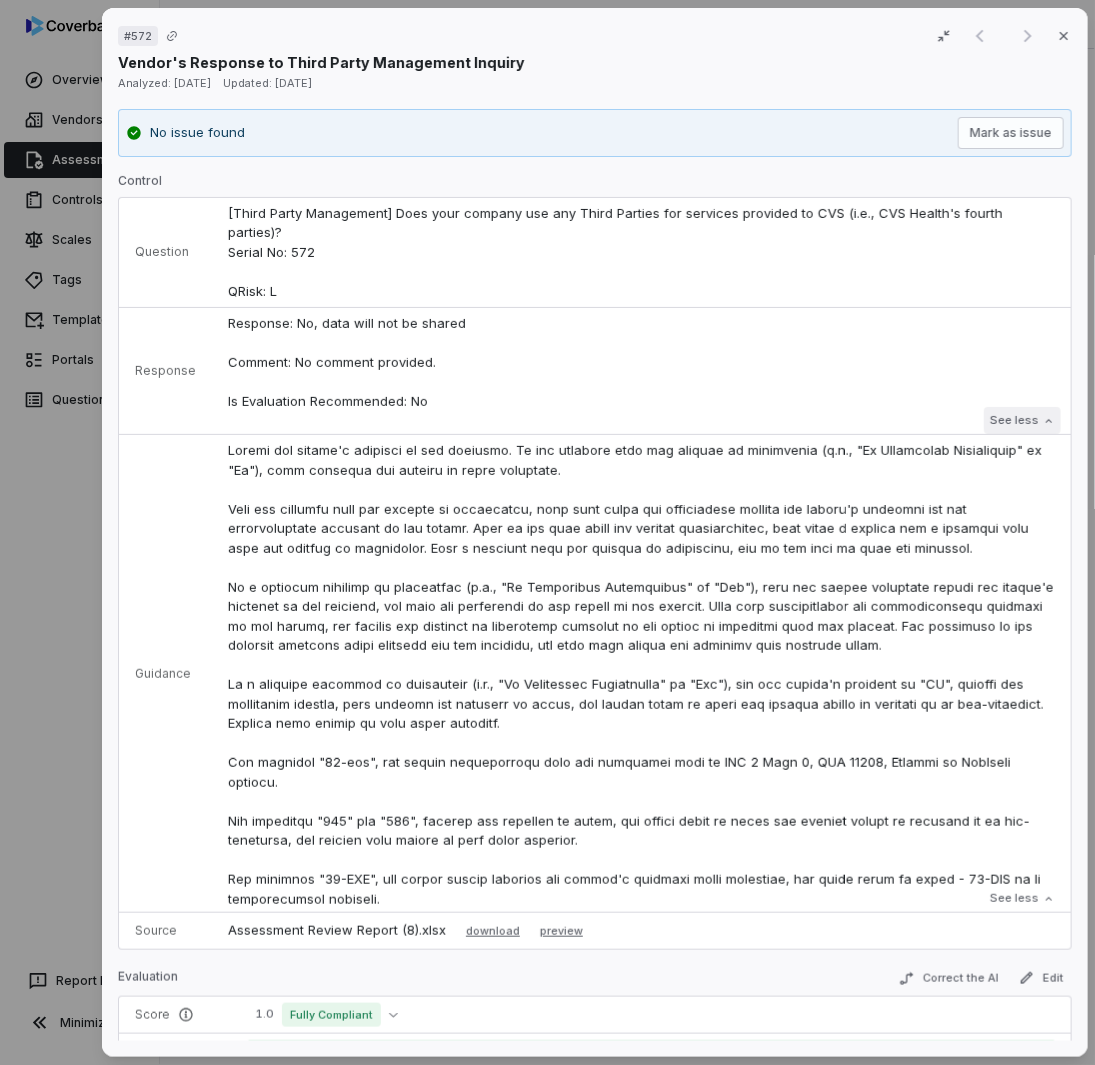 click on "See less" at bounding box center [1021, 420] 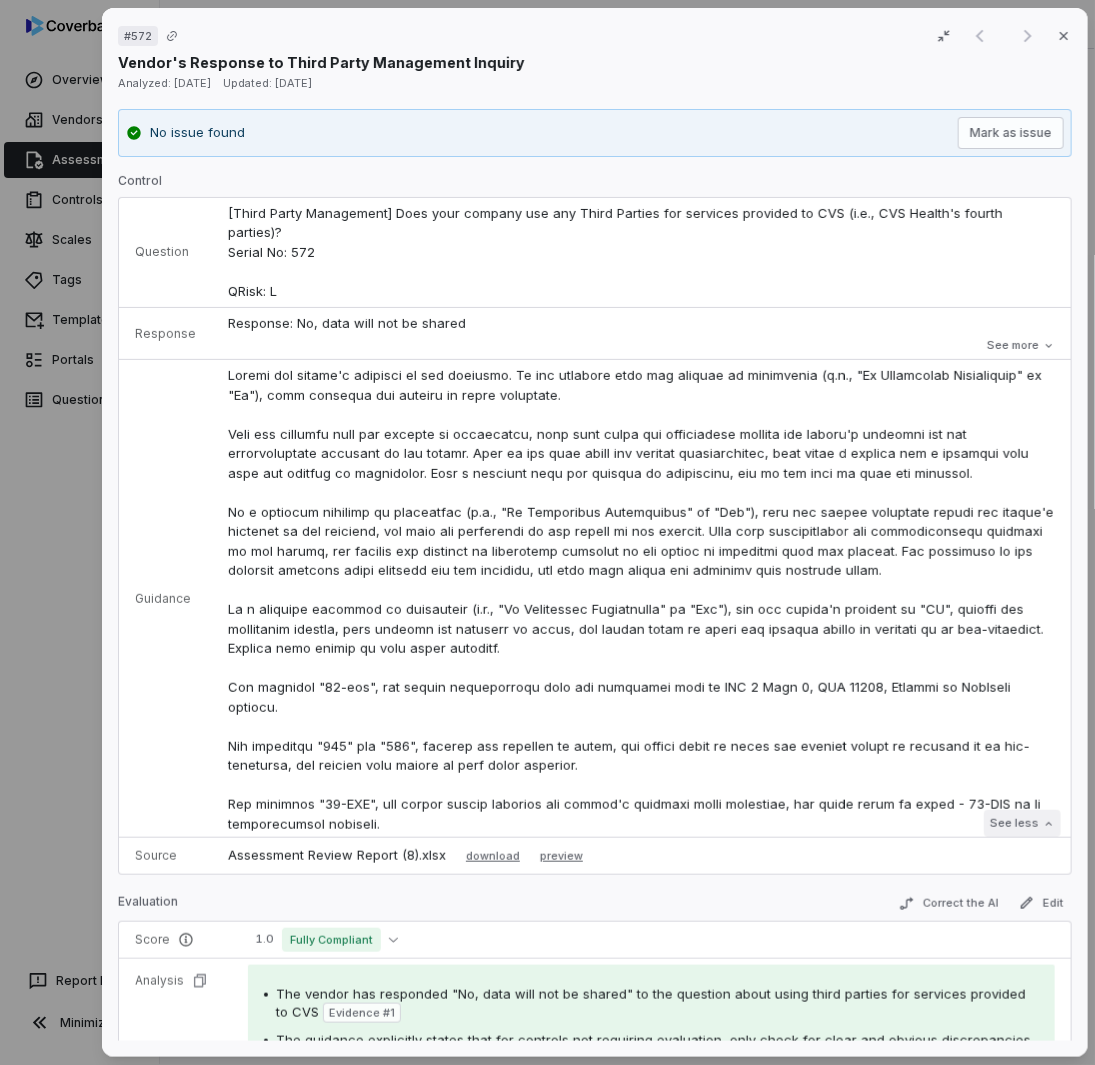 click on "See less" at bounding box center [1021, 823] 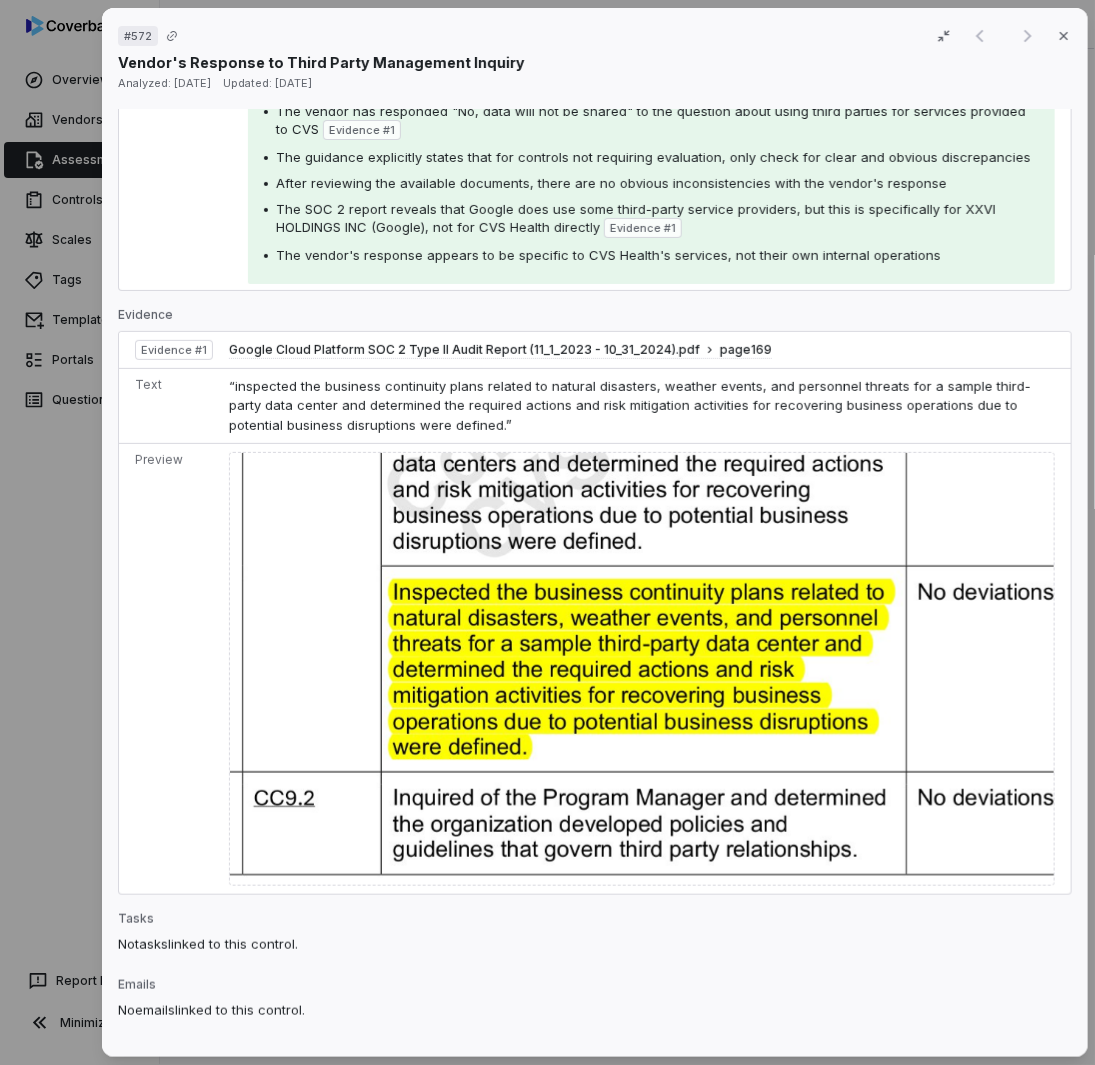 scroll, scrollTop: 251, scrollLeft: 0, axis: vertical 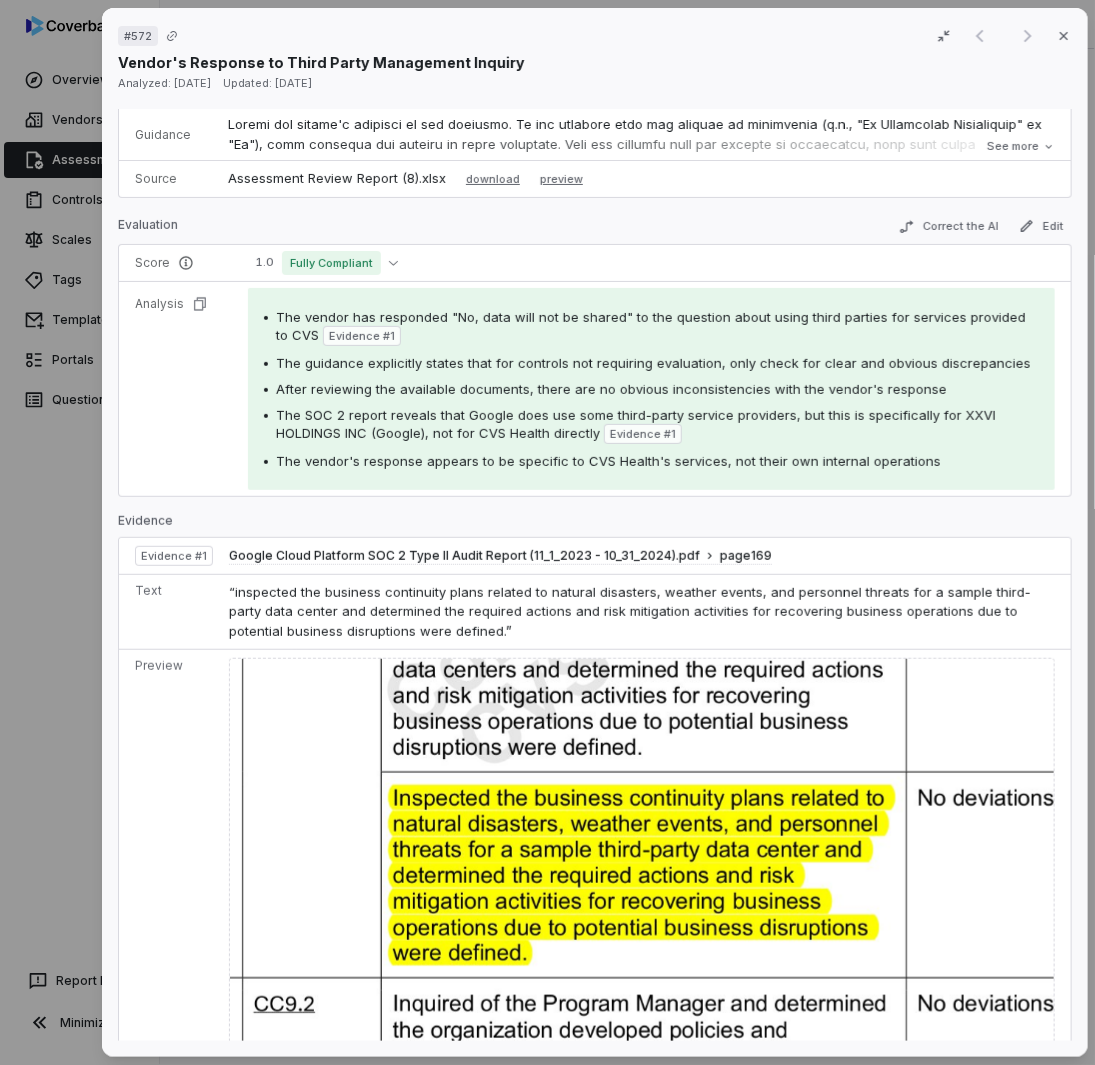 click on "# 572 Result 1 of 1 Close Vendor's Response to Third Party Management Inquiry Analyzed: [DATE] Updated: [DATE] No issue found [PERSON_NAME] as issue Control Question [Third Party Management] Does your company use any Third Parties for services provided to CVS (i.e., CVS Health's fourth parties)?
Serial No: 572
QRisk: L Response Response: No, data will not be shared
Comment: No comment provided.
Is Evaluation Recommended: No Response: No, data will not be shared
Comment: No comment provided.
Is Evaluation Recommended: No See more Guidance See more Source Assessment Review Report (8).xlsx download preview Evaluation Correct the AI Edit   Score 1.0 Fully Compliant Analysis The vendor has responded "No, data will not be shared" to the question about using third parties for services provided to CVS Evidence # 1 The guidance explicitly states that for controls not requiring evaluation, only check for clear and obvious discrepancies Evidence # 1 Evidence Evidence # 1 page  169 Text Preview Tasks No  tasks No" at bounding box center (547, 532) 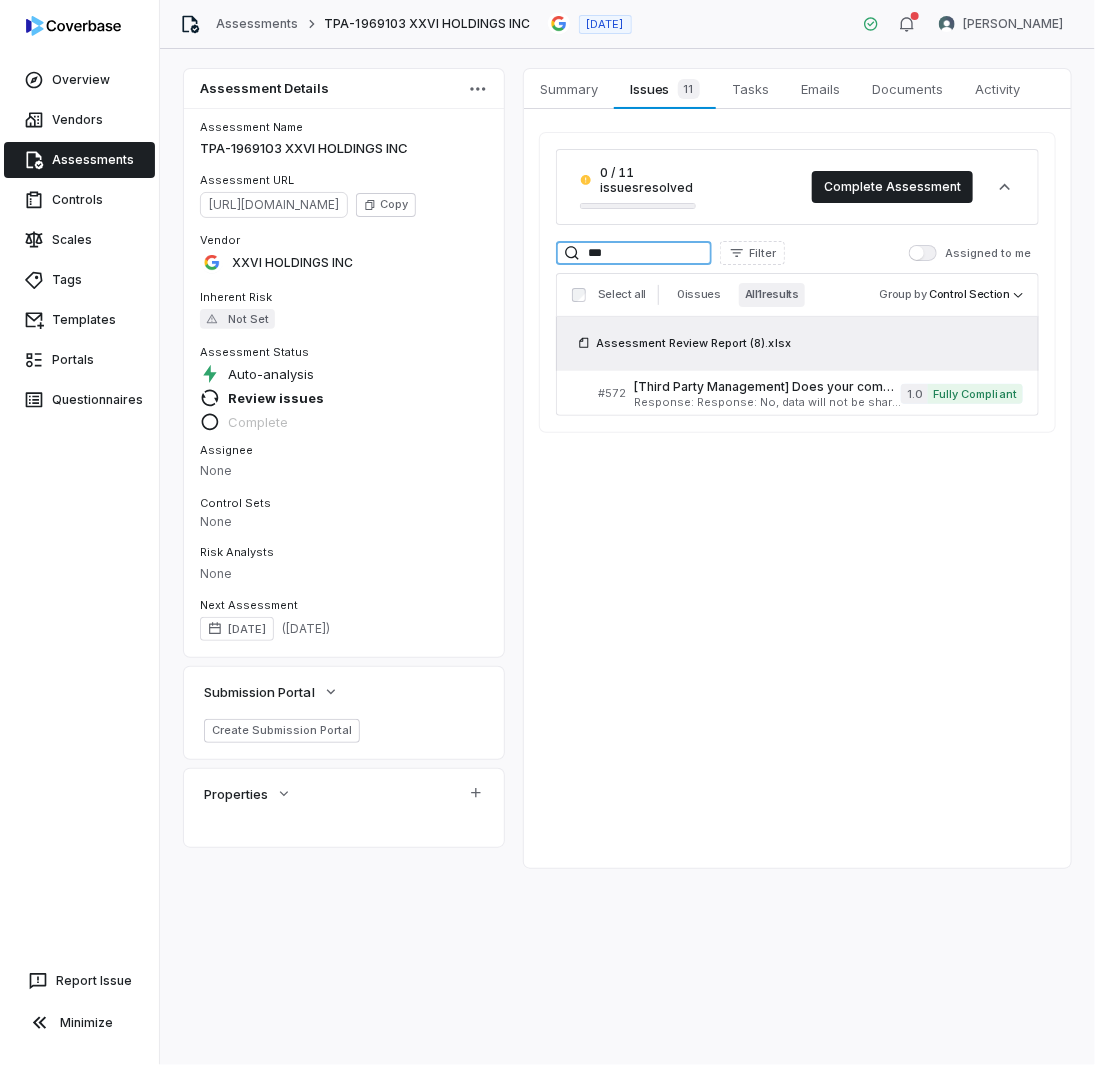 drag, startPoint x: 625, startPoint y: 258, endPoint x: 430, endPoint y: 223, distance: 198.11613 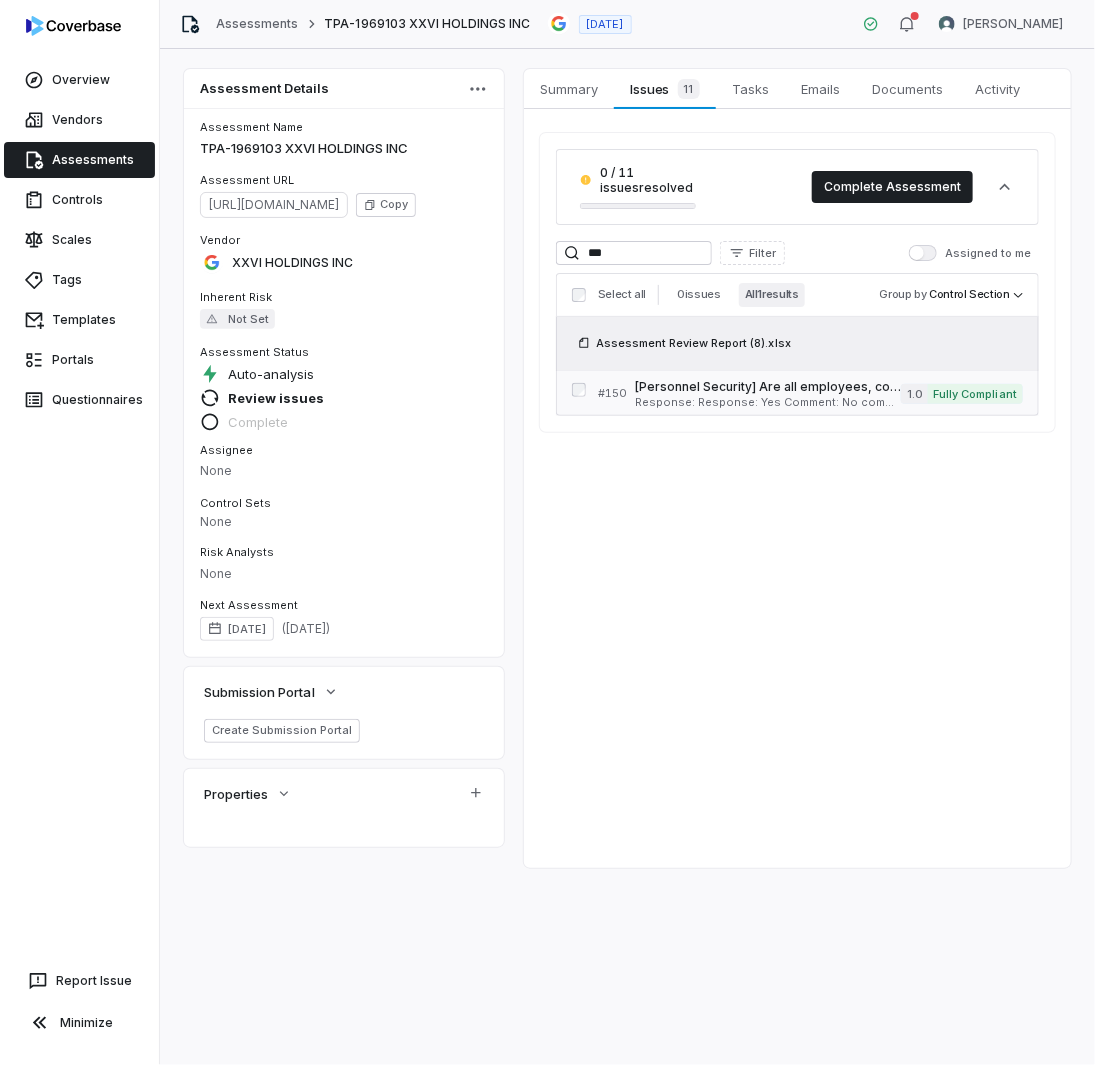 click on "[Personnel Security] Are all employees, contractors, and third party users required to return all information and information assets to the organization upon termination of their employment, [DEMOGRAPHIC_DATA], or agreement?
Serial No: 150
QRisk: L" at bounding box center (768, 387) 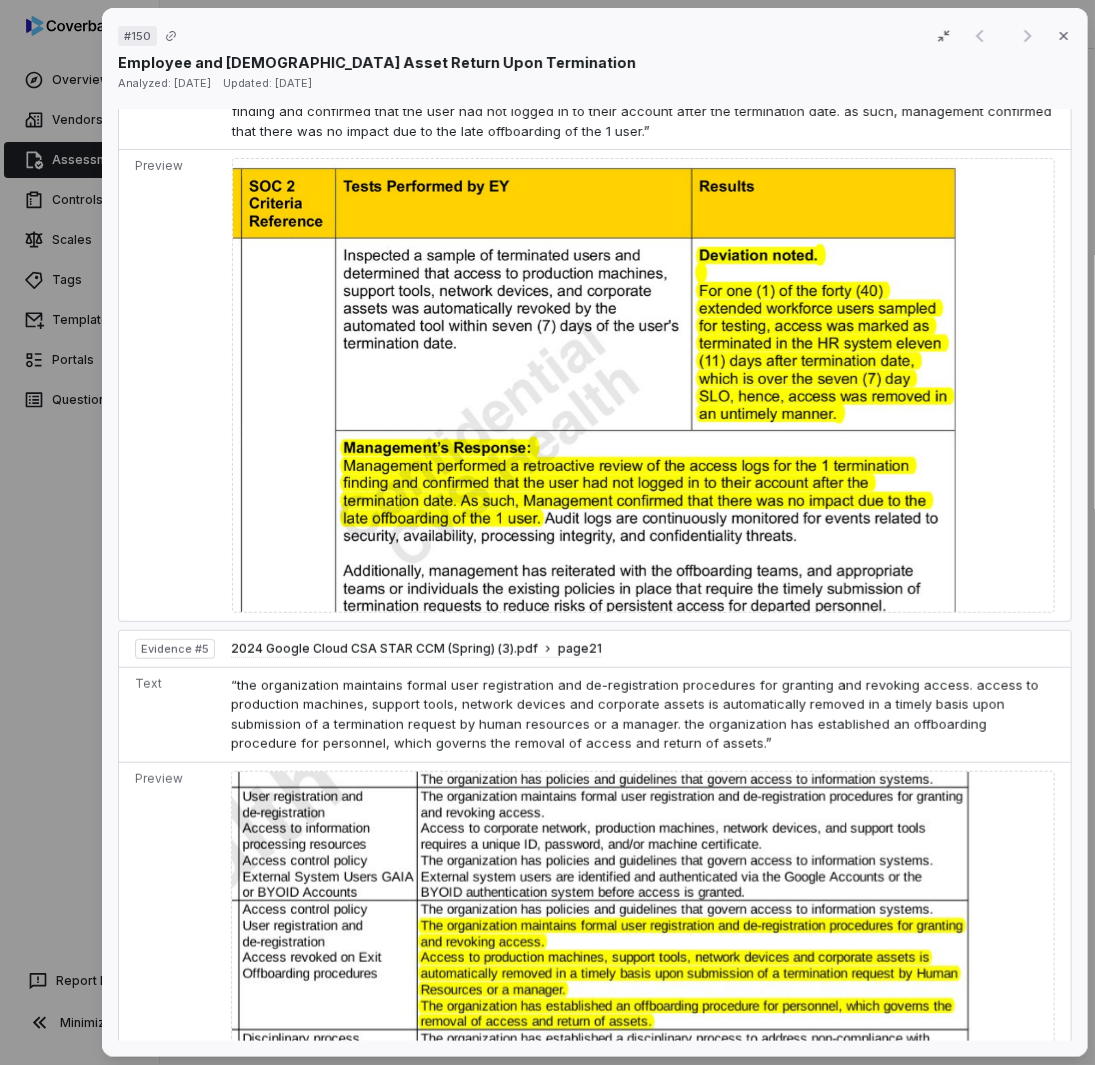 scroll, scrollTop: 2800, scrollLeft: 0, axis: vertical 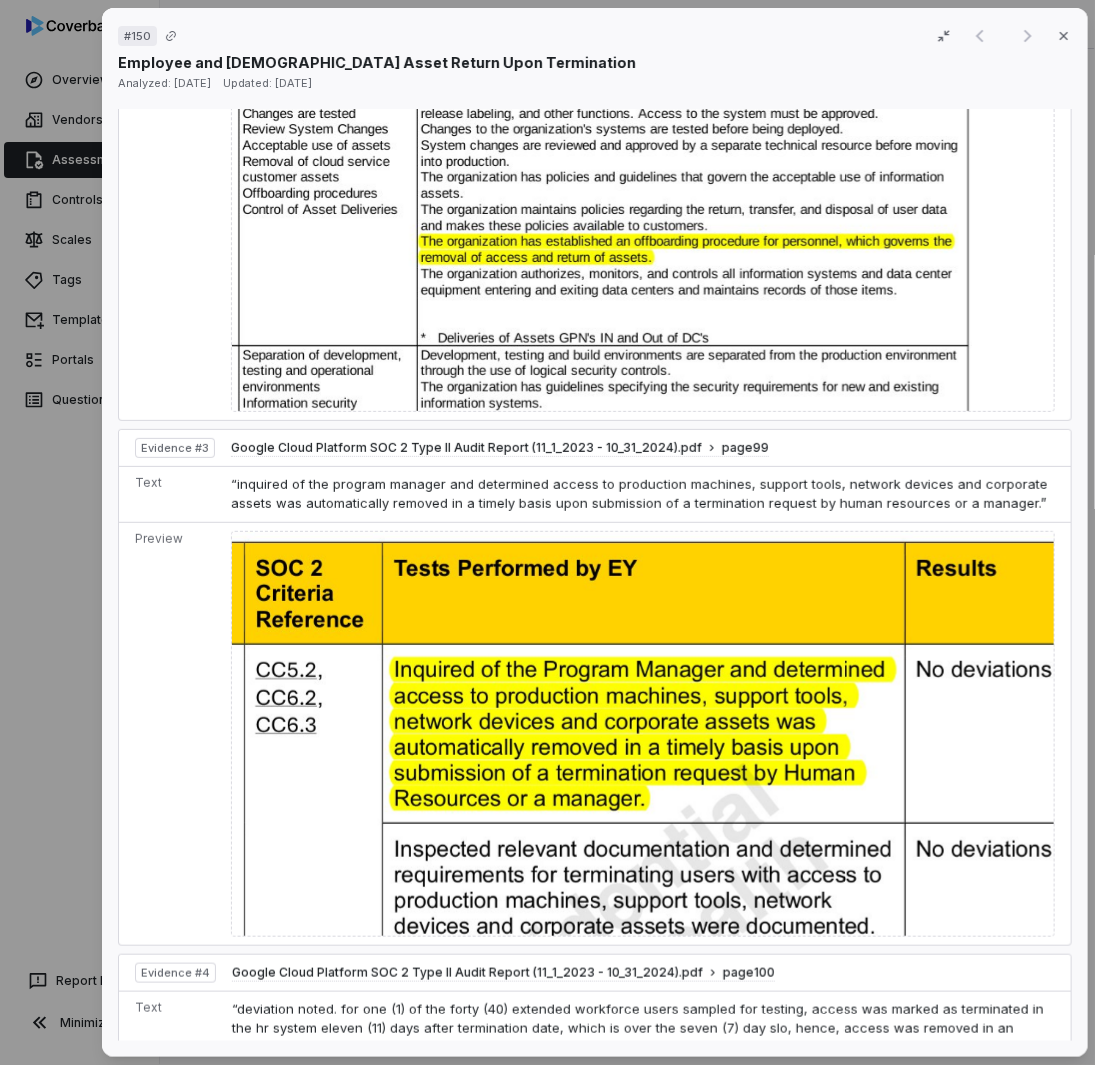 drag, startPoint x: 649, startPoint y: 600, endPoint x: 747, endPoint y: 185, distance: 426.41412 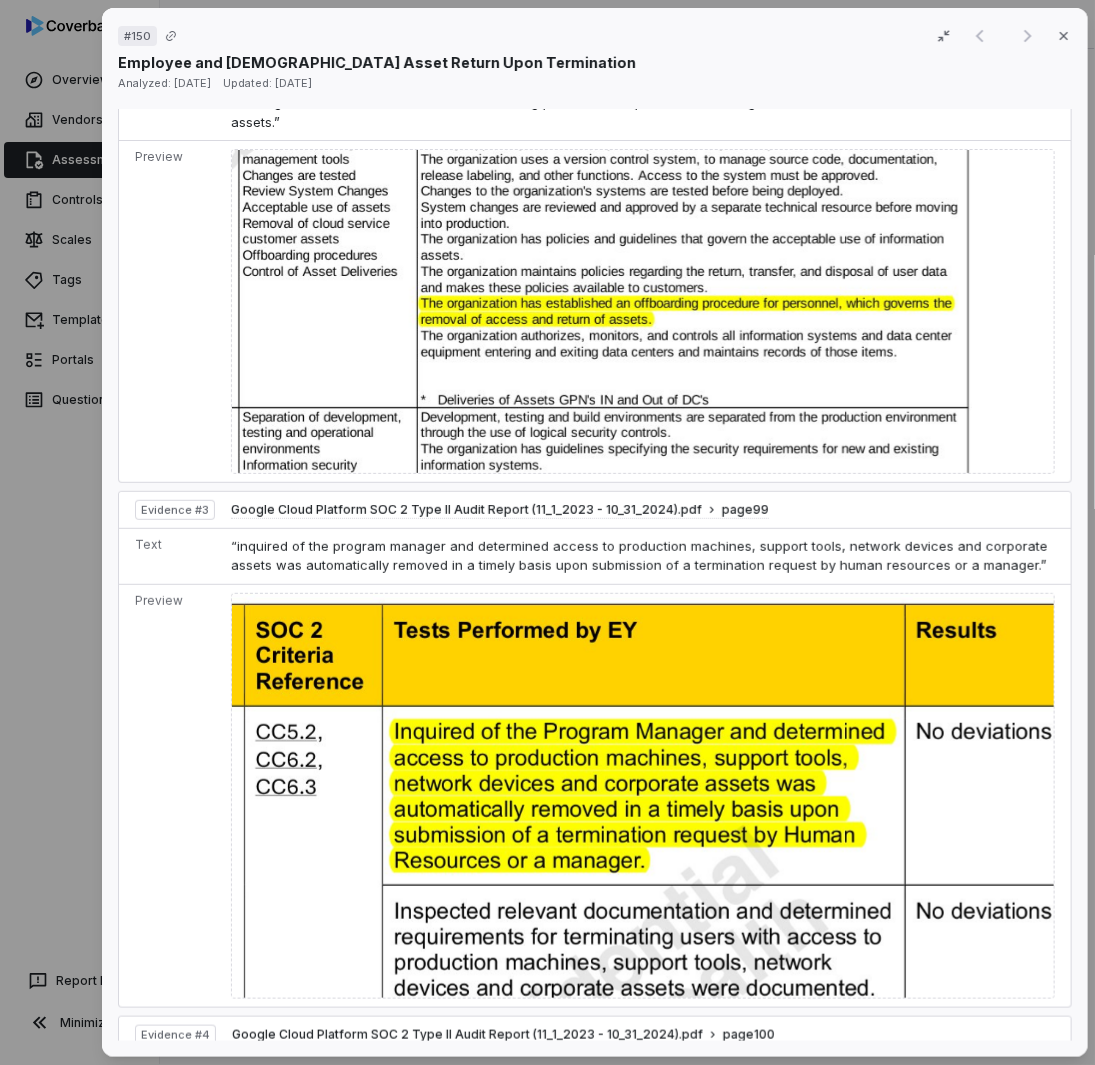 scroll, scrollTop: 1800, scrollLeft: 0, axis: vertical 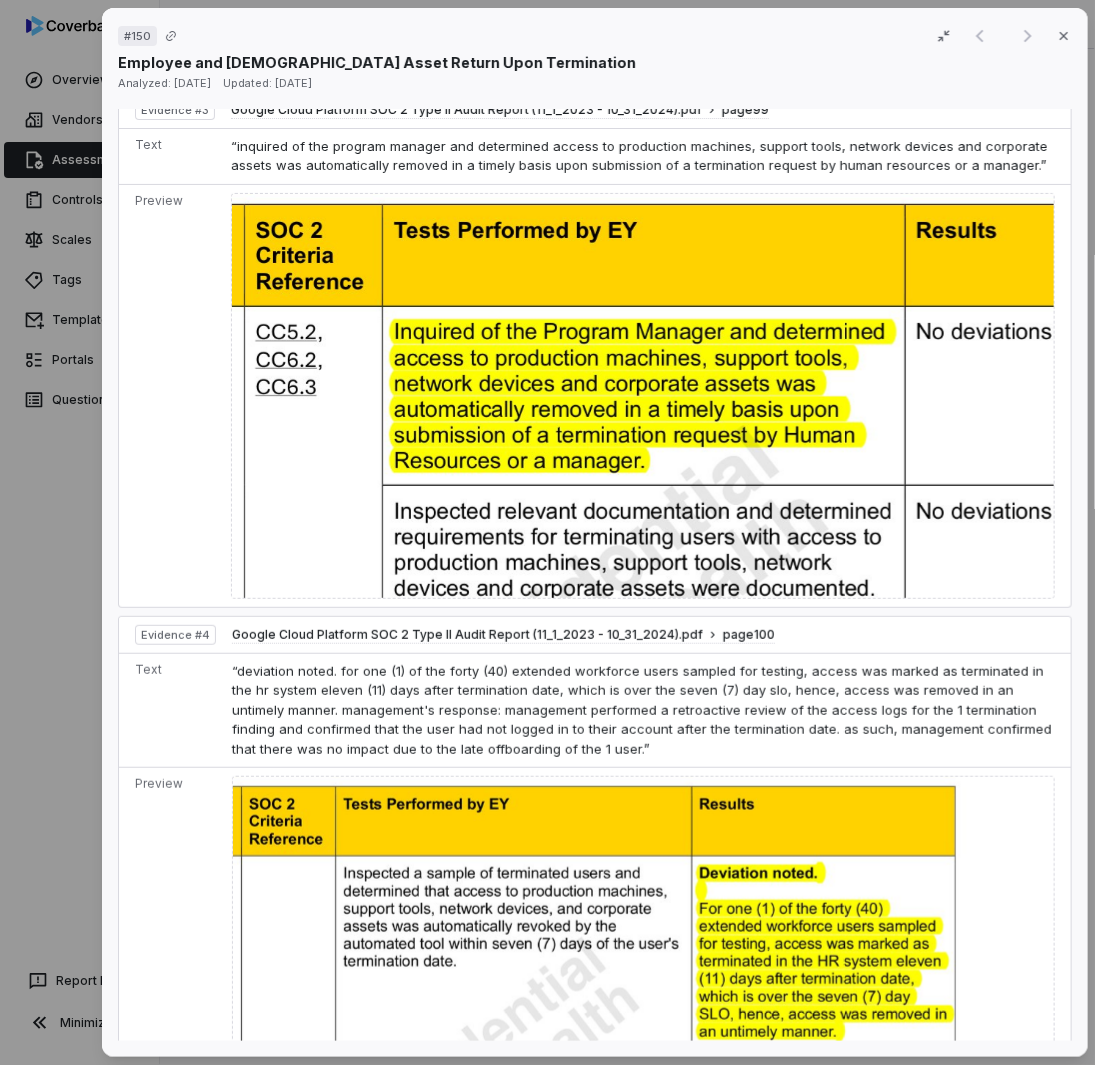 click on "# 150 Result 1 of 1 Close Employee and [DEMOGRAPHIC_DATA] Asset Return Upon Termination Analyzed: [DATE] Updated: [DATE] No issue found [PERSON_NAME] as issue Control Question [Personnel Security] Are all employees, contractors, and third party users required to return all information and information assets to the organization upon termination of their employment, [DEMOGRAPHIC_DATA], or agreement?
Serial No: 150
QRisk: L Response Response: Yes
Comment: No comment provided.
Is Evaluation Recommended: No Response: Yes
Comment: No comment provided.
Is Evaluation Recommended: No See more Guidance See more Source Assessment Review Report (8).xlsx download preview Evaluation Correct the AI Edit   Score 1.0 Fully Compliant Analysis The vendor confirmed 'Yes' to returning all information and information assets upon termination. Evidence # 1 Multiple documents provide evidence of a structured offboarding procedure: Evidence # 2 Evidence # 3 Evidence # 2 Specific details from the SOC 2 report show: Evidence # 4 Evidence # 5 1 18 2" at bounding box center [547, 532] 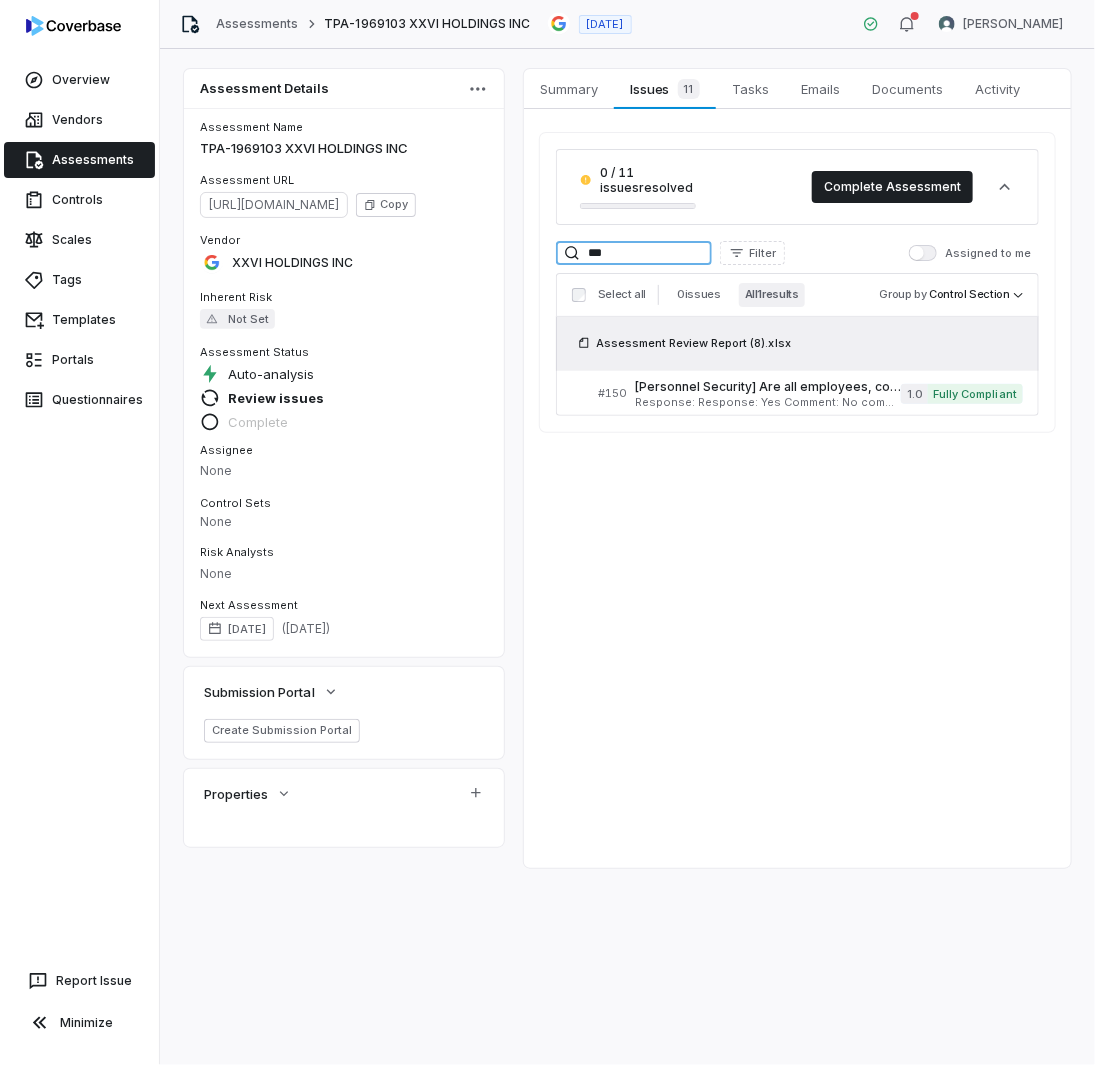 drag, startPoint x: 641, startPoint y: 241, endPoint x: 574, endPoint y: 245, distance: 67.11929 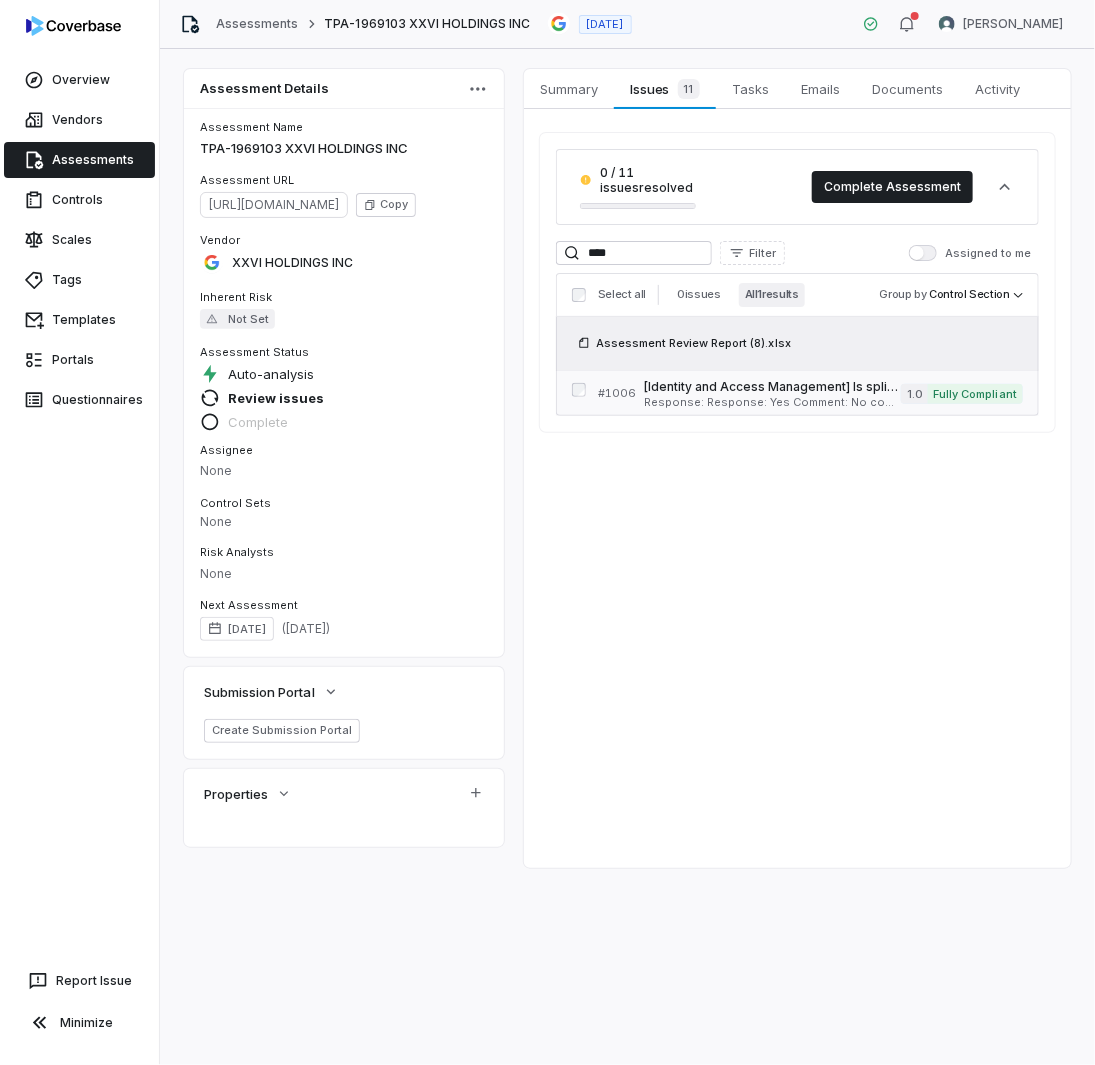 click on "[Identity and Access Management] Is split tunneling disabled or prevented?
If not, are the following criteria met:
-Approved business case exists
-Split tunnels are configured to be secure
-Security controls are actively running
-Security configurations cannot be altered by users,
-Split tunnels are used for a specific maintenance task for a limited period
Serial No: 1006
QRisk: H" at bounding box center (772, 387) 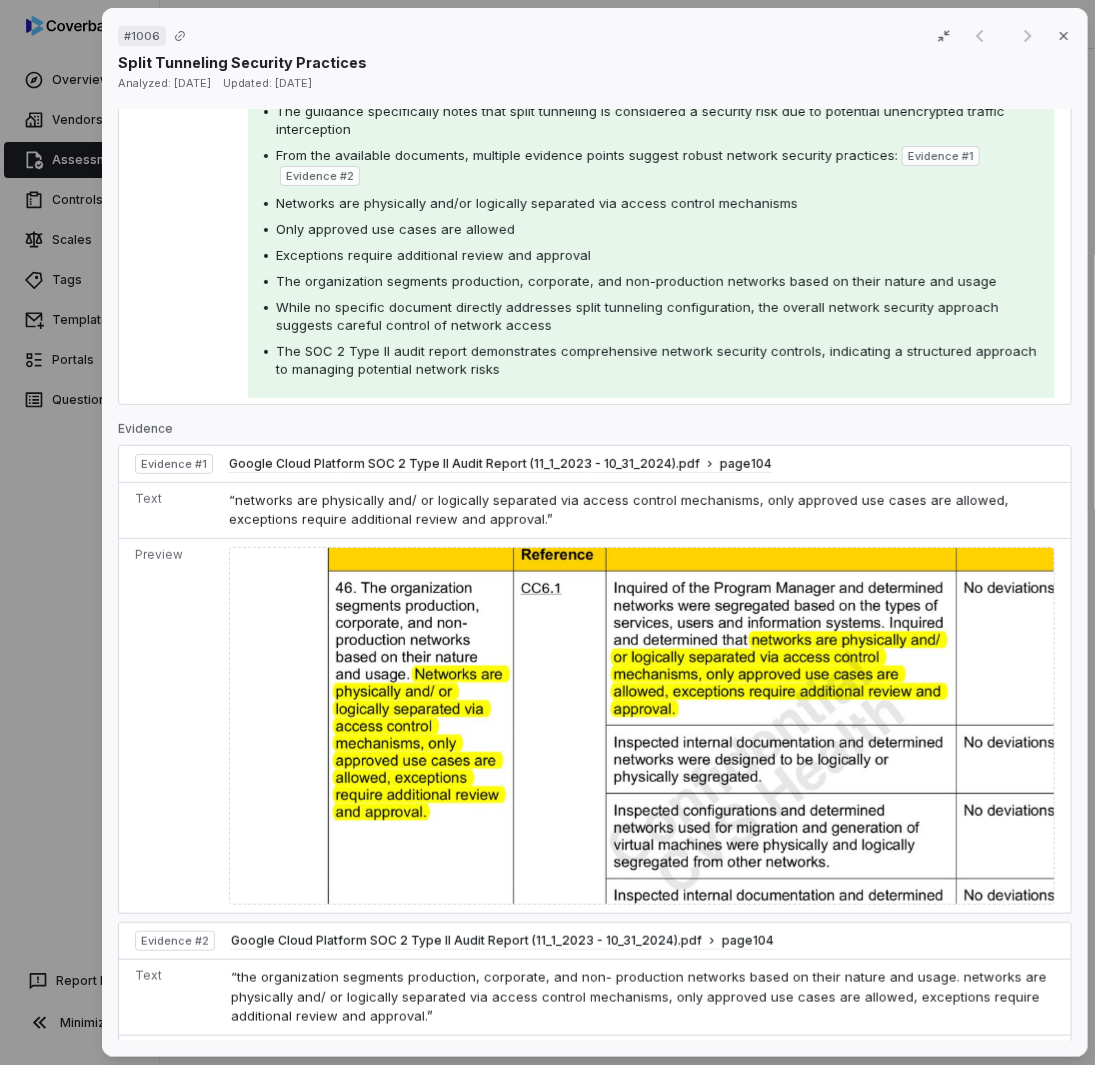 scroll, scrollTop: 1200, scrollLeft: 0, axis: vertical 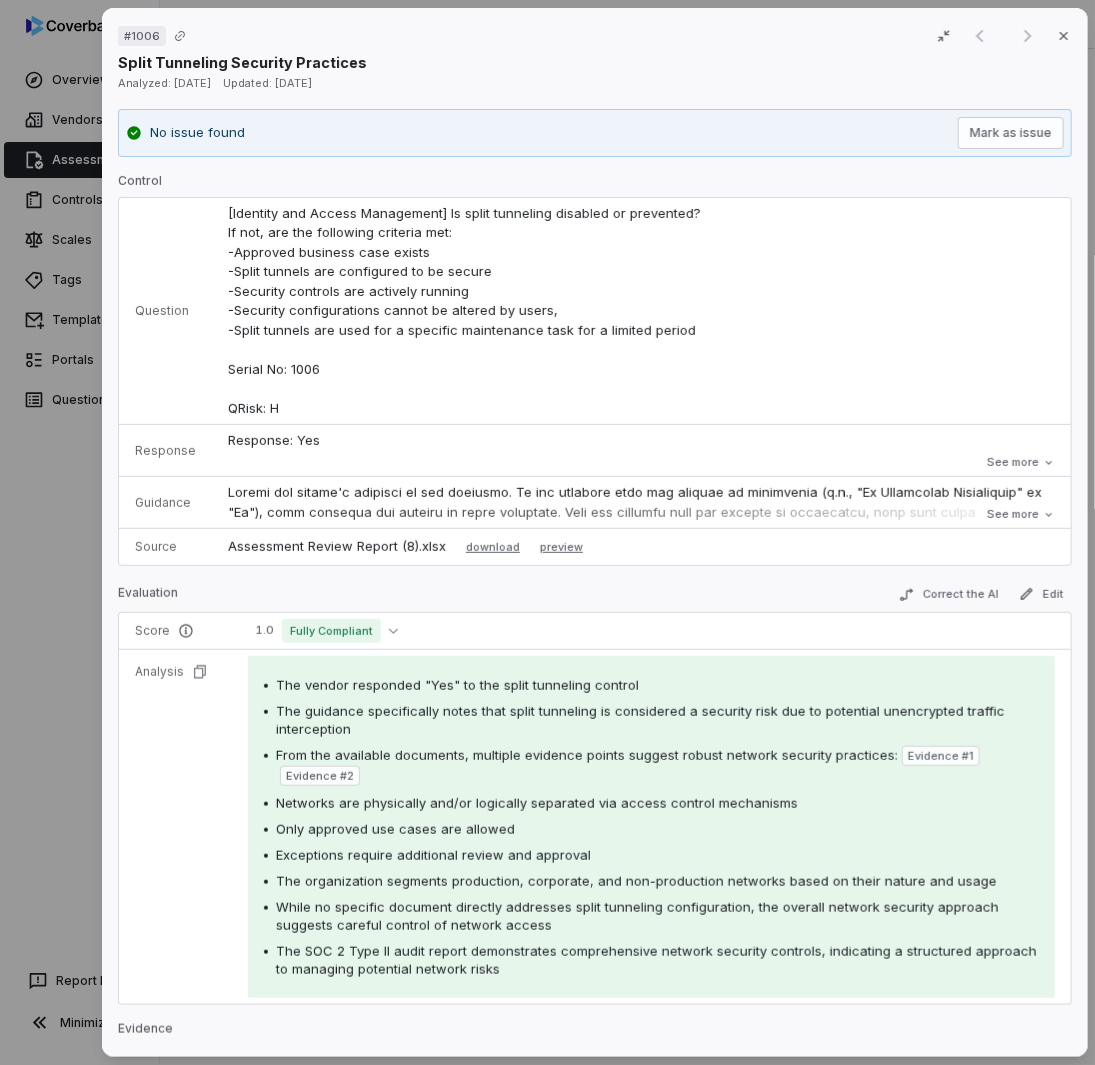 drag, startPoint x: 741, startPoint y: 704, endPoint x: 649, endPoint y: 270, distance: 443.644 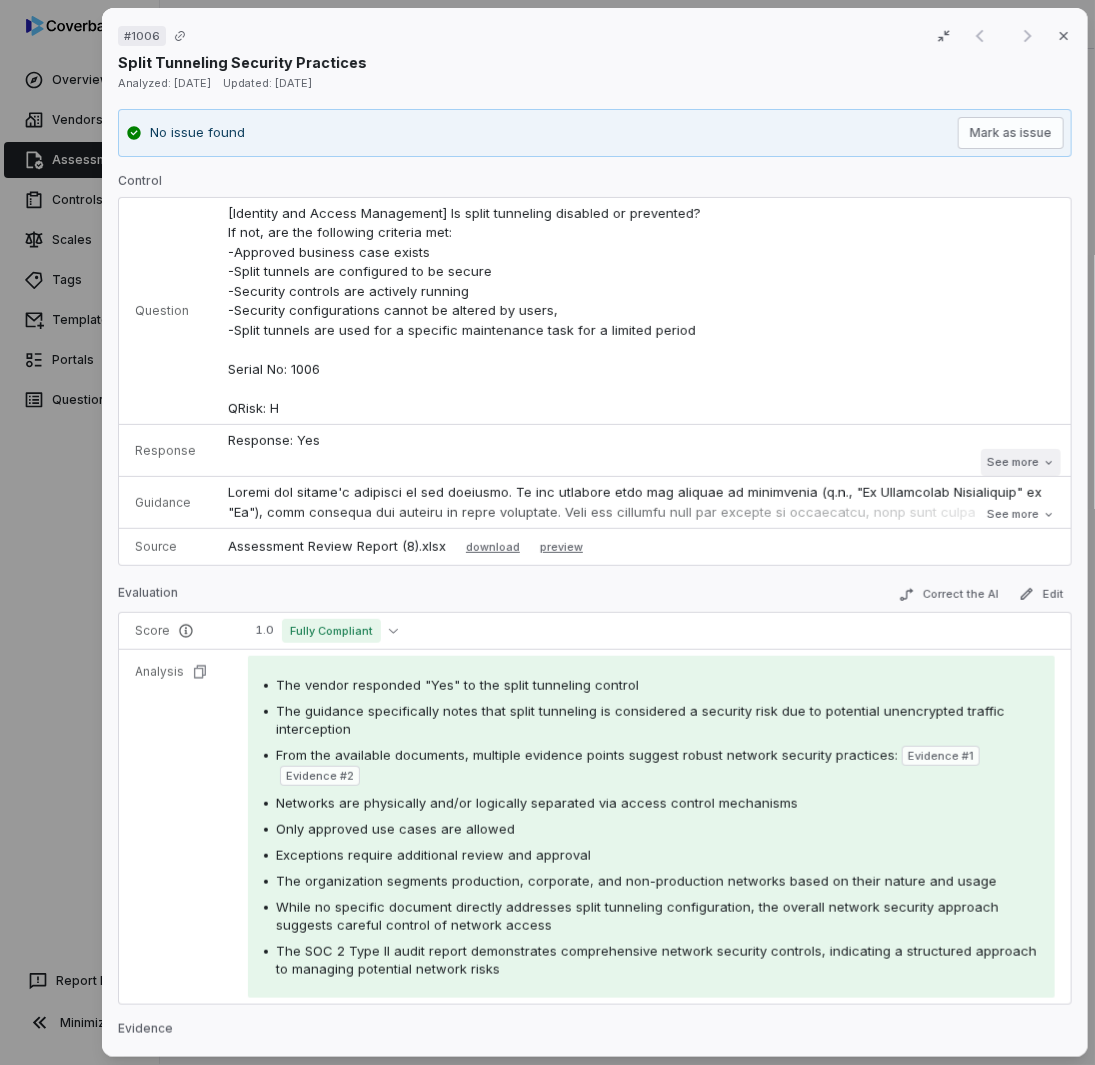 click on "See more" at bounding box center (1020, 462) 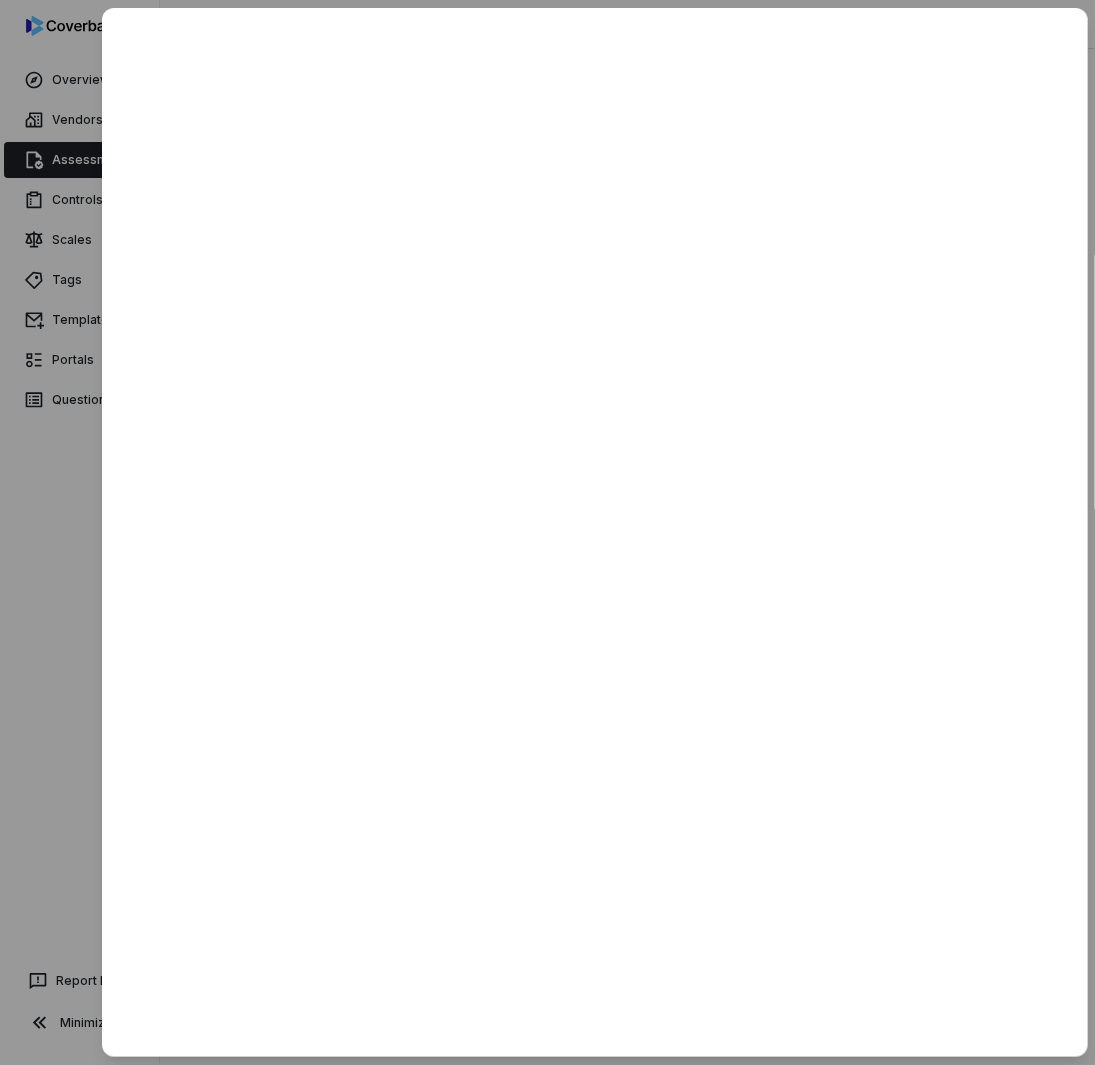 drag, startPoint x: 40, startPoint y: 779, endPoint x: 94, endPoint y: 663, distance: 127.95312 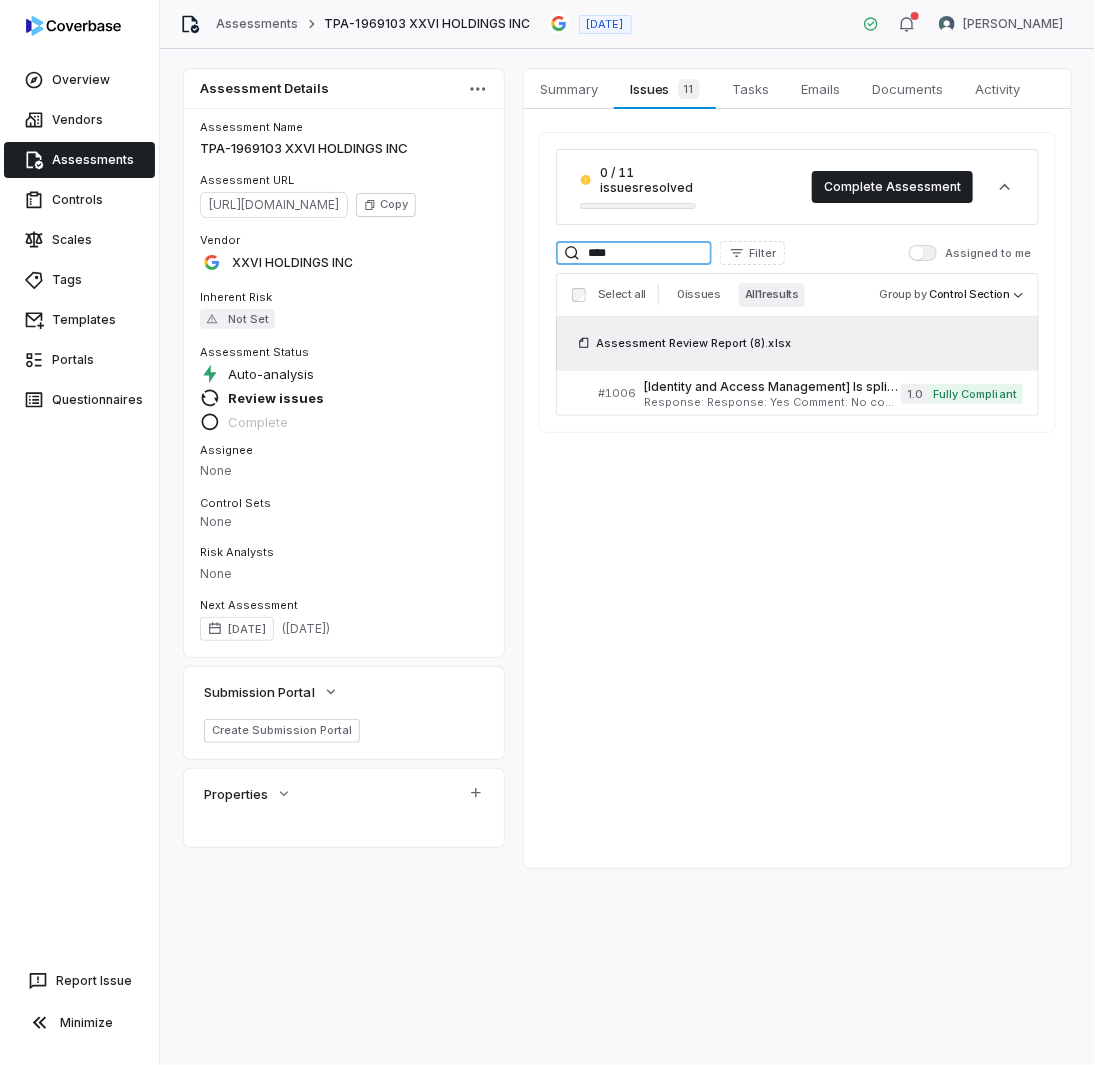 click on "Assessment Details Assessment Name TPA-1969103 XXVI HOLDINGS INC Assessment URL  [URL][DOMAIN_NAME] Copy Vendor XXVI HOLDINGS INC Inherent Risk Not Set Assessment Status Auto-analysis Review issues Complete Assignee None Control Sets None Risk Analysts None Next Assessment [DATE] ( [DATE] ) Submission Portal Create Submission Portal Properties Summary Summary Issues 11 Issues 11 Tasks Tasks Emails Emails Documents Documents Activity Activity 0 / 11   issues  resolved Complete Assessment **** Filter Assigned to me Select all 0  issues All  1  results Group by   Control Section Assessment Review Report (8).xlsx # 1006 Response: Response: Yes
Comment: No comment provided.
Is Evaluation Recommended: No 1.0 Fully Compliant" at bounding box center [627, 468] 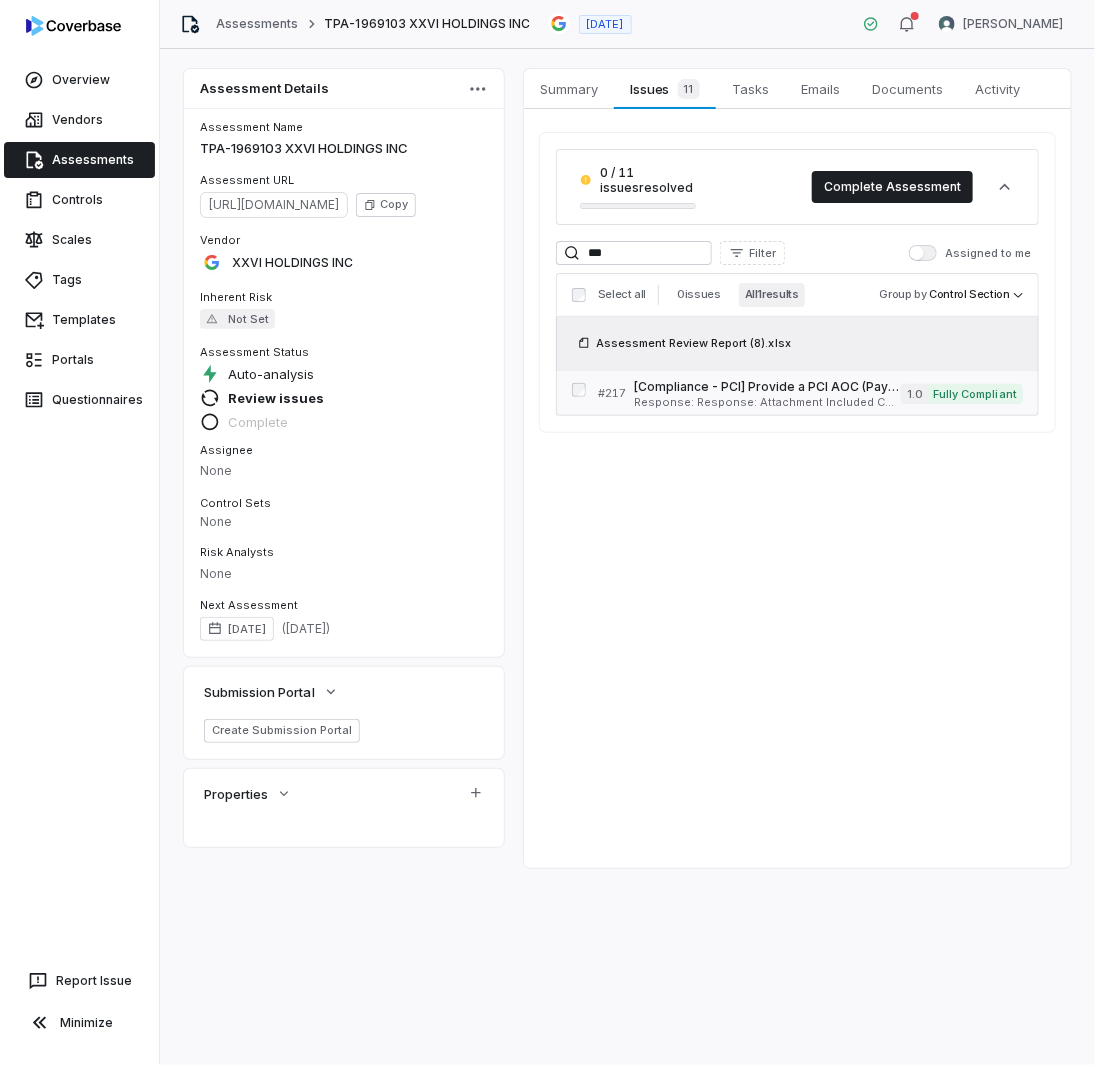 click on "[Compliance - PCI] Provide a PCI AOC (Payment Card Industry Attestation of Compliance) that is fully executed by a PCI QSA (Qualified Security Assessor) and/or a PCI ISA (Internal Security Assessor).
Serial No: 217
QRisk: C" at bounding box center [767, 387] 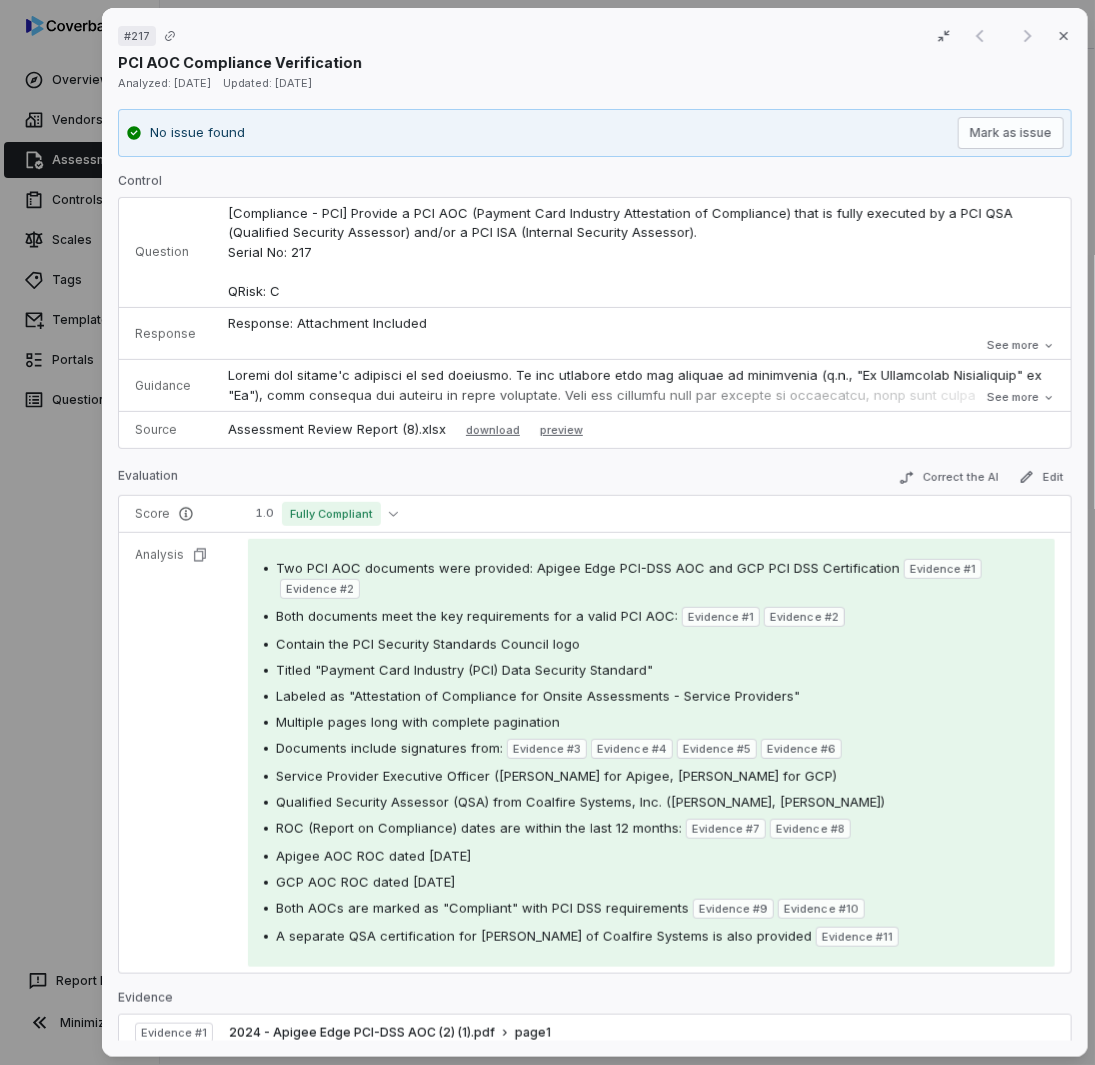 click on "# 217 Result 1 of 1 Close PCI AOC Compliance Verification Analyzed: [DATE] Updated: [DATE] No issue found Mark as issue Control Question [Compliance - PCI] Provide a PCI AOC (Payment Card Industry Attestation of Compliance) that is fully executed by a PCI QSA (Qualified Security Assessor) and/or a PCI ISA (Internal Security Assessor).
Serial No: 217
QRisk: C Response Response: Attachment Included
Comment: At least one of the engagements for XXVI Holdings falls into our PCI Service Provider category, please provide your PCI AOC.
Attachments: 2024 -  Apigee Edge PCI-DSS AOC (2) (1).pdf, GCP-[Fall-2024] GCP PCI DSS Certification. (1).pdf, QSA Certification - [PERSON_NAME] of Coalfire Systems.png
Is Evaluation Recommended: Yes See more Guidance See more Source Assessment Review Report (8).xlsx download preview Evaluation Correct the AI Edit   Score 1.0 Fully Compliant Analysis Two PCI AOC documents were provided: Apigee Edge PCI-DSS AOC and GCP PCI DSS Certification Evidence # 1 Evidence # 2 1 2 3 4" at bounding box center [547, 532] 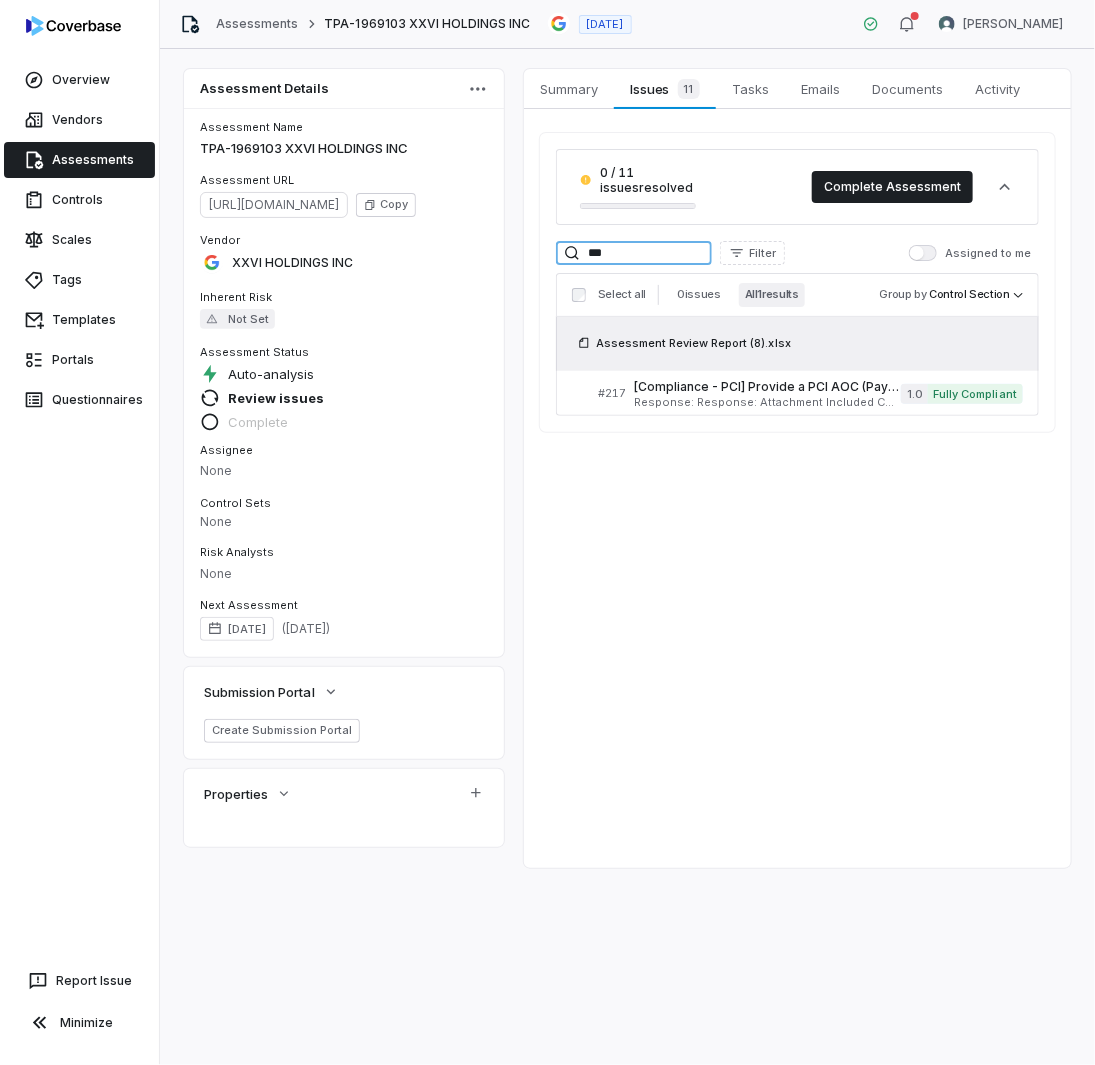 drag, startPoint x: 581, startPoint y: 249, endPoint x: 517, endPoint y: 243, distance: 64.28063 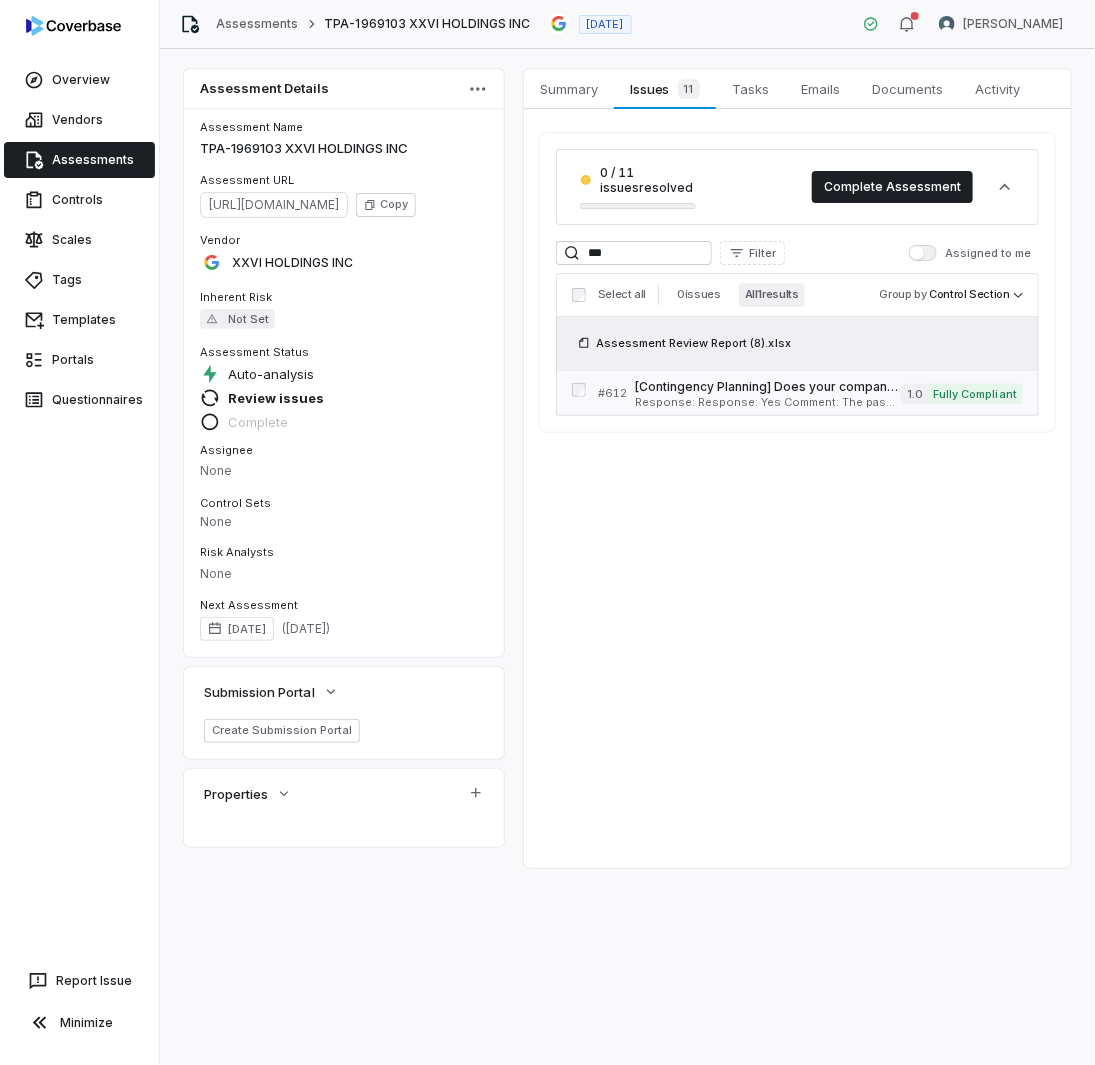 click on "[Contingency Planning] Does your company have documented and approved processes and procedures for system, application, and data backup that are reviewed and approved at least annually?
Serial No: 612
QRisk: M Response: Response: Yes
Comment: The password to 2025 Google Cloud Platform (GCP) & Google Workspace Business Continuity Plan (BCP) ([DATE] - [DATE]) the audit report is: HXx@c8C6BBd@5#%2GbdDyBff%
Attachments: 2025 Google Cloud Platform (GCP) & Google Workspace Business Continuity Plan (BCP) (01_01_2024 - 12_31_2024) (2).pdf
Is Evaluation Recommended: Yes" at bounding box center [768, 393] 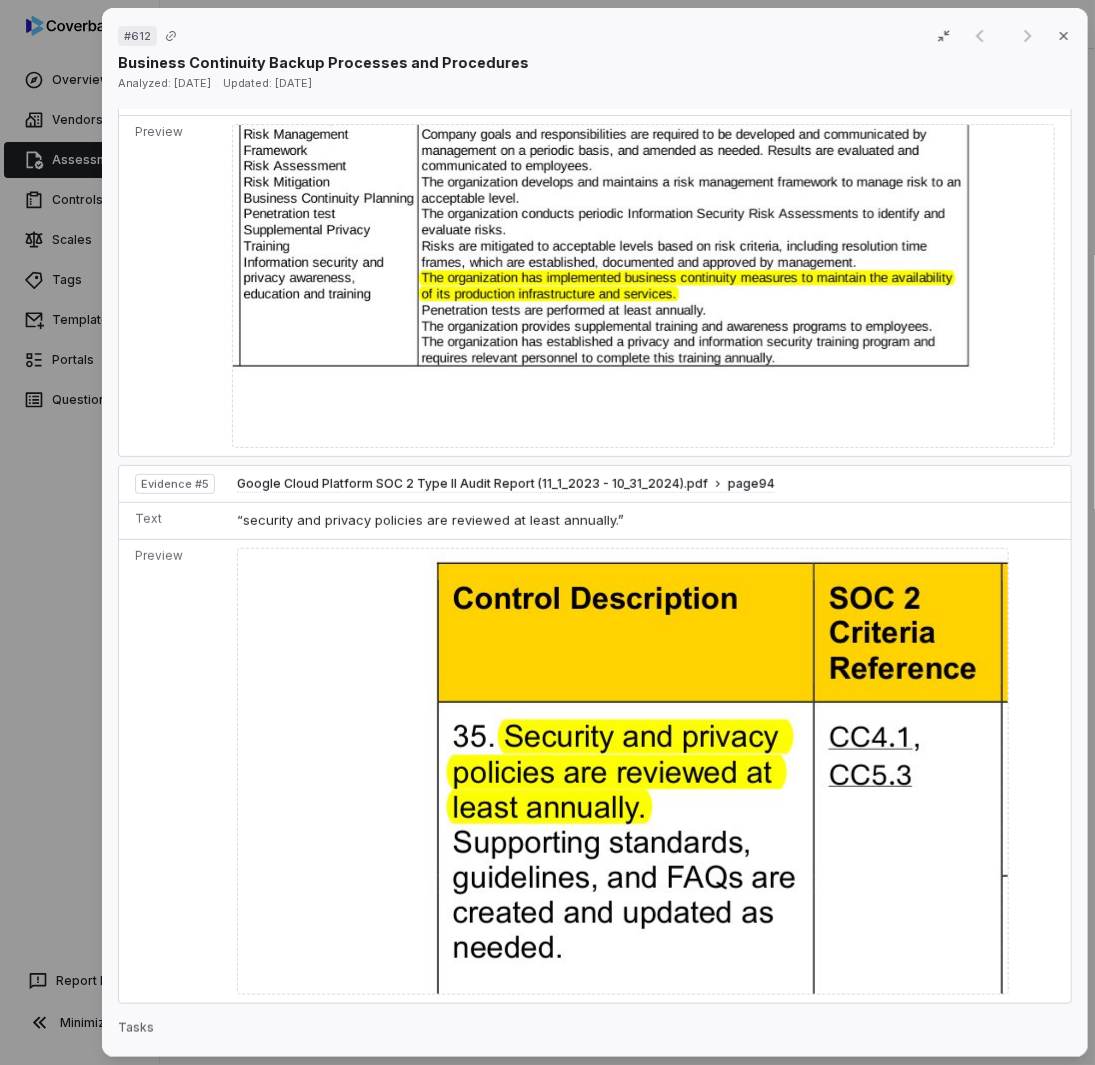 scroll, scrollTop: 2000, scrollLeft: 0, axis: vertical 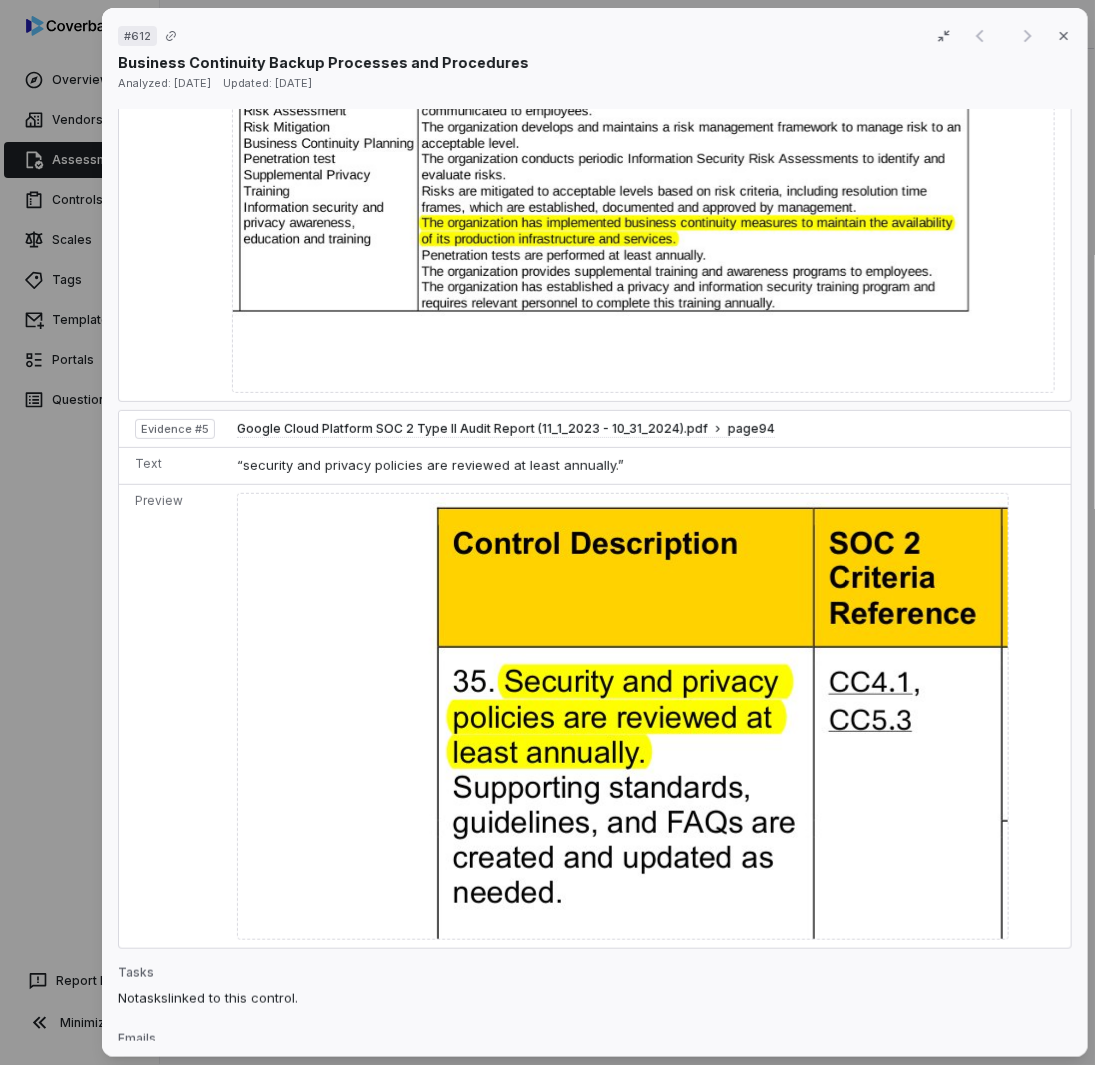 click on "# 612 Result 1 of 1 Close Business Continuity Backup Processes and Procedures Analyzed: [DATE] Updated: [DATE] No issue found [PERSON_NAME] as issue Control Question [Contingency Planning] Does your company have documented and approved processes and procedures for system, application, and data backup that are reviewed and approved at least annually?
Serial No: 612
QRisk: M Response Response: Yes
Comment: The password to 2025 Google Cloud Platform (GCP) & Google Workspace Business Continuity Plan (BCP) ([DATE] - [DATE]) the audit report is: HXx@c8C6BBd@5#%2GbdDyBff%
Attachments: 2025 Google Cloud Platform (GCP) & Google Workspace Business Continuity Plan (BCP) (01_01_2024 - 12_31_2024) (2).pdf
Is Evaluation Recommended: Yes See more Guidance See more Source Assessment Review Report (8).xlsx download preview Evaluation Correct the AI Edit   Score 1.0 Fully Compliant Analysis Evidence # 1 The Business Continuity Plan document was provided with a specific password for access Evidence # 2 Evidence # 3" at bounding box center (547, 532) 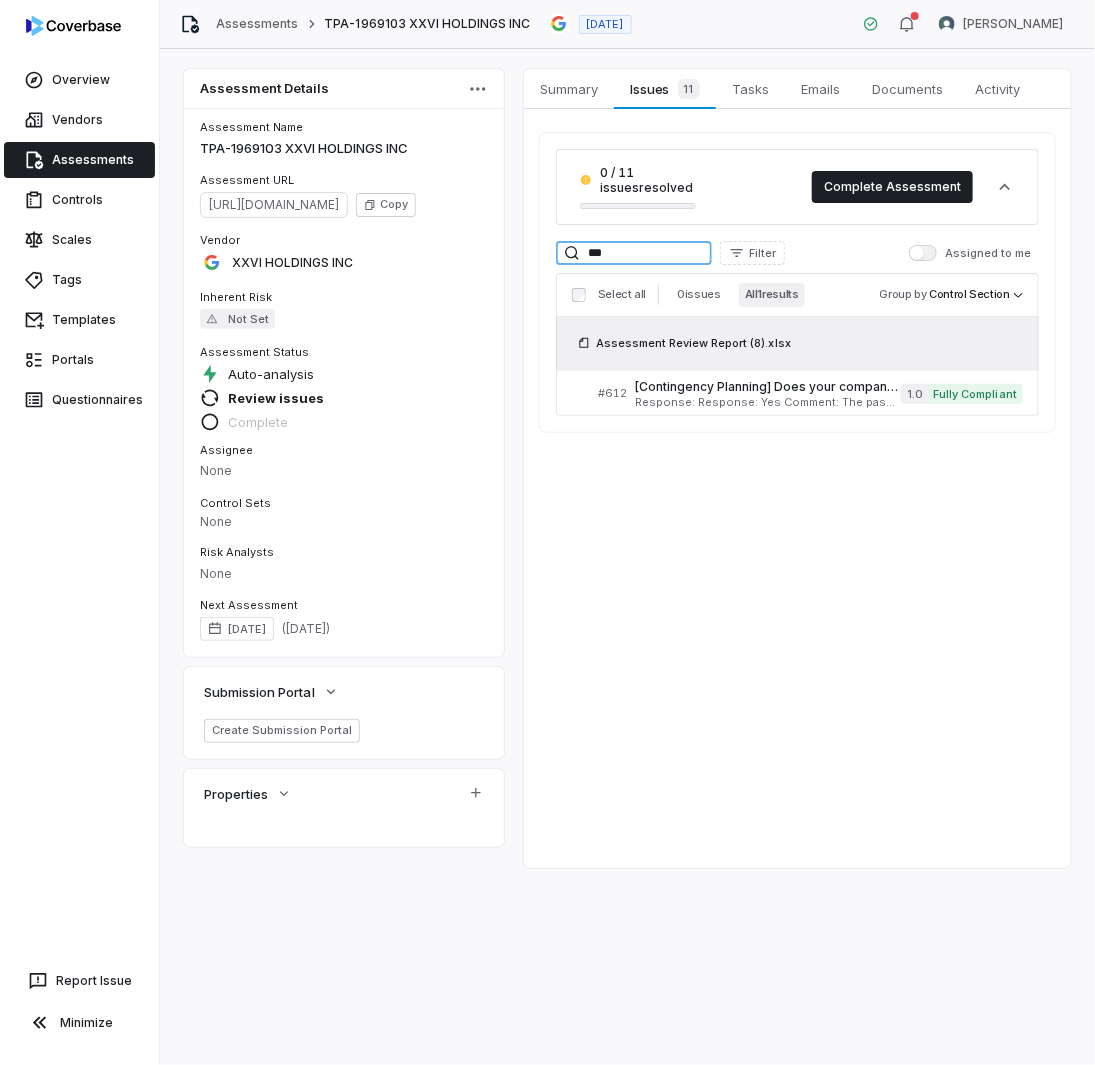 drag, startPoint x: 657, startPoint y: 251, endPoint x: 432, endPoint y: 226, distance: 226.38463 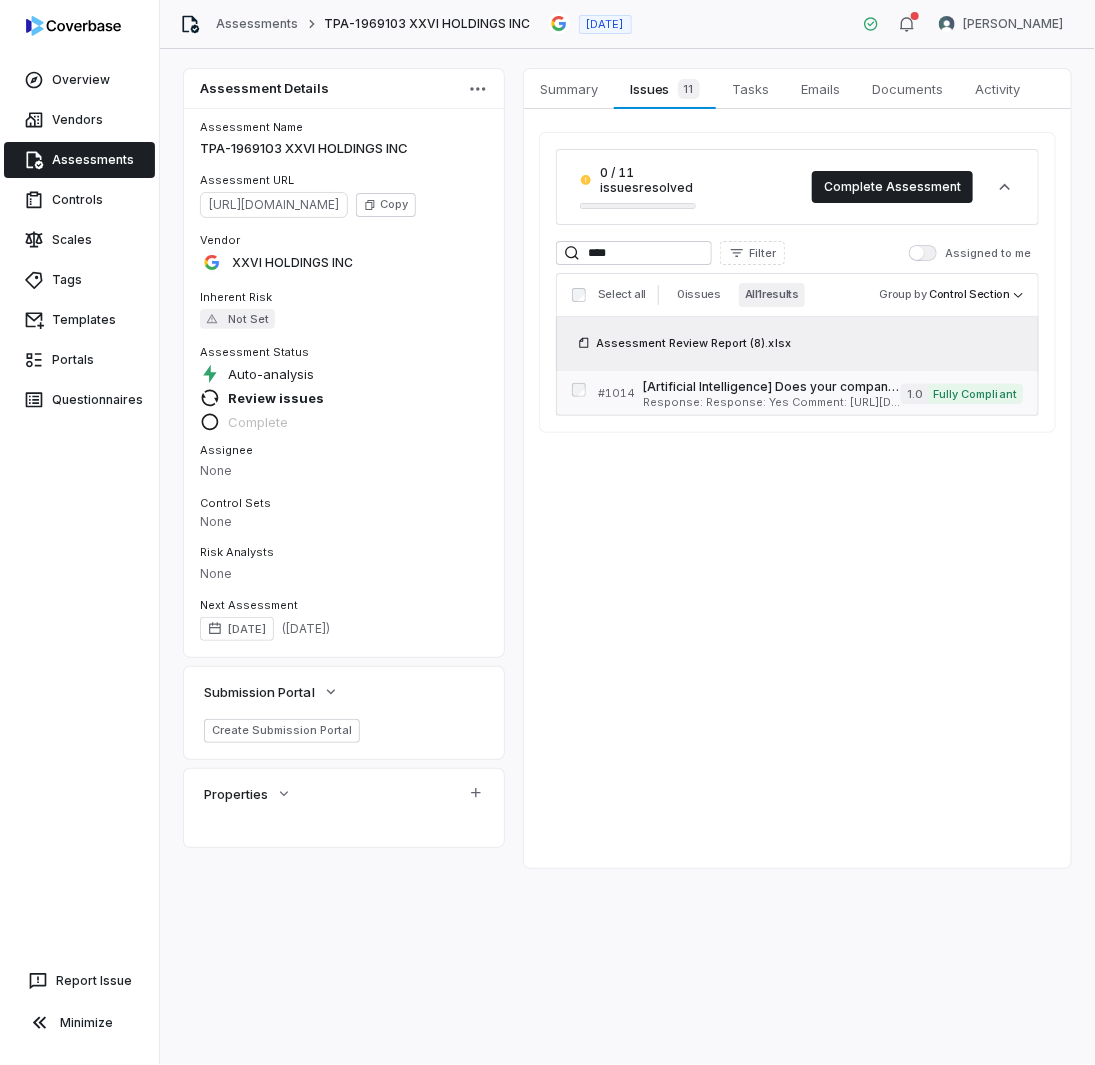 click on "[Artificial Intelligence] Does your company have controls in place to safeguard systems from unauthorized access and prevent potential information leakage?
If yes, please explain your company's methods.
Serial No. 1014
QRisk: H Response: Response: Yes
Comment: [URL][DOMAIN_NAME]
[URL][DOMAIN_NAME]
Is Evaluation Recommended: No" at bounding box center [772, 393] 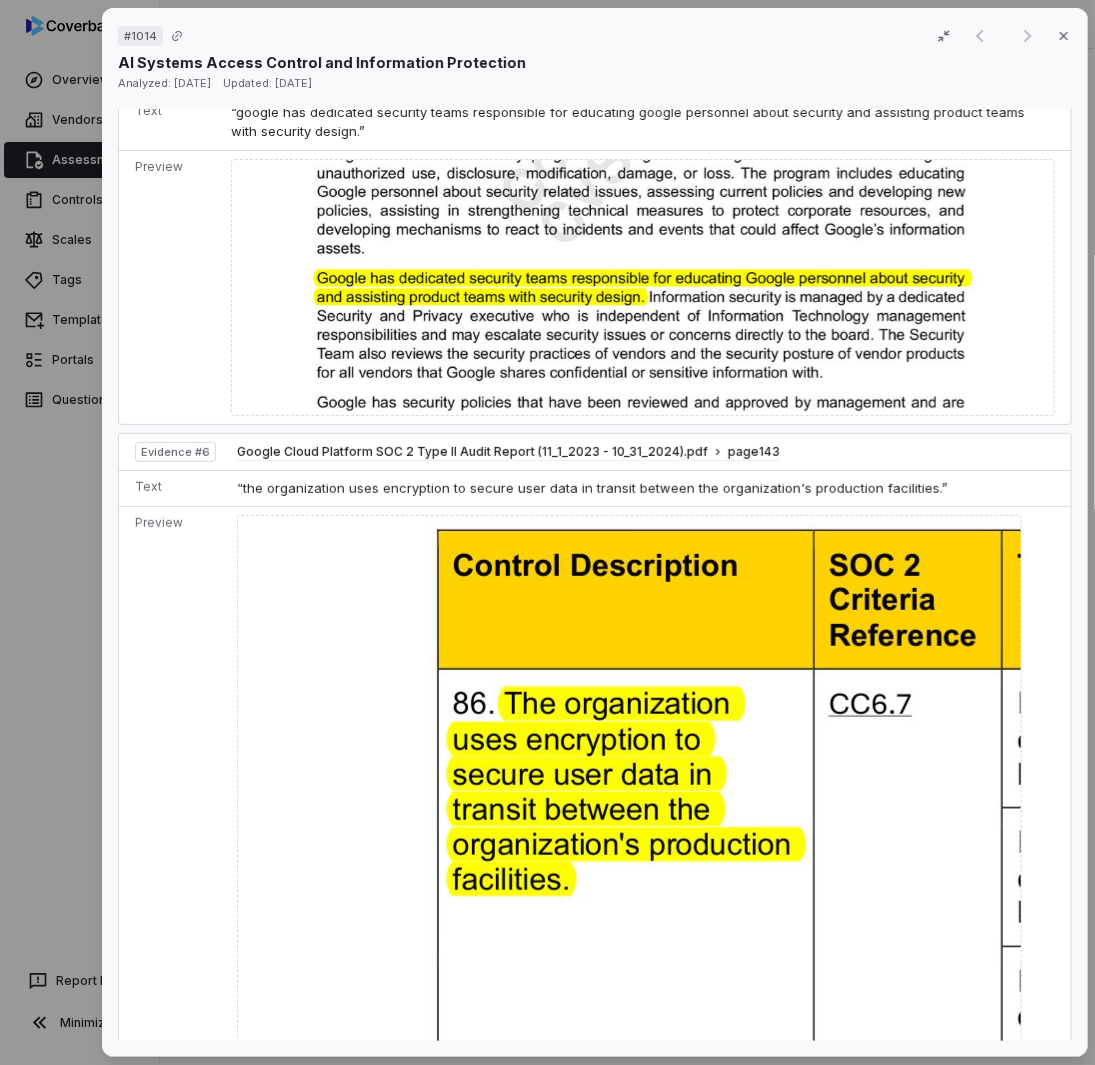 scroll, scrollTop: 3200, scrollLeft: 0, axis: vertical 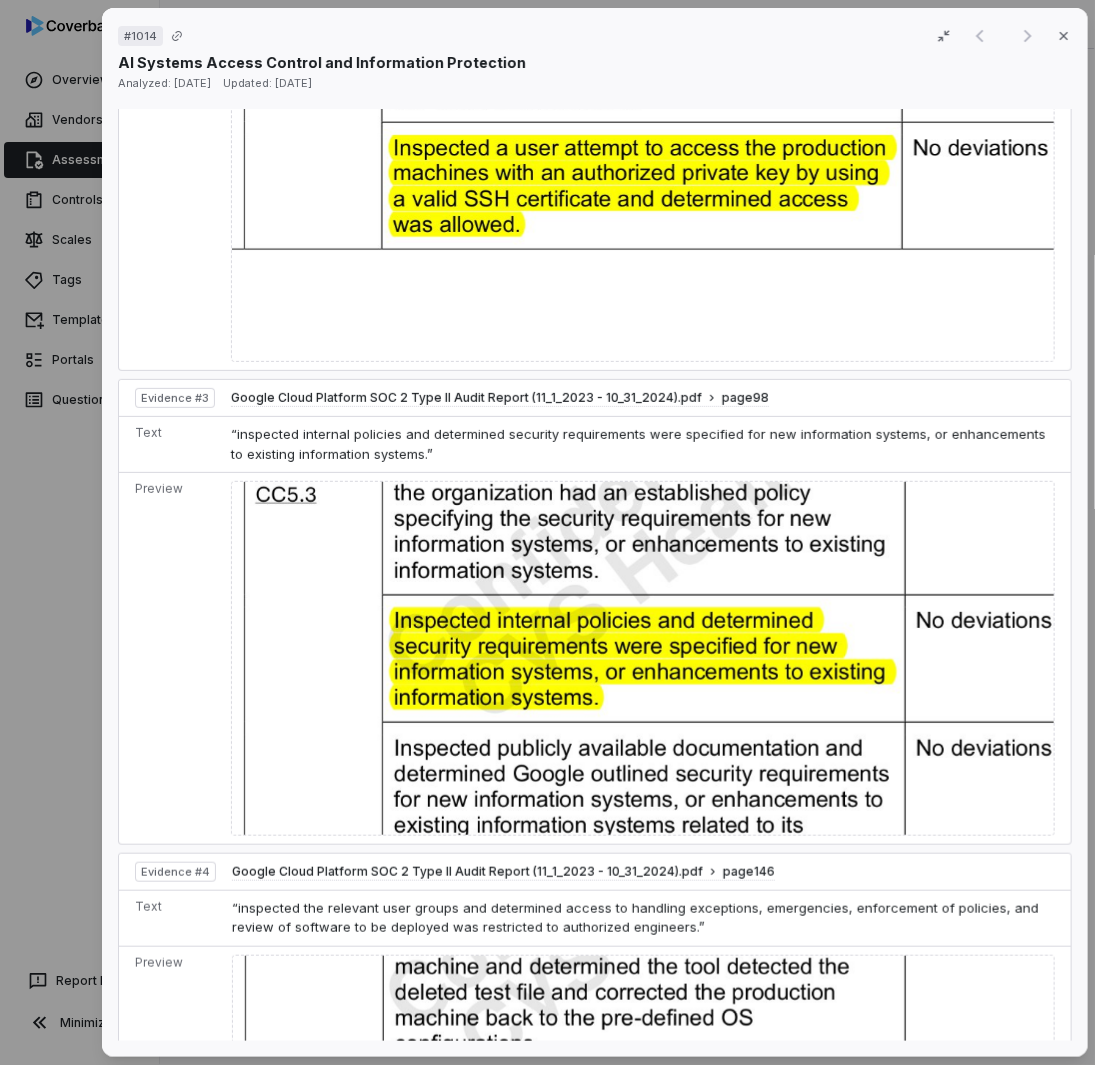 drag, startPoint x: 649, startPoint y: 969, endPoint x: 656, endPoint y: 531, distance: 438.05594 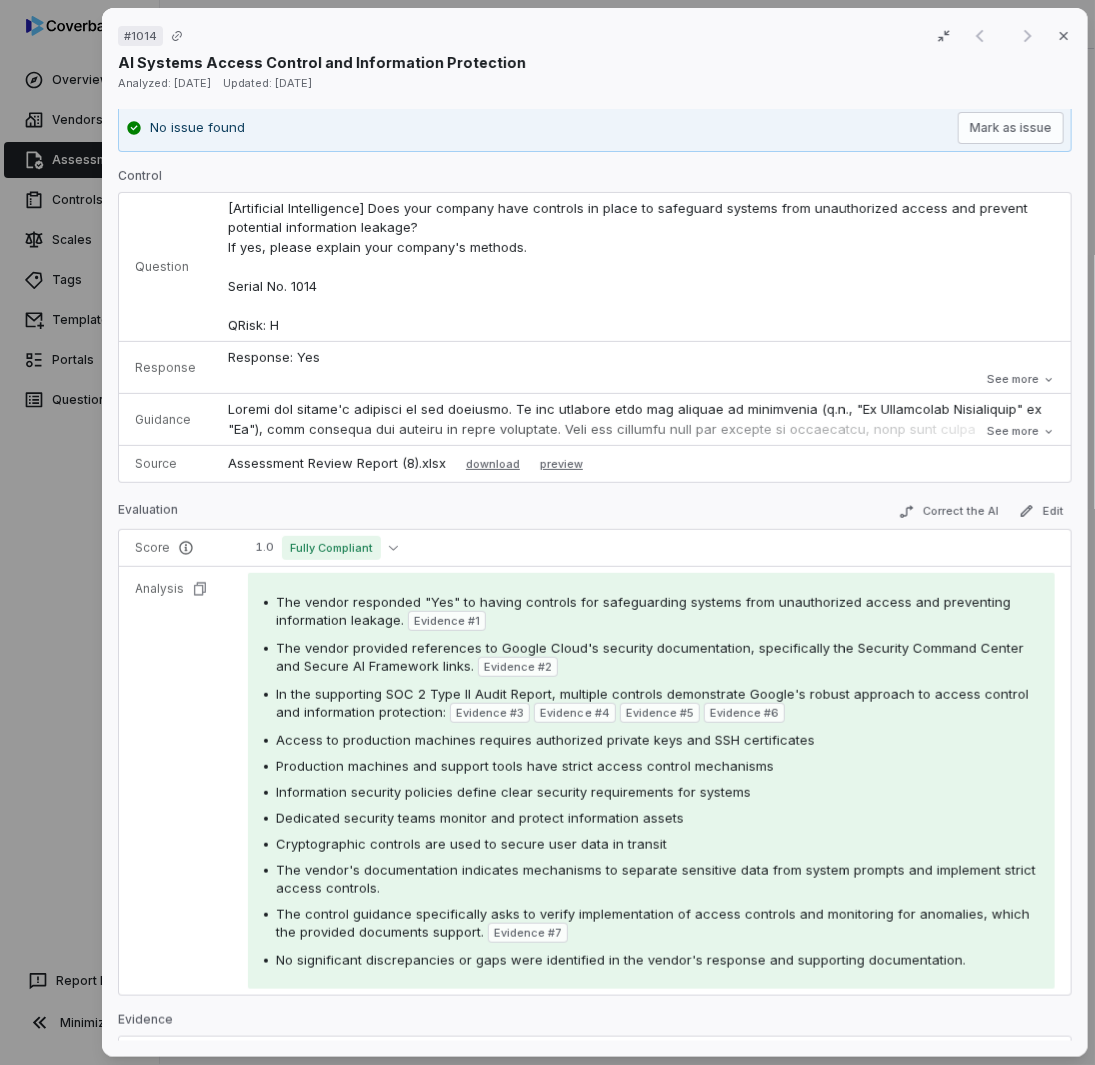 scroll, scrollTop: 0, scrollLeft: 0, axis: both 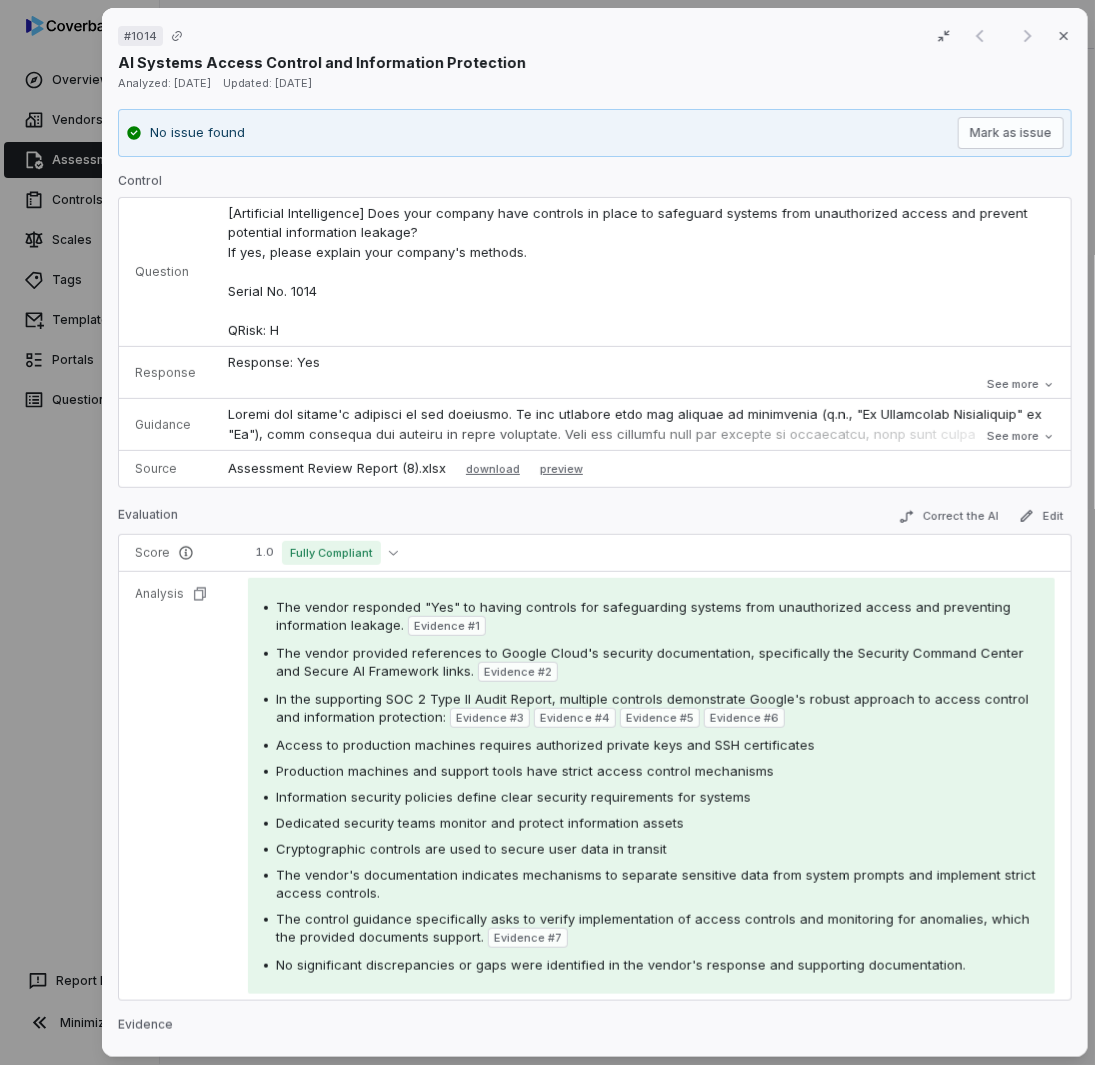click on "# 1014 Result 1 of 1 Close AI Systems Access Control and Information Protection Analyzed: [DATE] Updated: [DATE] No issue found [PERSON_NAME] as issue Control Question [Artificial Intelligence] Does your company have controls in place to safeguard systems from unauthorized access and prevent potential information leakage?
If yes, please explain your company's methods.
Serial No. 1014
QRisk: H Response Response: Yes
Comment: [URL][DOMAIN_NAME]
[URL][DOMAIN_NAME]
Is Evaluation Recommended: No Response: Yes
Comment: [URL][DOMAIN_NAME]
[URL][DOMAIN_NAME]
Is Evaluation Recommended: No See more Guidance See more Source Assessment Review Report (8).xlsx download preview Evaluation Correct the AI Edit   Score 1.0 Fully Compliant Analysis Evidence # 1 Evidence # 2 Evidence # 3" at bounding box center [547, 532] 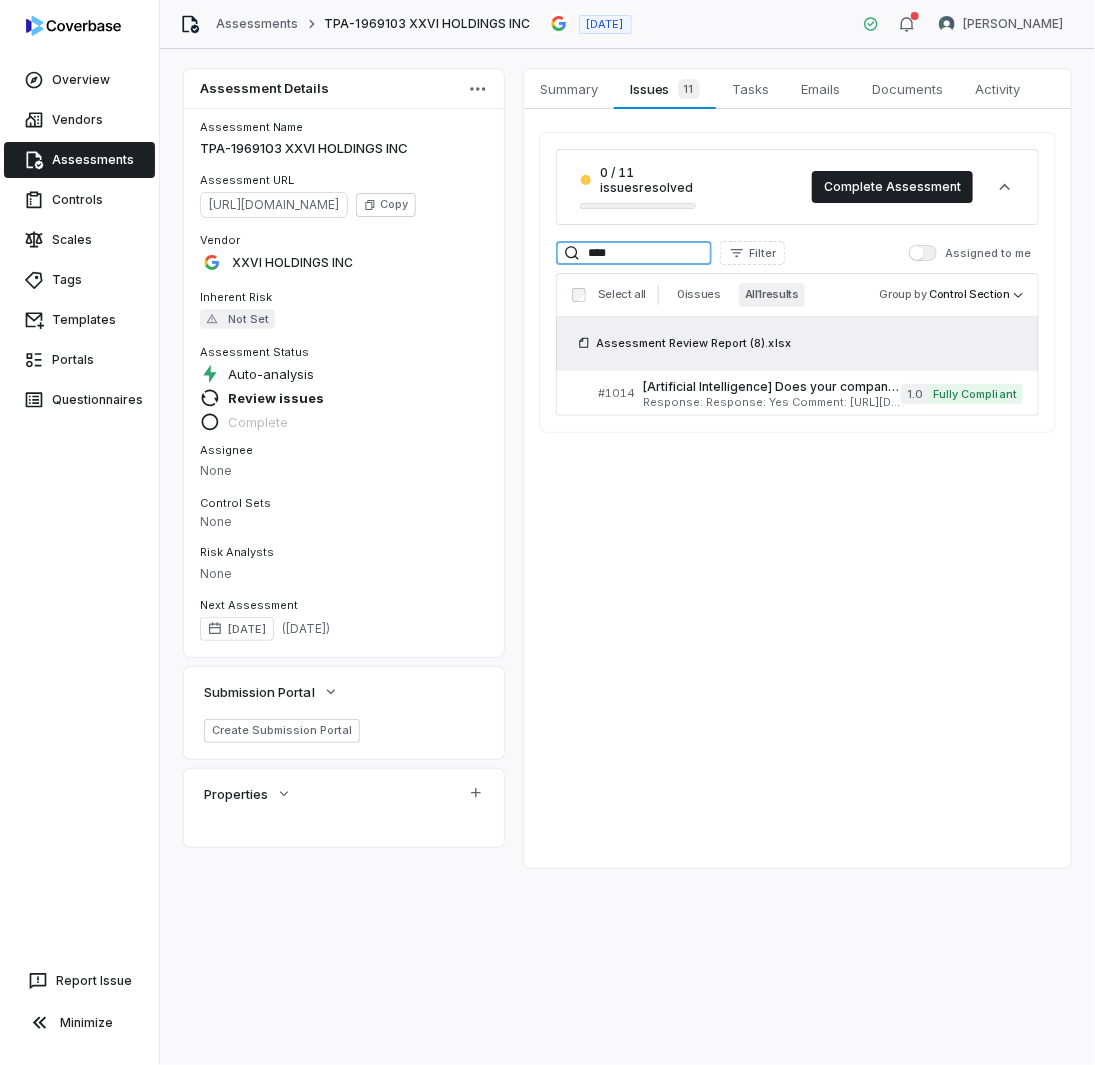 drag, startPoint x: 577, startPoint y: 246, endPoint x: 517, endPoint y: 248, distance: 60.033325 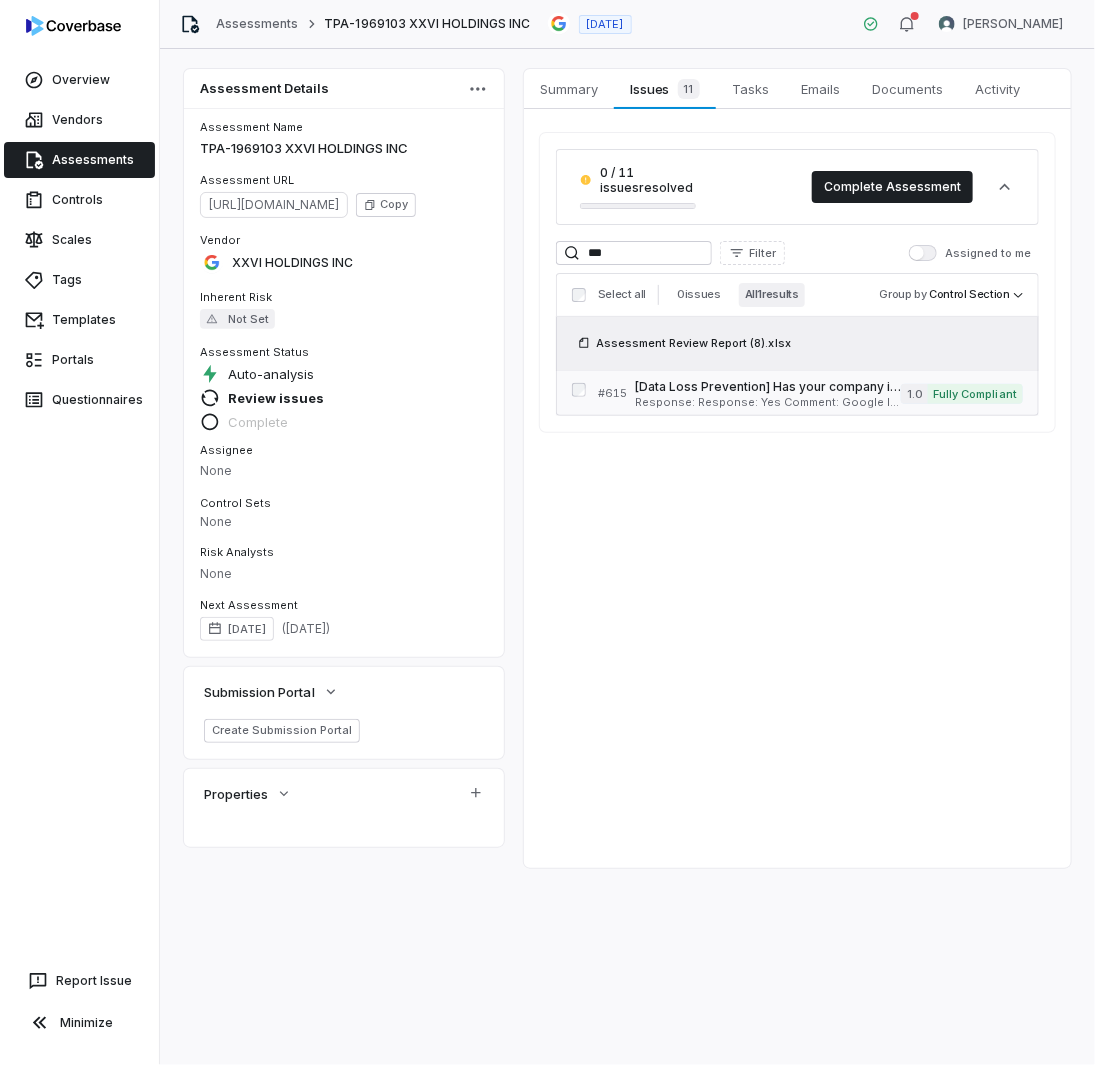 click on "[Data Loss Prevention] Has your company implemented an email data loss prevention (DLP) system?
If yes, provide evidence of your email DLP solution. The evidence can include screenshot of DLP configuration.
For example, do you monitor, and prevent unauthorized emails from being sent or received. These systems monitor emails for sensitive information, such as confidential business data, personal information, and intellectual property. If any of these types of data are detected, the system can take action to prevent it from being sent or received. The system can also be configured to alert administrators when any suspicious emails are detected.
Serial No: 615
QRisk: H" at bounding box center (768, 387) 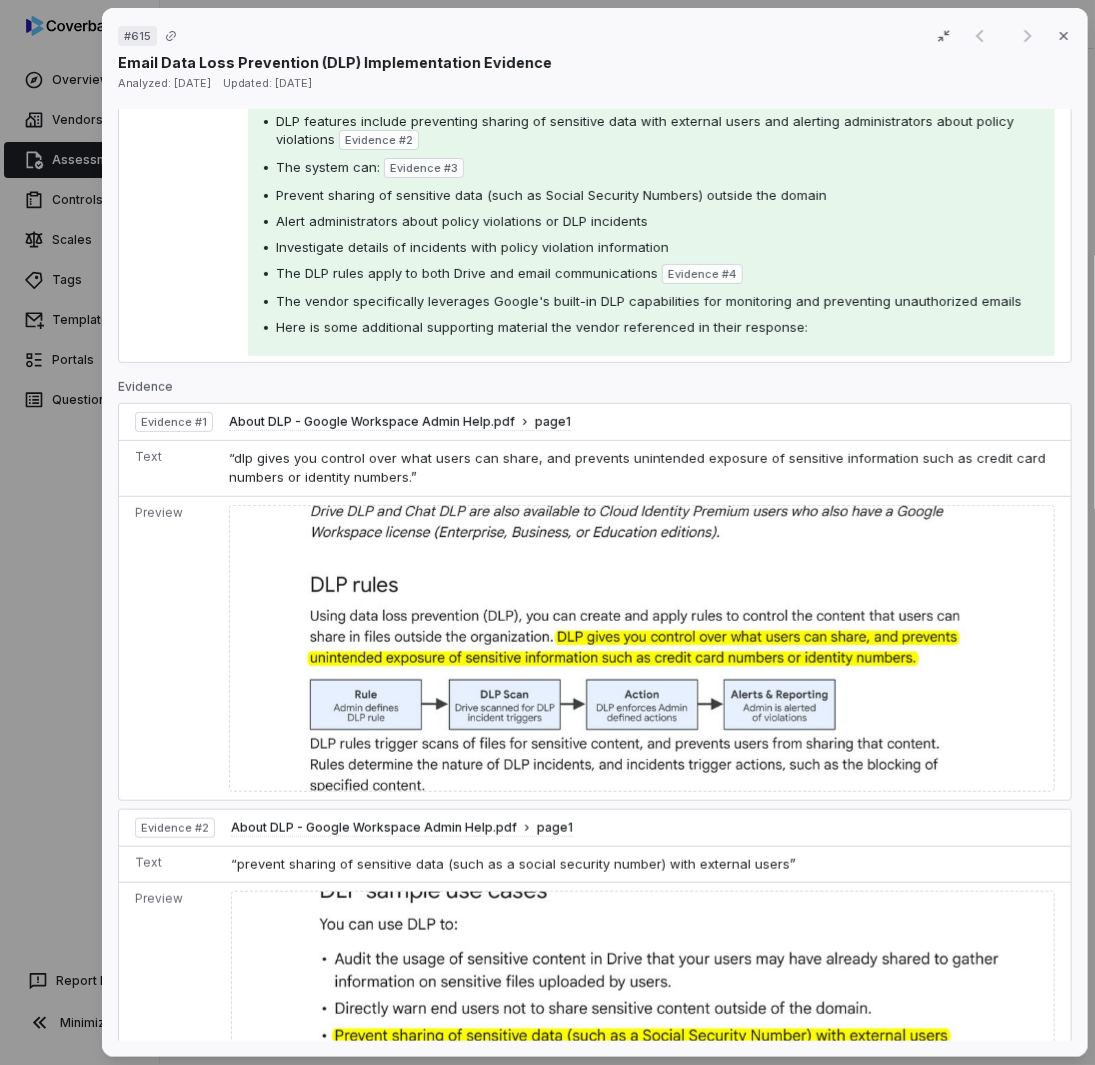 scroll, scrollTop: 418, scrollLeft: 0, axis: vertical 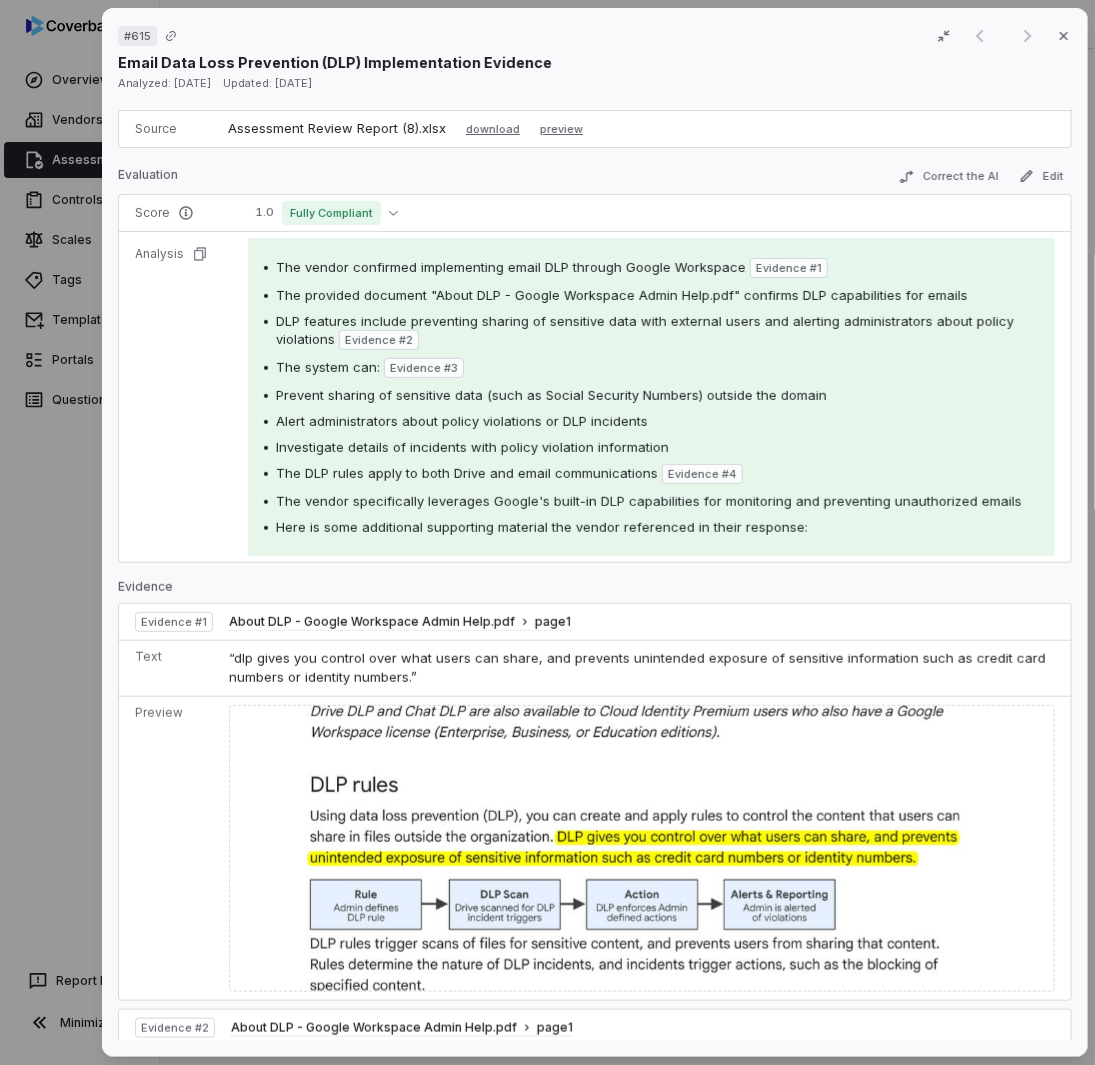 click on "# 615 Result 1 of 1 Close Email Data Loss Prevention (DLP) Implementation Evidence Analyzed: [DATE] Updated: [DATE] No issue found Mark as issue Control Question [Data Loss Prevention] Has your company implemented an email data loss prevention (DLP) system?
If yes, provide evidence of your email DLP solution. The evidence can include screenshot of DLP configuration.
For example, do you monitor, and prevent unauthorized emails from being sent or received. These systems monitor emails for sensitive information, such as confidential business data, personal information, and intellectual property. If any of these types of data are detected, the system can take action to prevent it from being sent or received. The system can also be configured to alert administrators when any suspicious emails are detected.
Serial No: 615
QRisk: H Response See more Guidance See more Source Assessment Review Report (8).xlsx download preview Evaluation Correct the AI Edit   Score 1.0 Fully Compliant Analysis Evidence # 1" at bounding box center [547, 532] 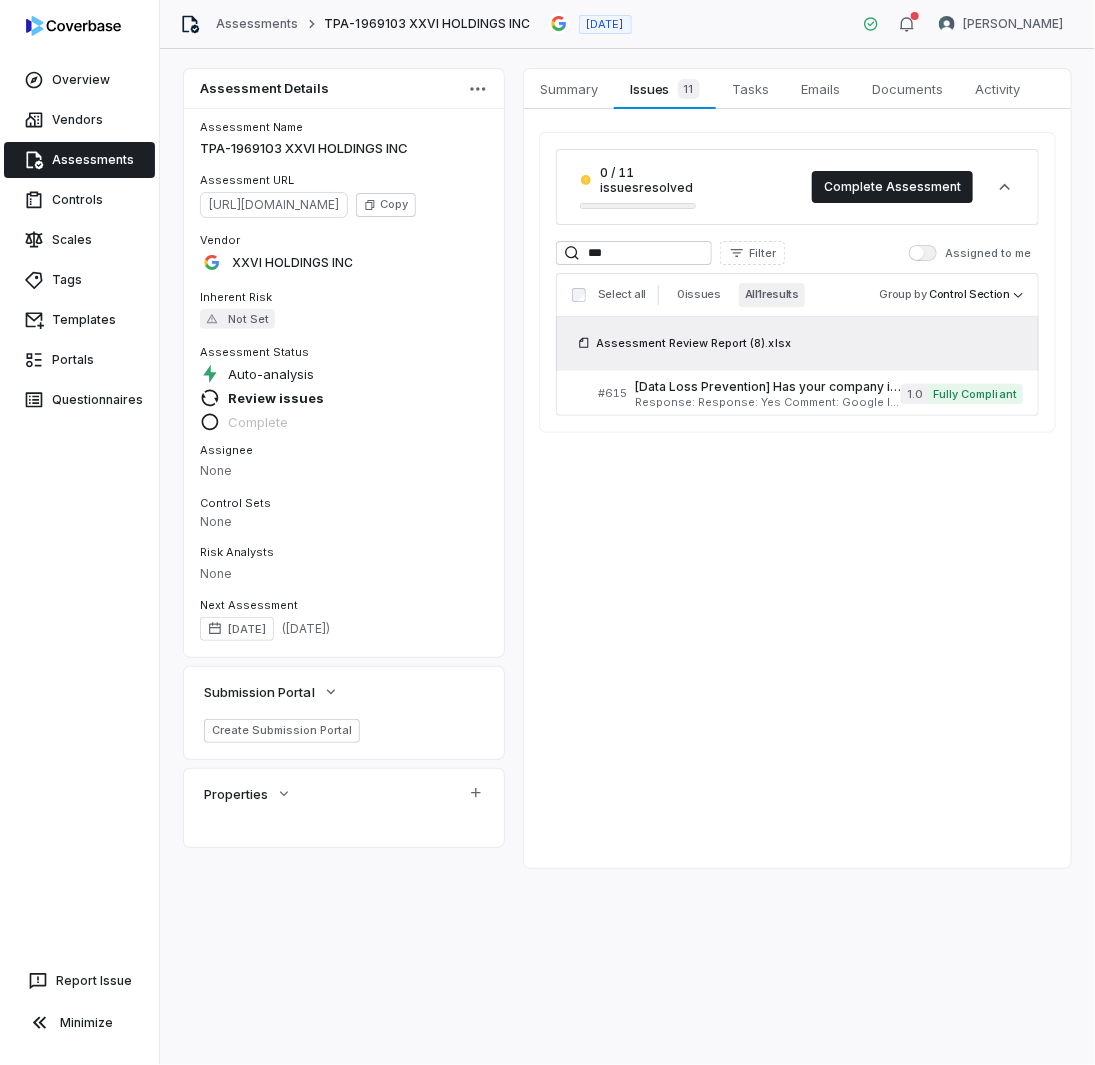 drag, startPoint x: 544, startPoint y: 669, endPoint x: 676, endPoint y: 471, distance: 237.96638 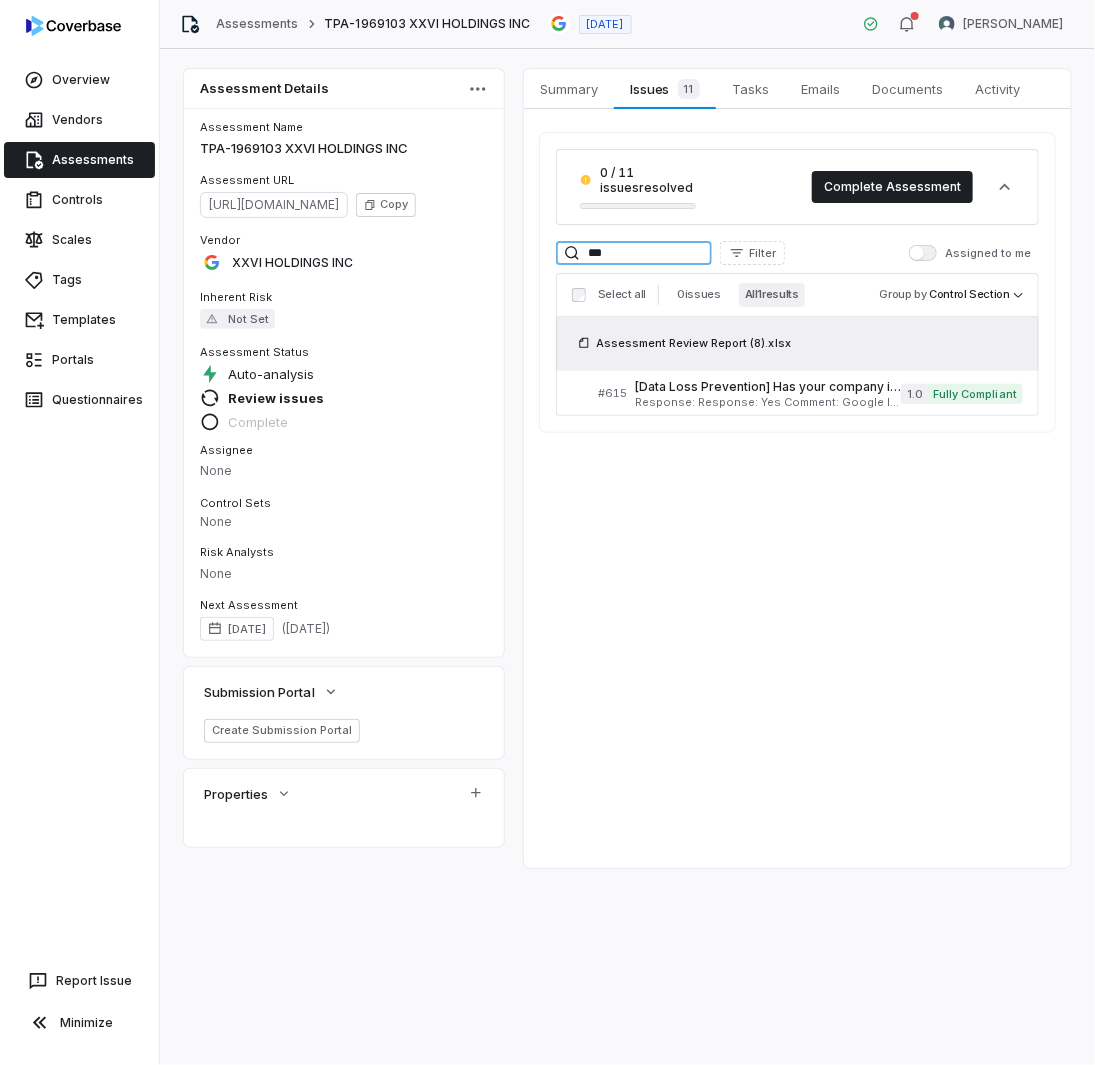 drag, startPoint x: 594, startPoint y: 246, endPoint x: 484, endPoint y: 237, distance: 110.36757 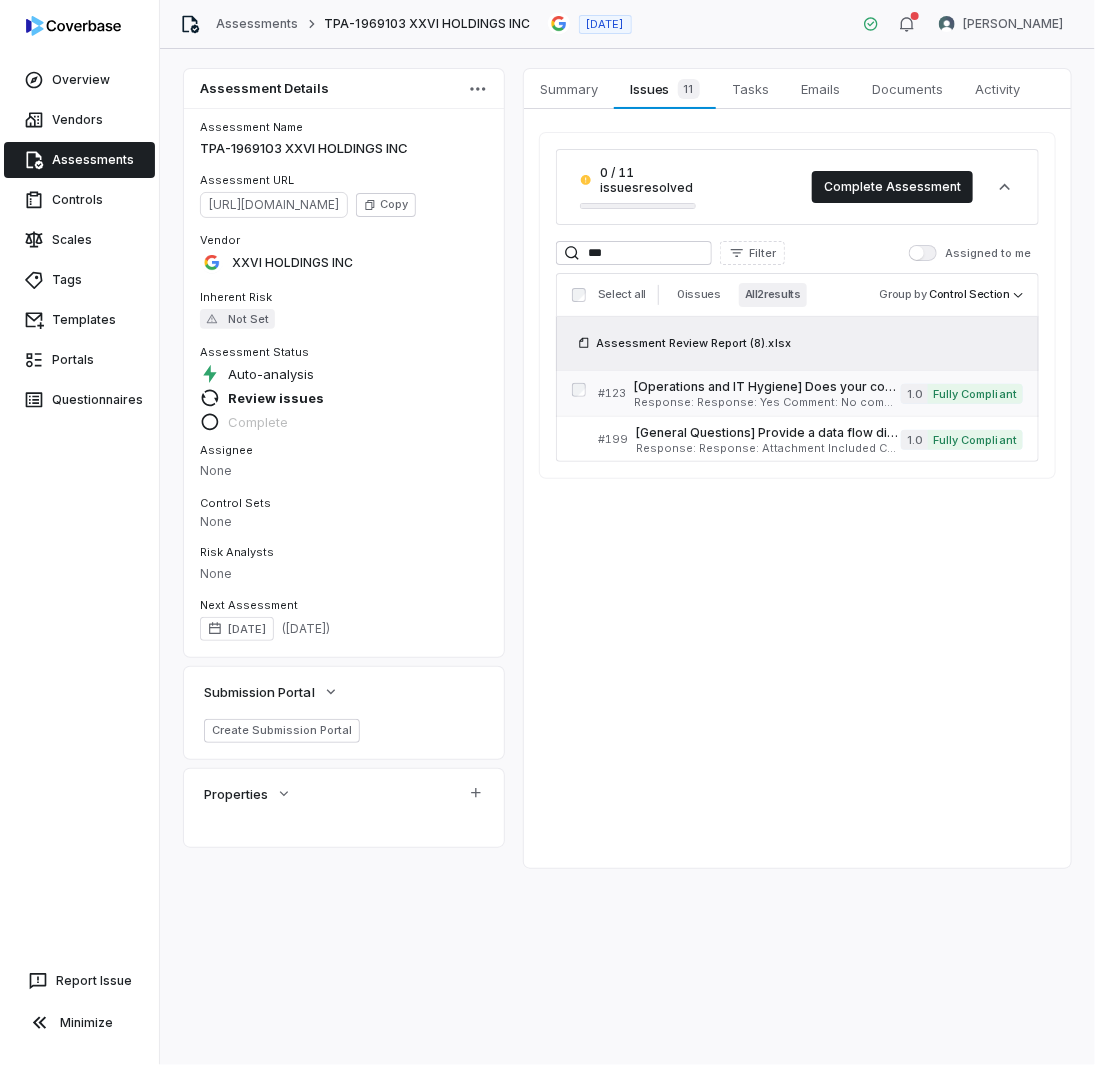 click on "Response: Response: Yes
Comment: No comment provided.
Is Evaluation Recommended: No" at bounding box center (767, 402) 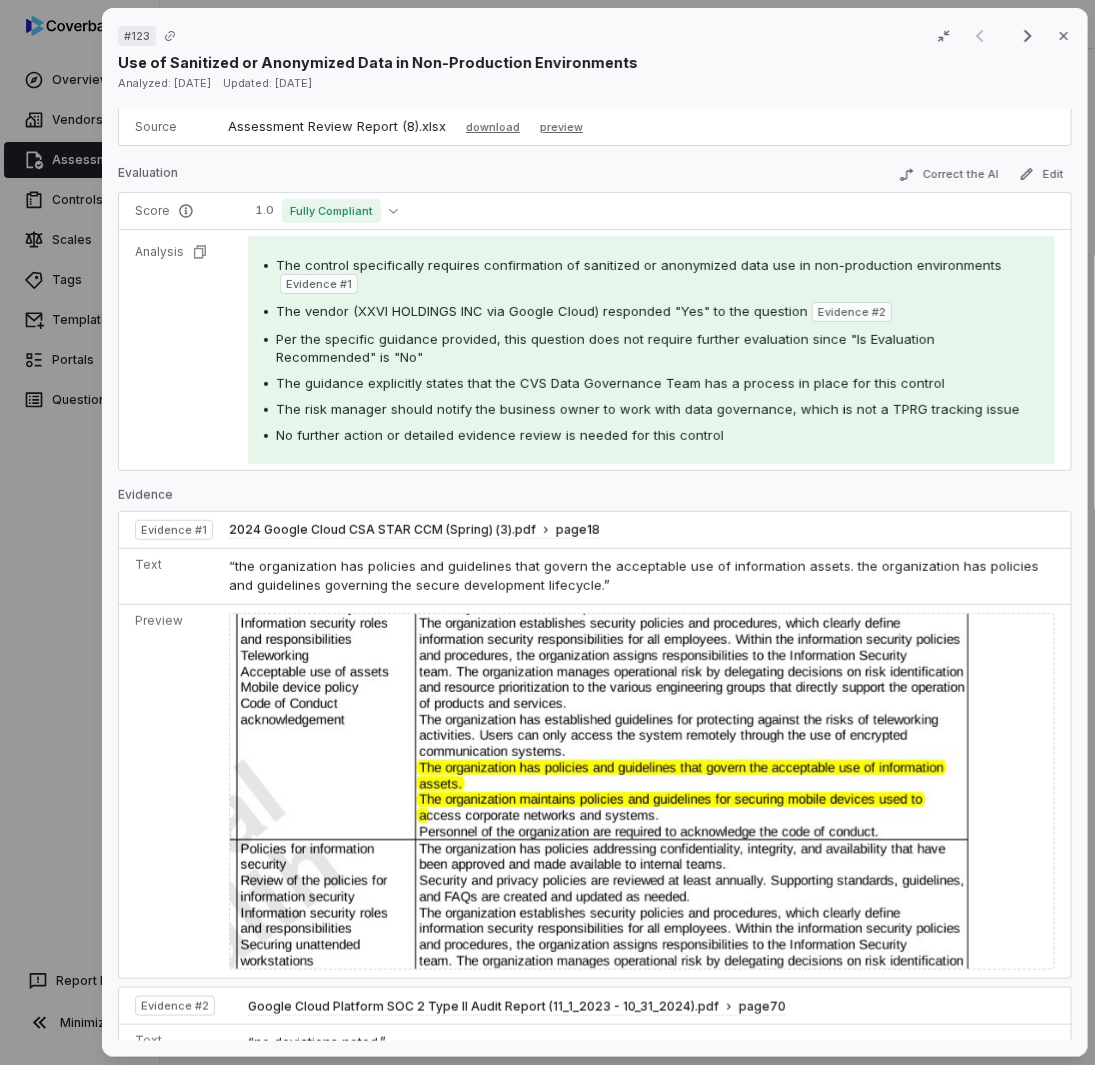 scroll, scrollTop: 100, scrollLeft: 0, axis: vertical 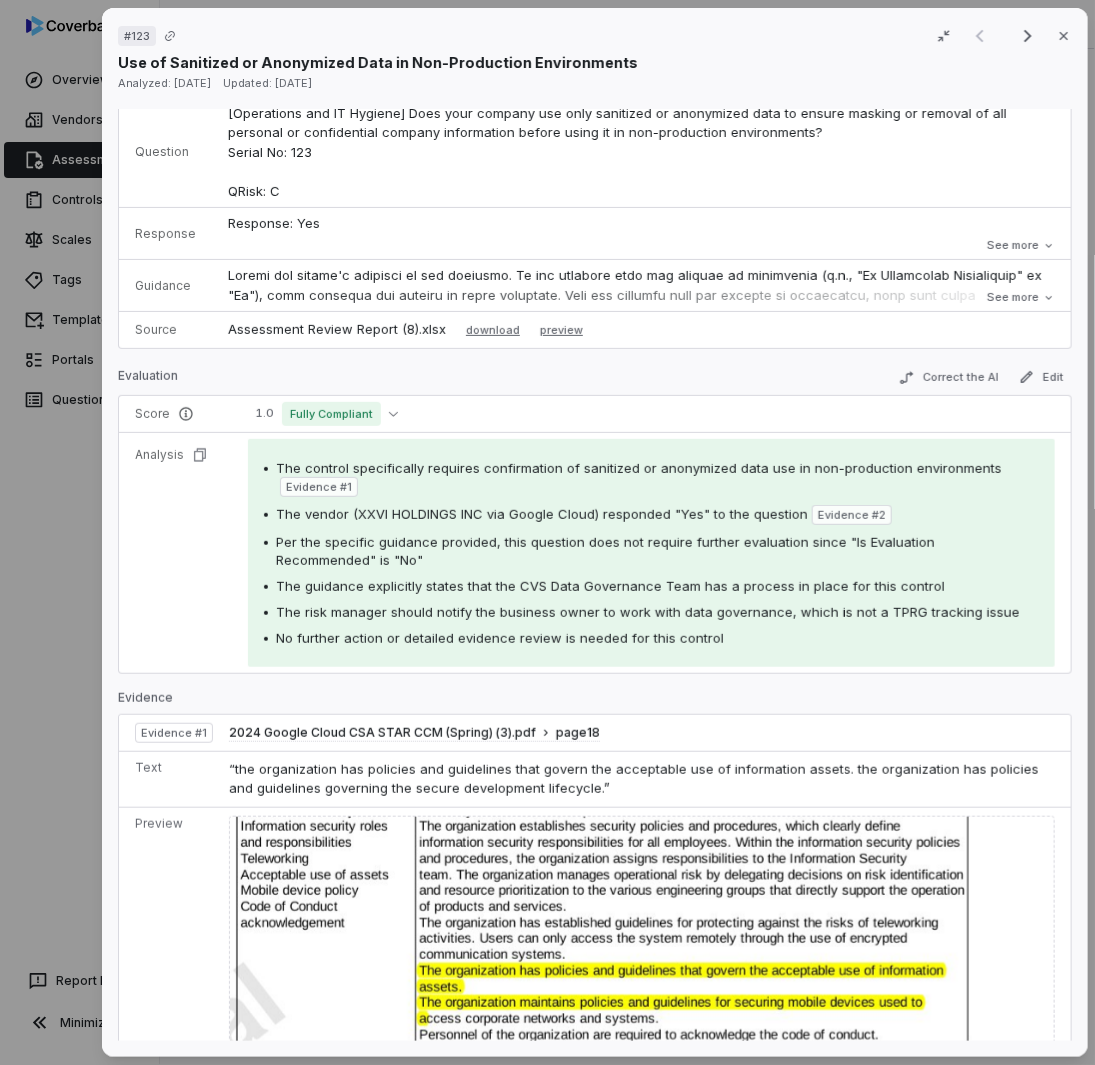 click on "# 123 Result 1 of 2 Close Use of Sanitized or Anonymized Data in Non-Production Environments Analyzed: [DATE] Updated: [DATE] No issue found Mark as issue Control Question [Operations and IT Hygiene] Does your company use only sanitized or anonymized data to ensure masking or removal of all personal or confidential company information before using it in non-production environments?
Serial No: 123
QRisk: C Response Response: Yes
Comment: No comment provided.
Is Evaluation Recommended: No Response: Yes
Comment: No comment provided.
Is Evaluation Recommended: No See more Guidance See more Source Assessment Review Report (8).xlsx download preview Evaluation Correct the AI Edit   Score 1.0 Fully Compliant Analysis The control specifically requires confirmation of sanitized or anonymized data use in non-production environments Evidence # 1 The vendor (XXVI HOLDINGS INC via Google Cloud) responded "Yes" to the question Evidence # 2 Evidence Evidence # 1 2024 Google Cloud CSA STAR CCM (Spring) (3).pdf" at bounding box center (547, 532) 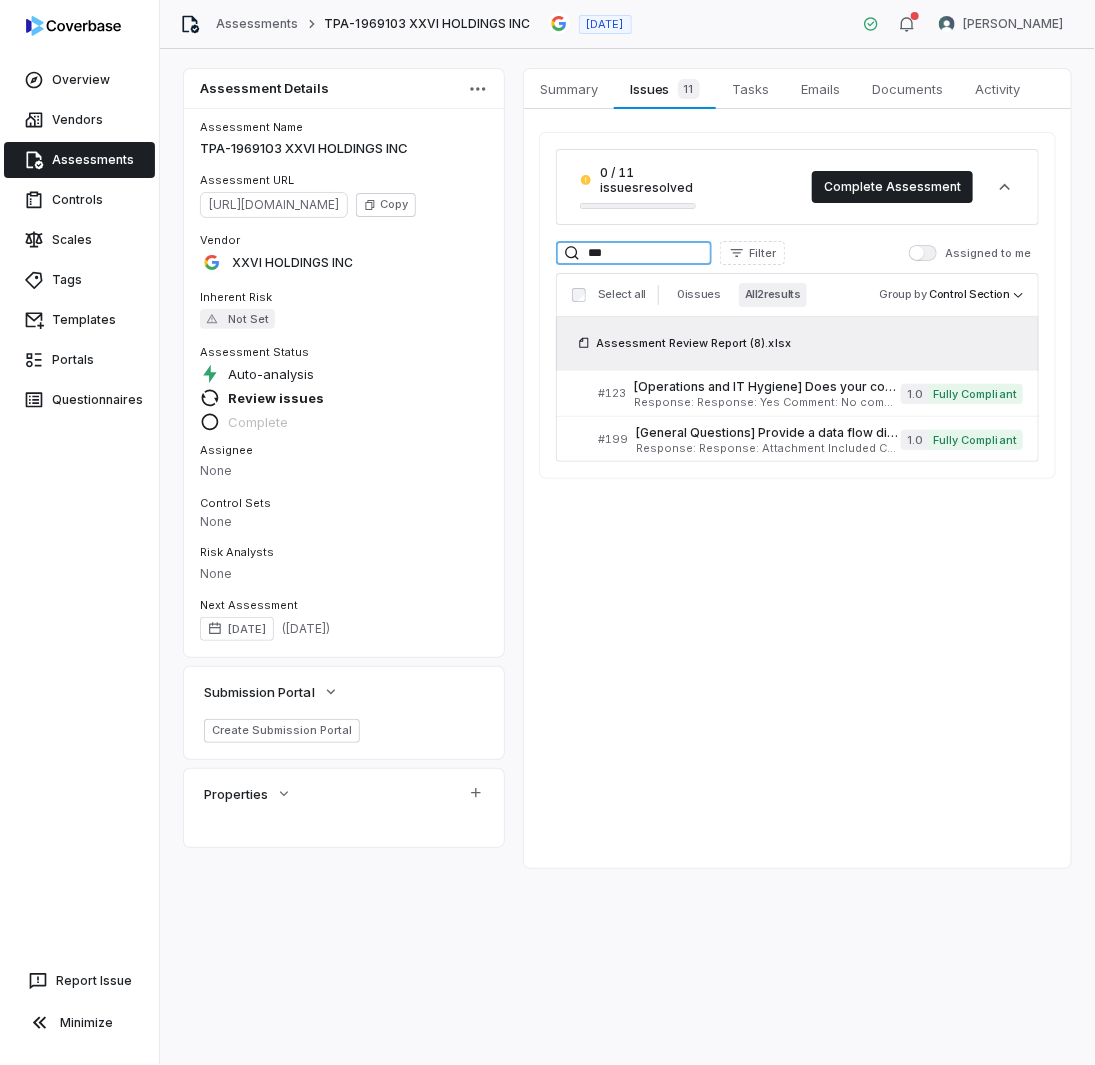 drag, startPoint x: 600, startPoint y: 248, endPoint x: 452, endPoint y: 249, distance: 148.00337 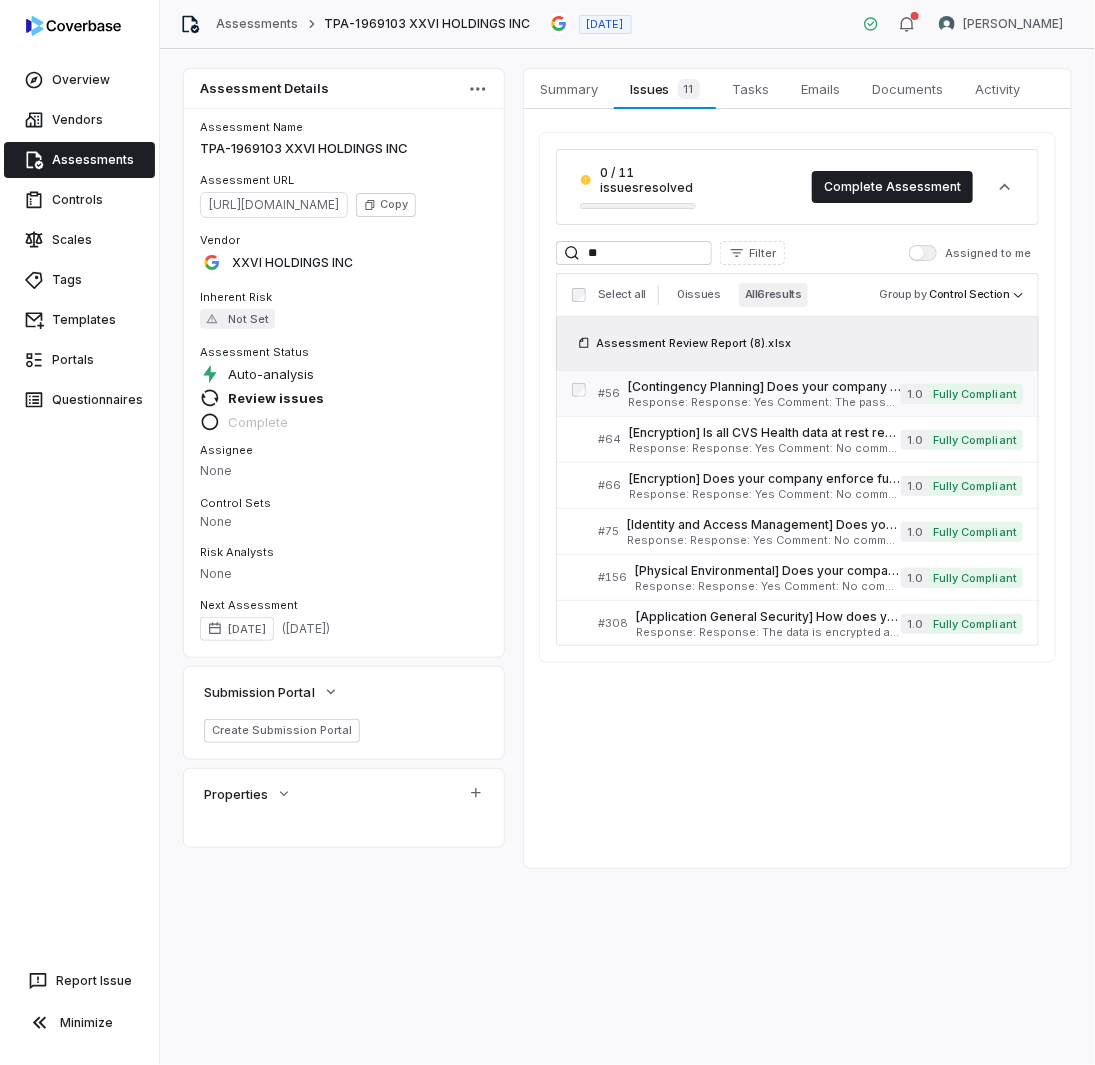 click on "[Contingency Planning] Does your company have documented, approved, and established Business Continuity and Disaster Recovery (BCDR) programs that have been approved by management and communicated to appropriate constituents?
If yes, provide evidence of your Business Continuity Policy/Plan.  Also provide evidence that the policy is reviewed/updated annually.
Serial No: 56
QRisk: C" at bounding box center (764, 387) 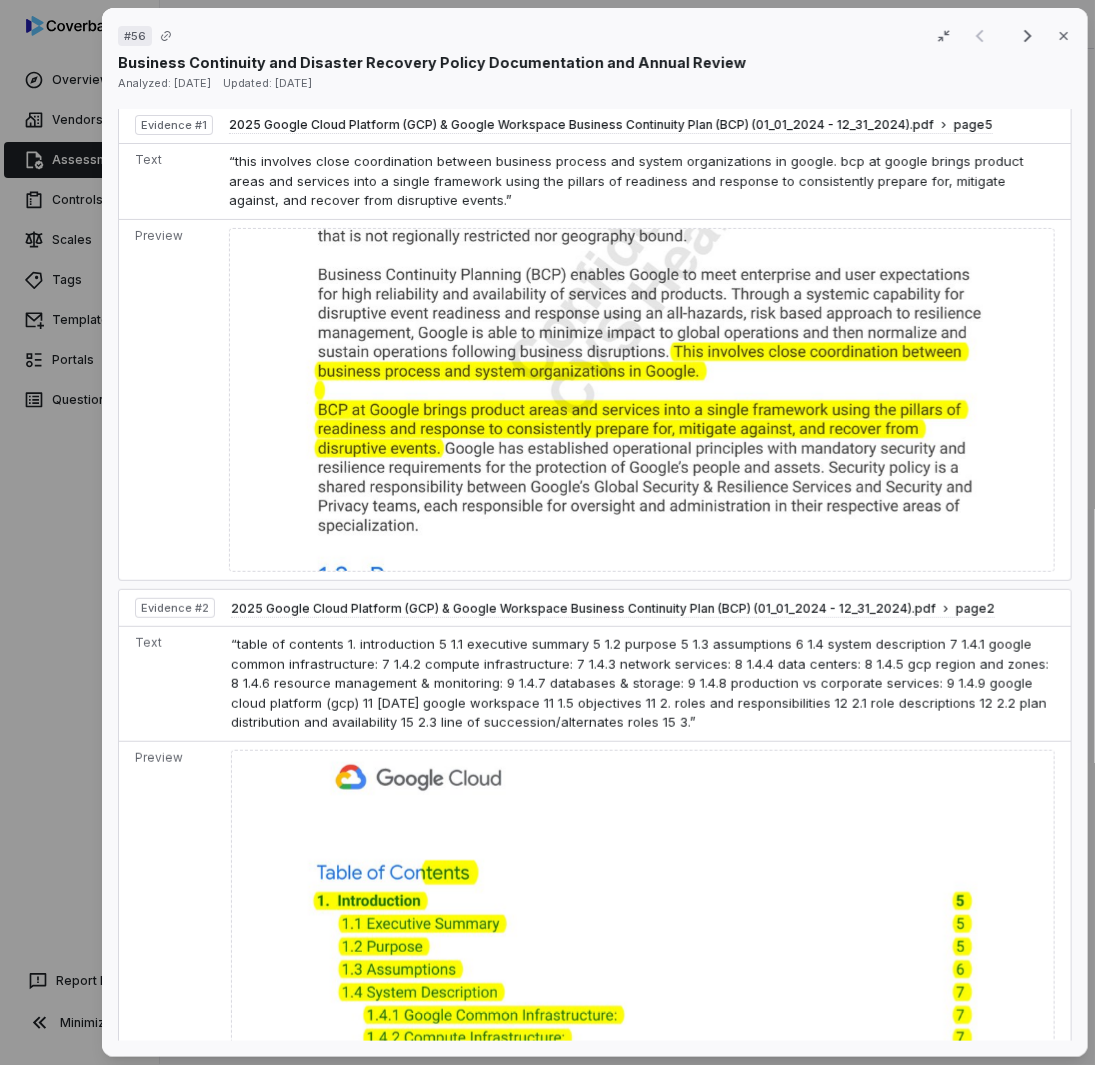 scroll, scrollTop: 300, scrollLeft: 0, axis: vertical 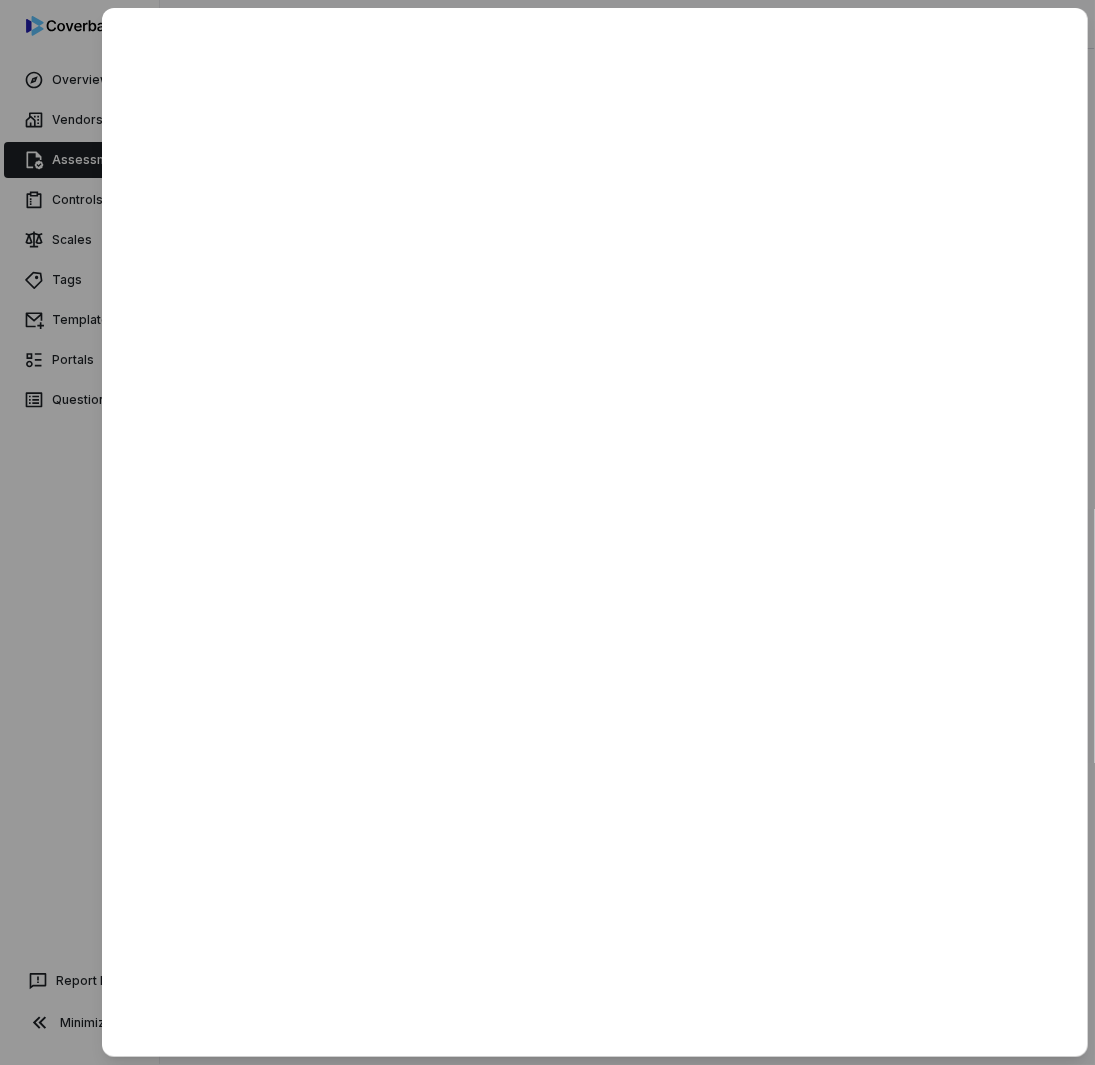 drag, startPoint x: 38, startPoint y: 768, endPoint x: 51, endPoint y: 724, distance: 45.88028 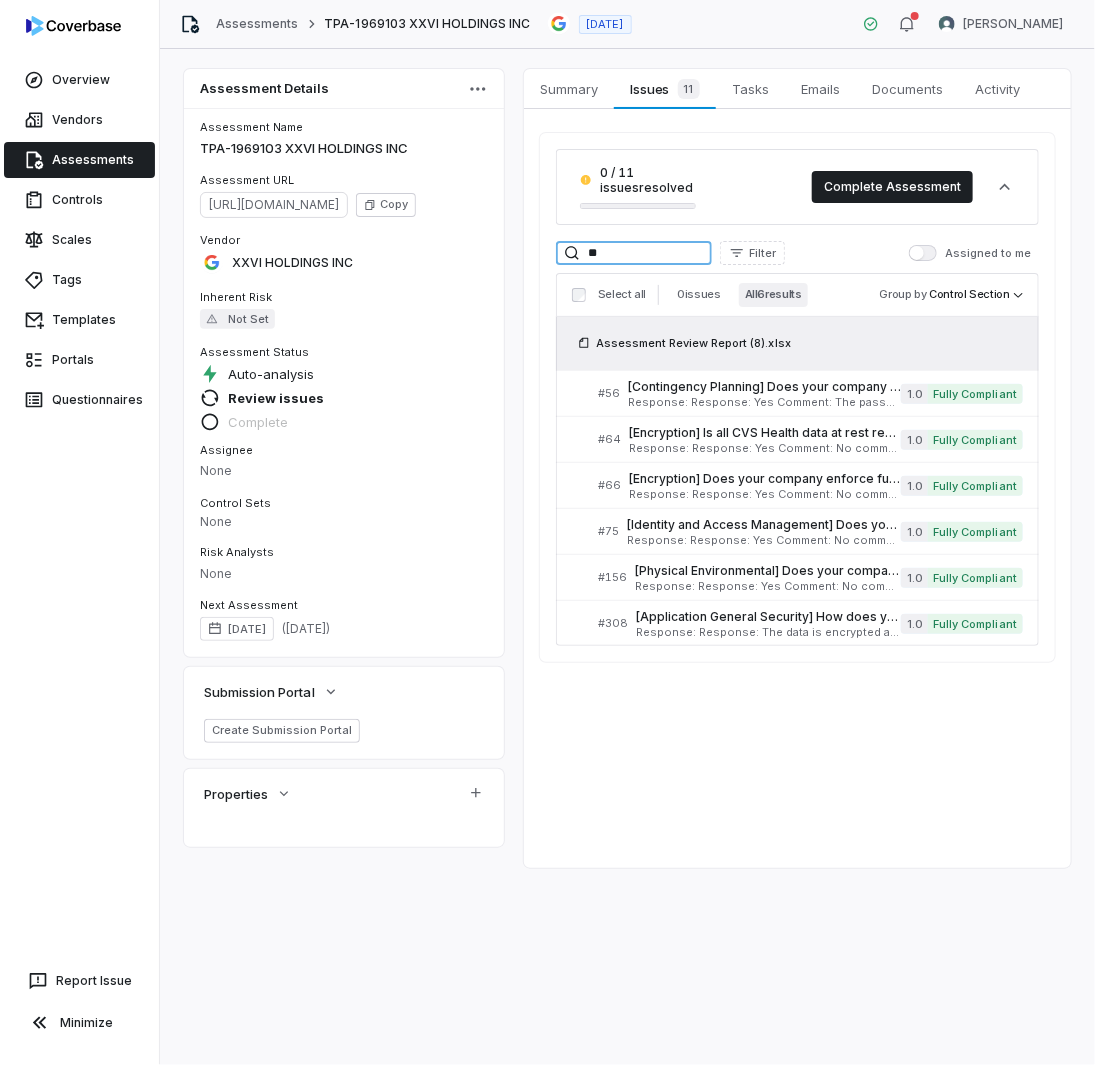 drag, startPoint x: 625, startPoint y: 250, endPoint x: 500, endPoint y: 231, distance: 126.43575 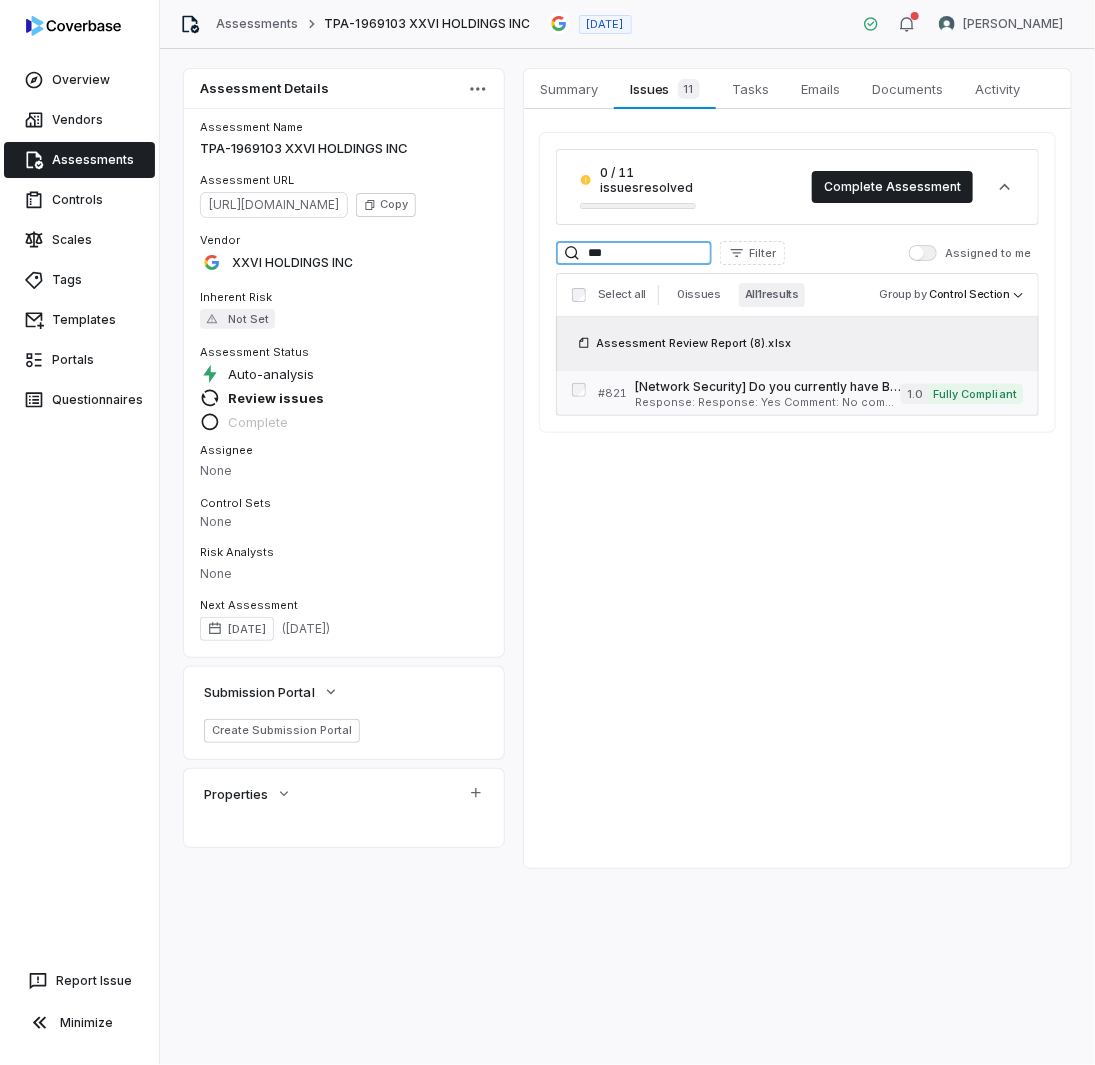 type on "***" 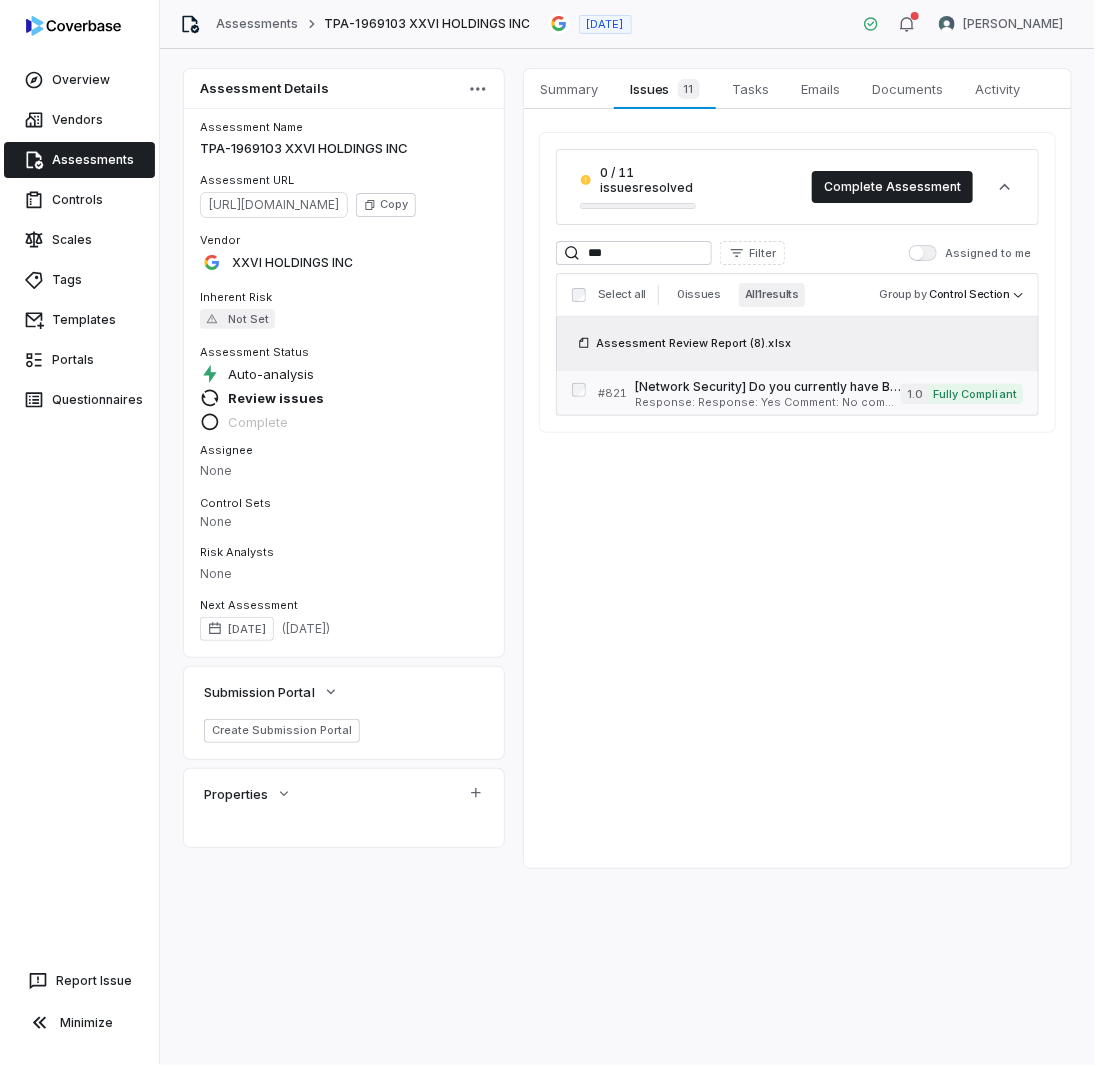 click on "[Network Security] Do you currently have BotNet defense controls in place? If yes, provide evidence of BotNet defense controls.
Serial No. 821
QRisk: C" at bounding box center [768, 387] 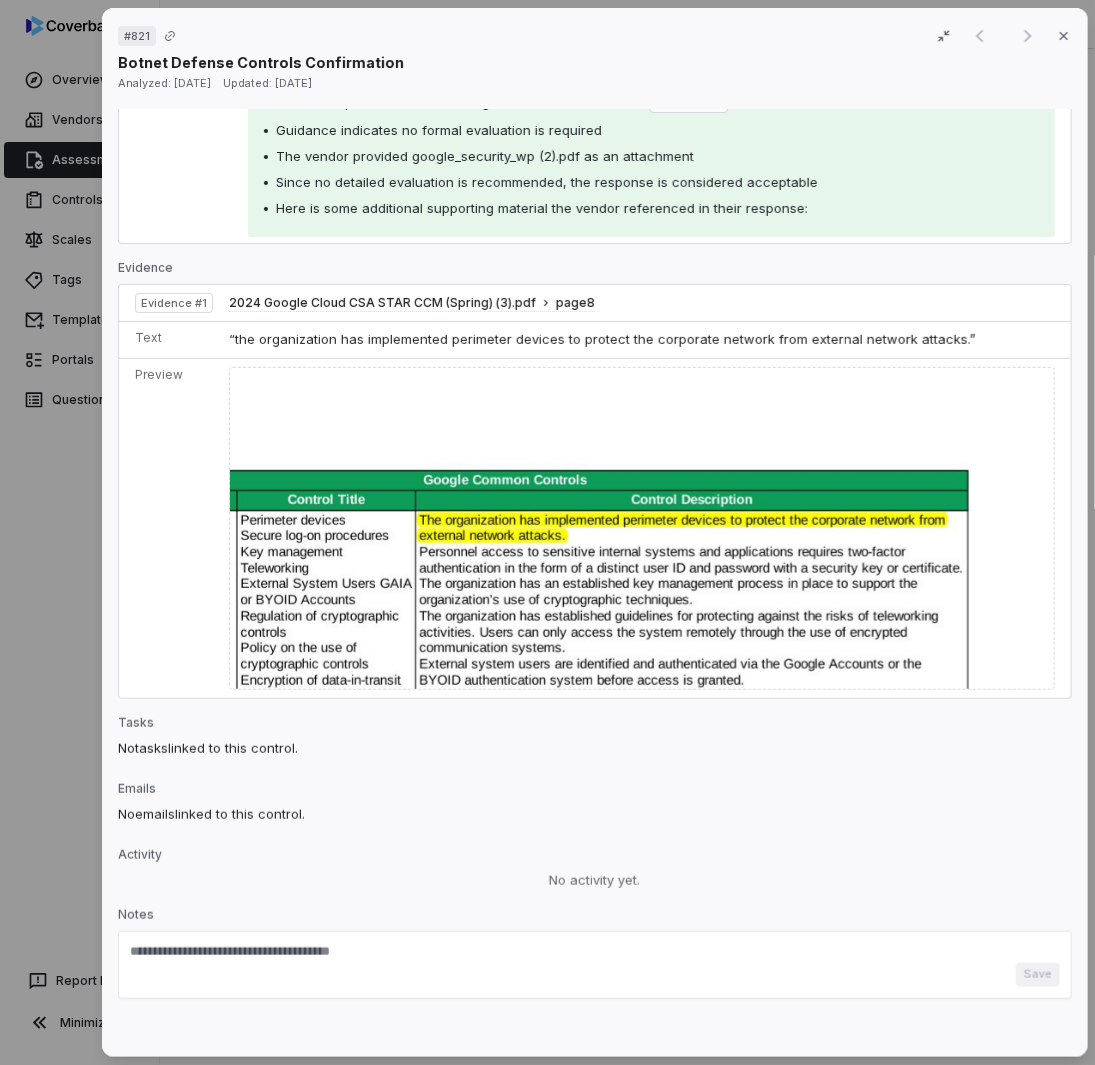 scroll, scrollTop: 0, scrollLeft: 0, axis: both 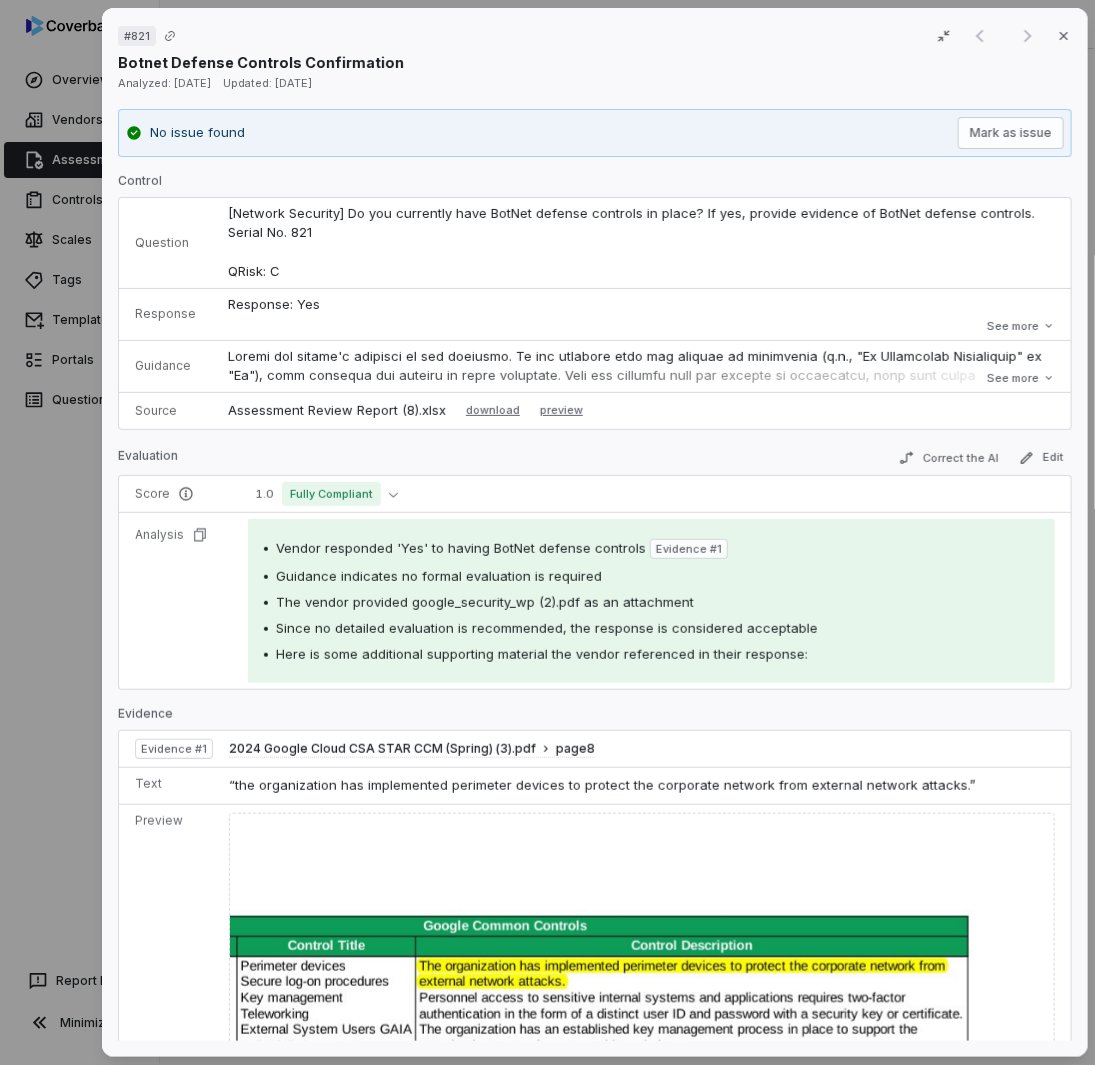 click 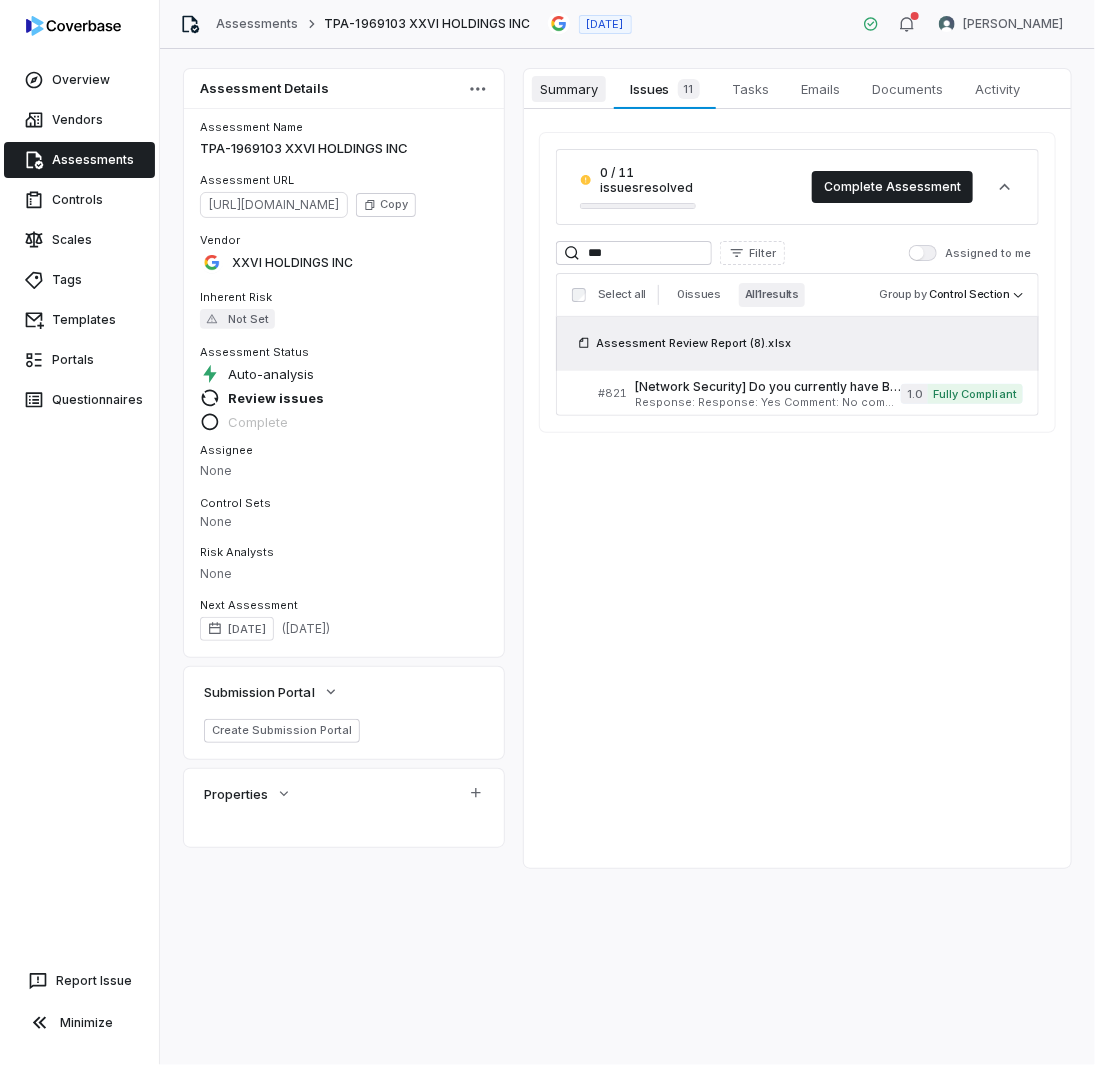 click on "Summary" at bounding box center (569, 89) 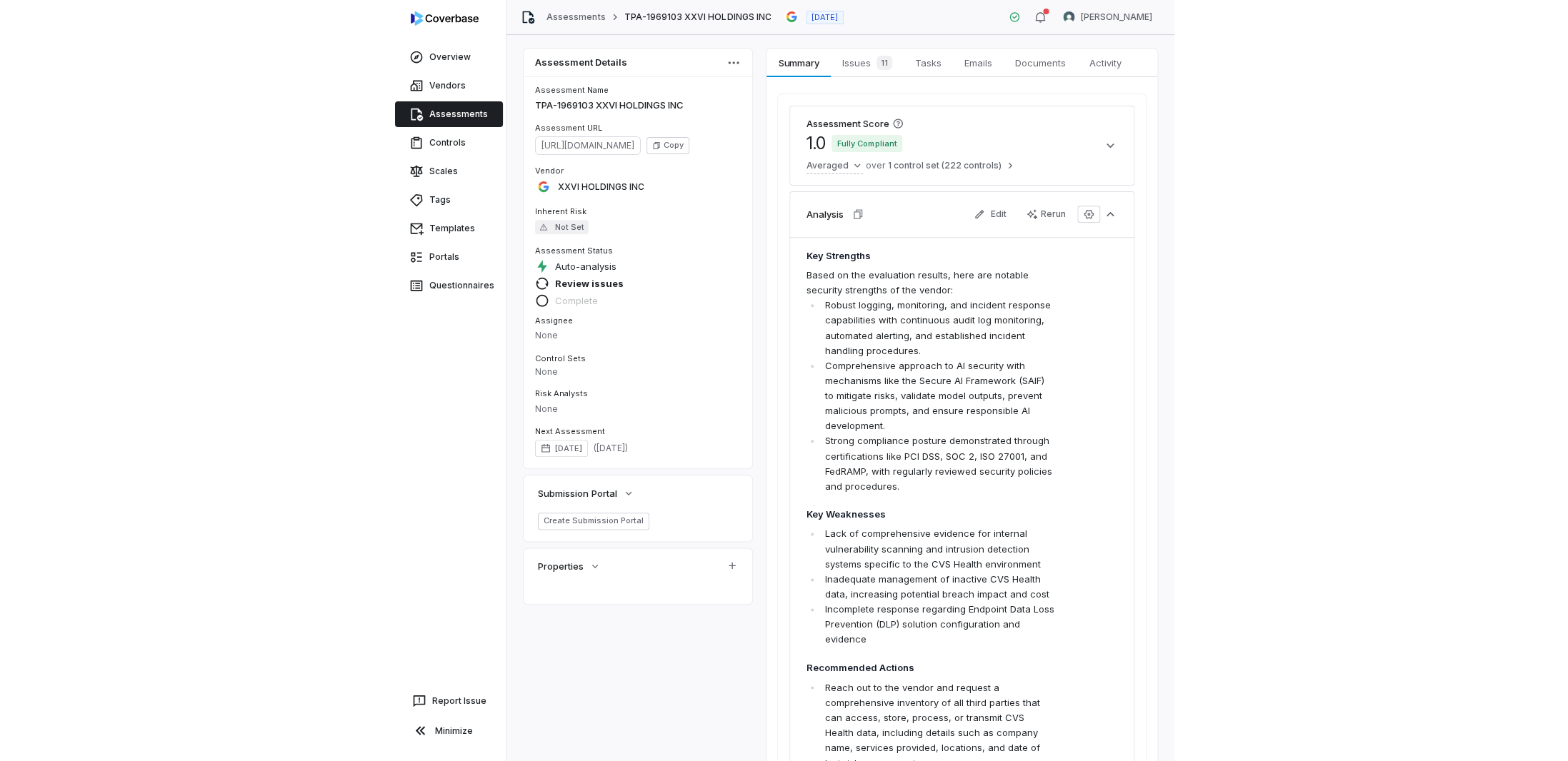 scroll, scrollTop: 0, scrollLeft: 0, axis: both 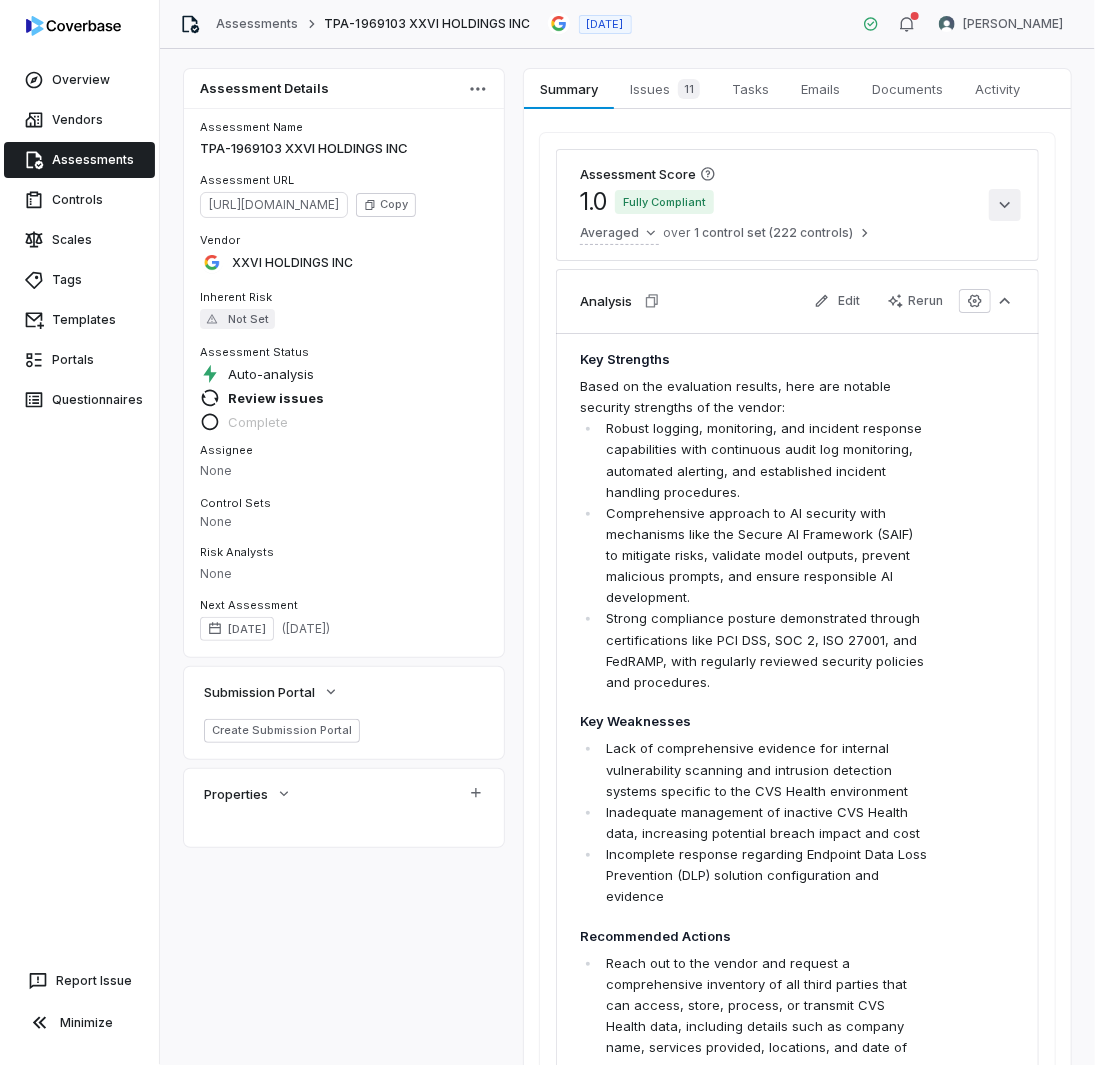 click 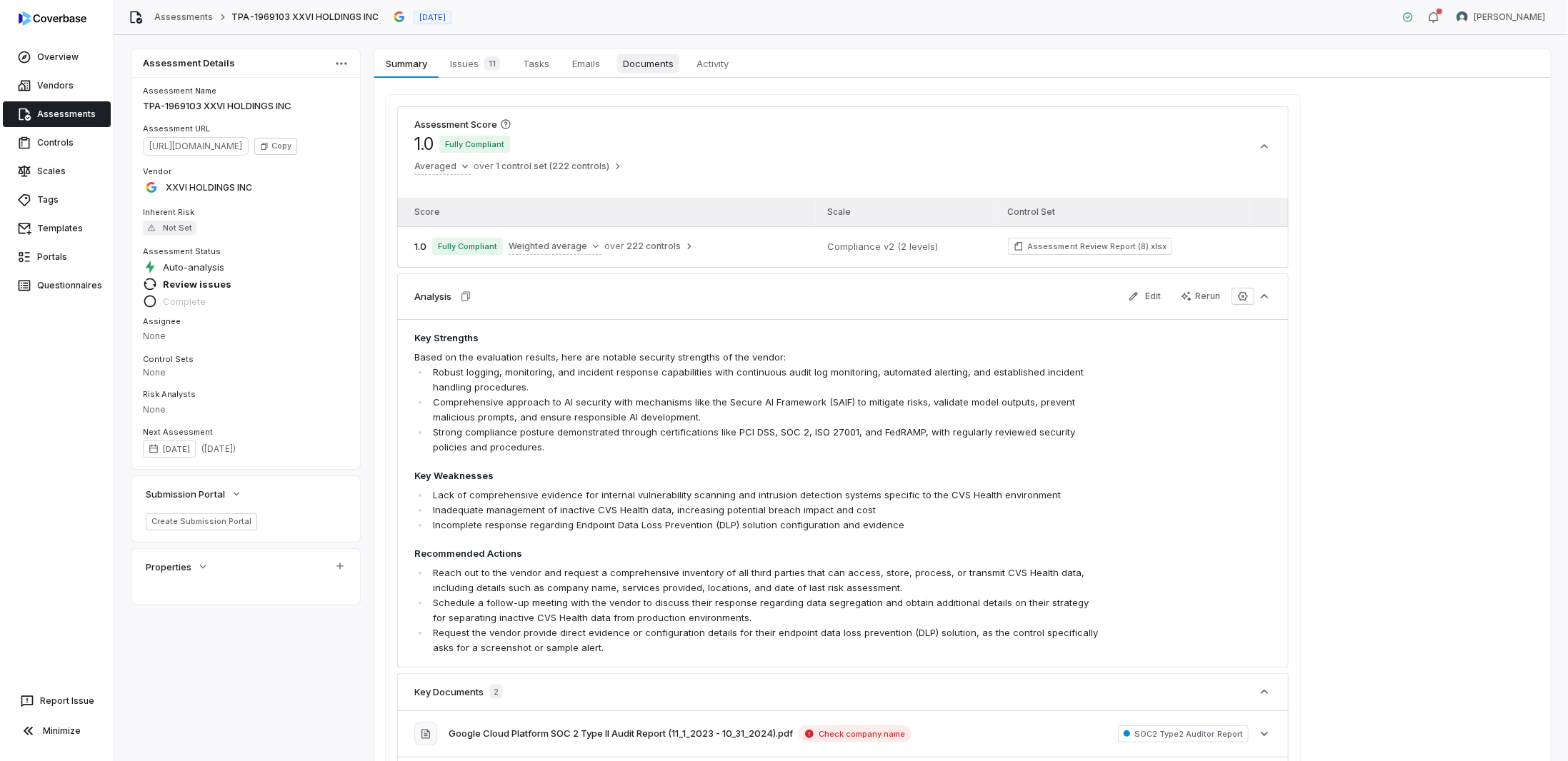 click on "Documents" at bounding box center (648, 64) 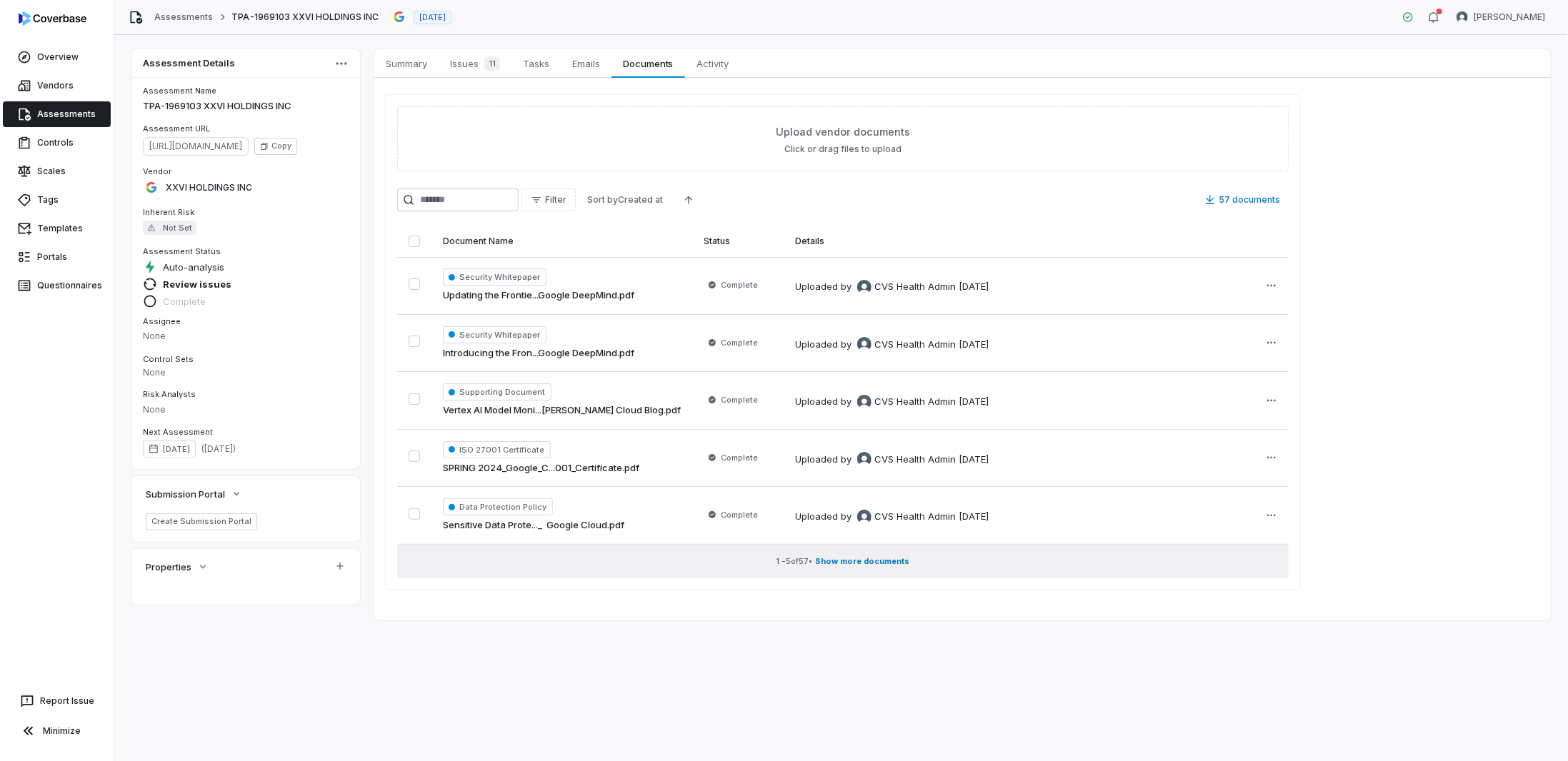 click on "Show more documents" at bounding box center [863, 561] 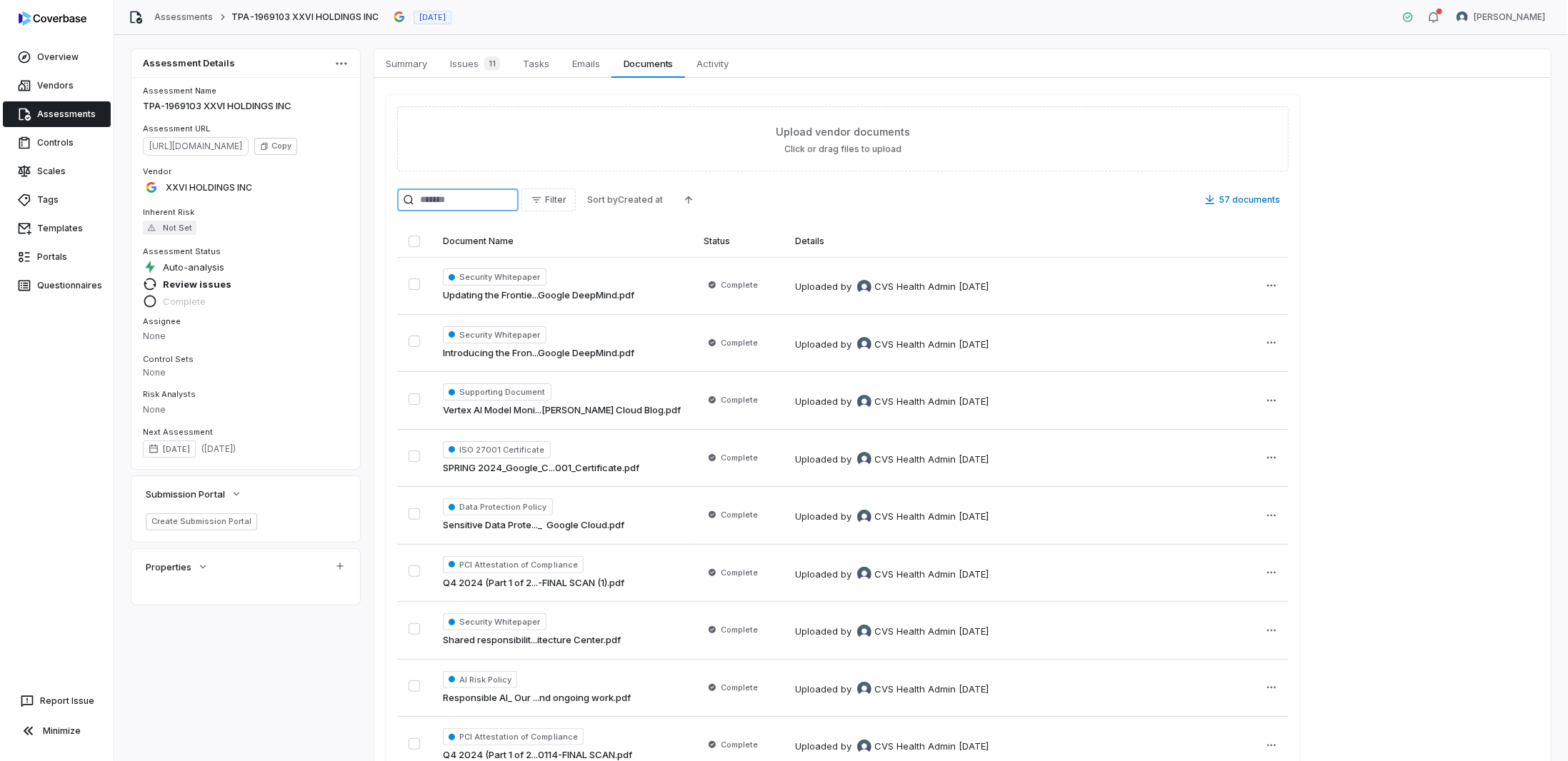click at bounding box center (458, 200) 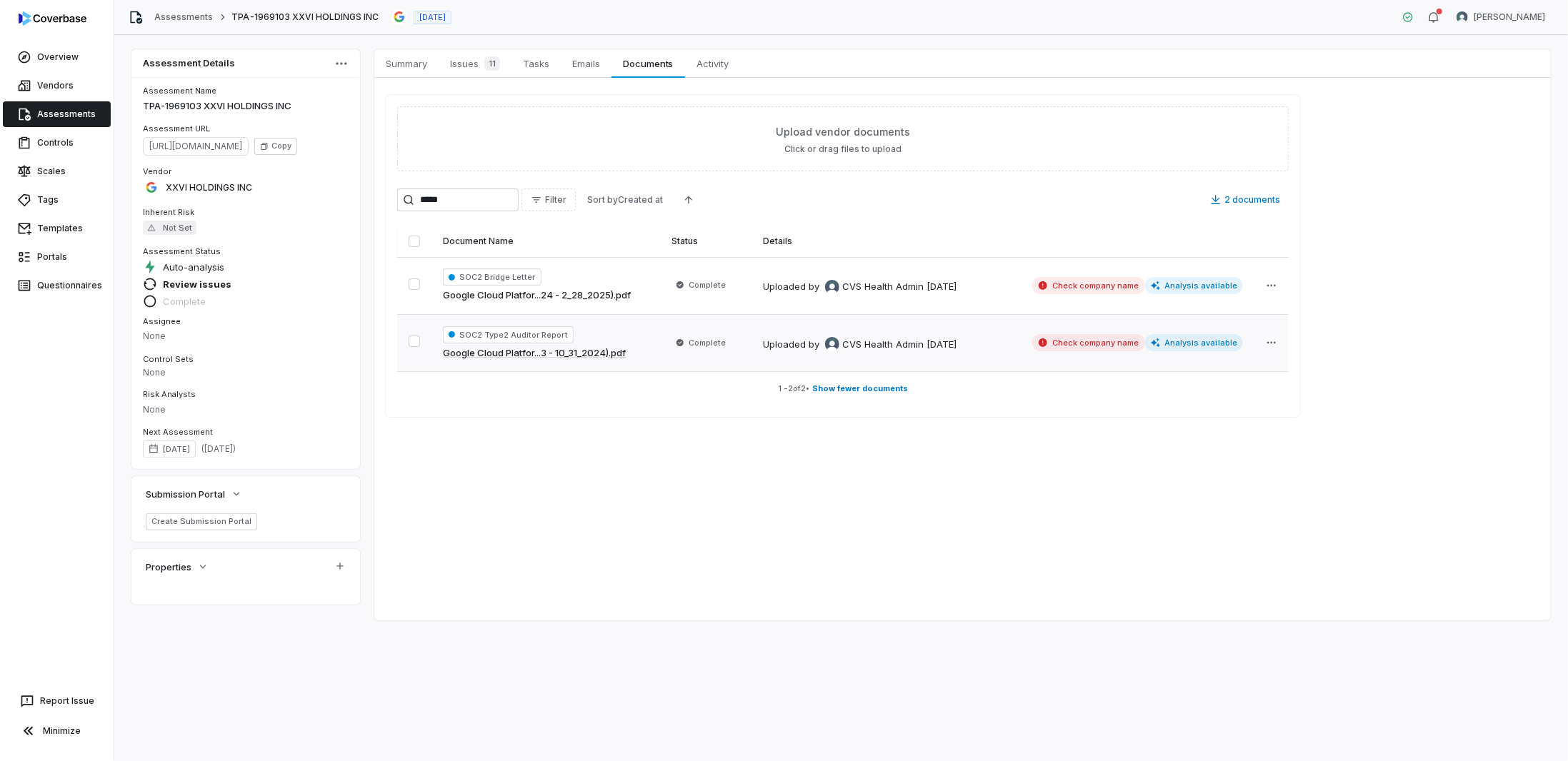 click on "Uploaded by CVS Health Admin [DATE]" at bounding box center (896, 343) 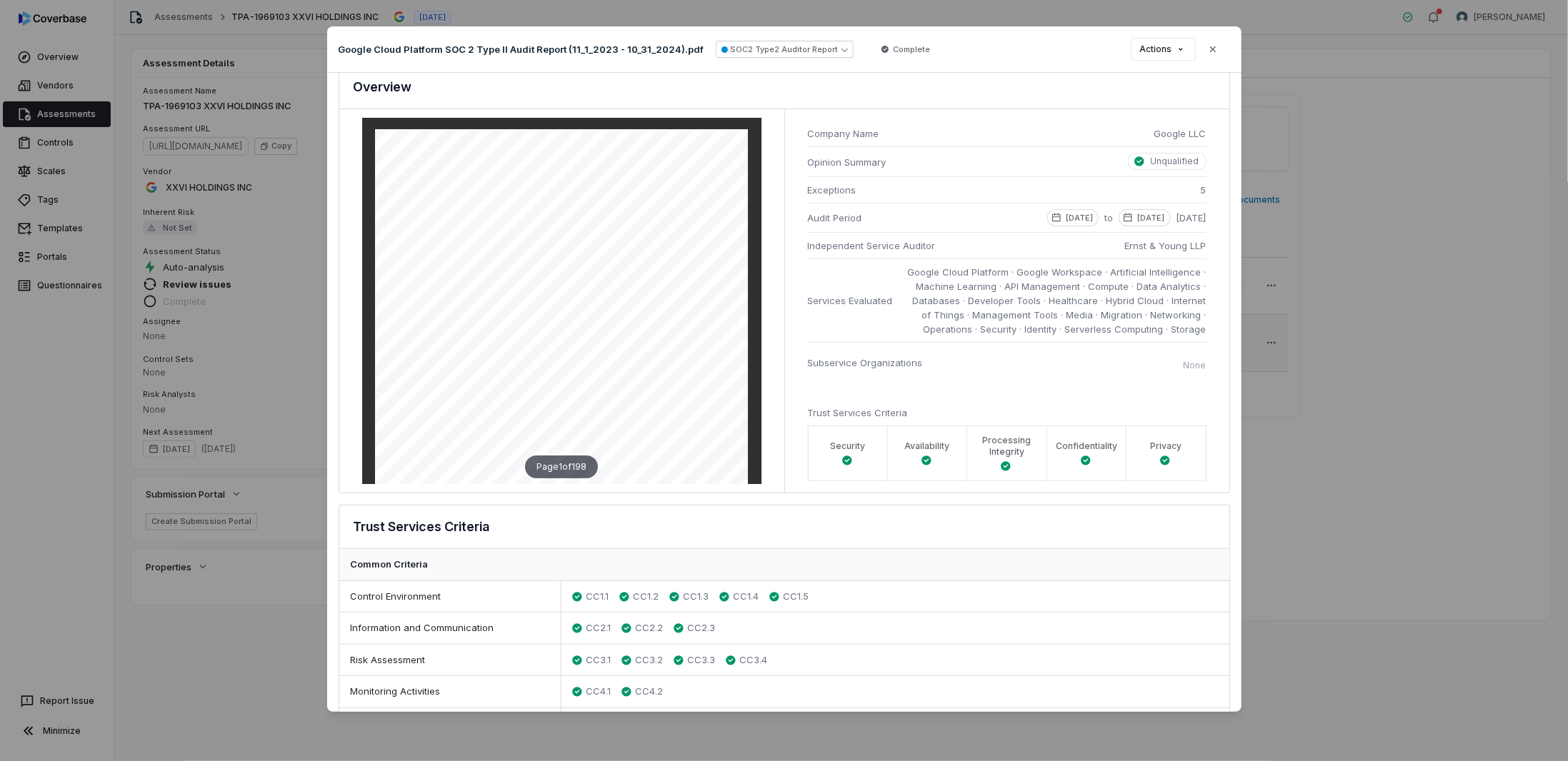 scroll, scrollTop: 0, scrollLeft: 0, axis: both 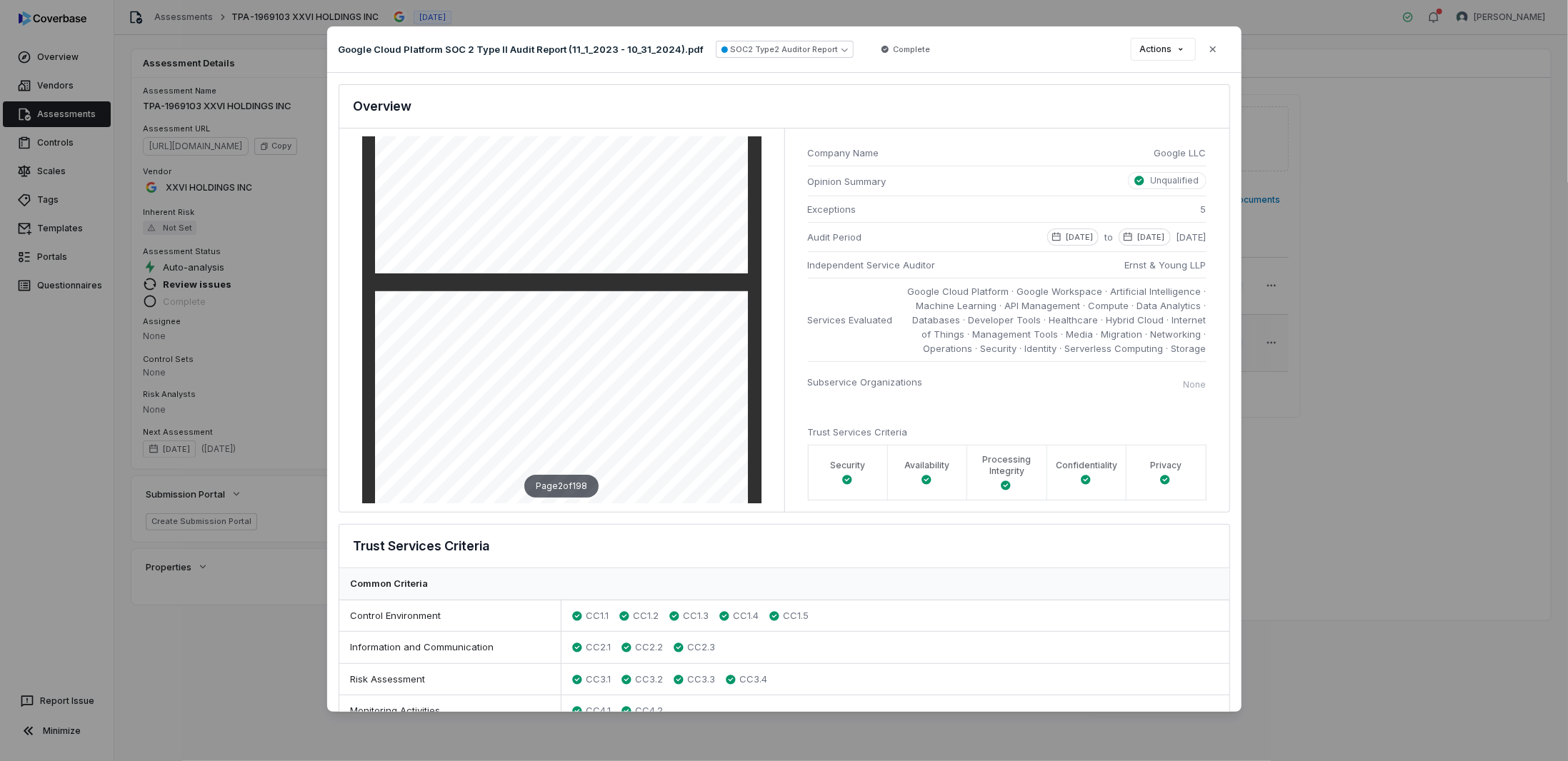 click on "Document Preview Google Cloud Platform SOC 2 Type II Audit Report (11_1_2023 - 10_31_2024).pdf SOC2 Type2 Auditor Report Complete Actions Close SOC2 Type 2 Analysis Document:  Google Cloud Platform SOC 2 Type II Audit Report (11_1_2023 - 10_31_2024).pdf Overview Page  2  of  198 Company Name Google LLC Opinion Summary Unqualified Exceptions 5 Audit Period [DATE] to [DATE] [DATE] Independent Service Auditor [PERSON_NAME] & [PERSON_NAME] LLP Services Evaluated Google Cloud Platform · Google Workspace · Artificial Intelligence · Machine Learning · API Management · Compute · Data Analytics · Databases · Developer Tools · Healthcare · Hybrid Cloud · Internet of Things · Management Tools · Media · Migration · Networking · Operations · Security · Identity · Serverless Computing · Storage Subservice Organizations None Trust Services Criteria Security Availability Processing Integrity Confidentiality Privacy Trust Services Criteria Common Criteria Control Environment CC1.1 CC1.2 CC1.3 CC1.4 CC1.5" at bounding box center (784, 380) 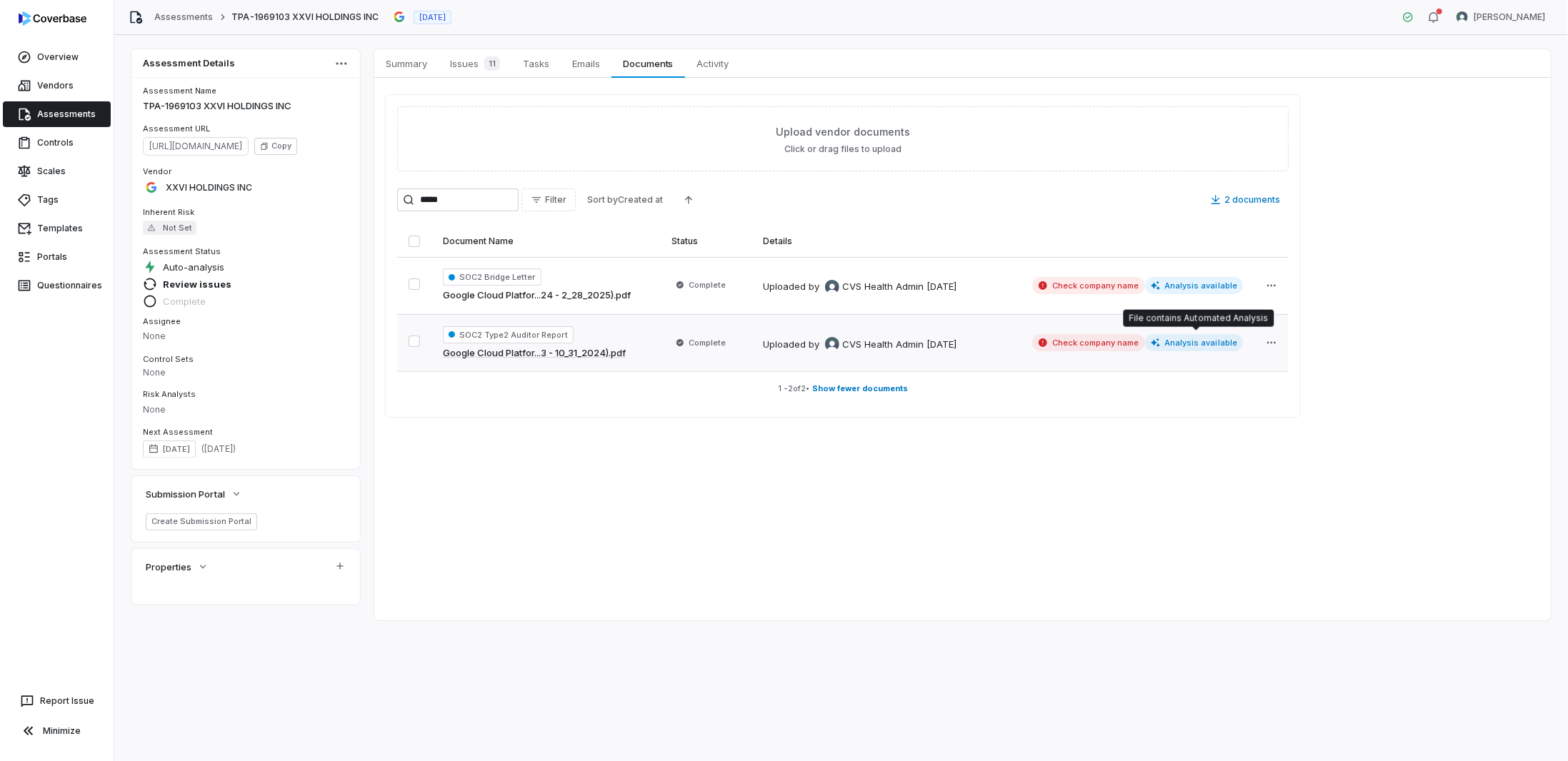 click on "Analysis available" at bounding box center [1194, 343] 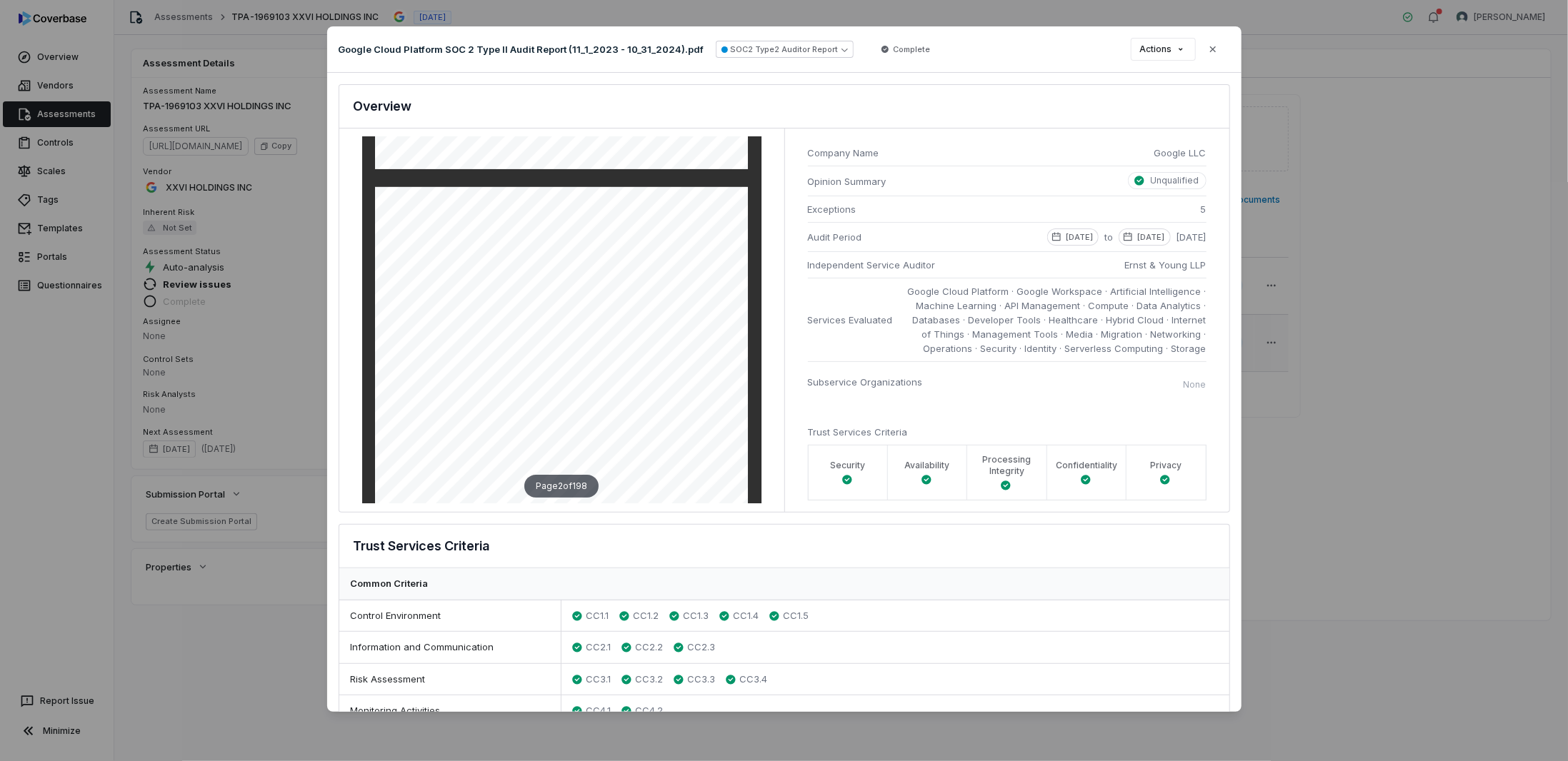 scroll, scrollTop: 571, scrollLeft: 0, axis: vertical 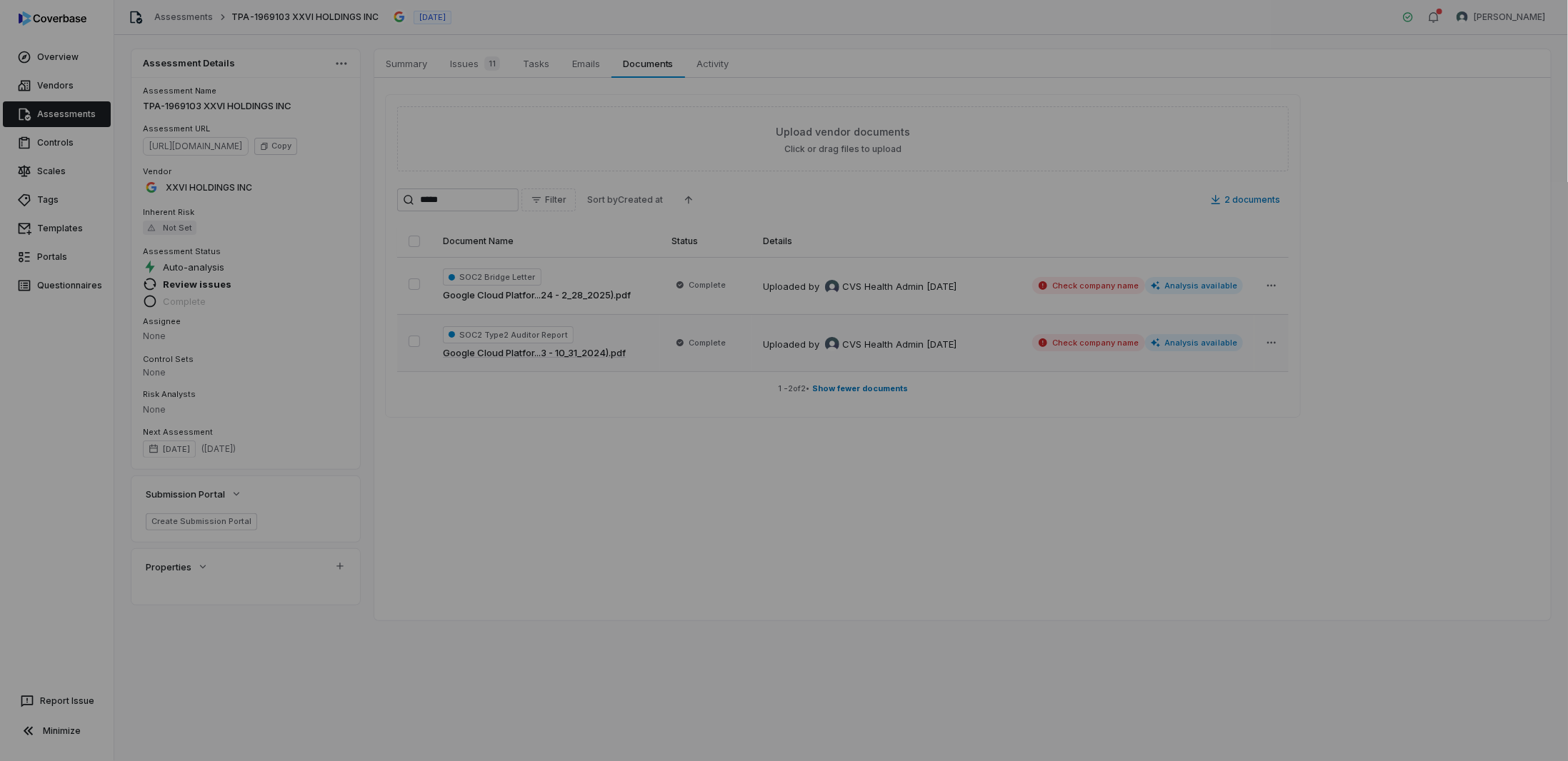 click on "Document Preview" at bounding box center (784, 380) 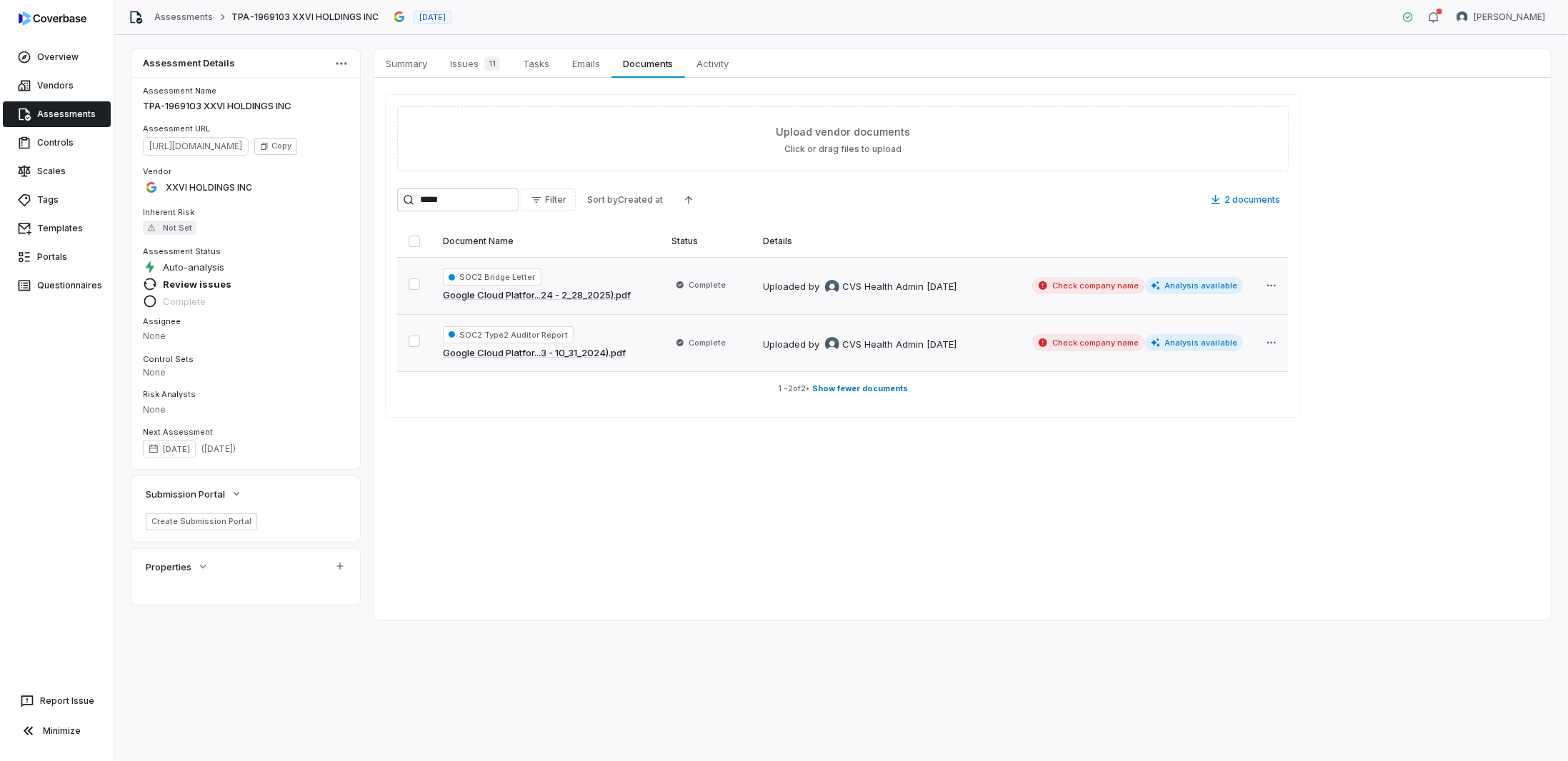click on "SOC2 Bridge Letter Google Cloud Platfor...24 - 2_28_2025).pdf" at bounding box center [546, 286] 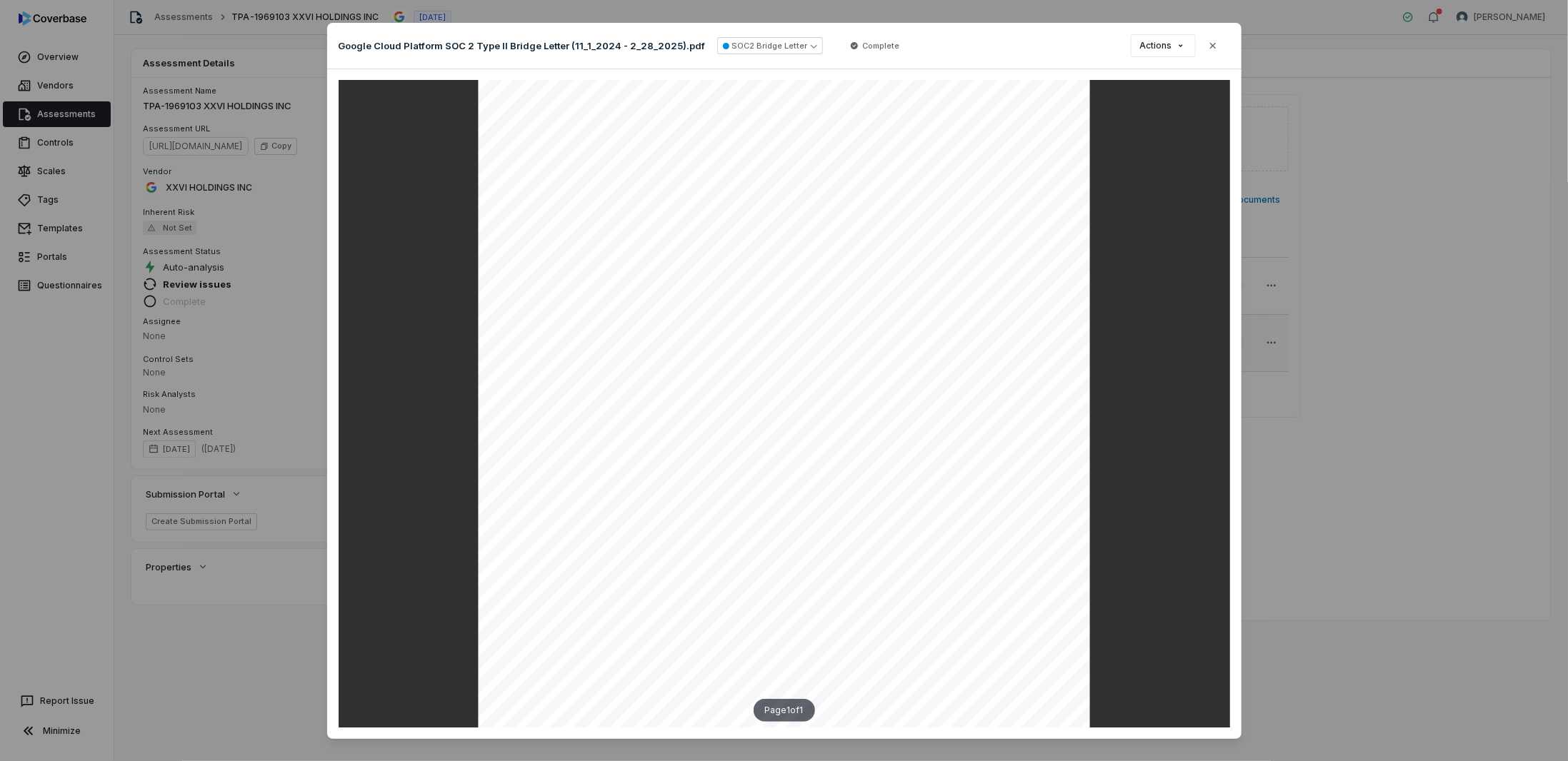scroll, scrollTop: 155, scrollLeft: 0, axis: vertical 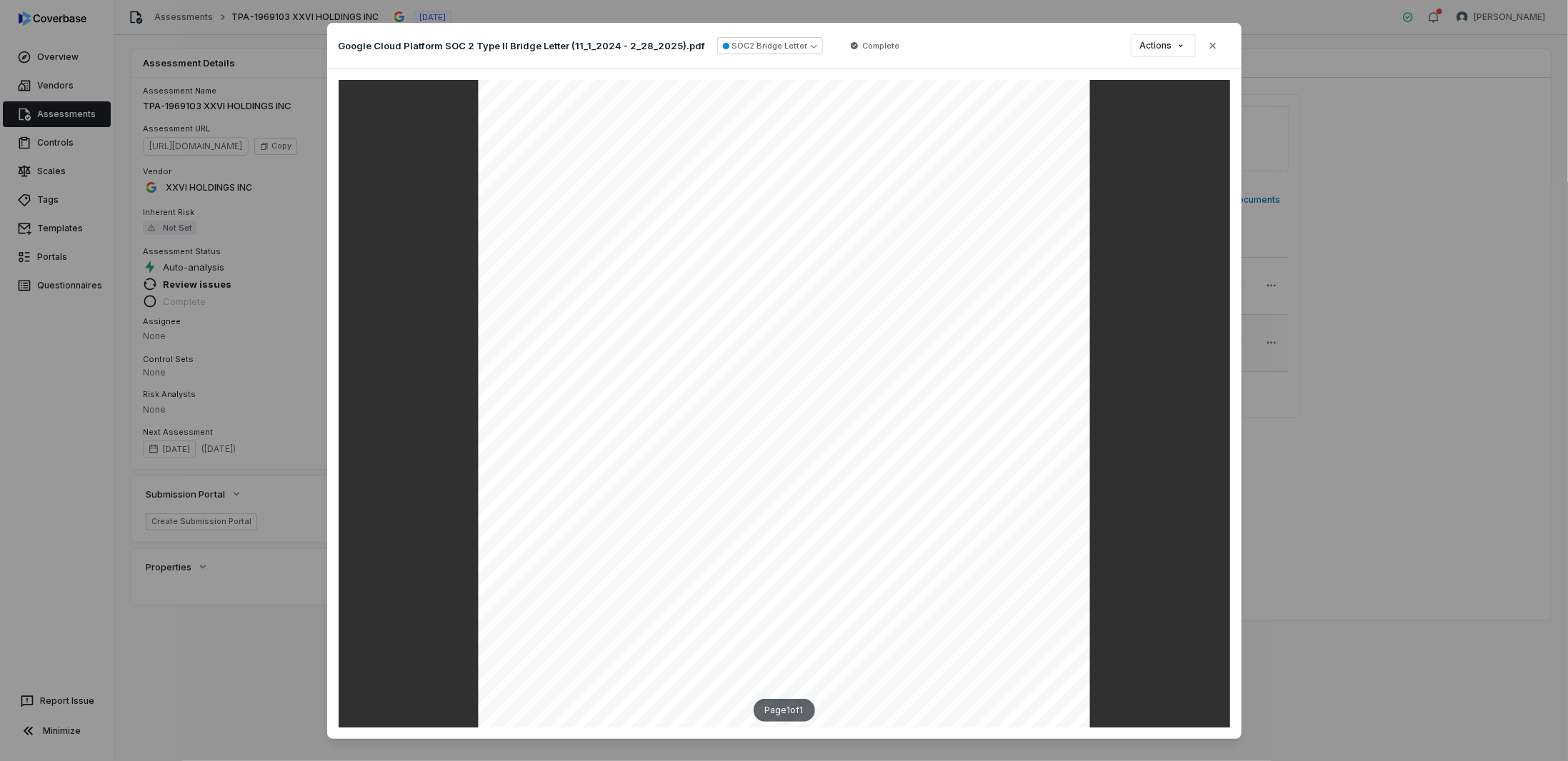 click on "Document Preview Google Cloud Platform SOC 2 Type II Bridge Letter (11_1_2024 - 2_28_2025).pdf SOC2 Bridge Letter Complete Actions Close Page  1  of  1" at bounding box center [784, 380] 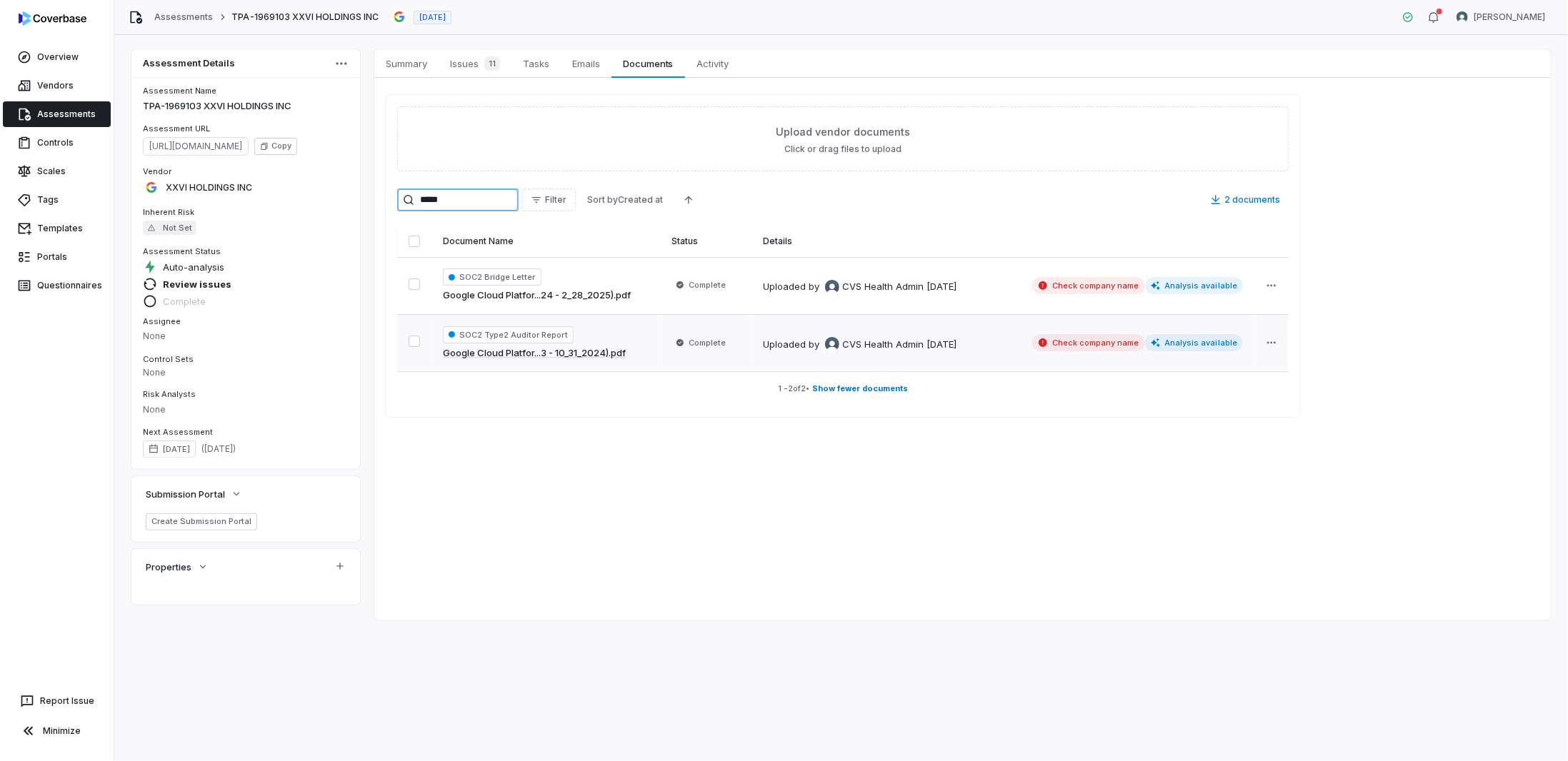 click on "*****" at bounding box center [458, 200] 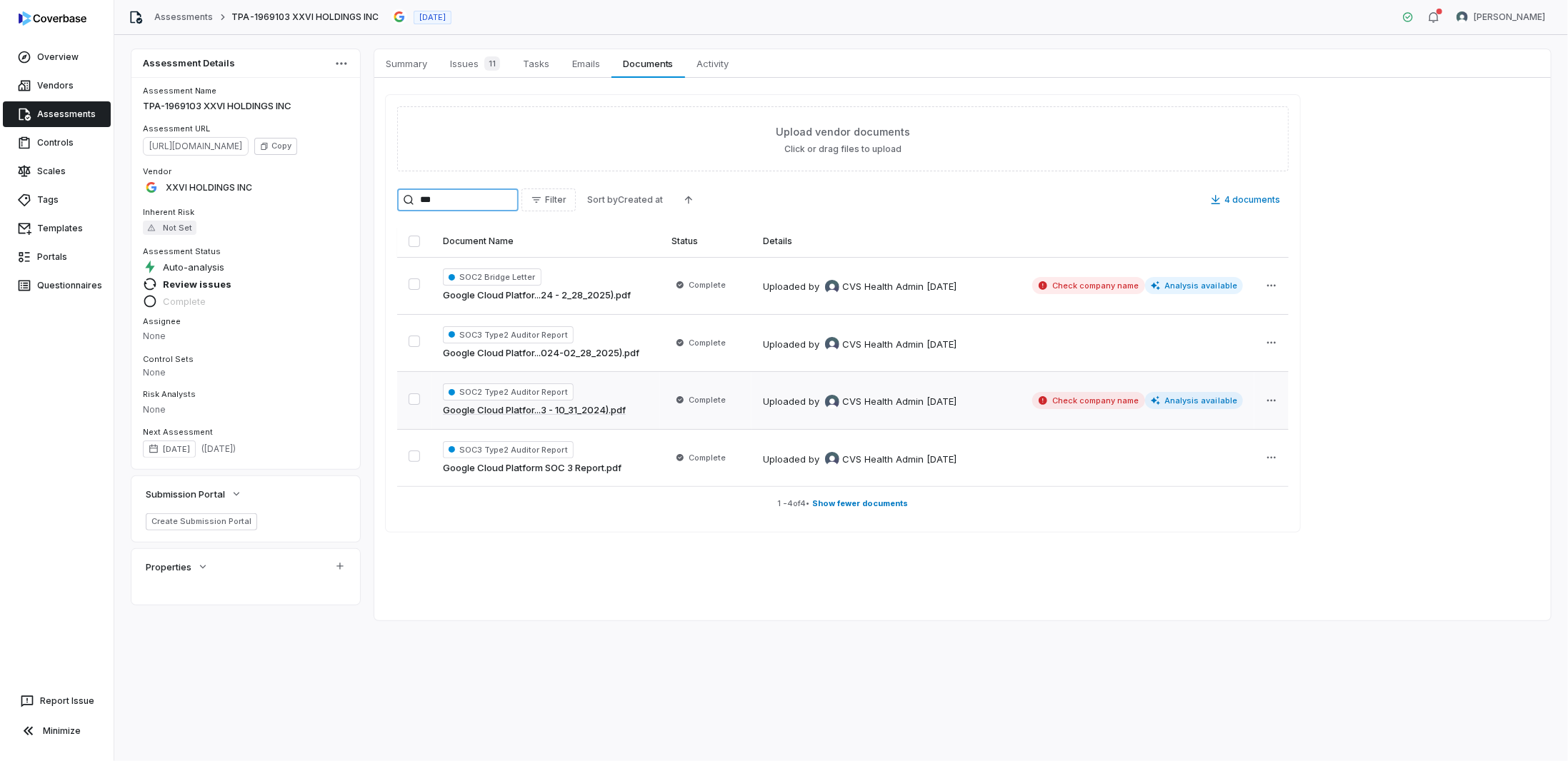 type on "***" 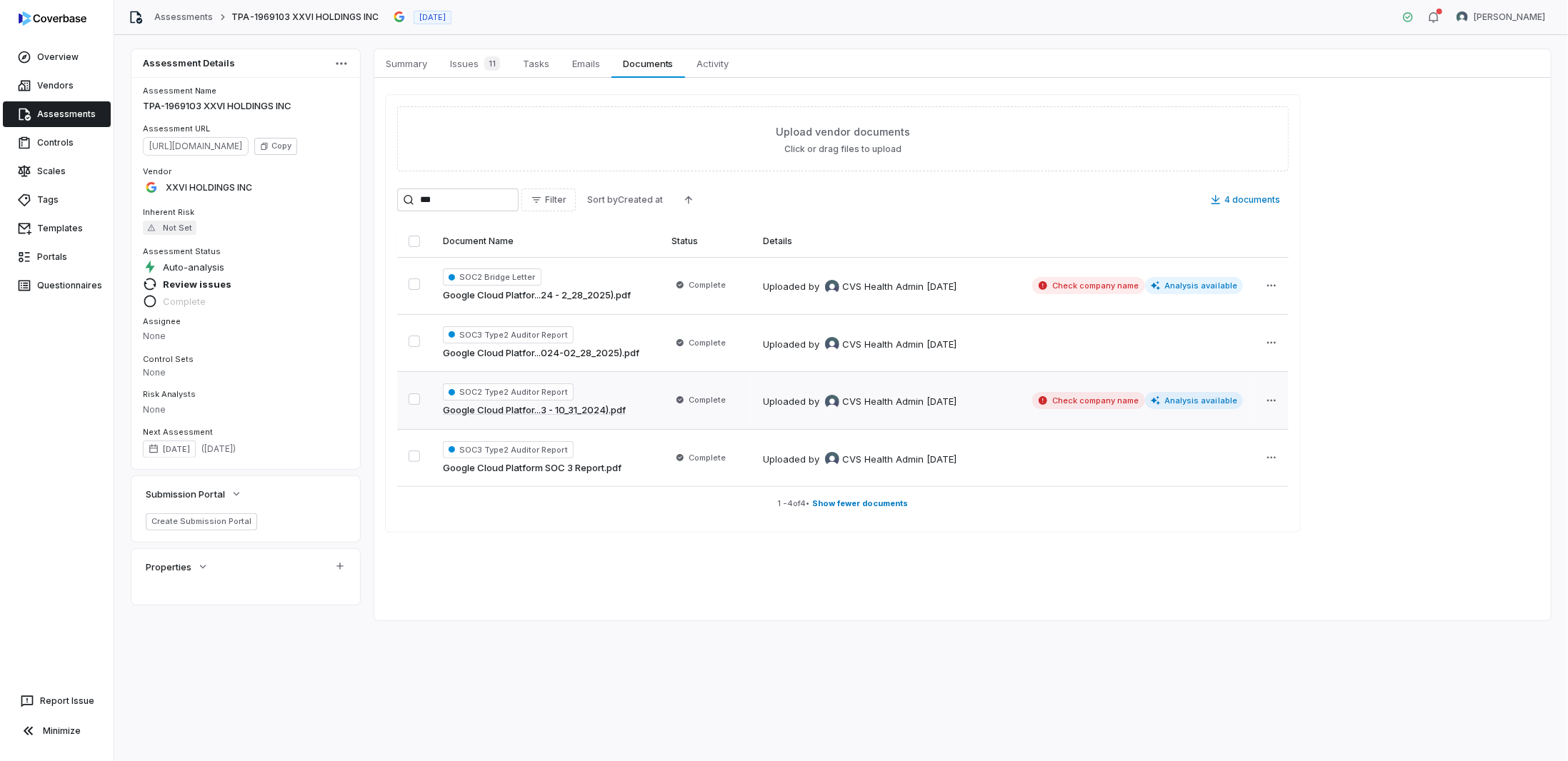 click on "Complete" at bounding box center (706, 400) 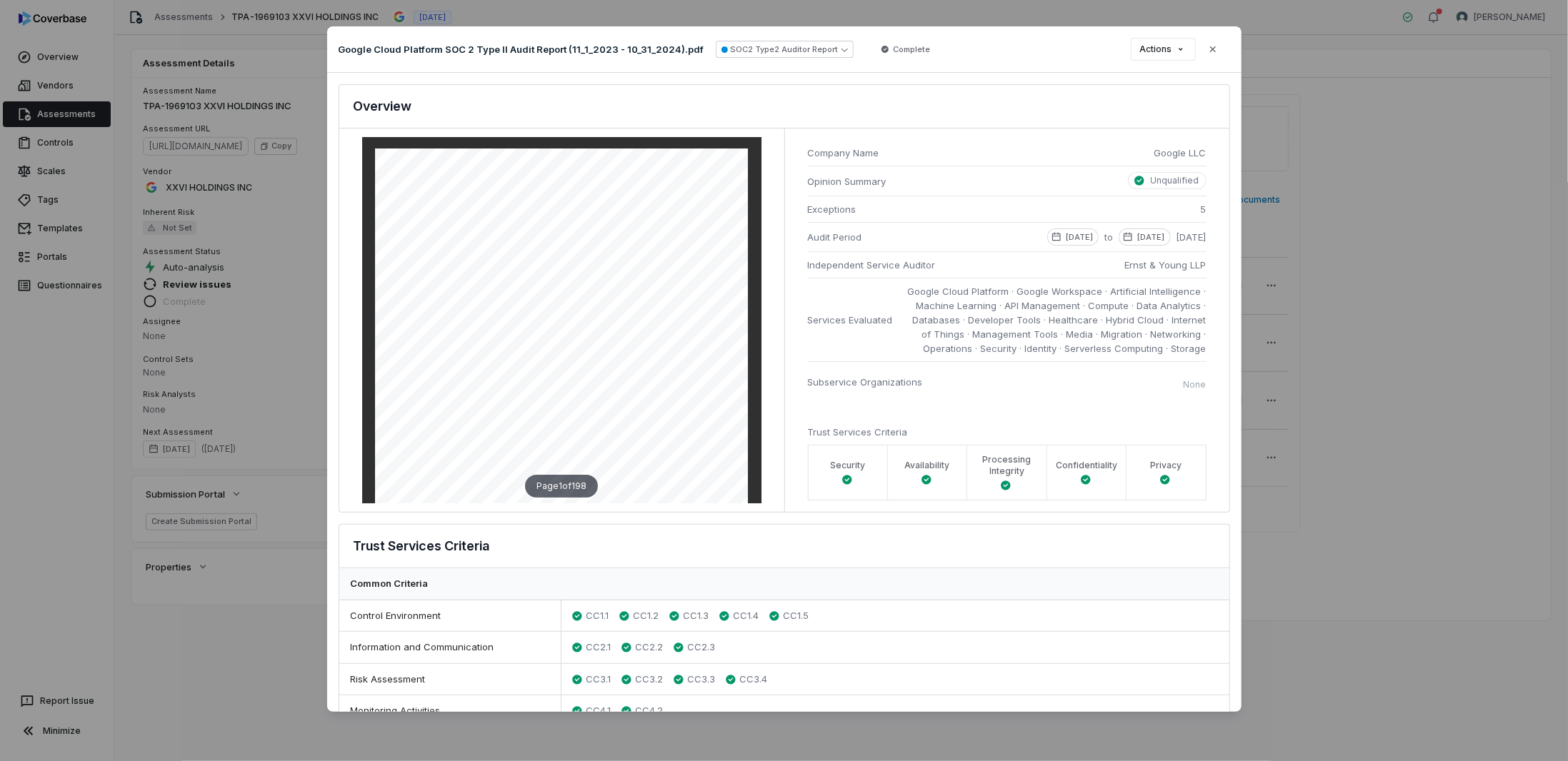 click on "Document Preview Google Cloud Platform SOC 2 Type II Audit Report (11_1_2023 - 10_31_2024).pdf SOC2 Type2 Auditor Report Complete Actions Close SOC2 Type 2 Analysis Document:  Google Cloud Platform SOC 2 Type II Audit Report (11_1_2023 - 10_31_2024).pdf Overview Page  1  of  198 Company Name Google LLC Opinion Summary Unqualified Exceptions 5 Audit Period [DATE] to [DATE] [DATE] Independent Service Auditor [PERSON_NAME] & [PERSON_NAME] LLP Services Evaluated Google Cloud Platform · Google Workspace · Artificial Intelligence · Machine Learning · API Management · Compute · Data Analytics · Databases · Developer Tools · Healthcare · Hybrid Cloud · Internet of Things · Management Tools · Media · Migration · Networking · Operations · Security · Identity · Serverless Computing · Storage Subservice Organizations None Trust Services Criteria Security Availability Processing Integrity Confidentiality Privacy Trust Services Criteria Common Criteria Control Environment CC1.1 CC1.2 CC1.3 CC1.4 CC1.5" at bounding box center (784, 380) 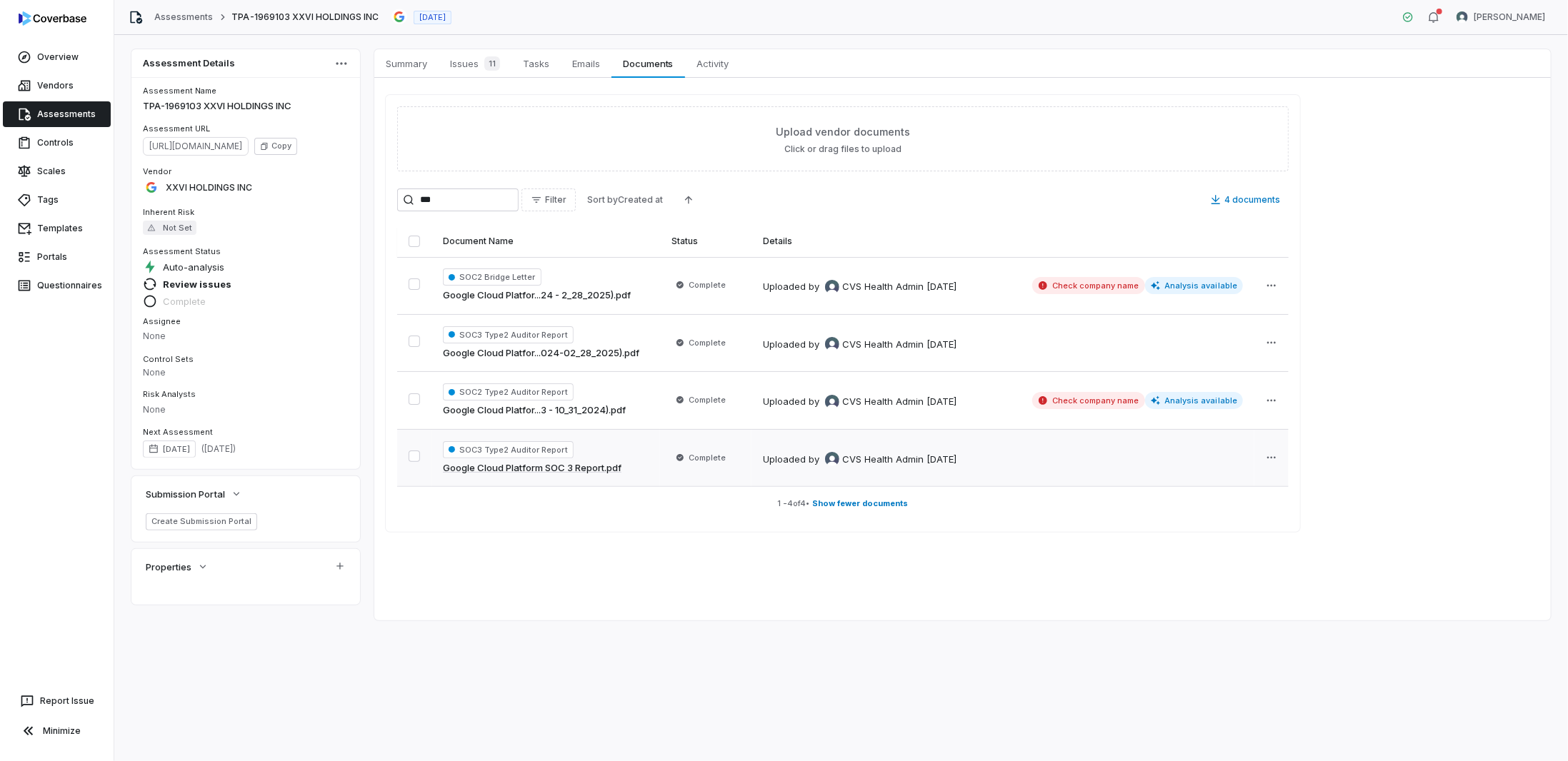 click on "SOC3 Type2 Auditor Report Google Cloud Platform SOC 3 Report.pdf" at bounding box center (546, 458) 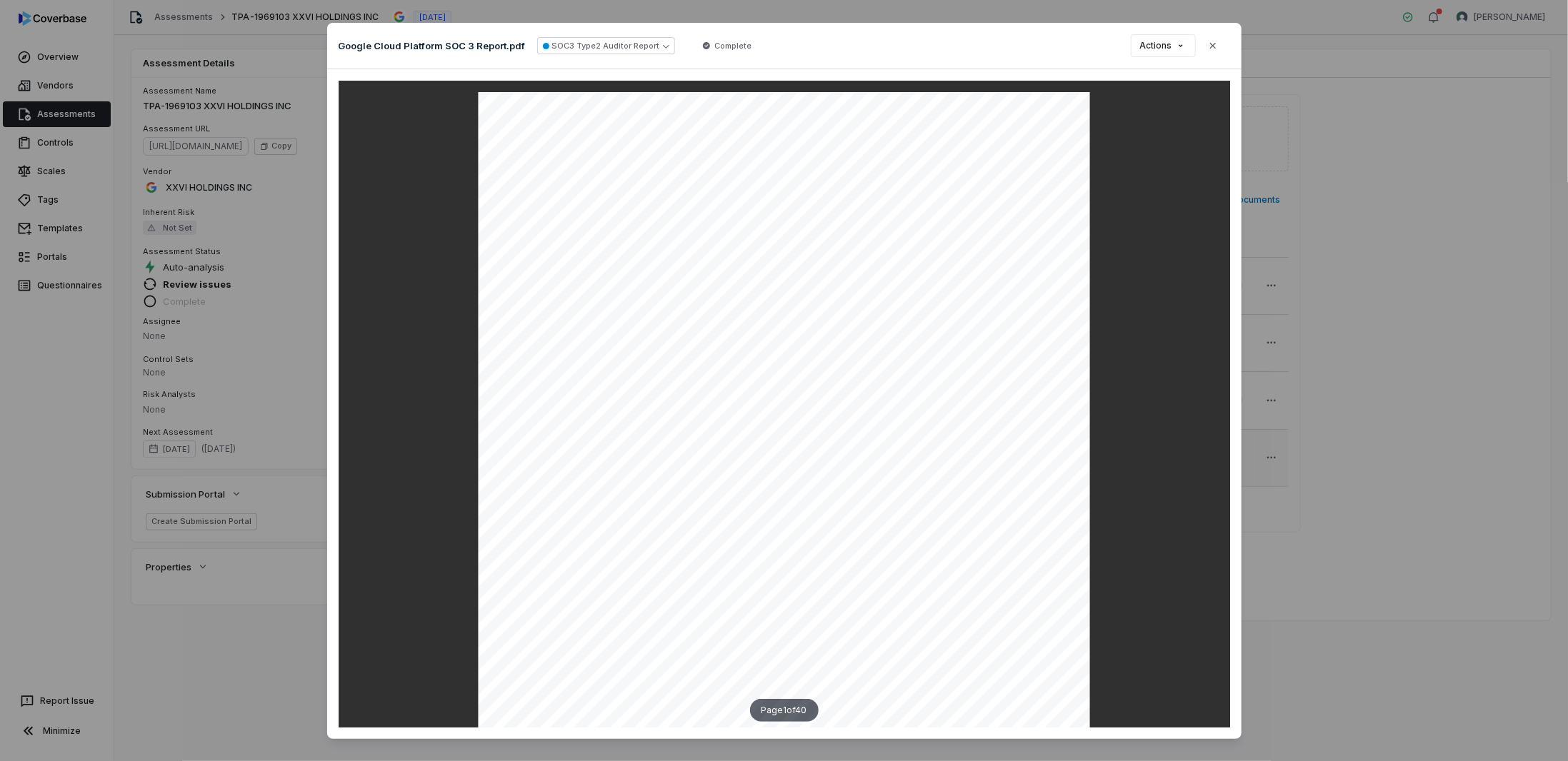 click on "Document Preview Google Cloud Platform SOC 3 Report.pdf SOC3 Type2 Auditor Report Complete Actions Close Page  1  of  40" at bounding box center [784, 380] 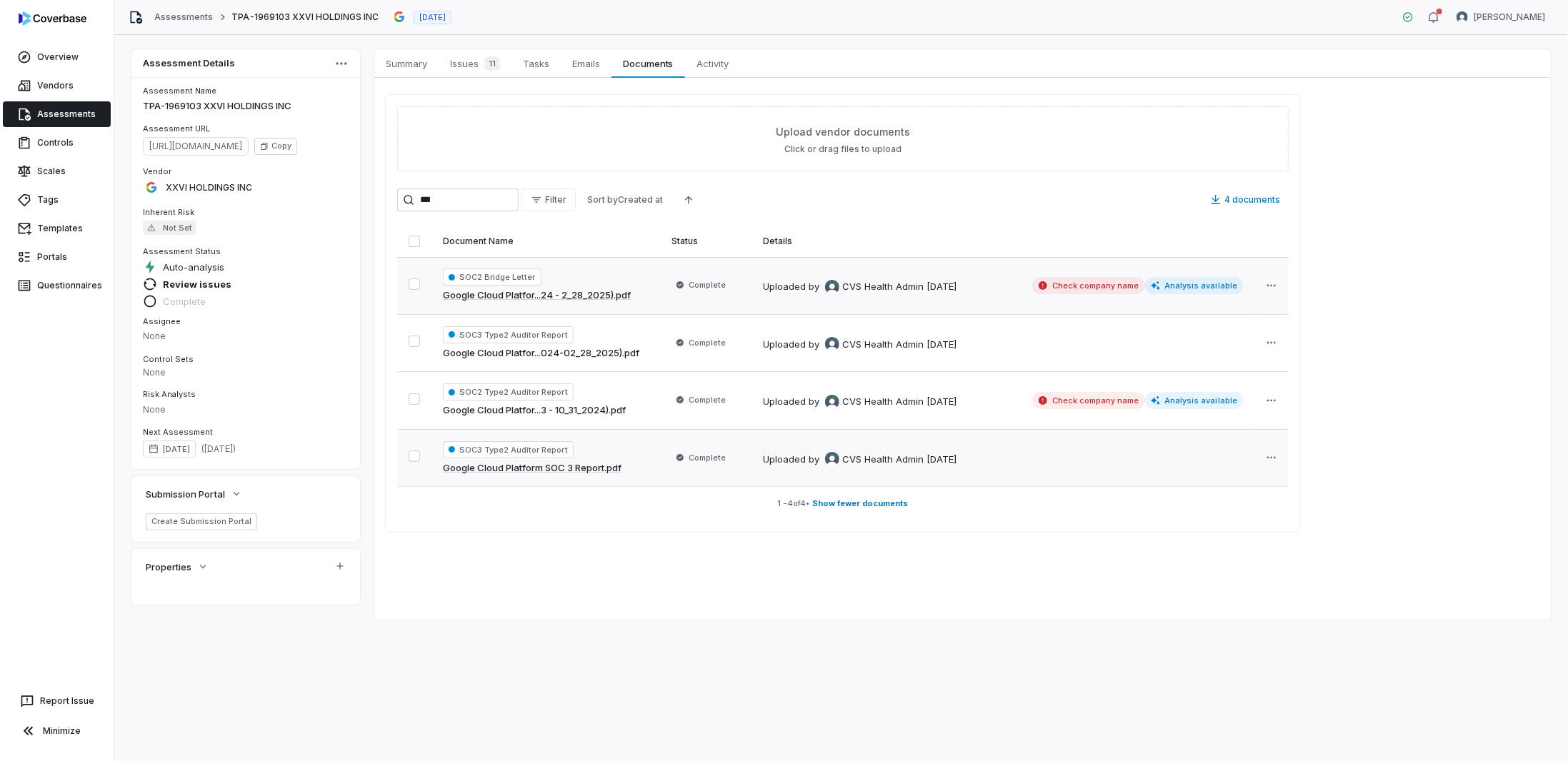 click on "Uploaded by CVS Health Admin [DATE] Check company name  Analysis available" at bounding box center (1003, 286) 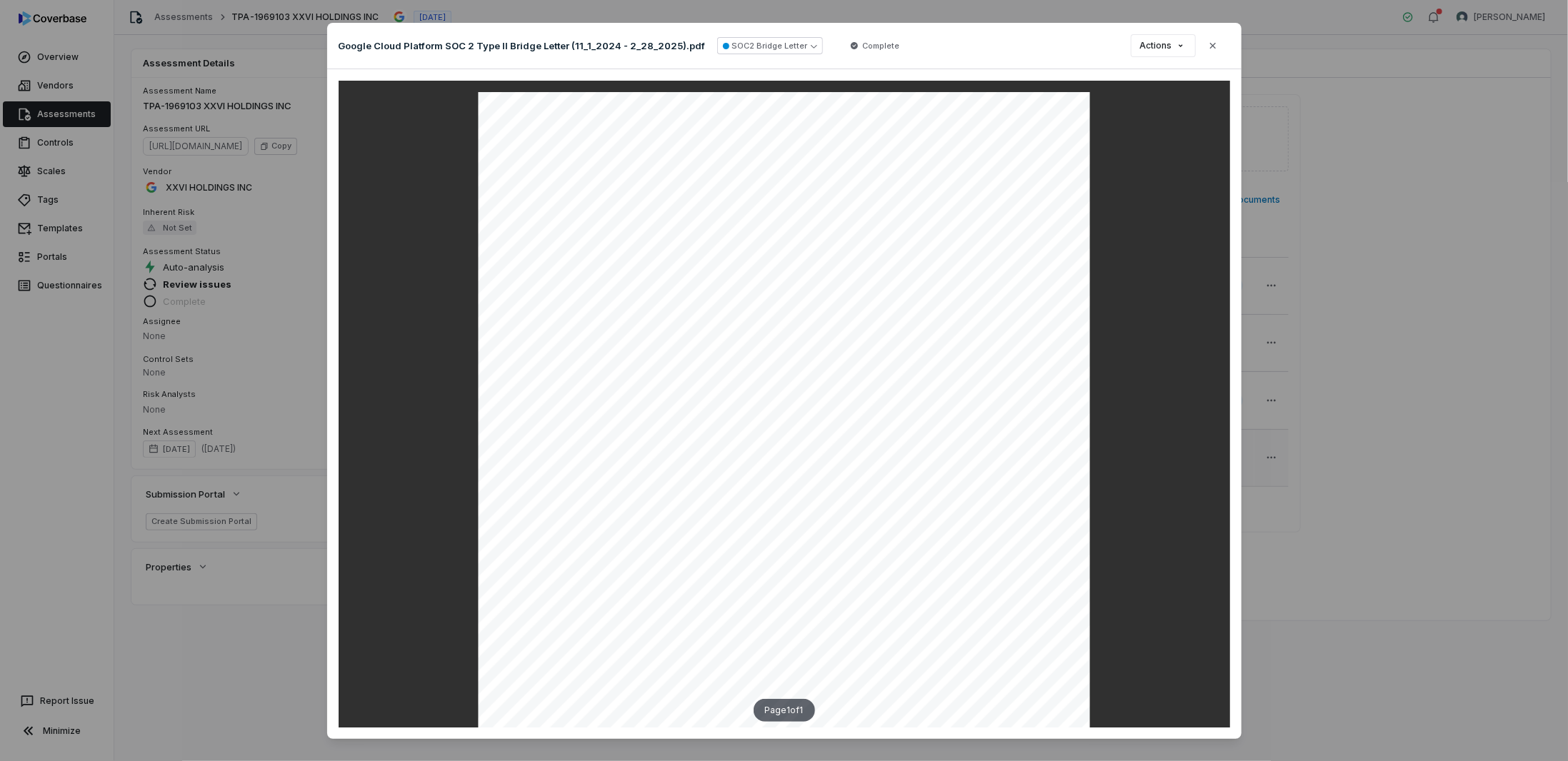 click on "Document Preview Google Cloud Platform SOC 2 Type II Bridge Letter (11_1_2024 - 2_28_2025).pdf SOC2 Bridge Letter Complete Actions Close Page  1  of  1" at bounding box center [784, 392] 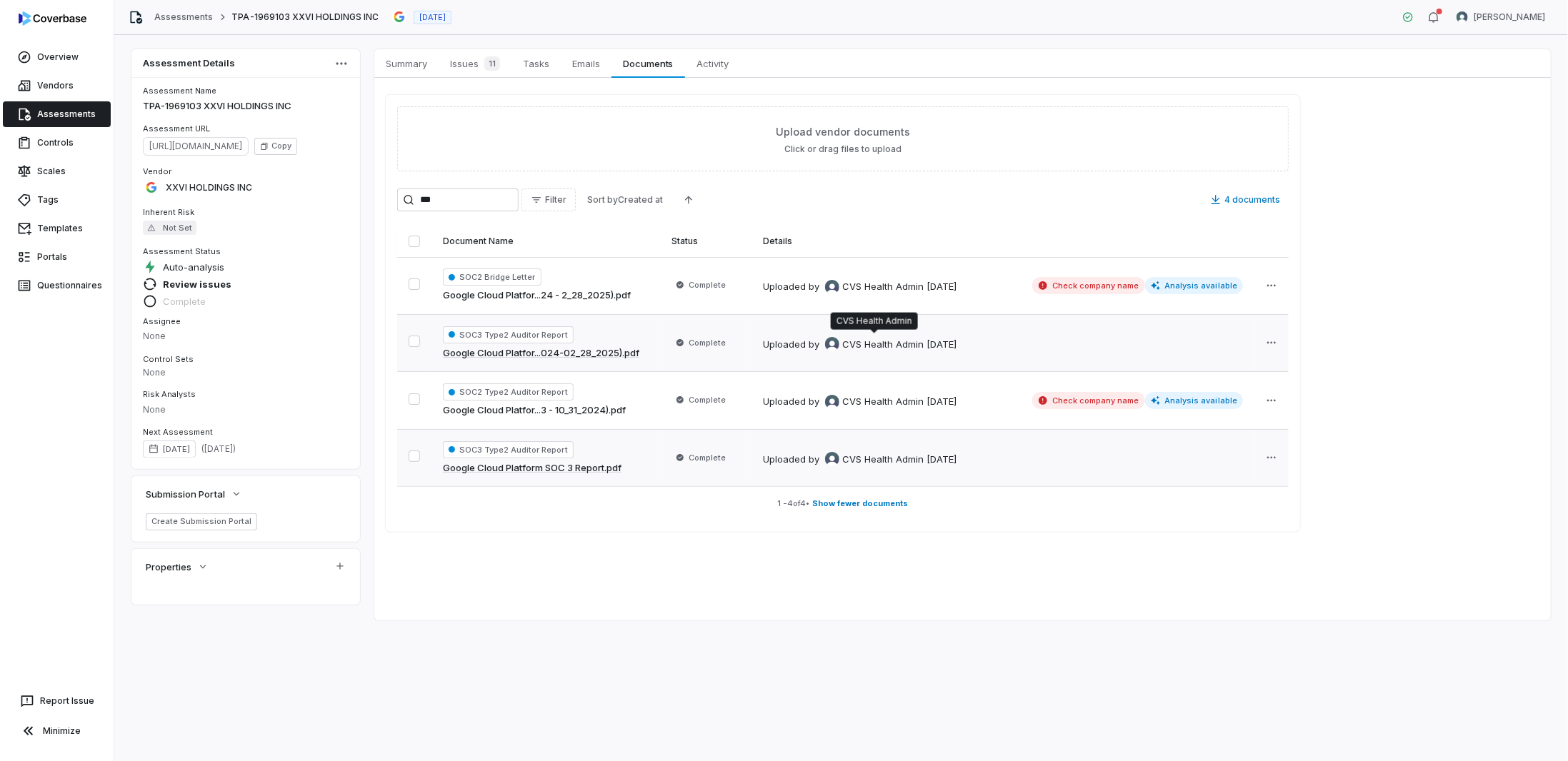 click at bounding box center (832, 344) 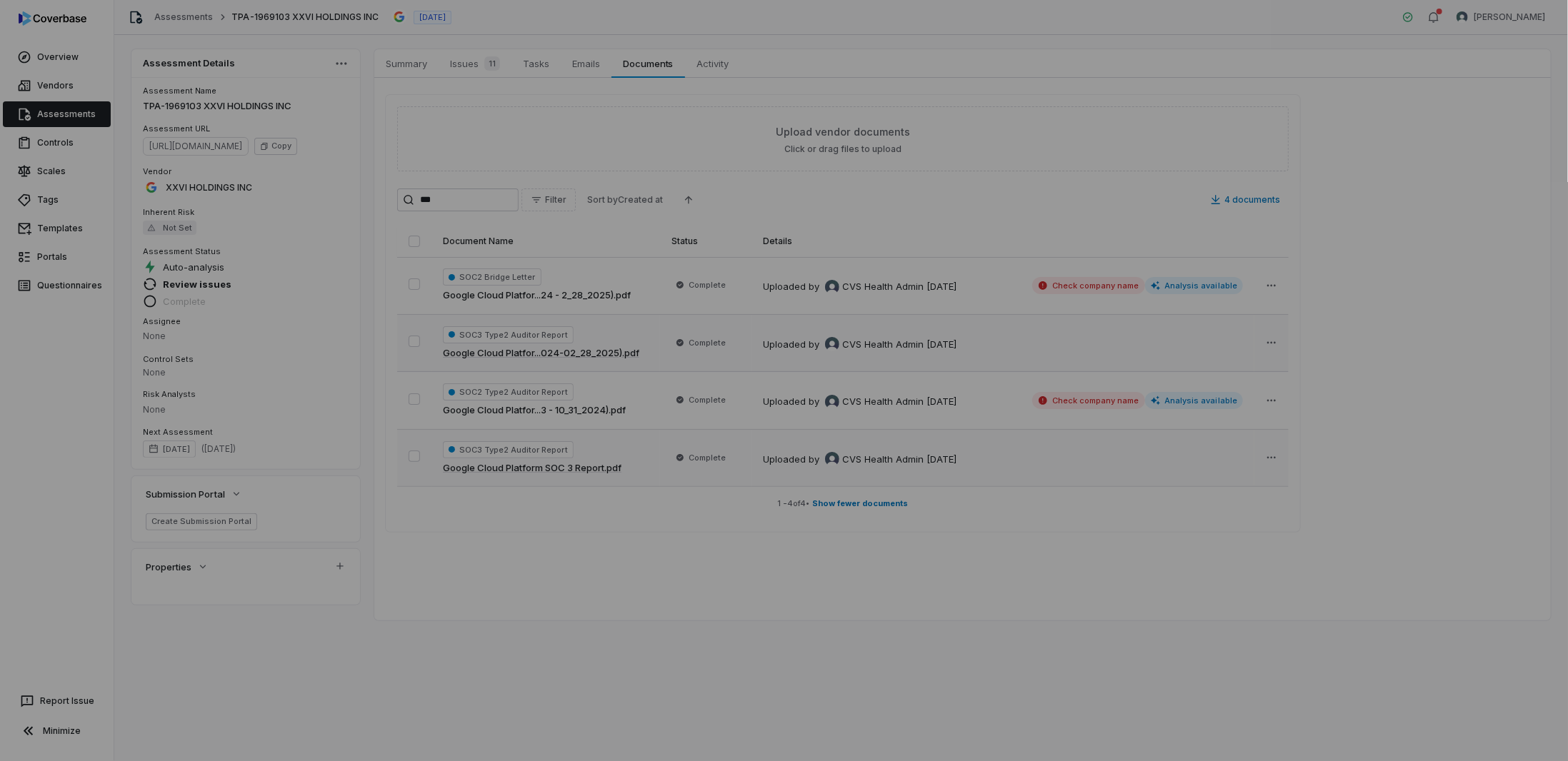 click on "Document Preview" at bounding box center [784, 380] 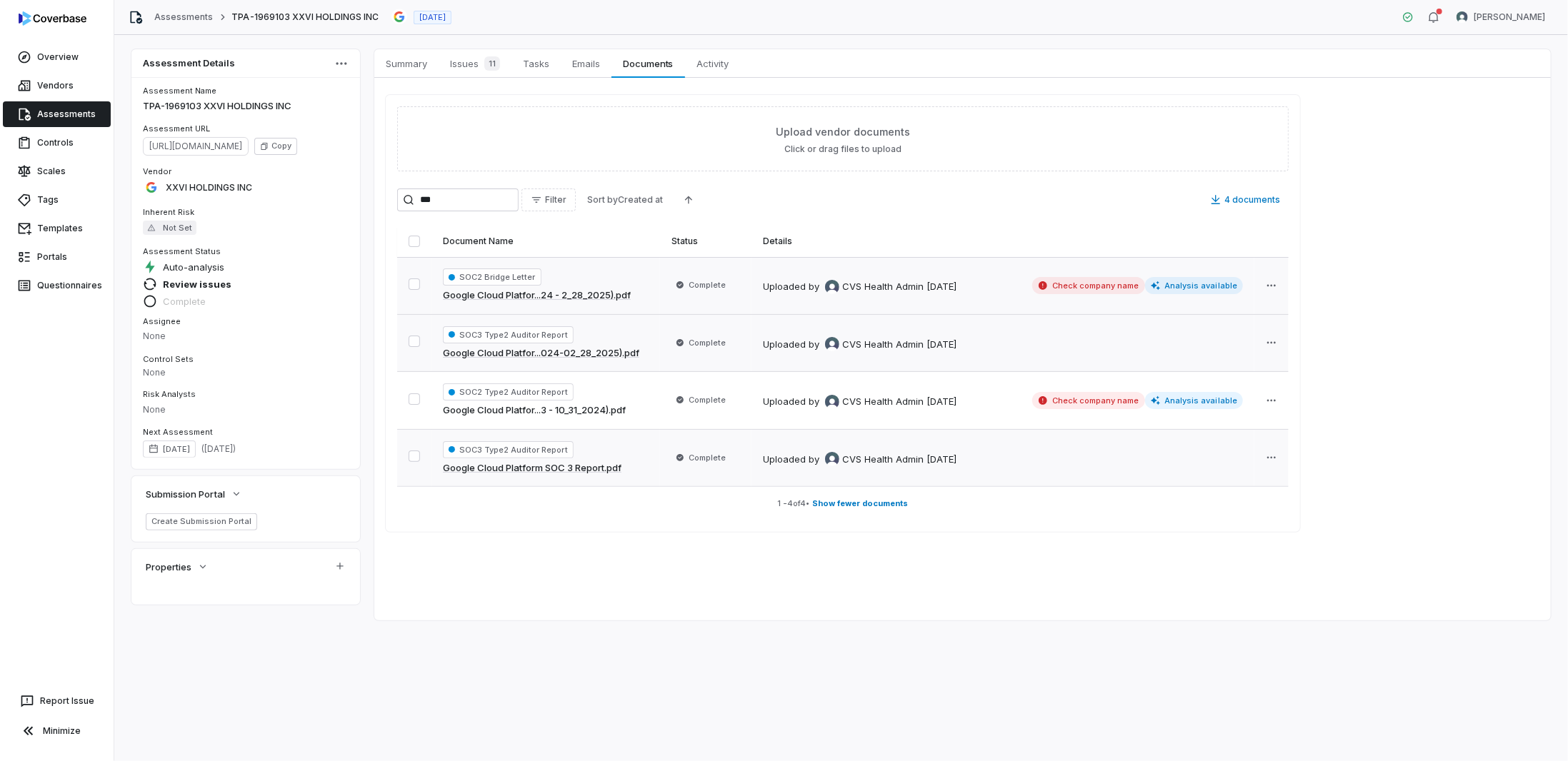 click on "Complete" at bounding box center [706, 286] 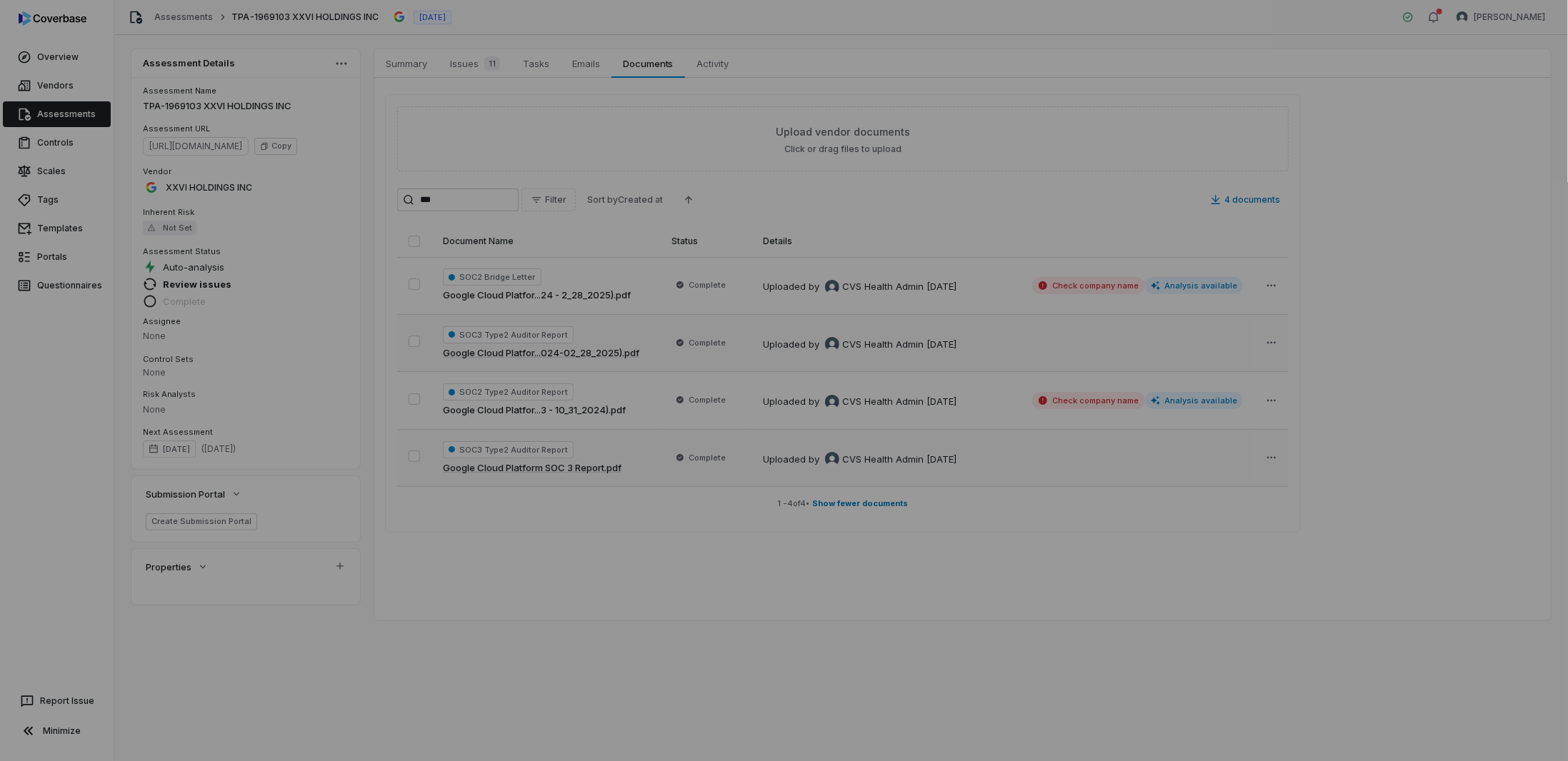 drag, startPoint x: 1394, startPoint y: 548, endPoint x: 852, endPoint y: 452, distance: 550.4362 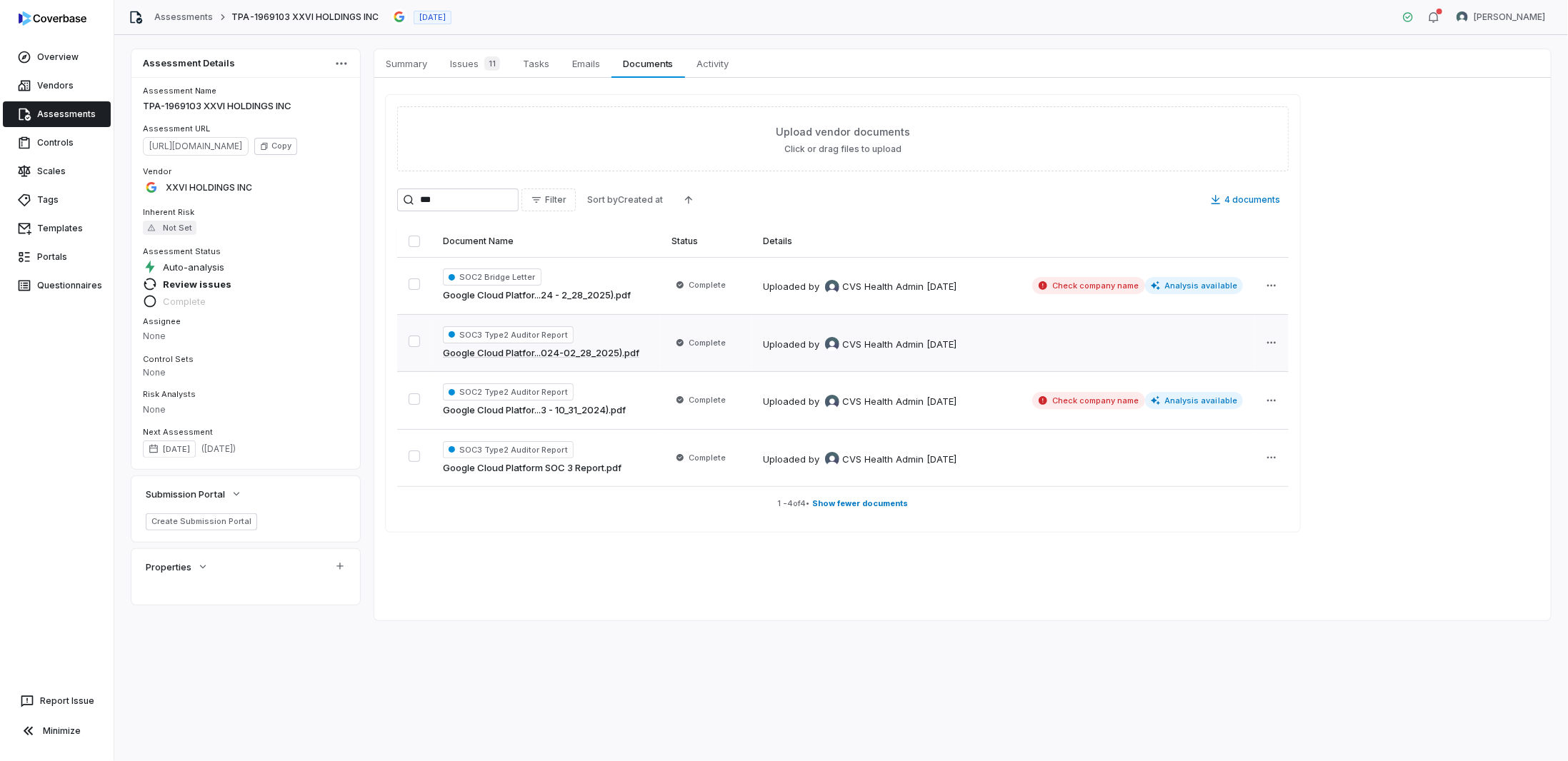 click on "Uploaded by CVS Health Admin [DATE] Check company name  Analysis available" at bounding box center (1003, 400) 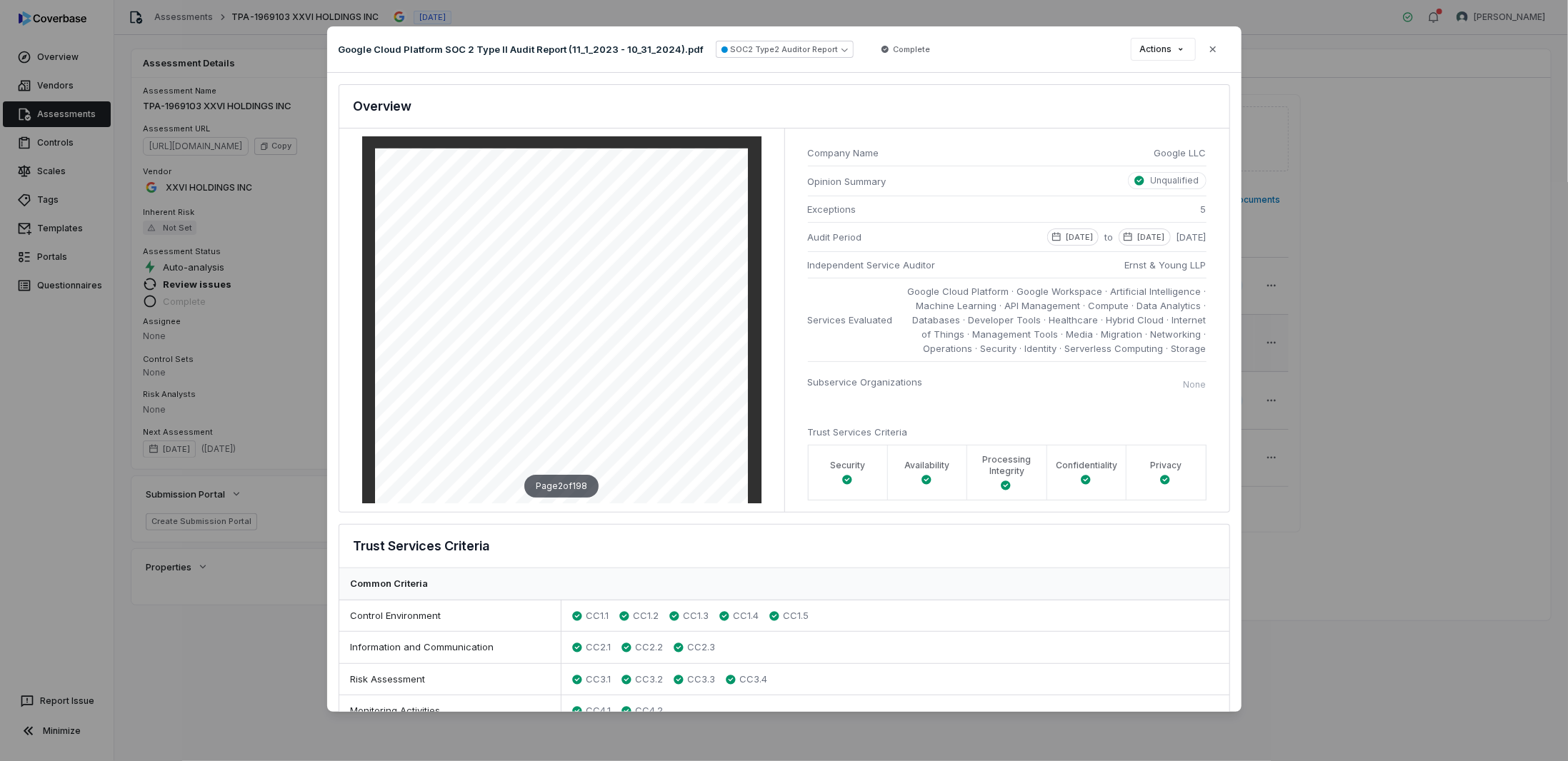 scroll, scrollTop: 999, scrollLeft: 0, axis: vertical 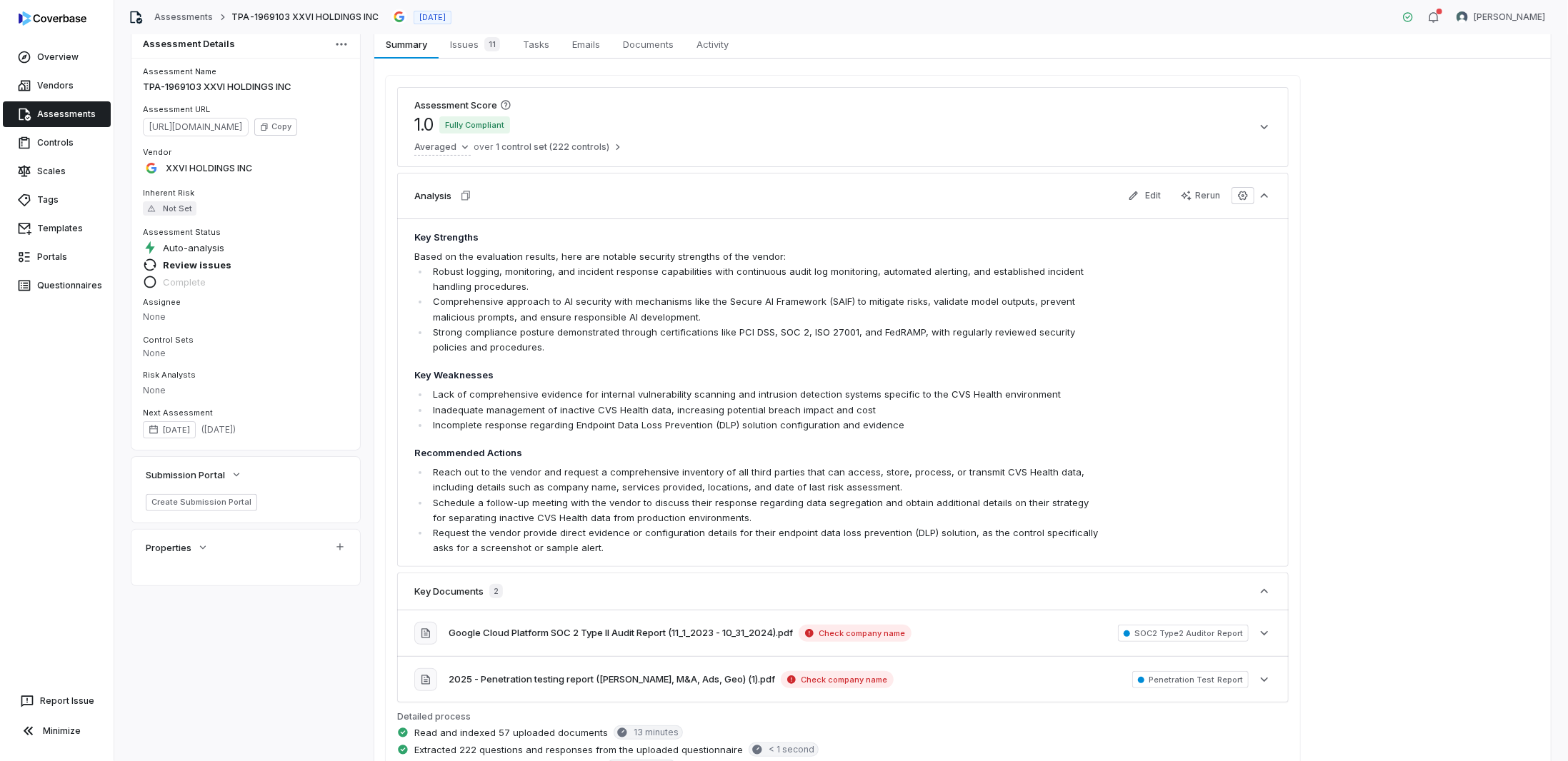 click on "Assessments" at bounding box center [56, 114] 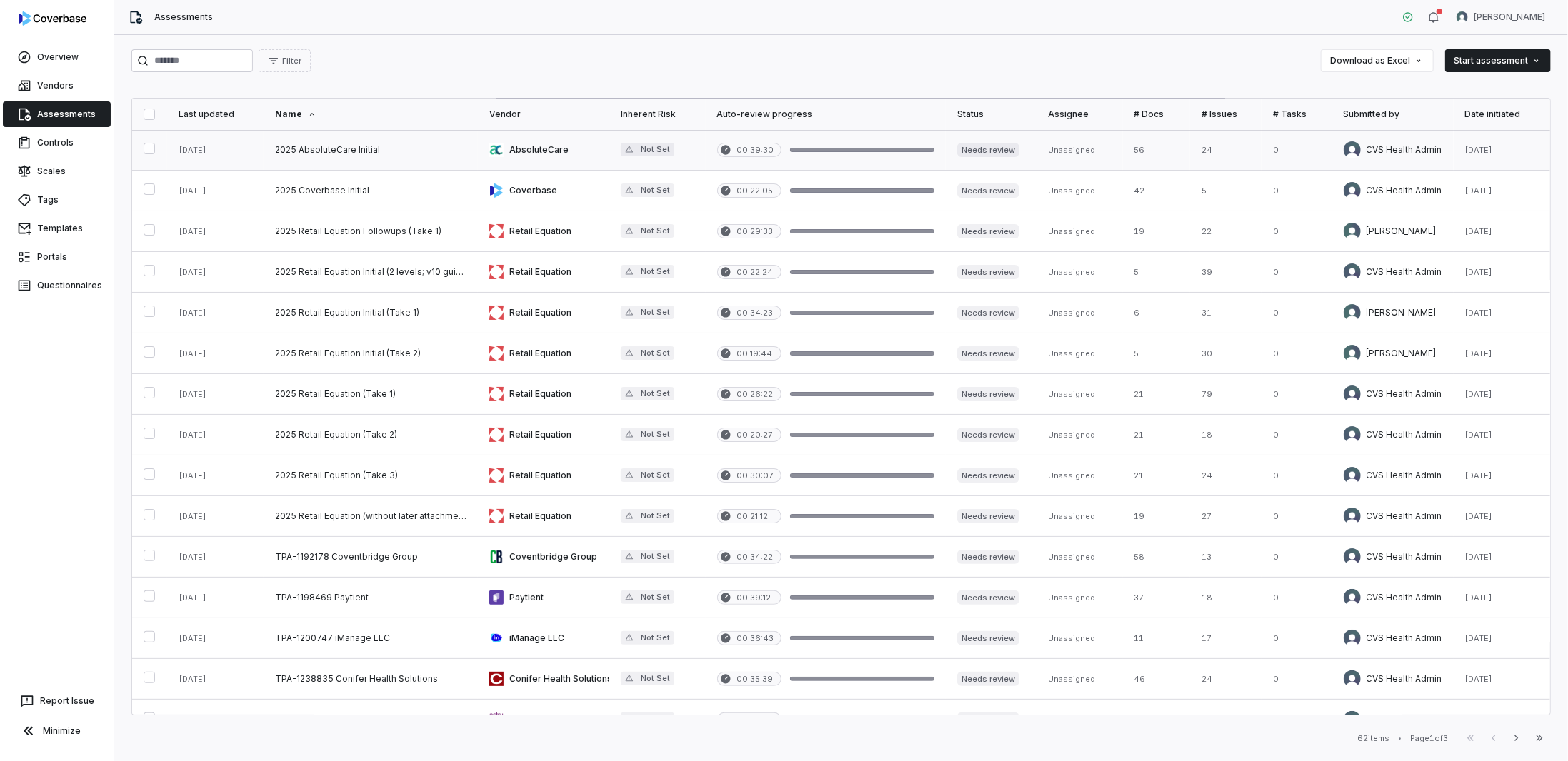 click at bounding box center (371, 150) 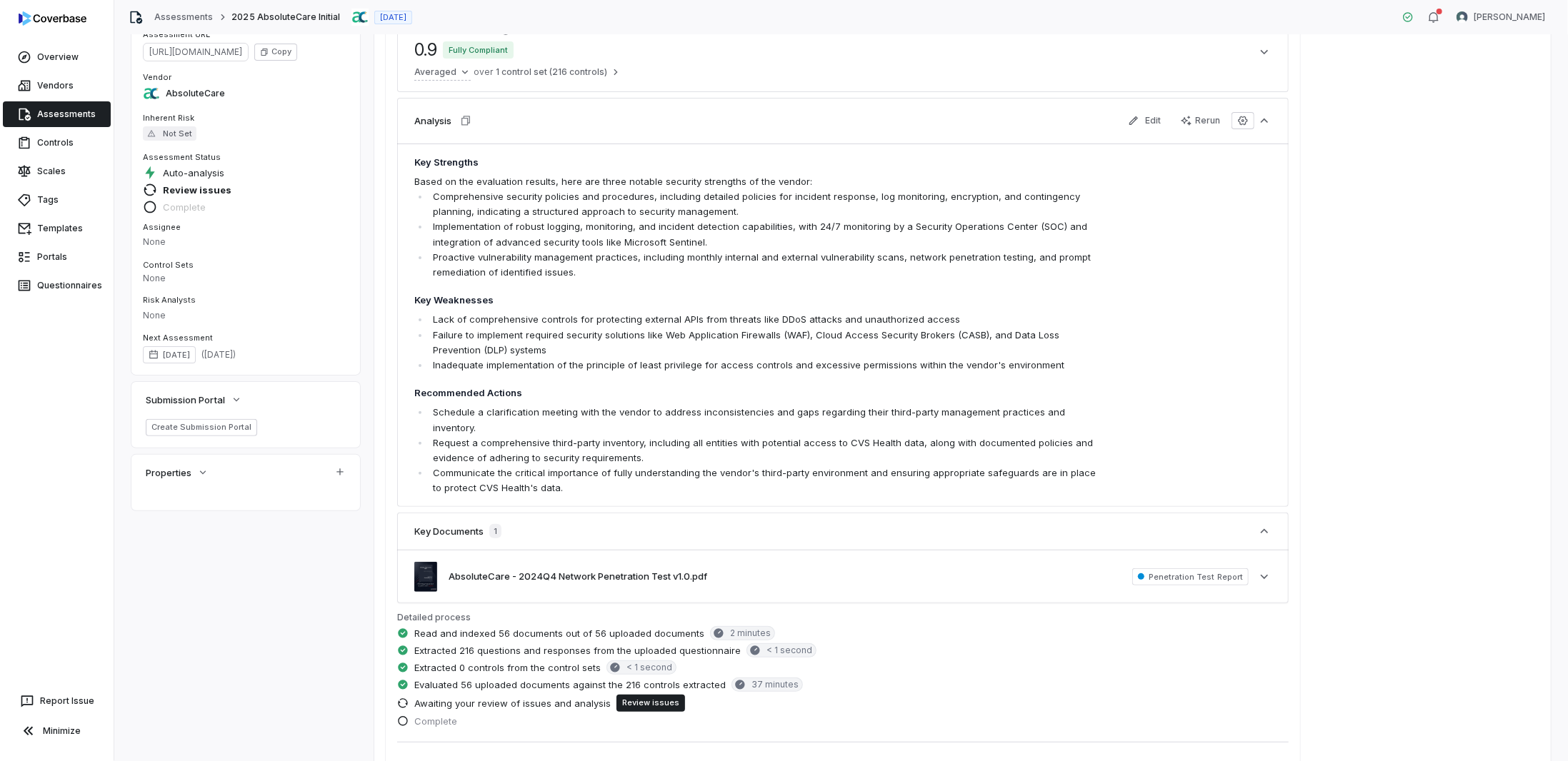 scroll, scrollTop: 0, scrollLeft: 0, axis: both 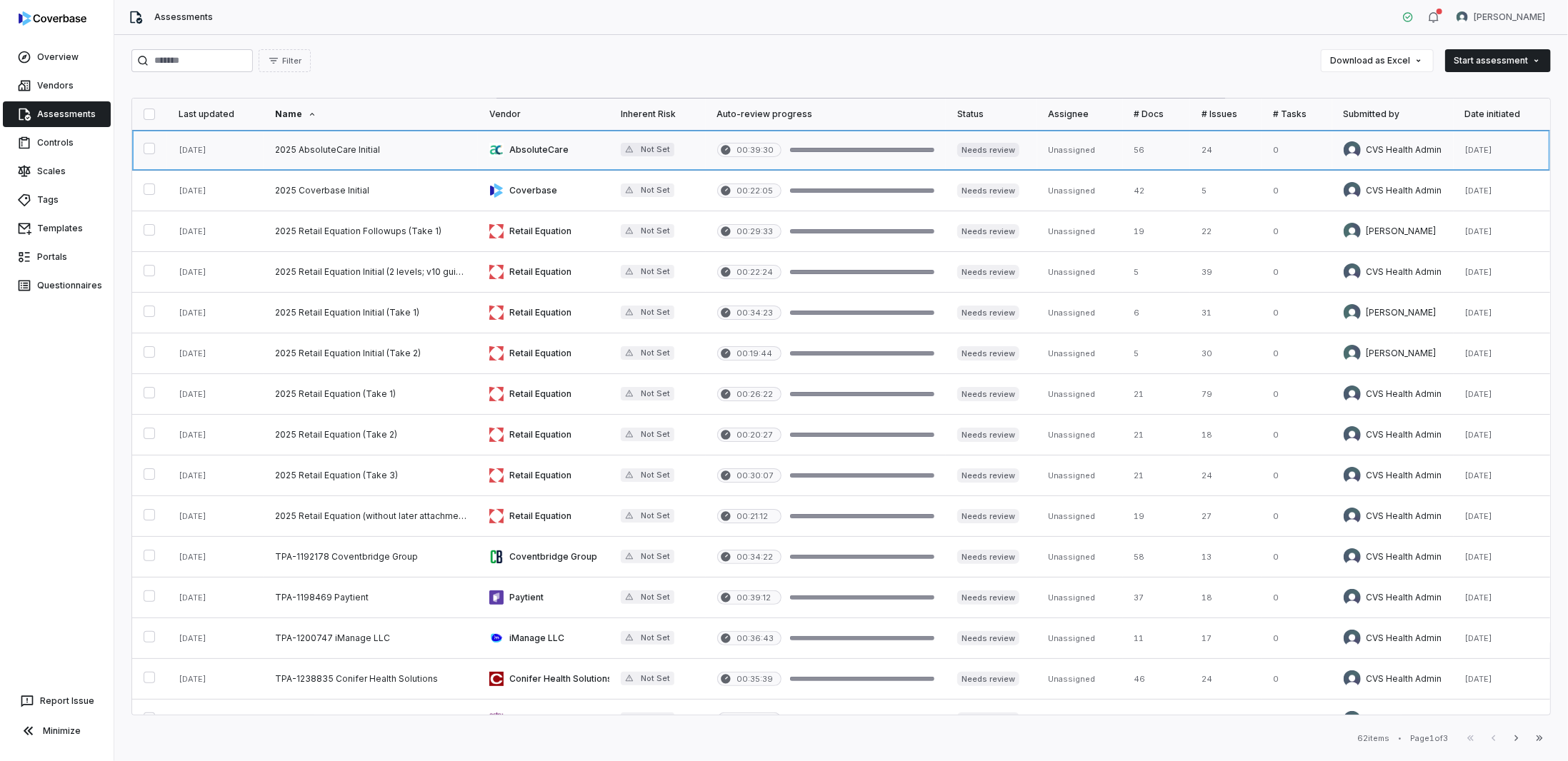 click at bounding box center (371, 150) 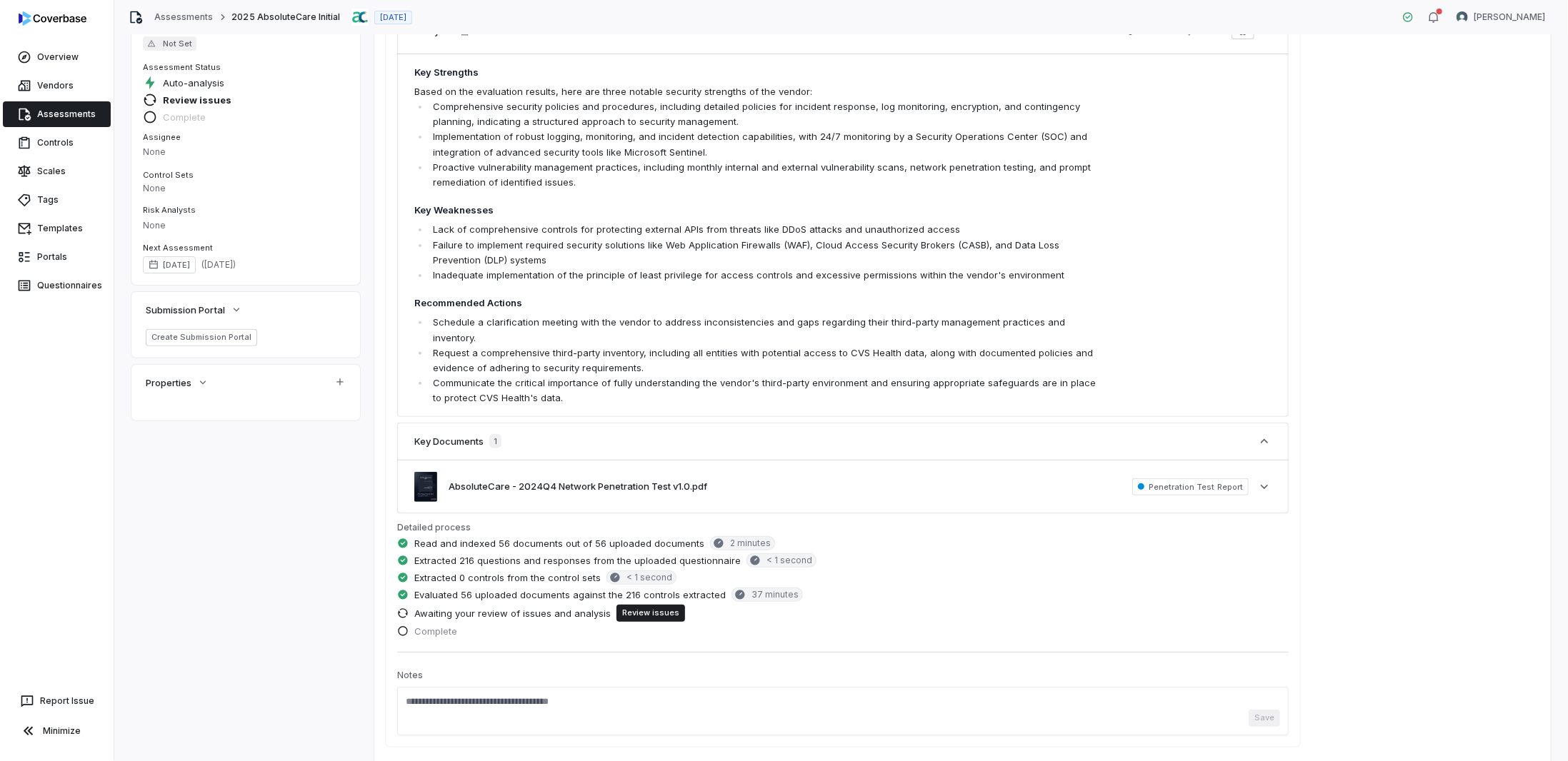scroll, scrollTop: 212, scrollLeft: 0, axis: vertical 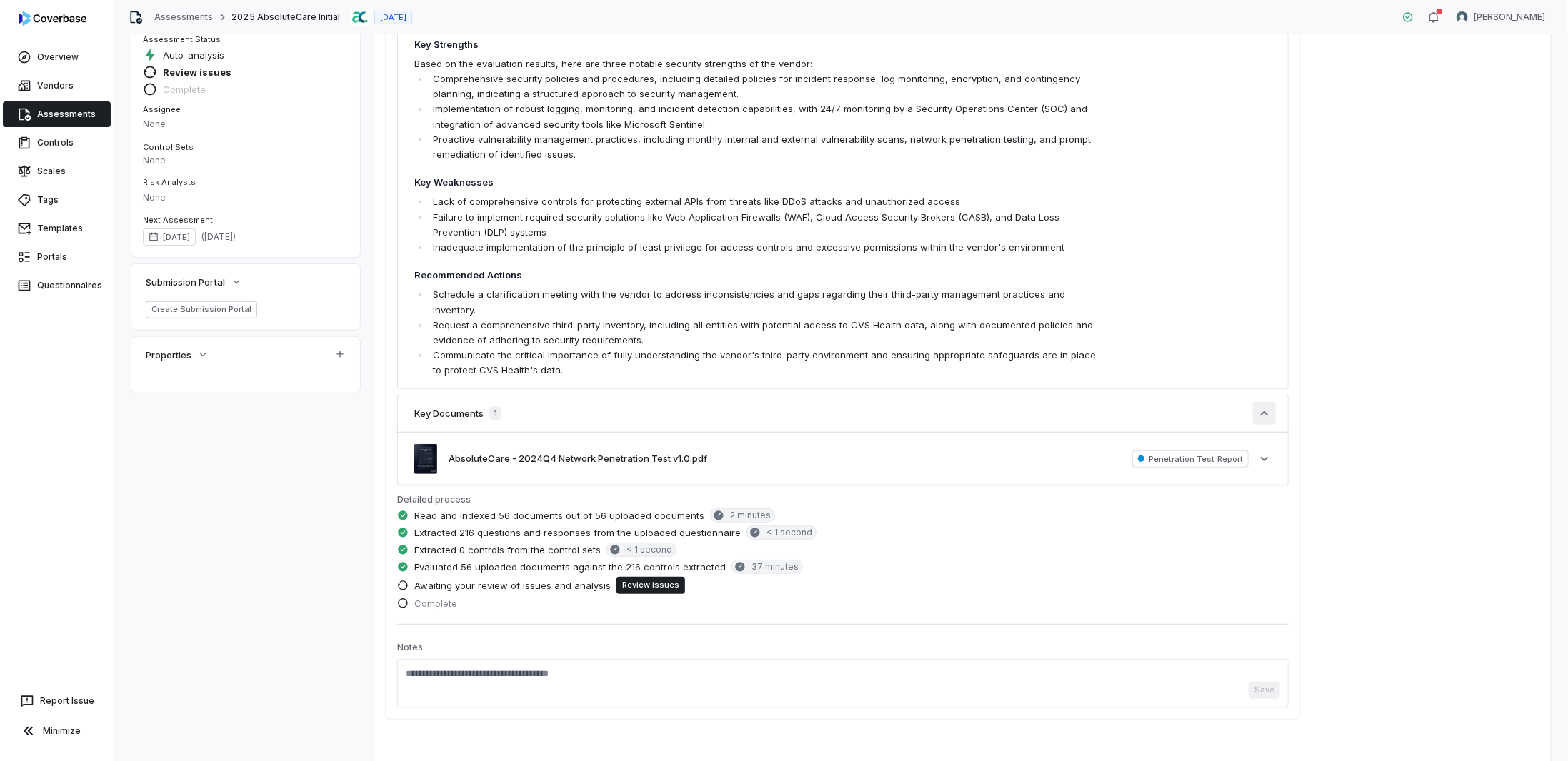 click at bounding box center [1264, 413] 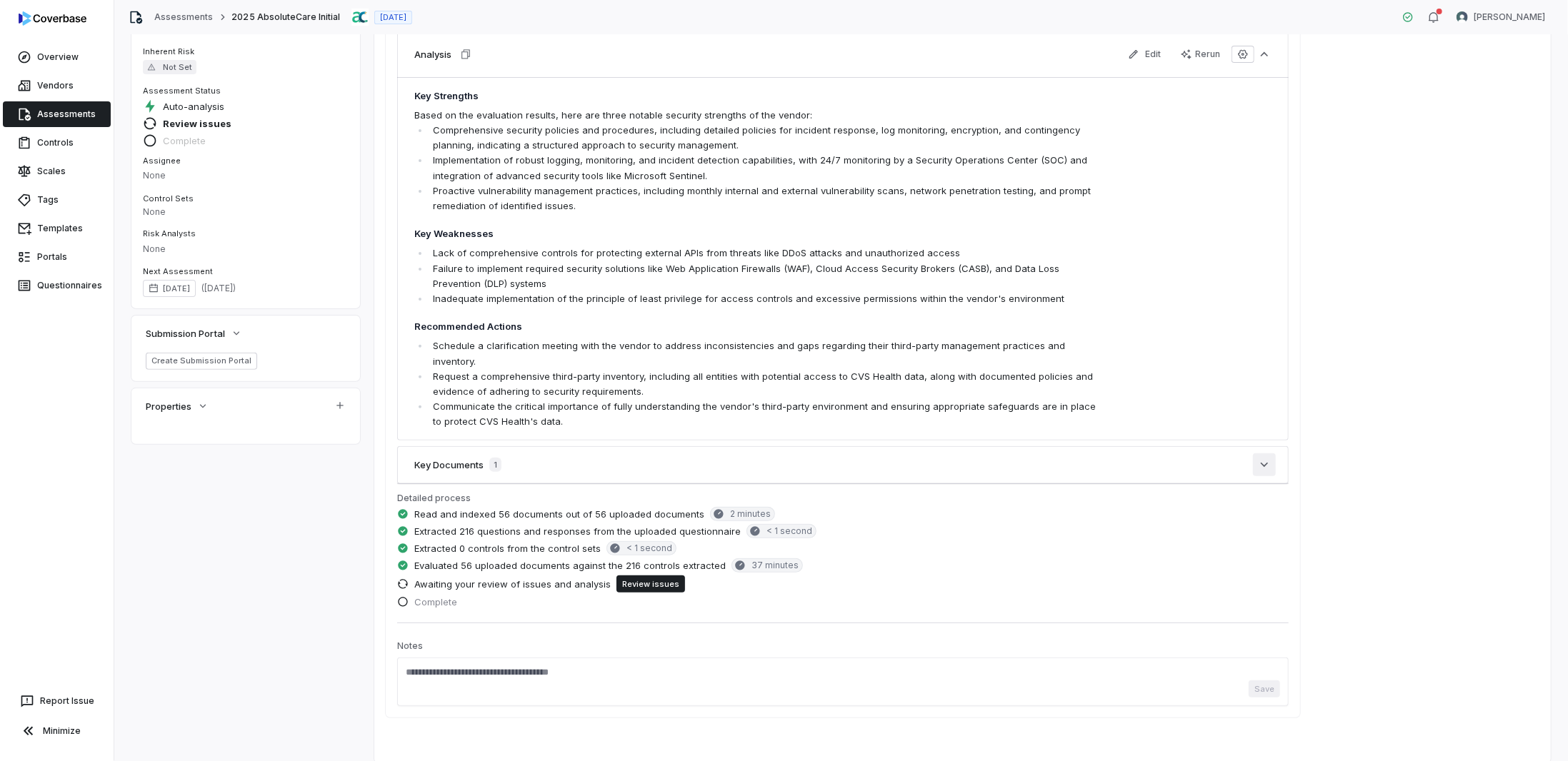 scroll, scrollTop: 160, scrollLeft: 0, axis: vertical 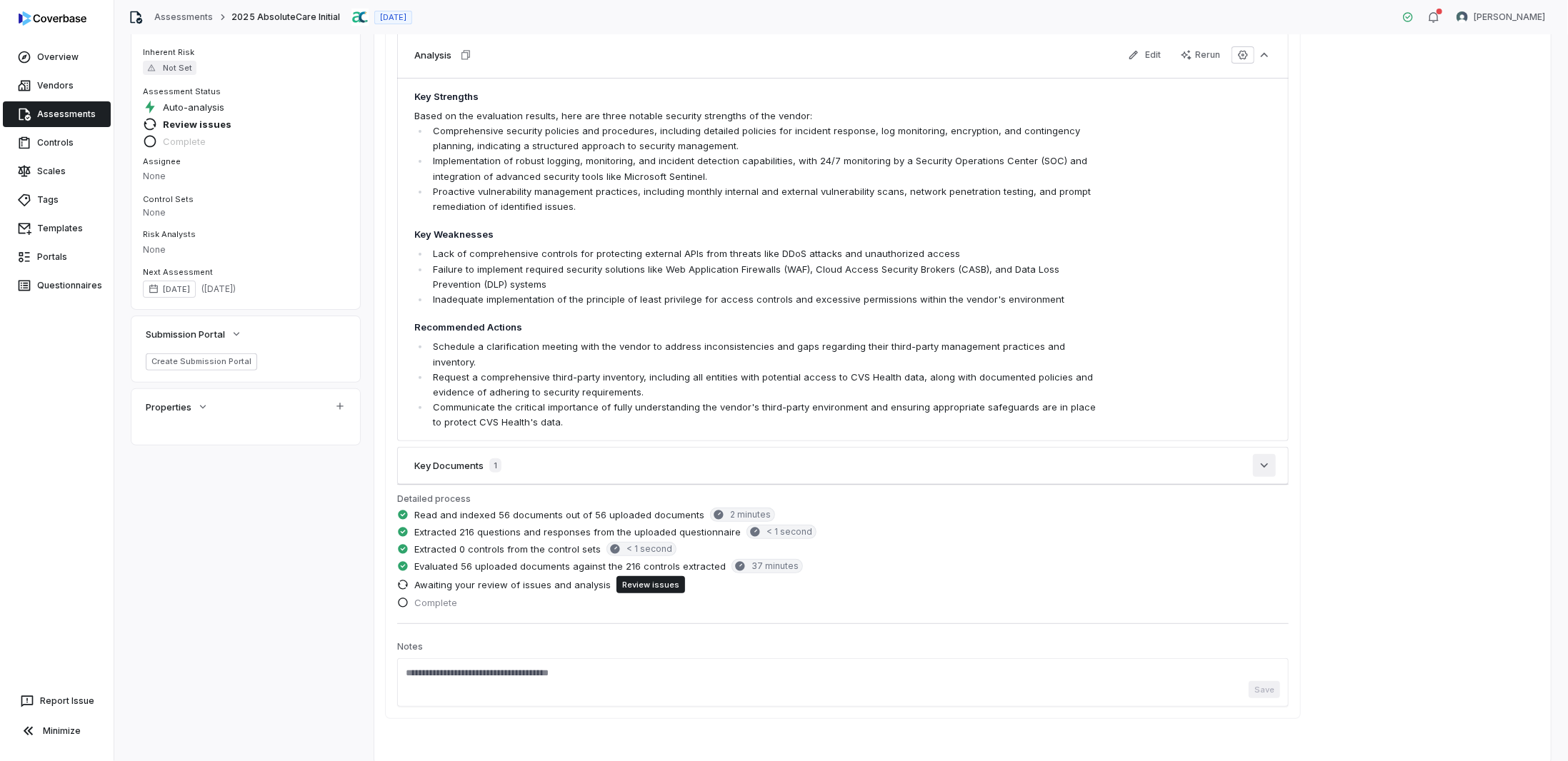 click 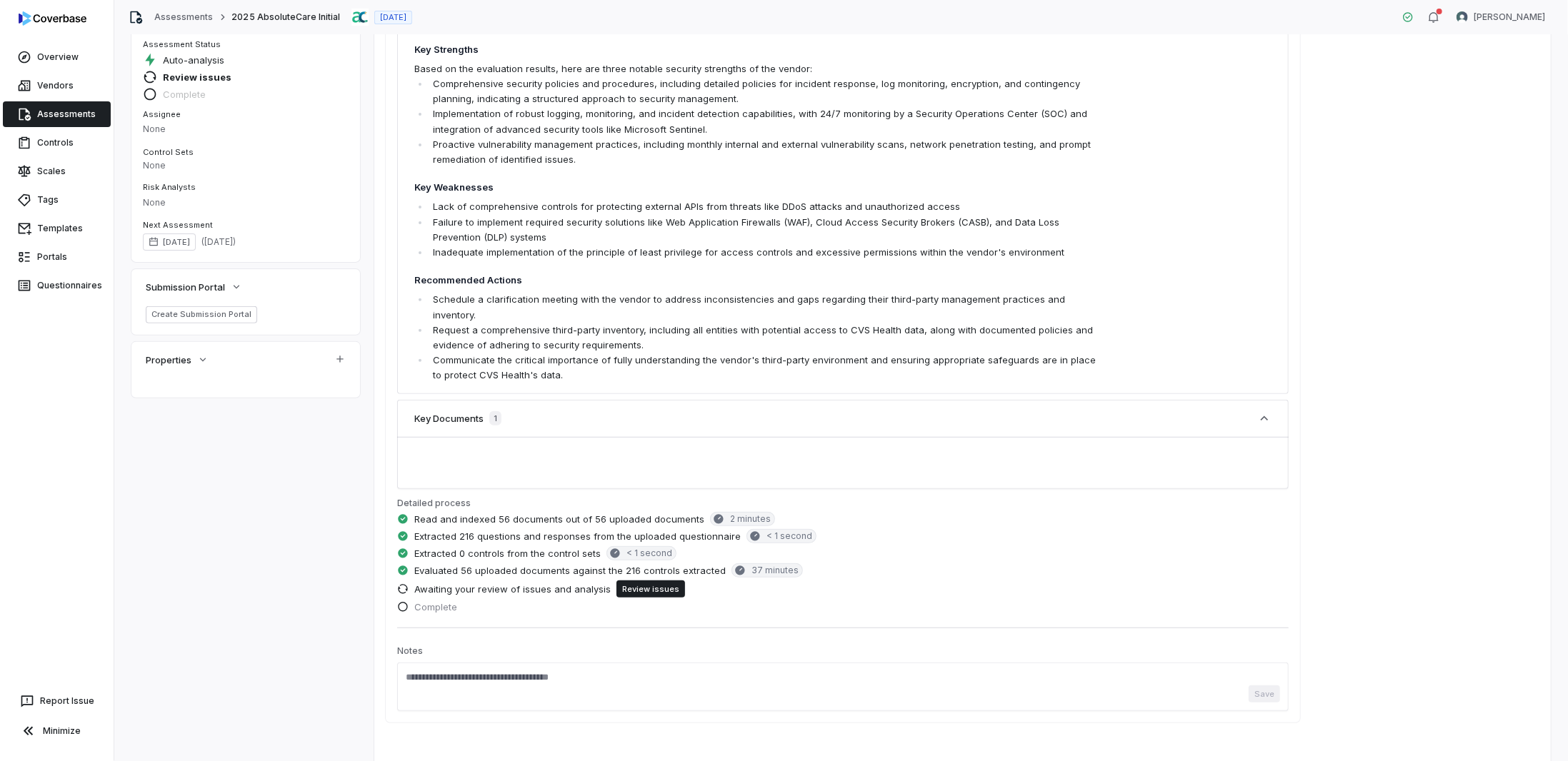 scroll, scrollTop: 212, scrollLeft: 0, axis: vertical 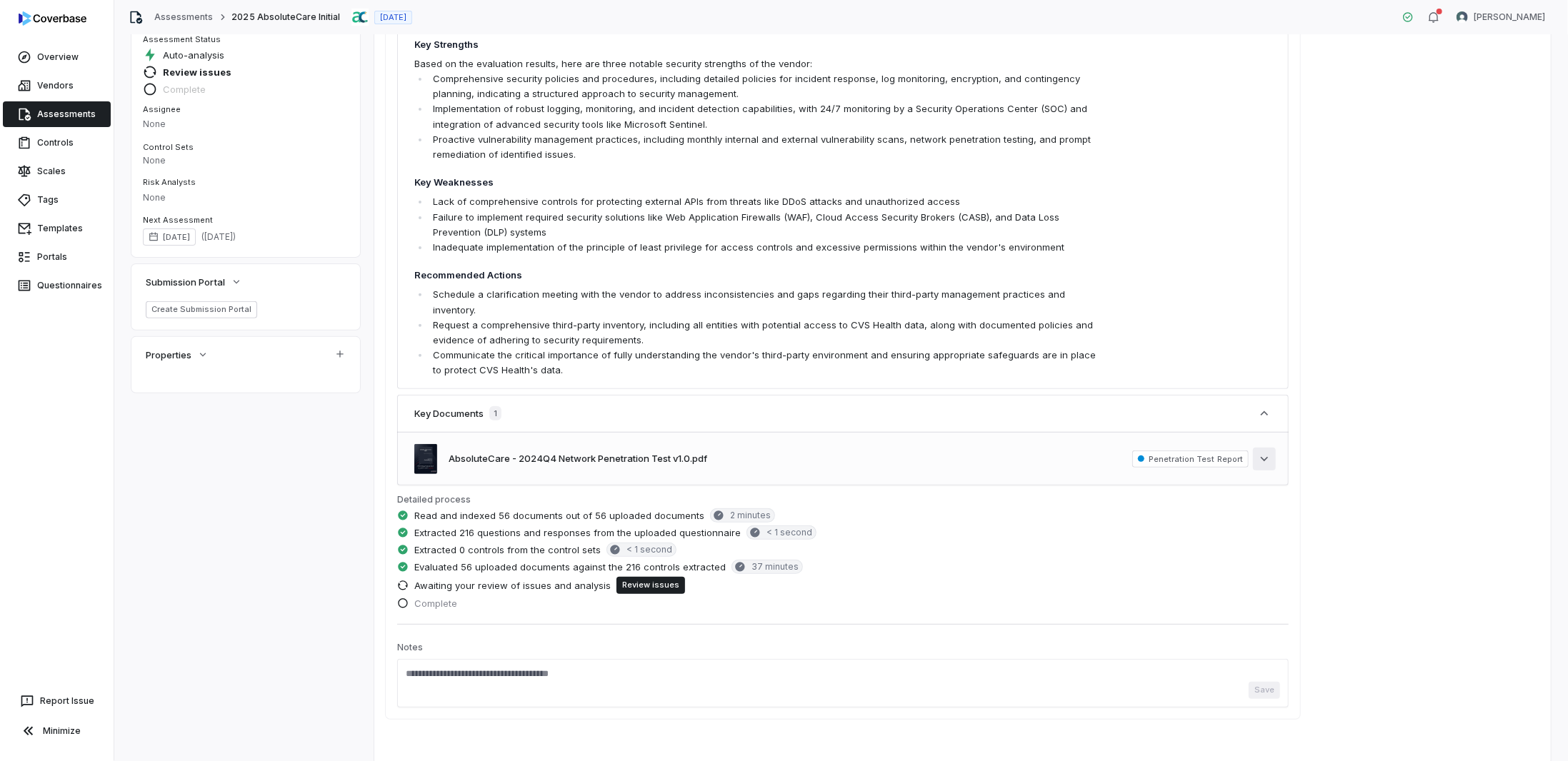 click 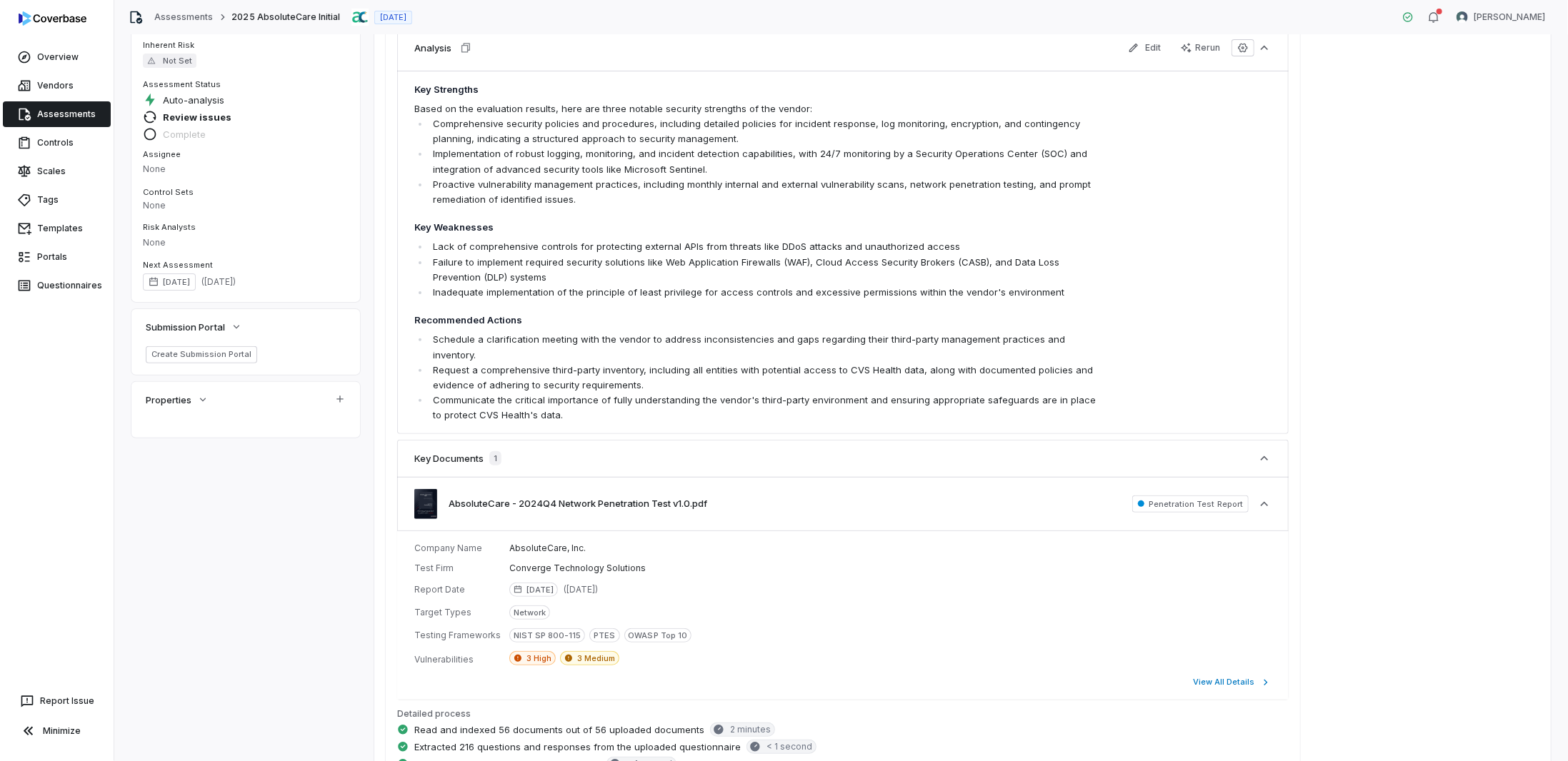 scroll, scrollTop: 0, scrollLeft: 0, axis: both 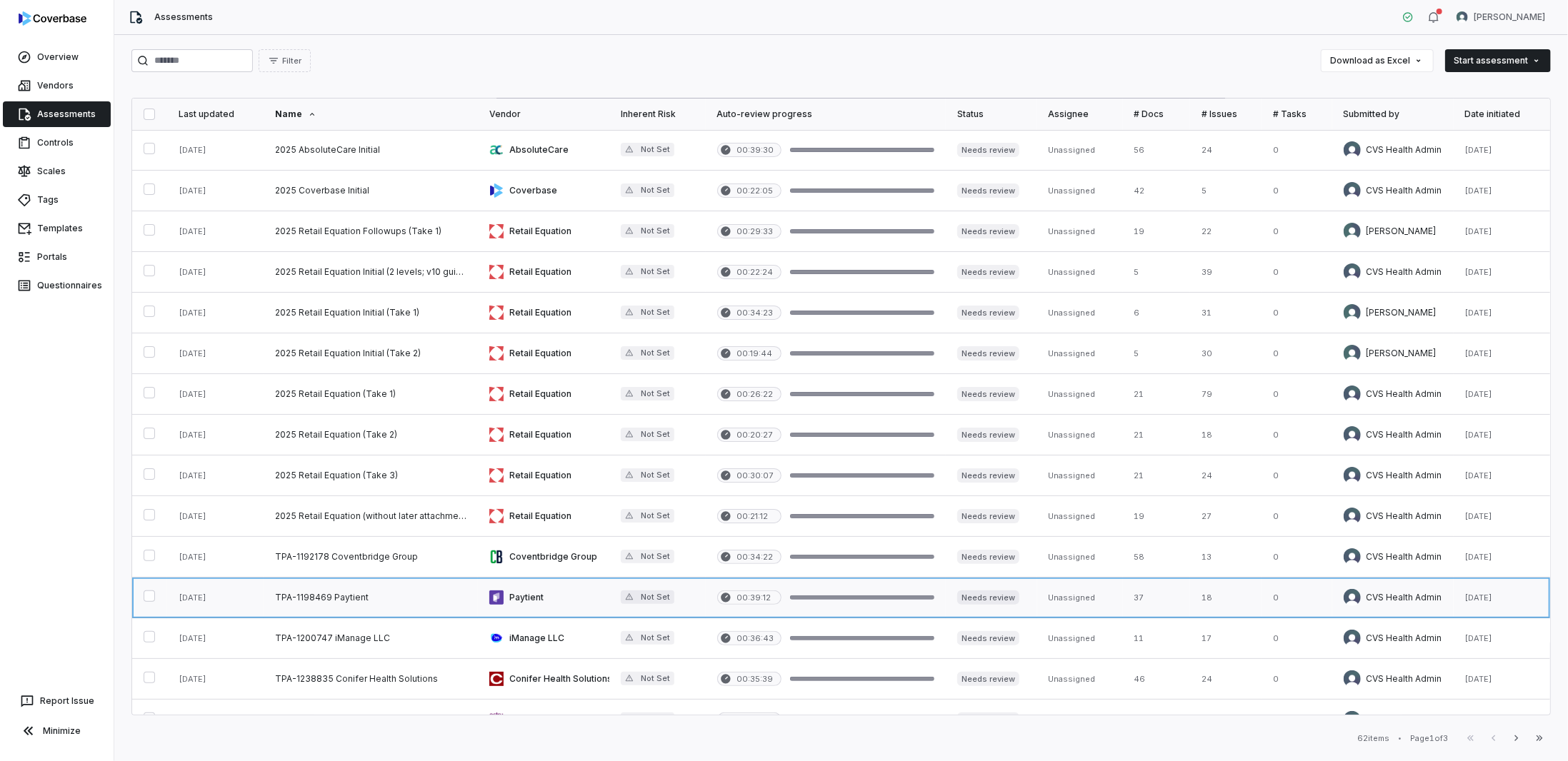 click at bounding box center (371, 598) 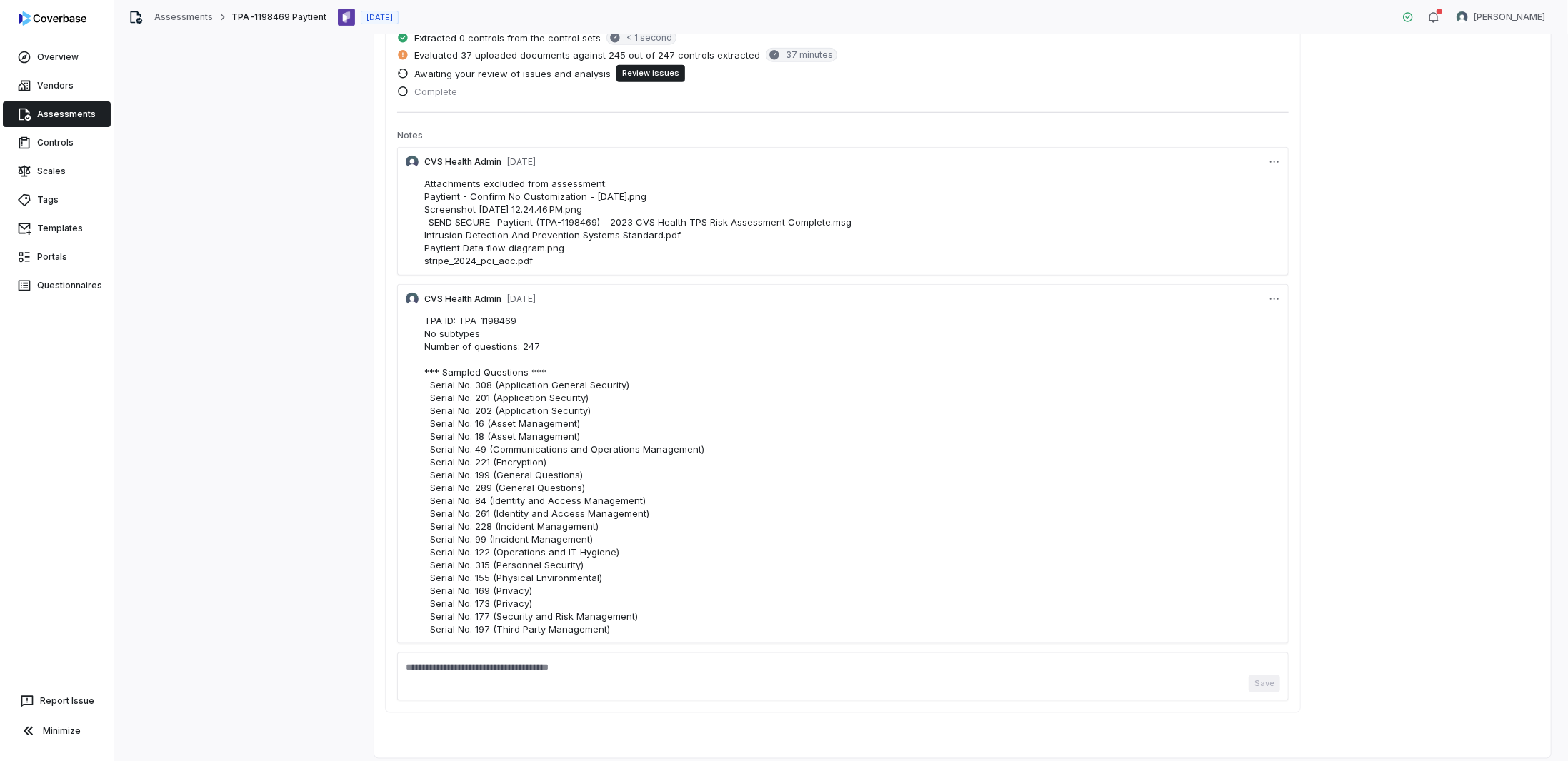 scroll, scrollTop: 768, scrollLeft: 0, axis: vertical 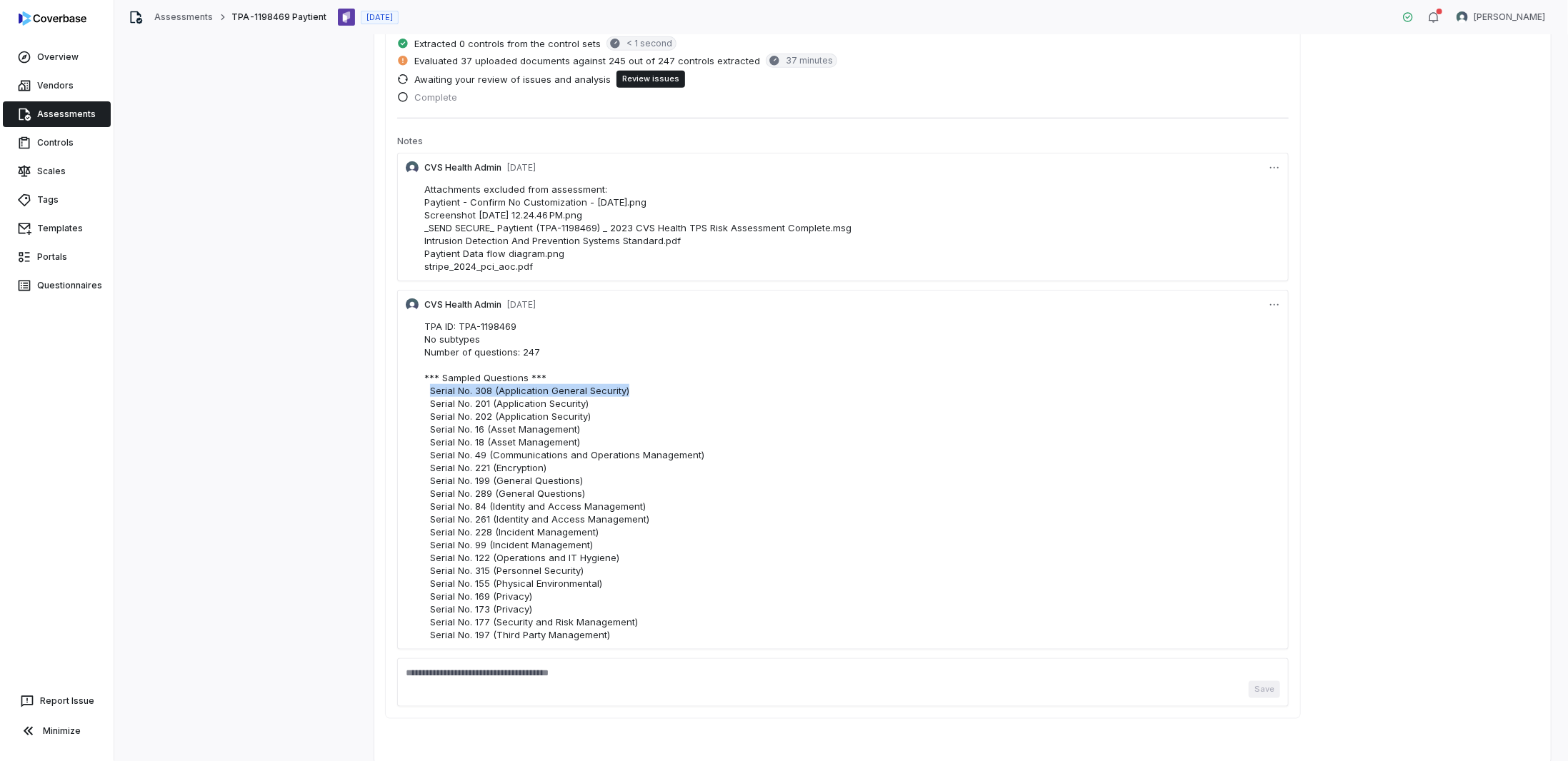 drag, startPoint x: 557, startPoint y: 370, endPoint x: 429, endPoint y: 374, distance: 128.06248 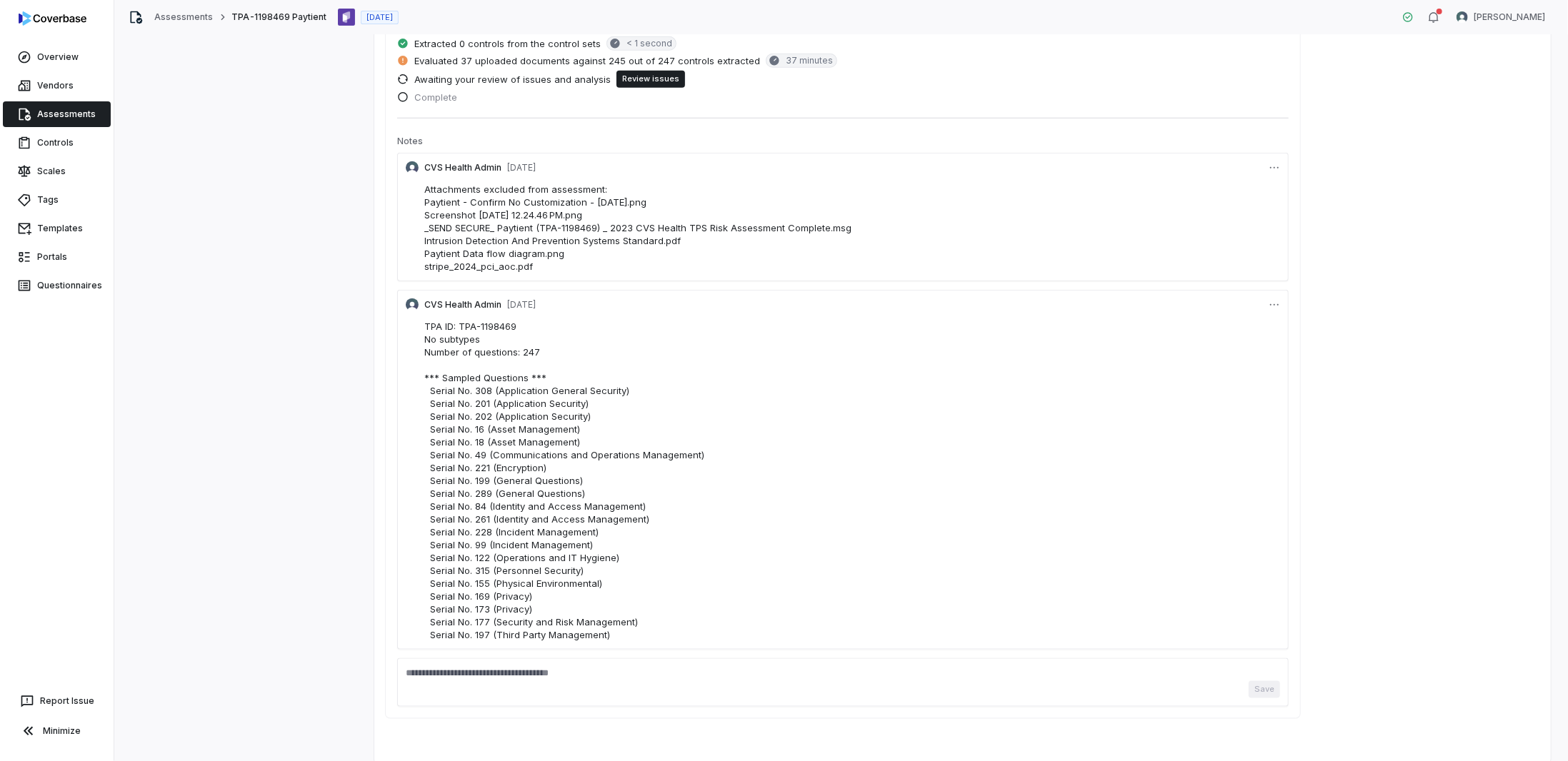 click on "TPA ID: TPA-1198469
No subtypes
Number of questions: 247
*** Sampled Questions ***
Serial No. 308 (Application General Security)
Serial No. 201 (Application Security)
Serial No. 202 (Application Security)
Serial No. 16 (Asset Management)
Serial No. 18 (Asset Management)
Serial No. 49 (Communications and Operations Management)
Serial No. 221 (Encryption)
Serial No. 199 (General Questions)
Serial No. 289 (General Questions)
Serial No. 84 (Identity and Access Management)
Serial No. 261 (Identity and Access Management)
Serial No. 228 (Incident Management)
Serial No. 99 (Incident Management)
Serial No. 122 (Operations and IT Hygiene)
Serial No. 315 (Personnel Security)
Serial No. 155 (Physical Environmental)
Serial No. 169 (Privacy)
Serial No. 173 (Privacy)
Serial No. 177 (Security and Risk Management)
Serial No. 197 (Third Party Management)" at bounding box center (852, 480) 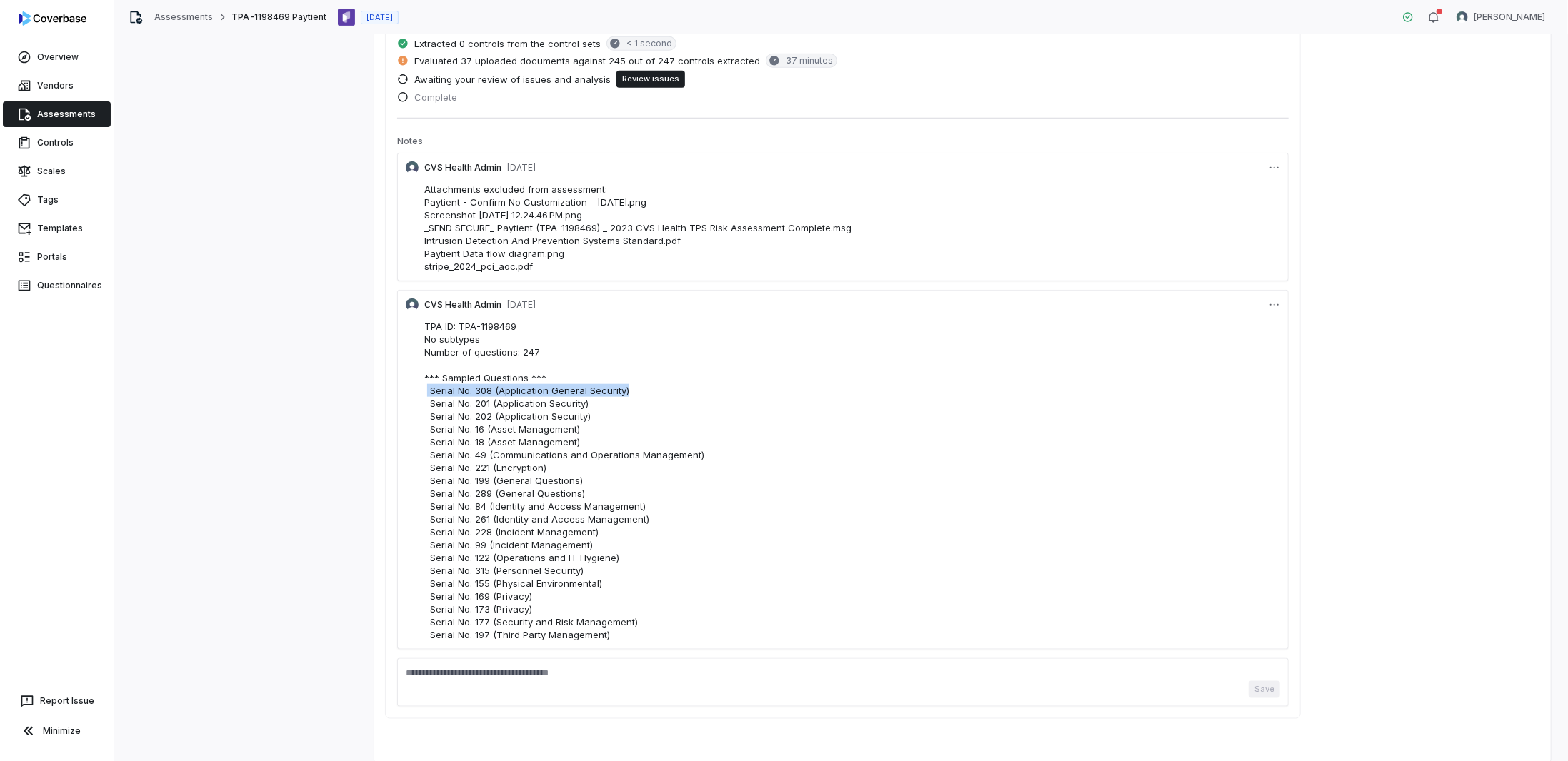 drag, startPoint x: 649, startPoint y: 374, endPoint x: 409, endPoint y: 376, distance: 240.0083 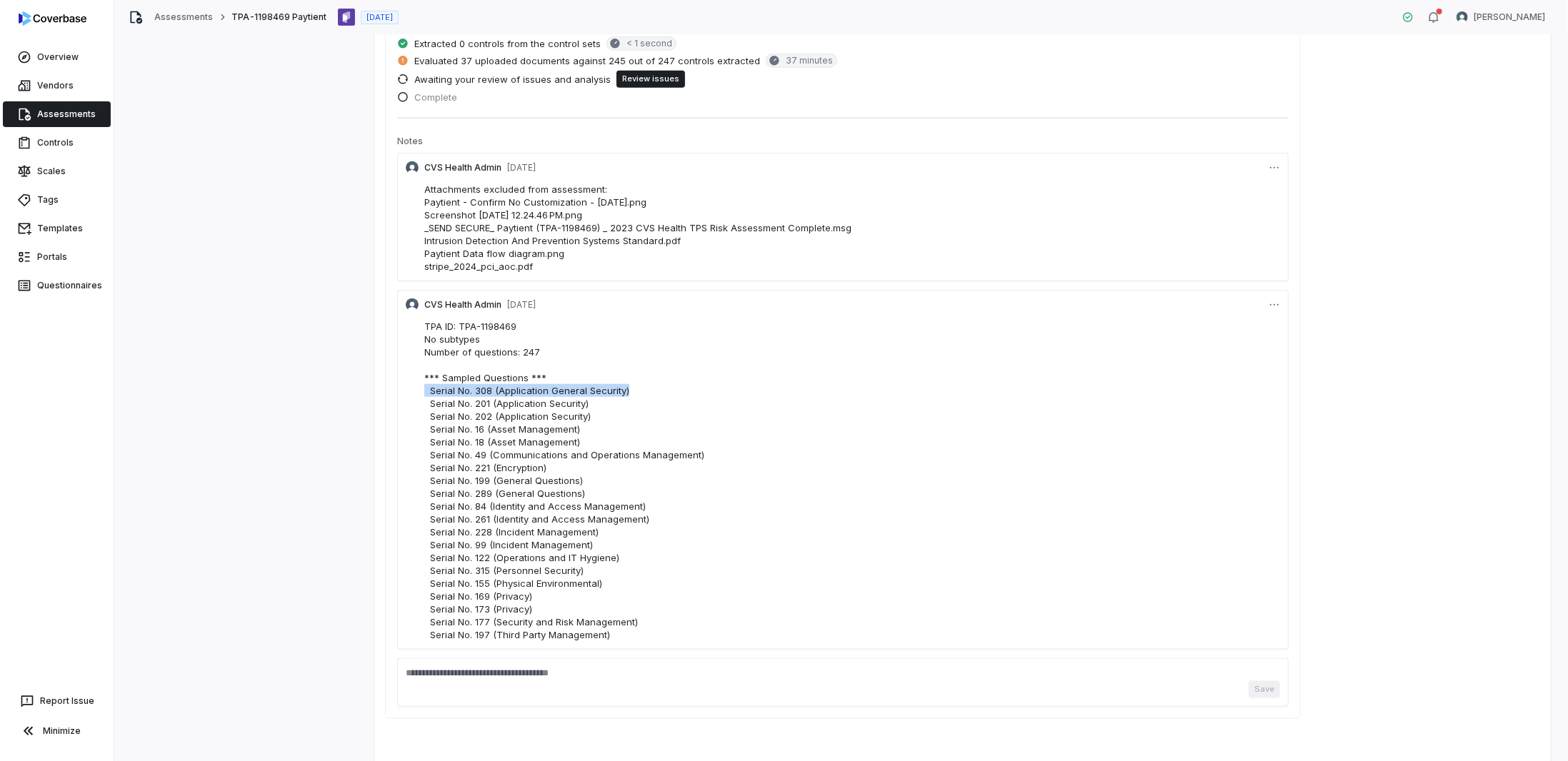 copy on "Serial No. 308 (Application General Security)" 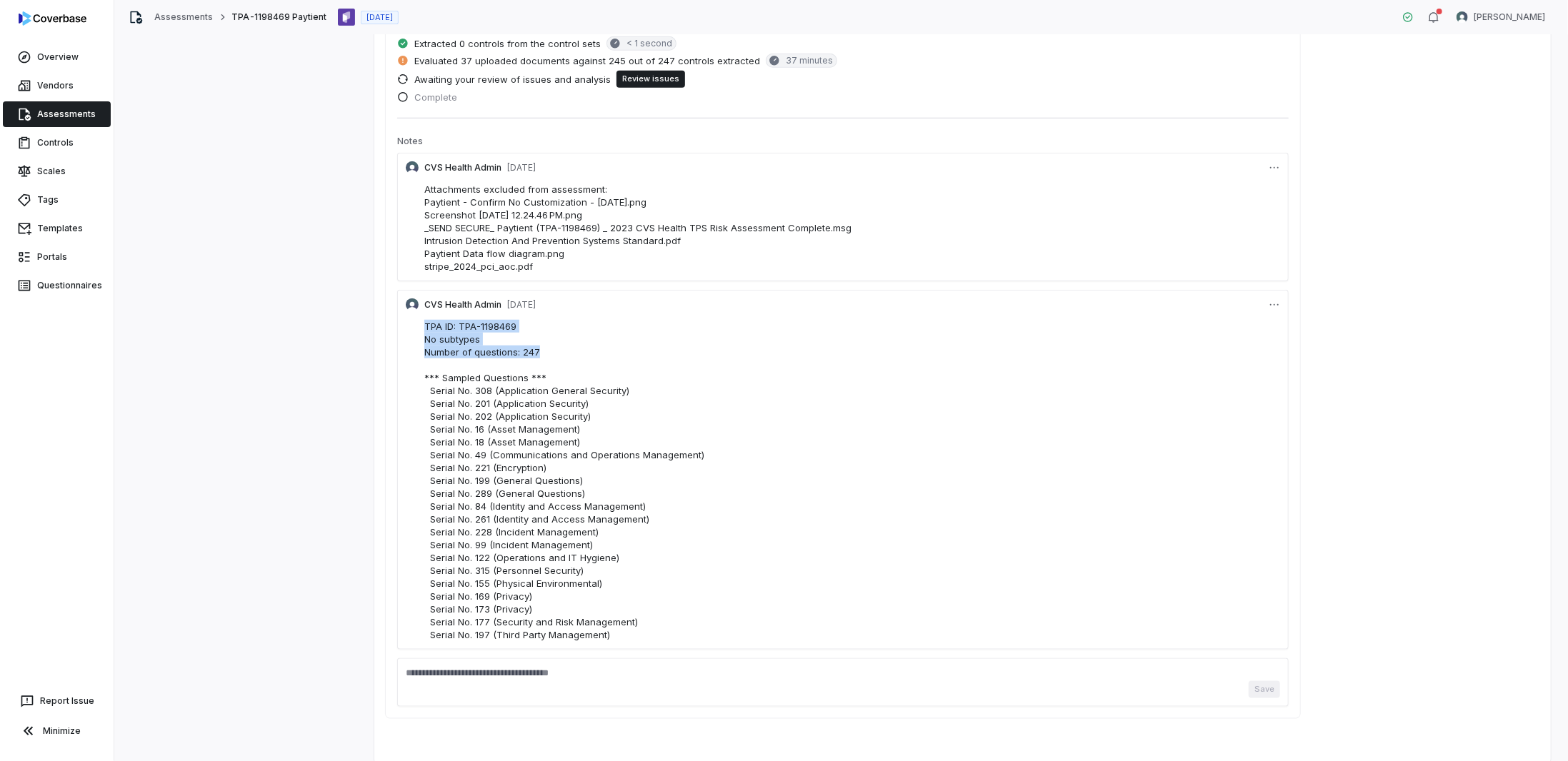 drag, startPoint x: 539, startPoint y: 335, endPoint x: 420, endPoint y: 308, distance: 122.0246 